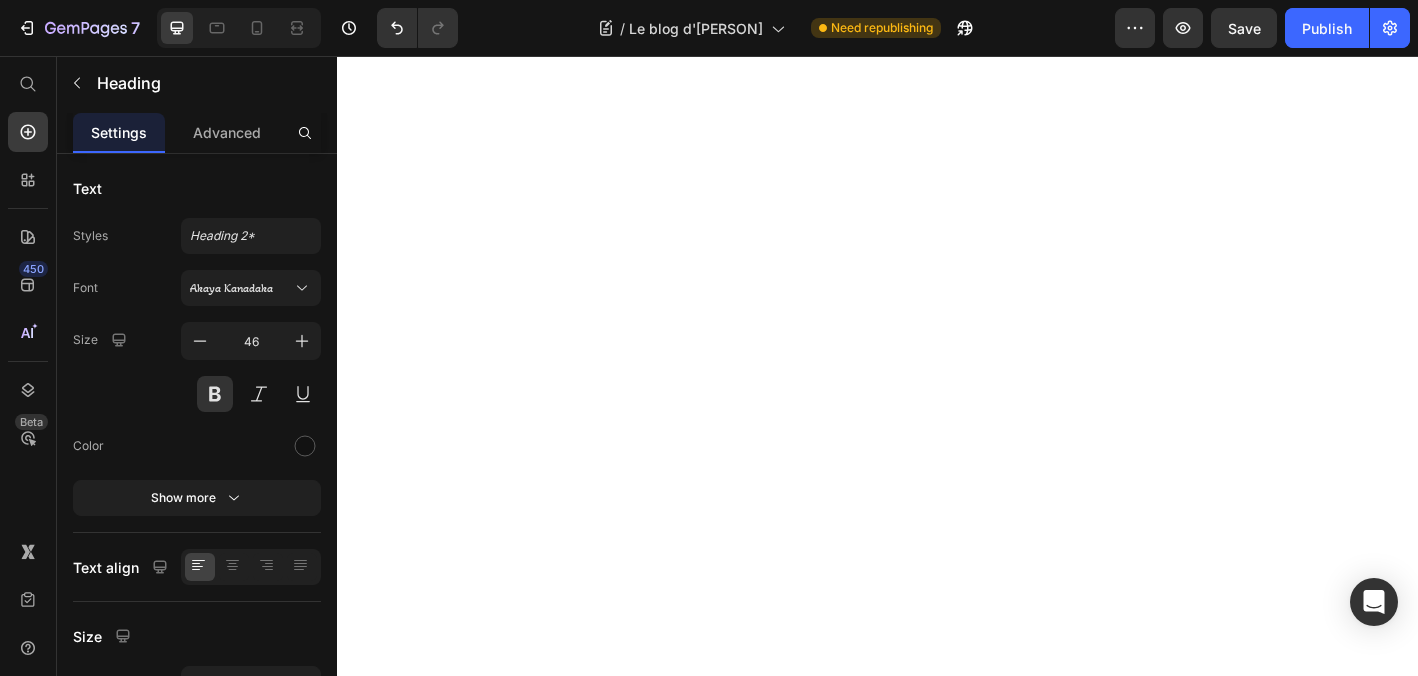 scroll, scrollTop: 0, scrollLeft: 0, axis: both 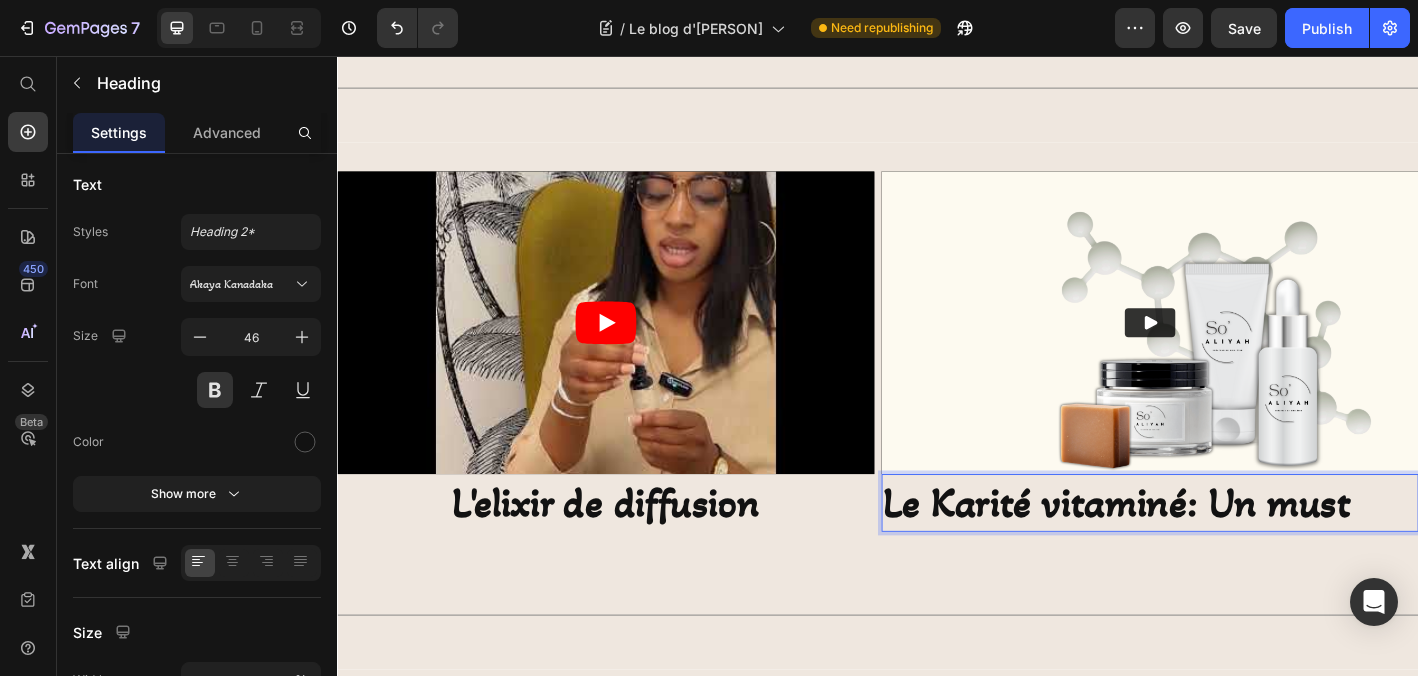 click on "Le Karité vitaminé: Un must" at bounding box center [1239, 552] 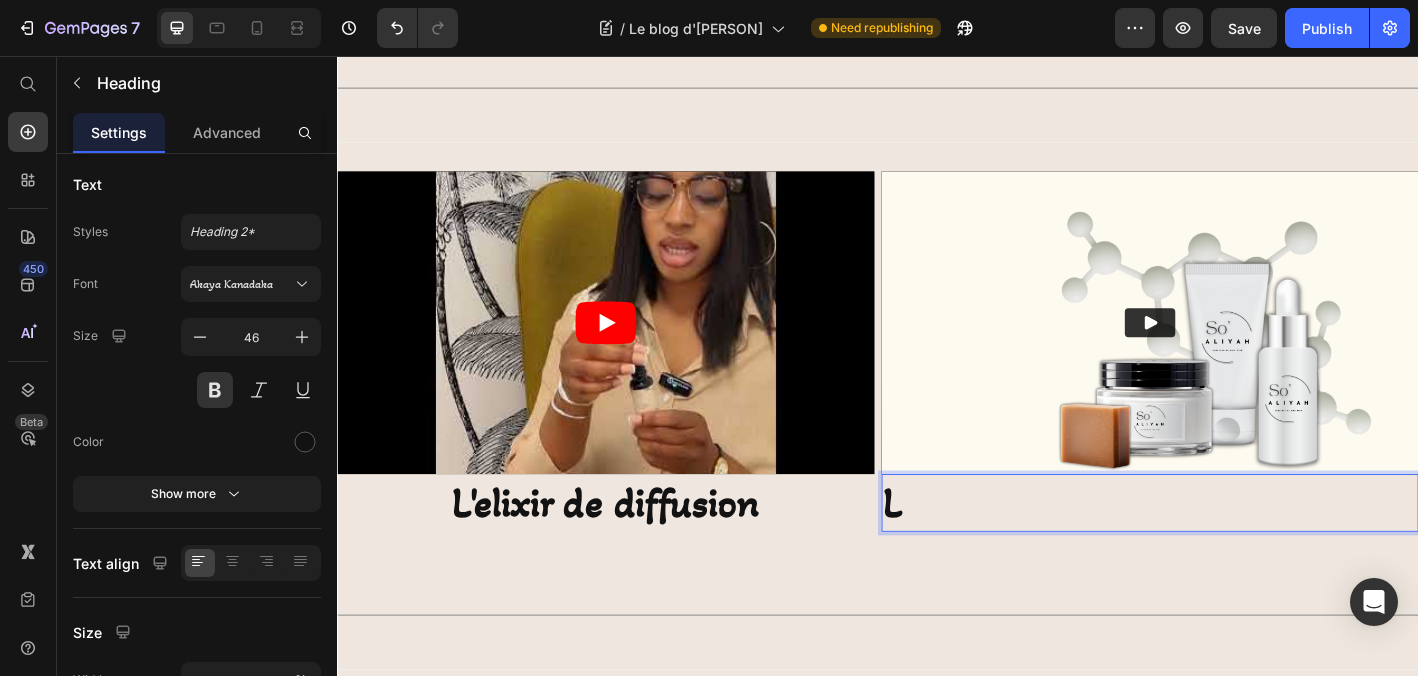 type 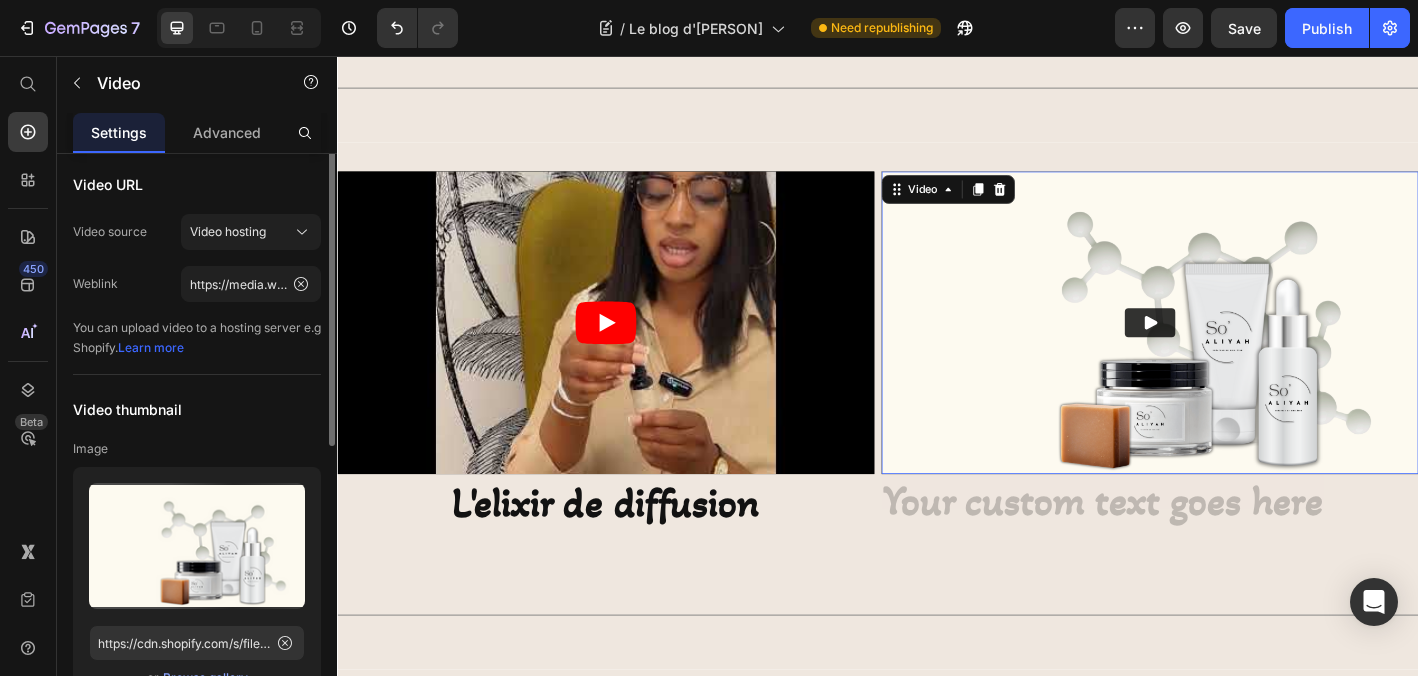 scroll, scrollTop: 0, scrollLeft: 0, axis: both 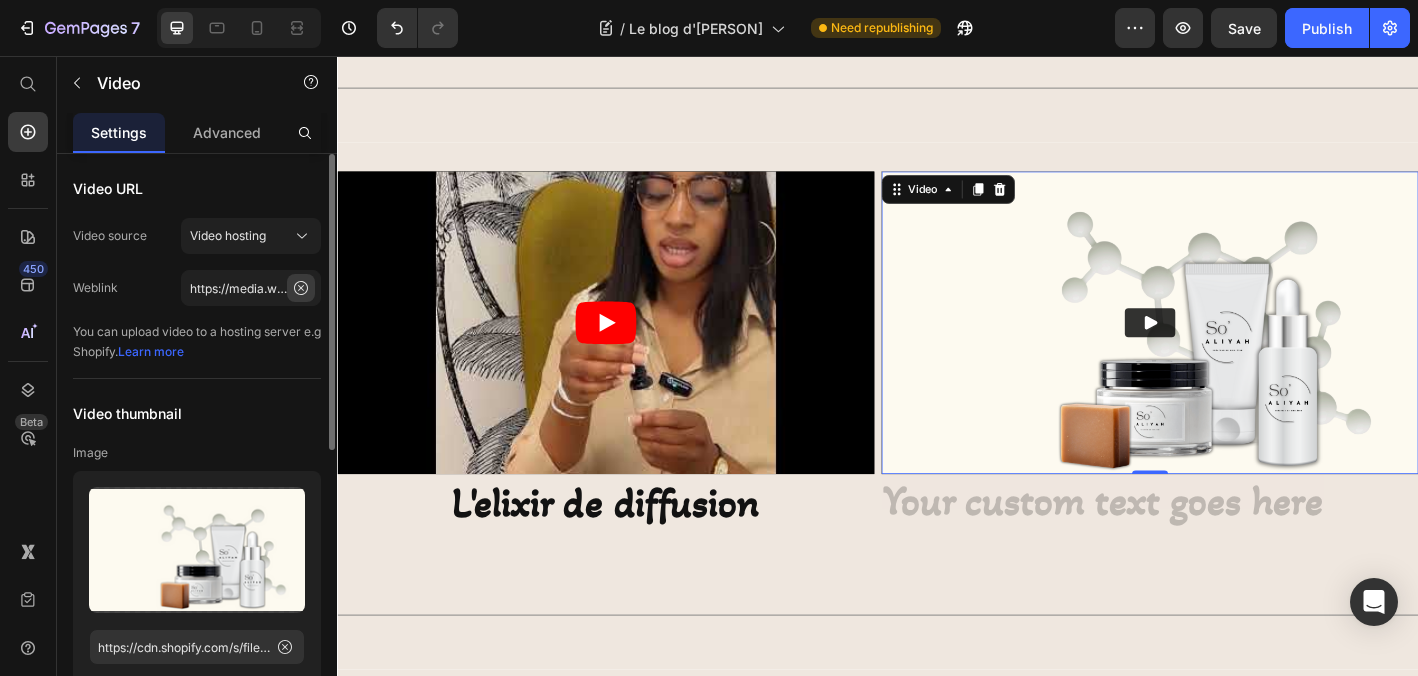 click 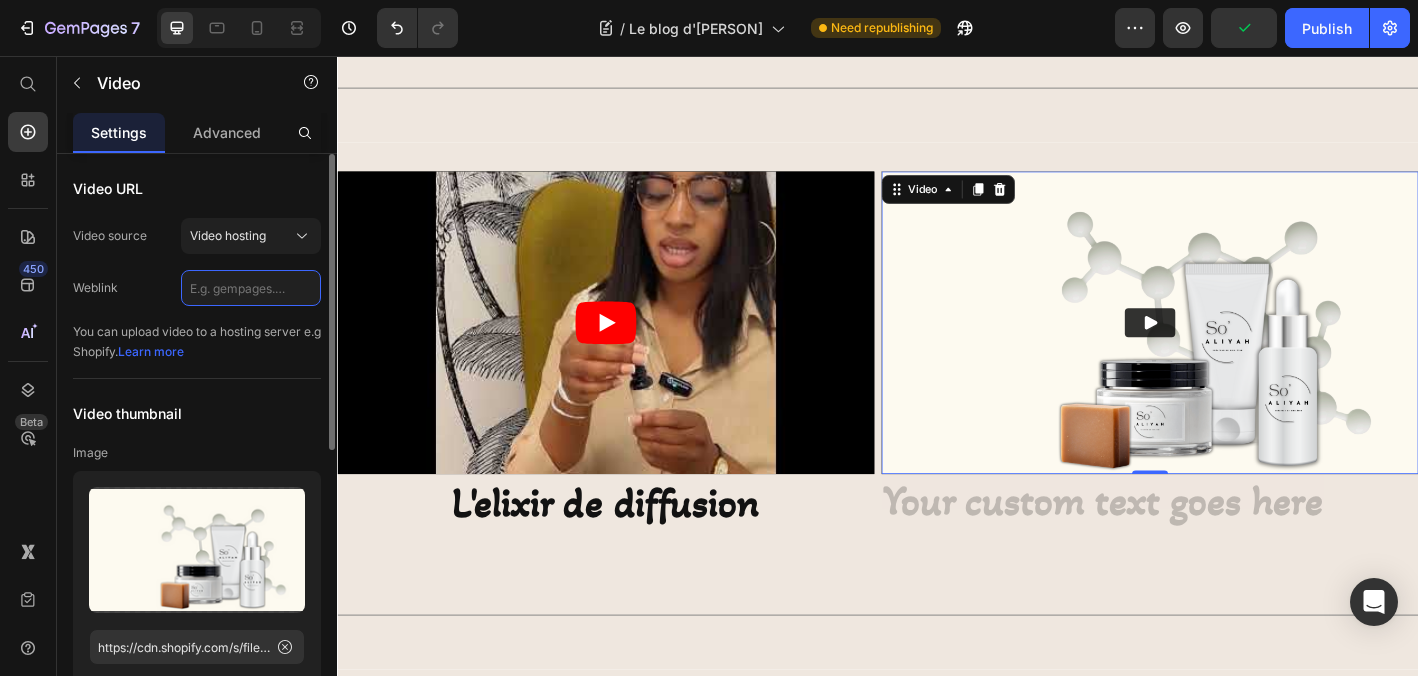 paste on "https://youtube.com/shorts/02ERKu-OPUI?feature=share" 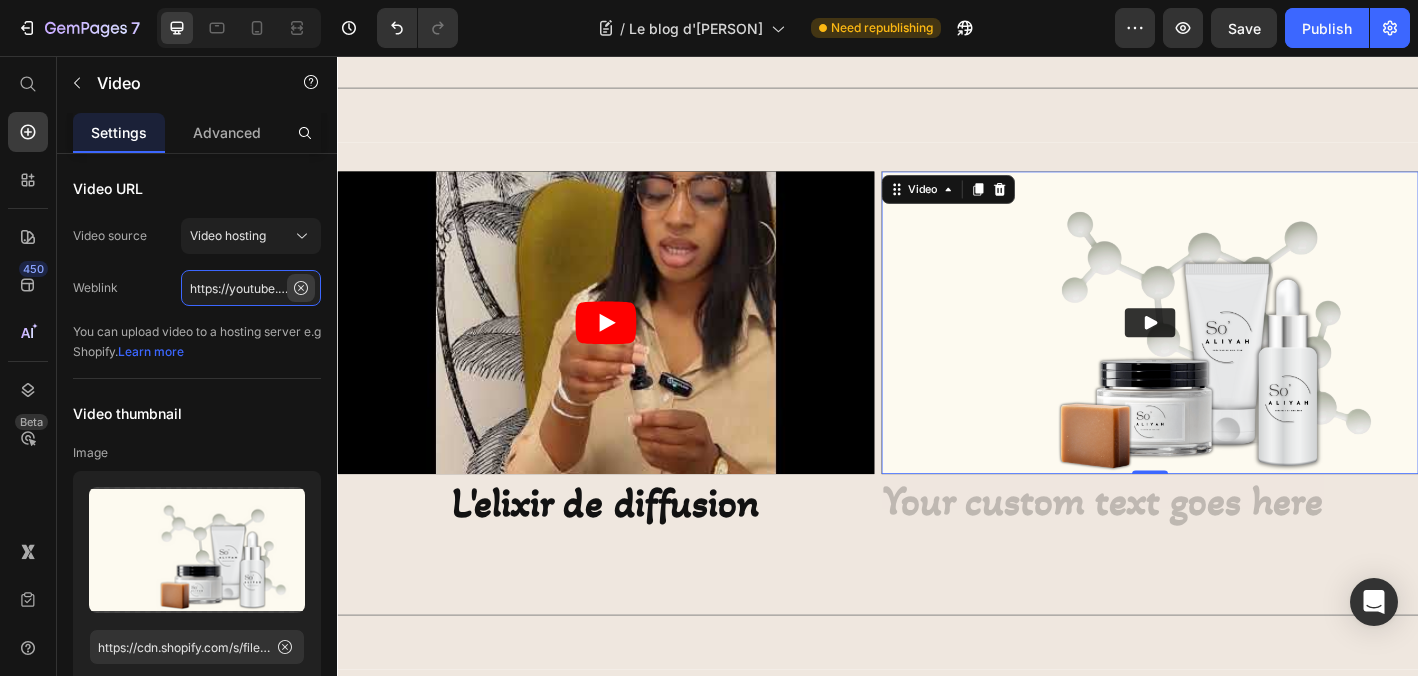 type on "https://youtube.com/shorts/02ERKu-OPUI?feature=share" 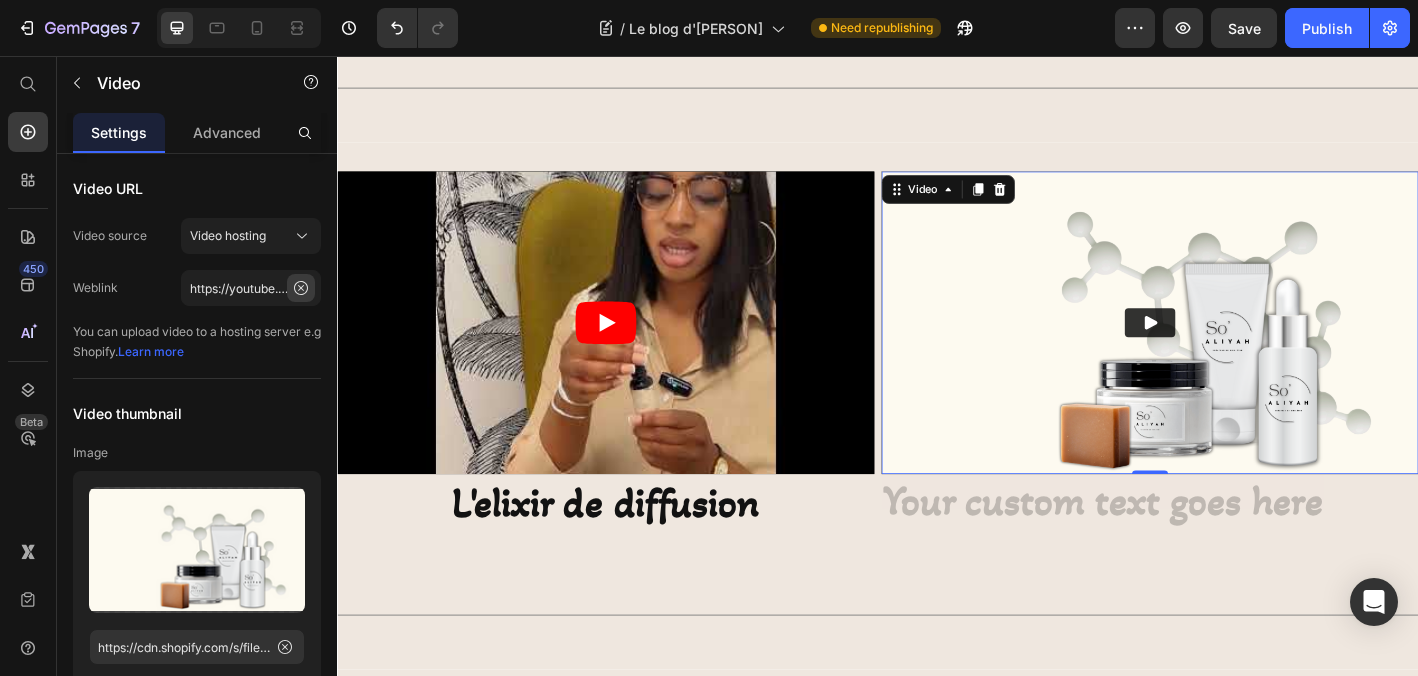 click 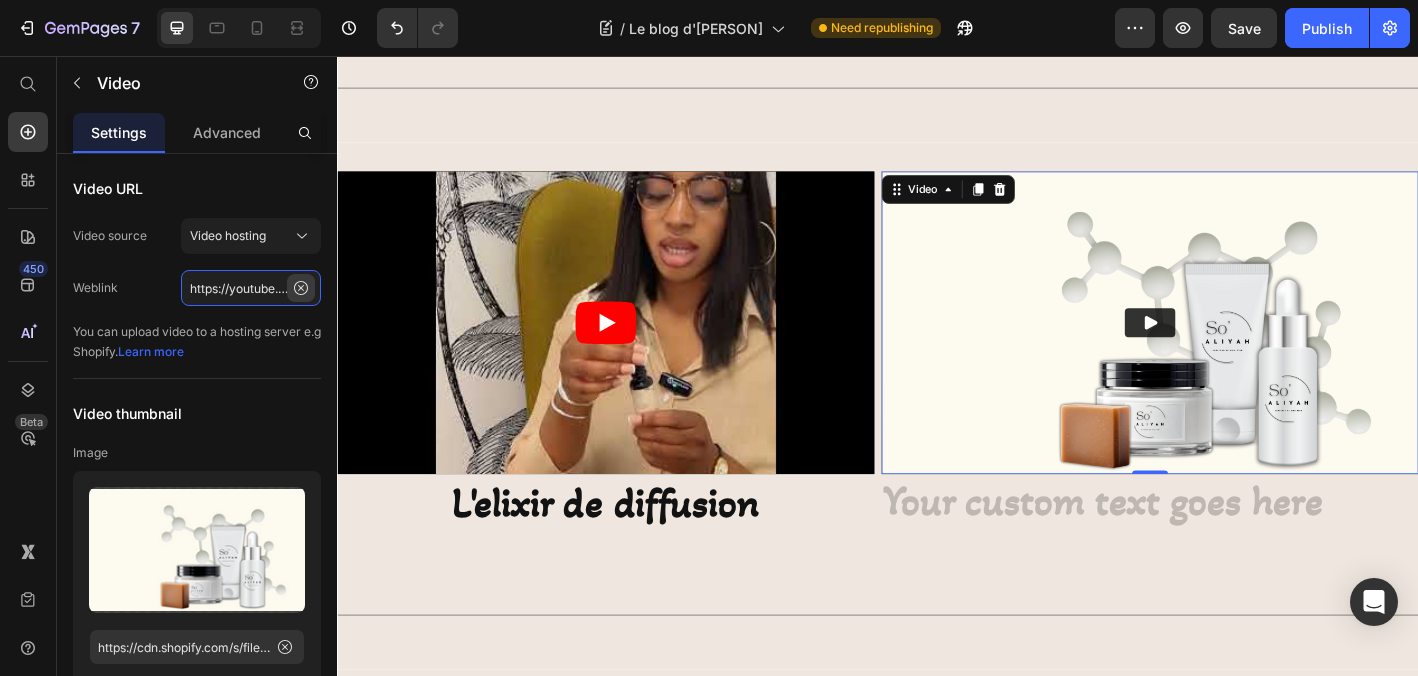 type 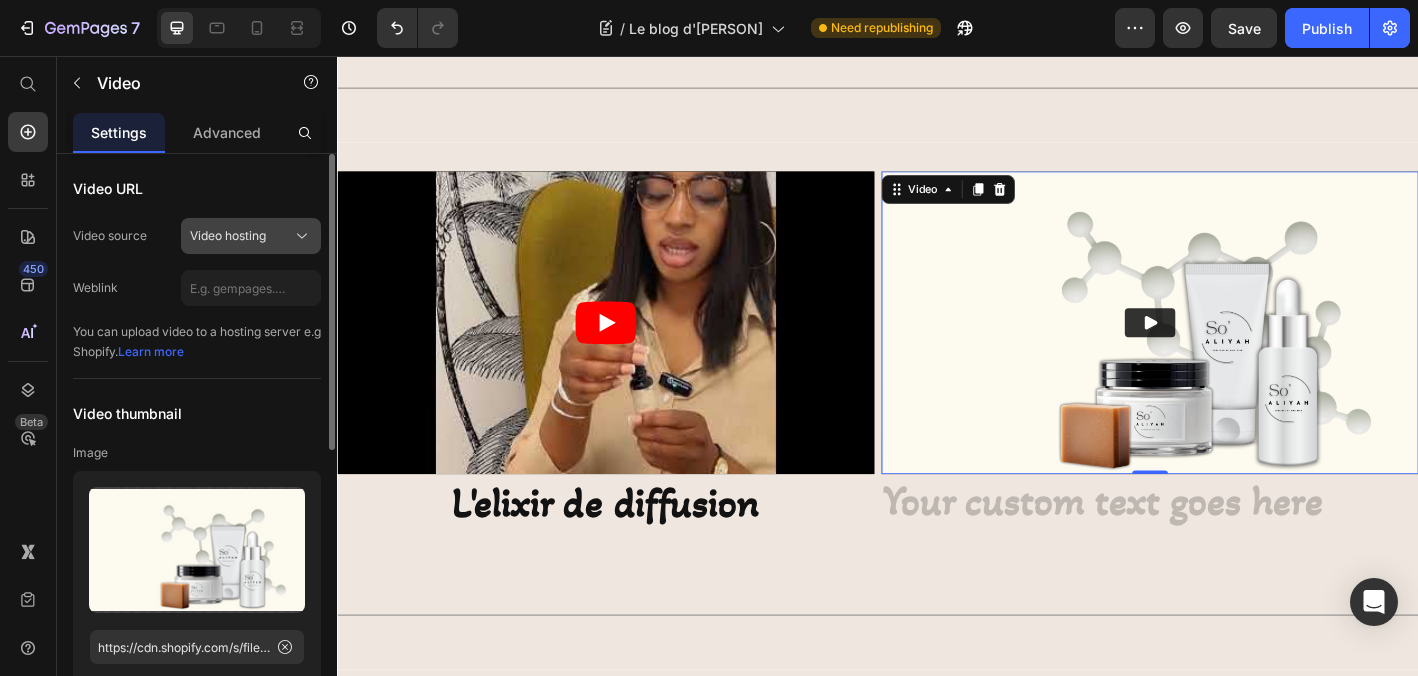 click 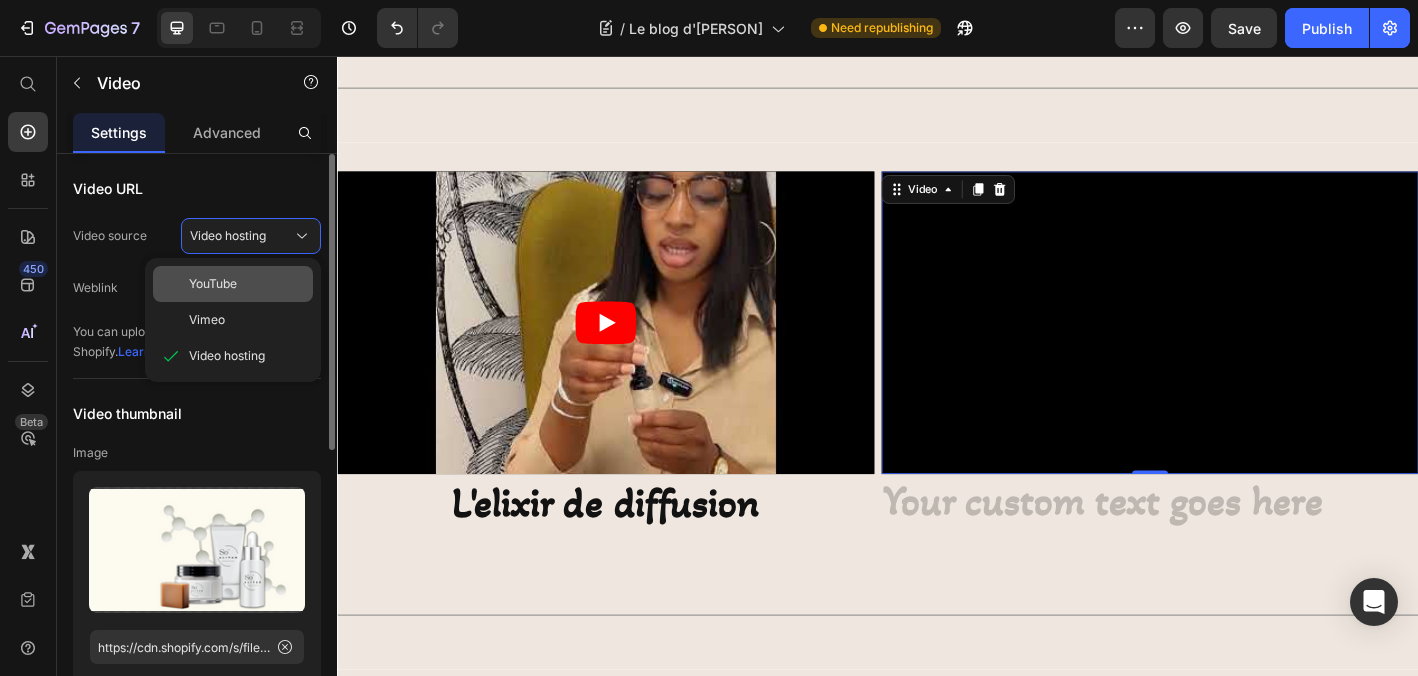 click on "YouTube" at bounding box center [247, 284] 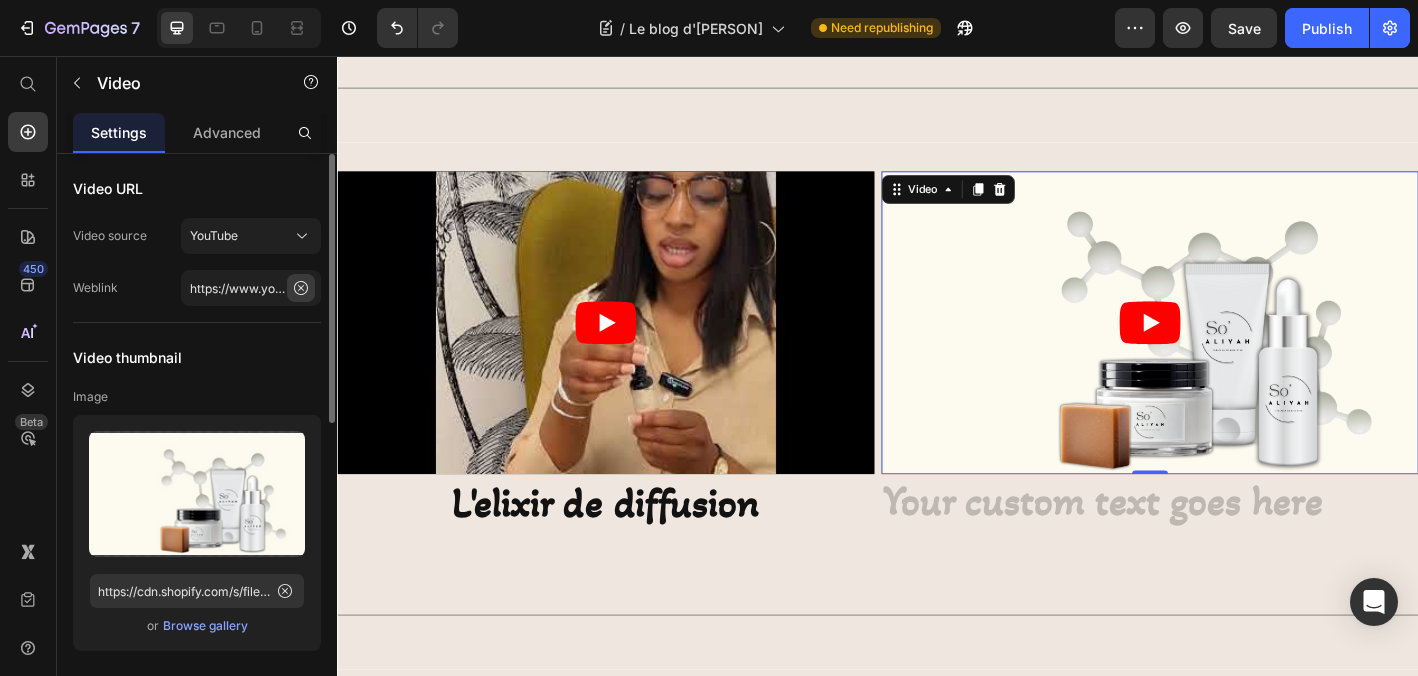 click 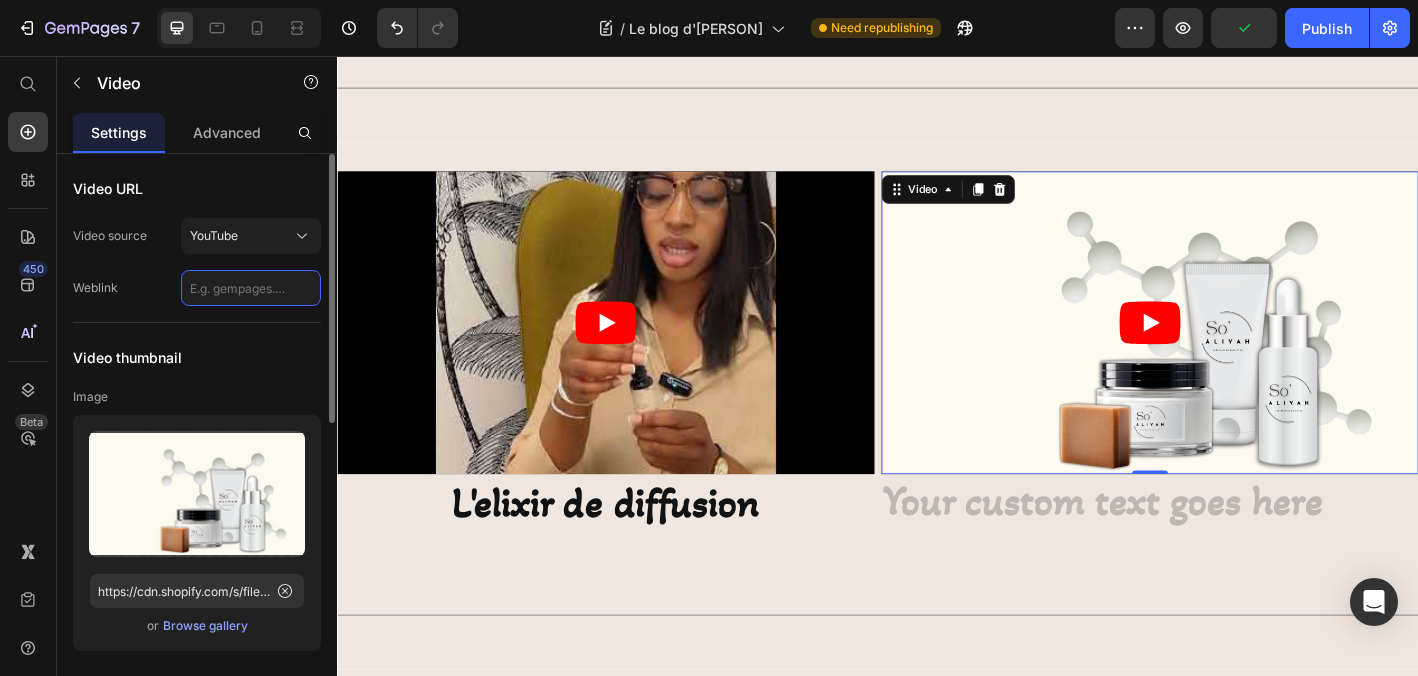 paste on "https://youtube.com/shorts/02ERKu-OPUI?feature=share" 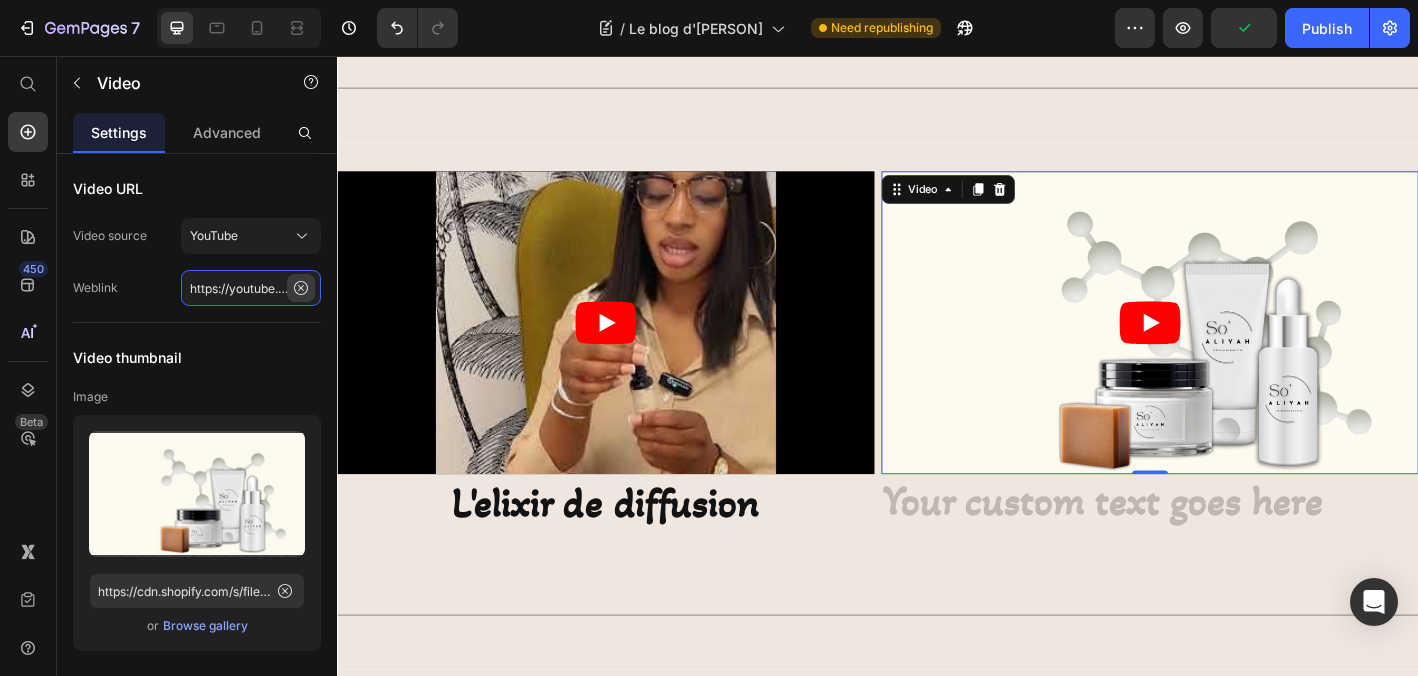 type on "https://youtube.com/shorts/02ERKu-OPUI?feature=share" 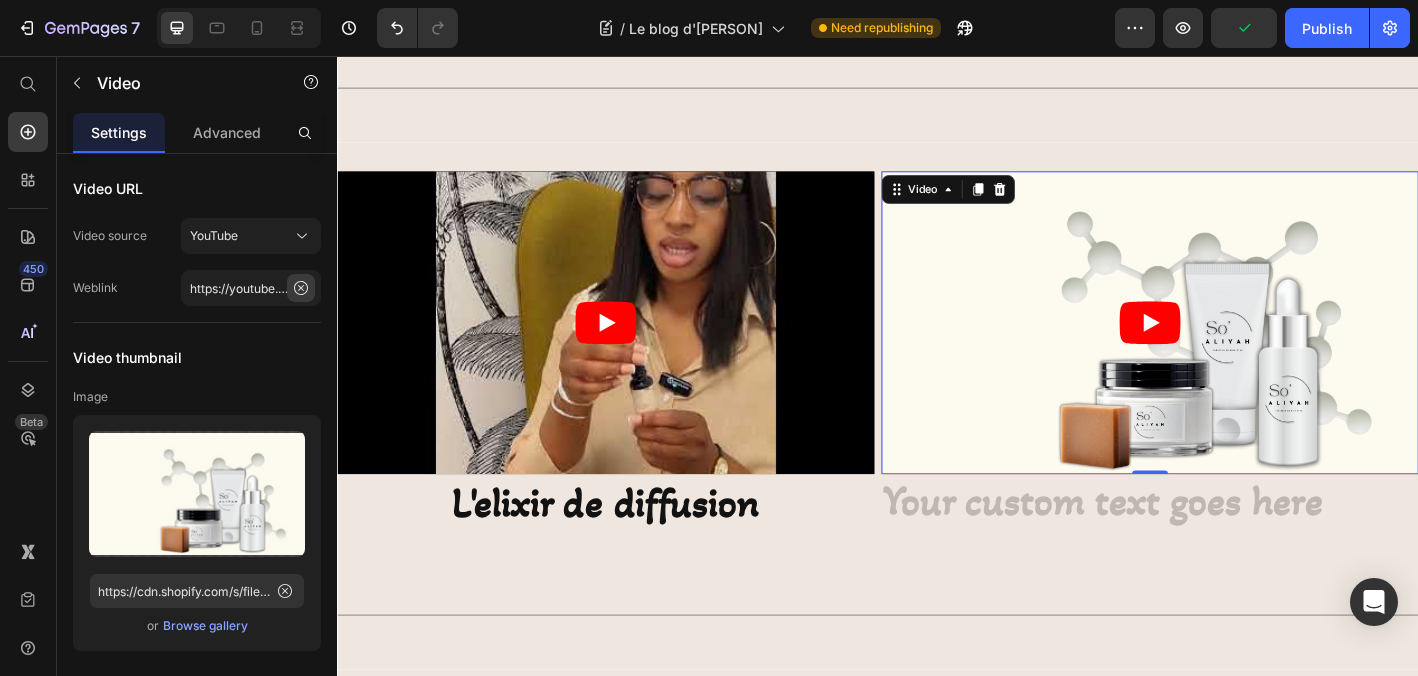 click 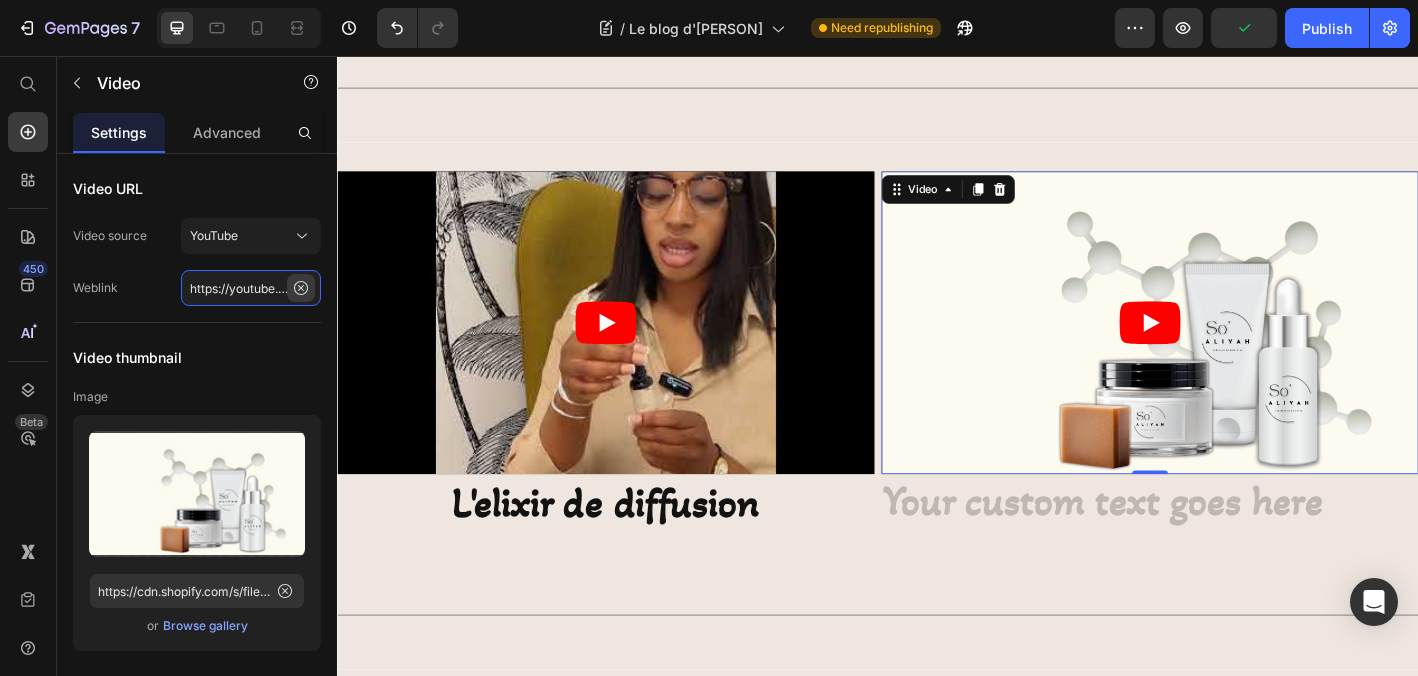 type 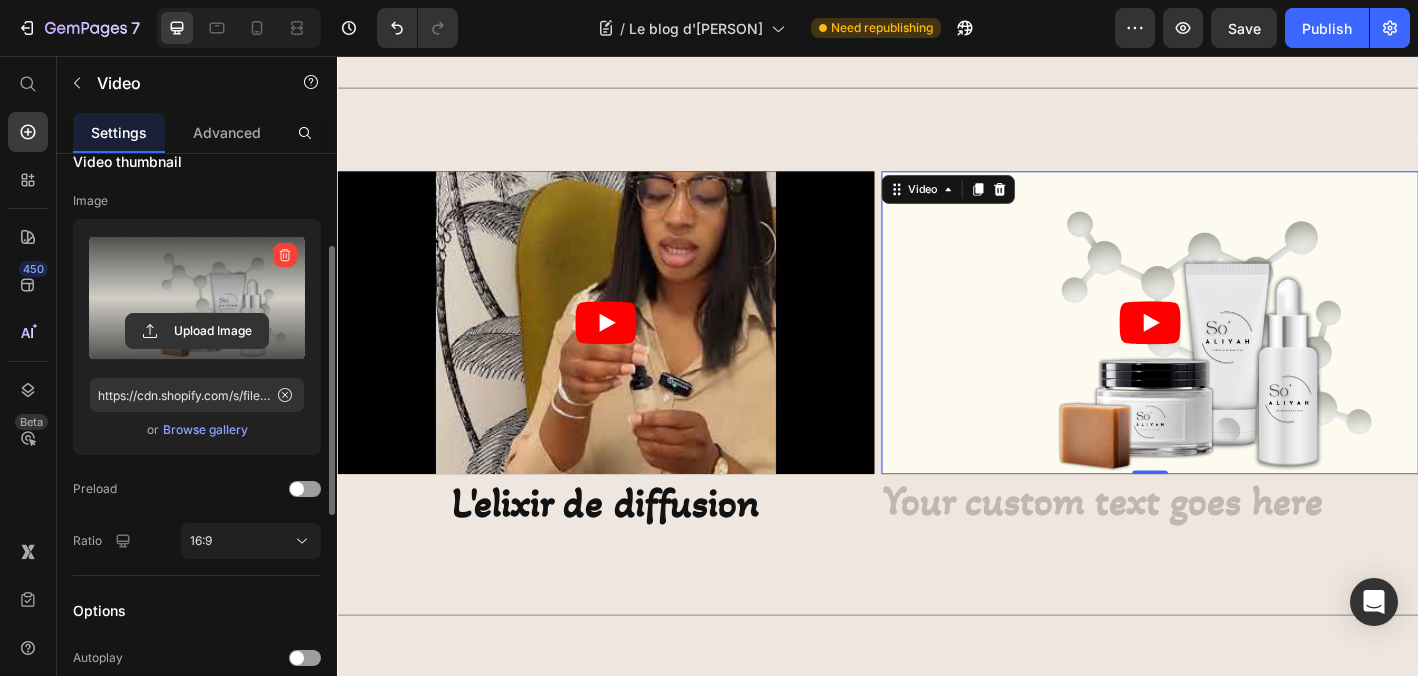 scroll, scrollTop: 197, scrollLeft: 0, axis: vertical 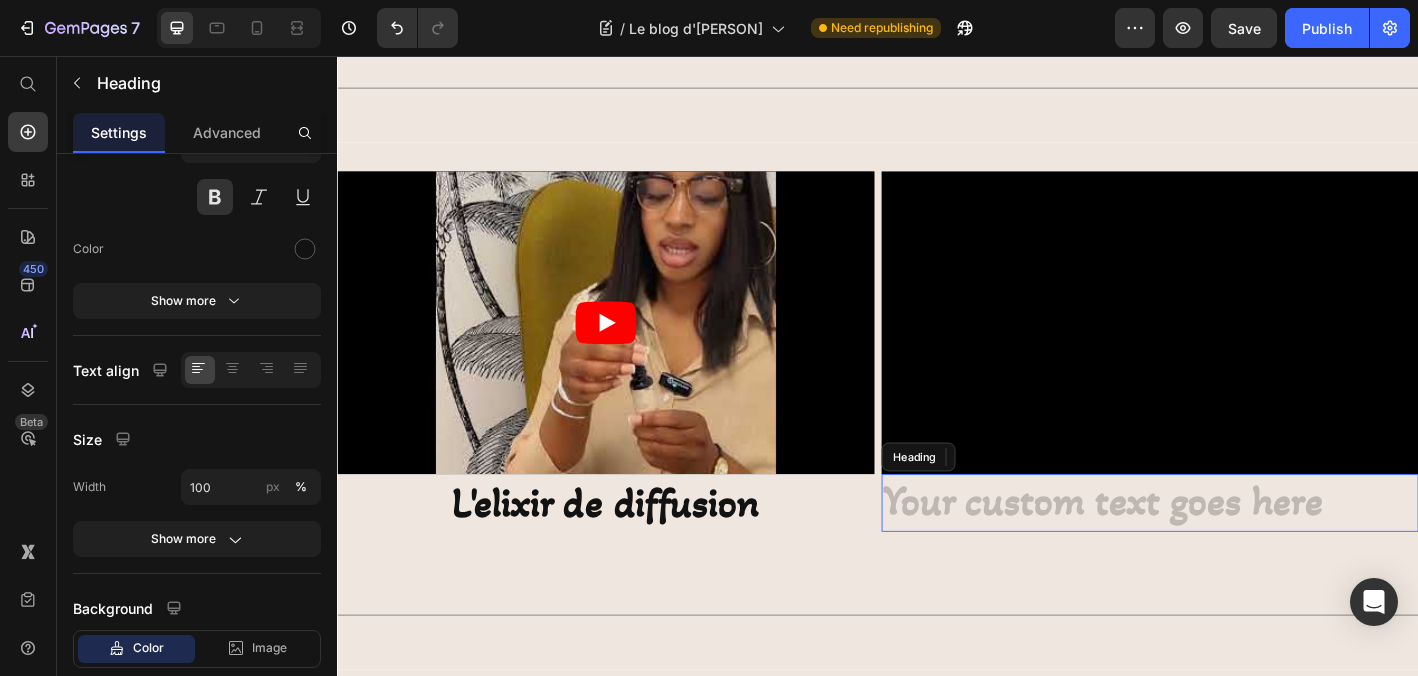 click at bounding box center (1239, 552) 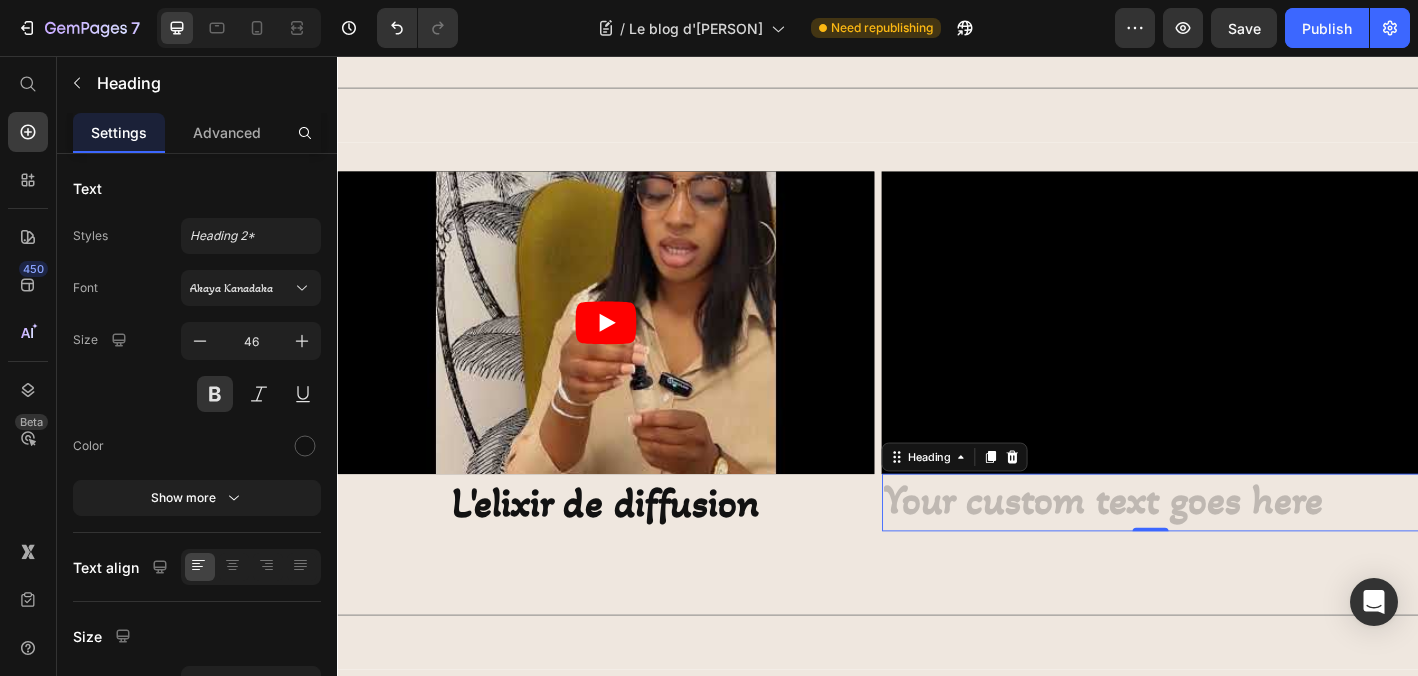 click at bounding box center (1239, 552) 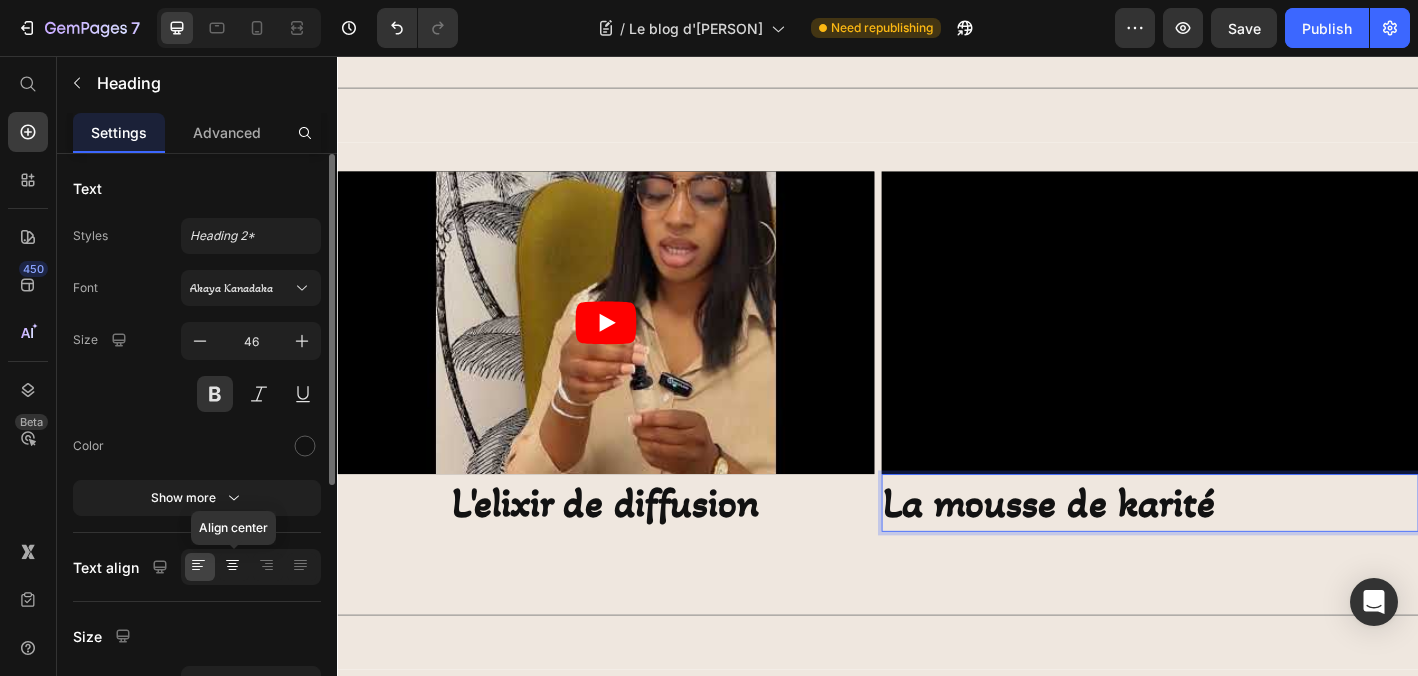 click 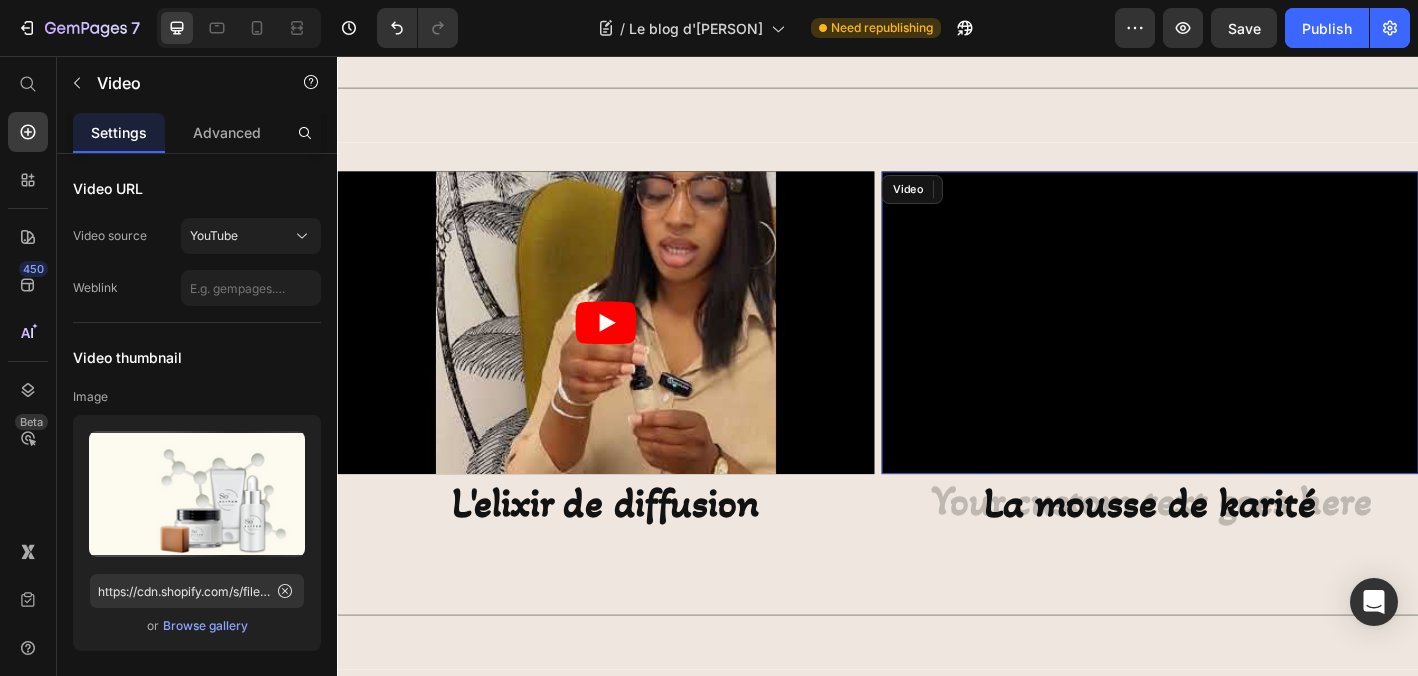 click on "Video" at bounding box center (1239, 351) 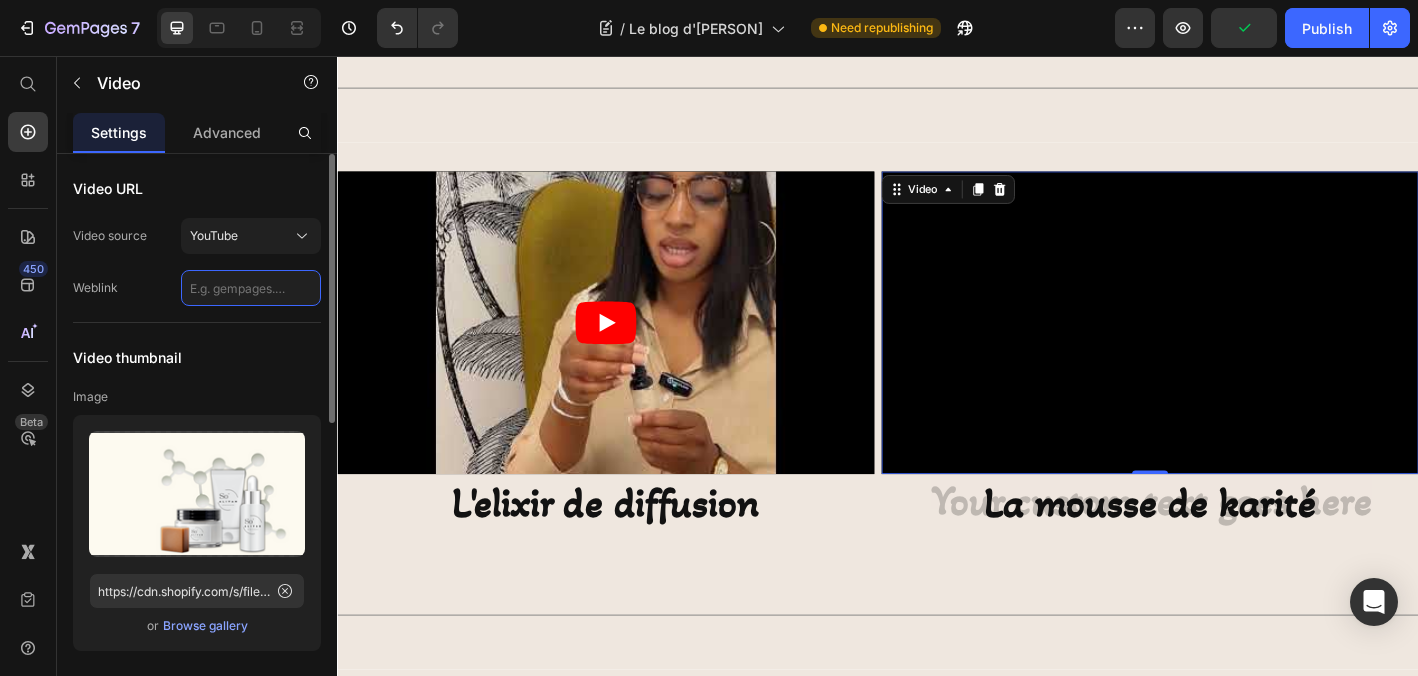 click 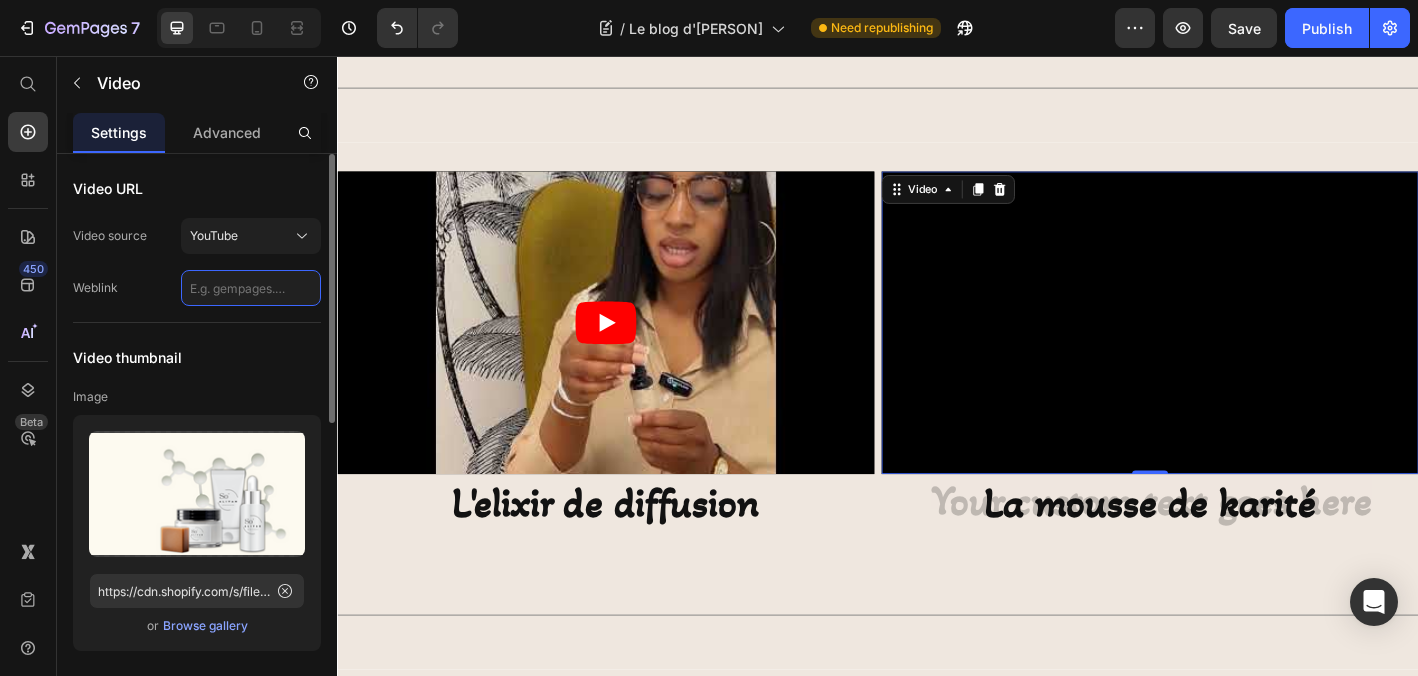 paste on "https://youtube.com/shorts/02ERKu-OPUI?feature=share" 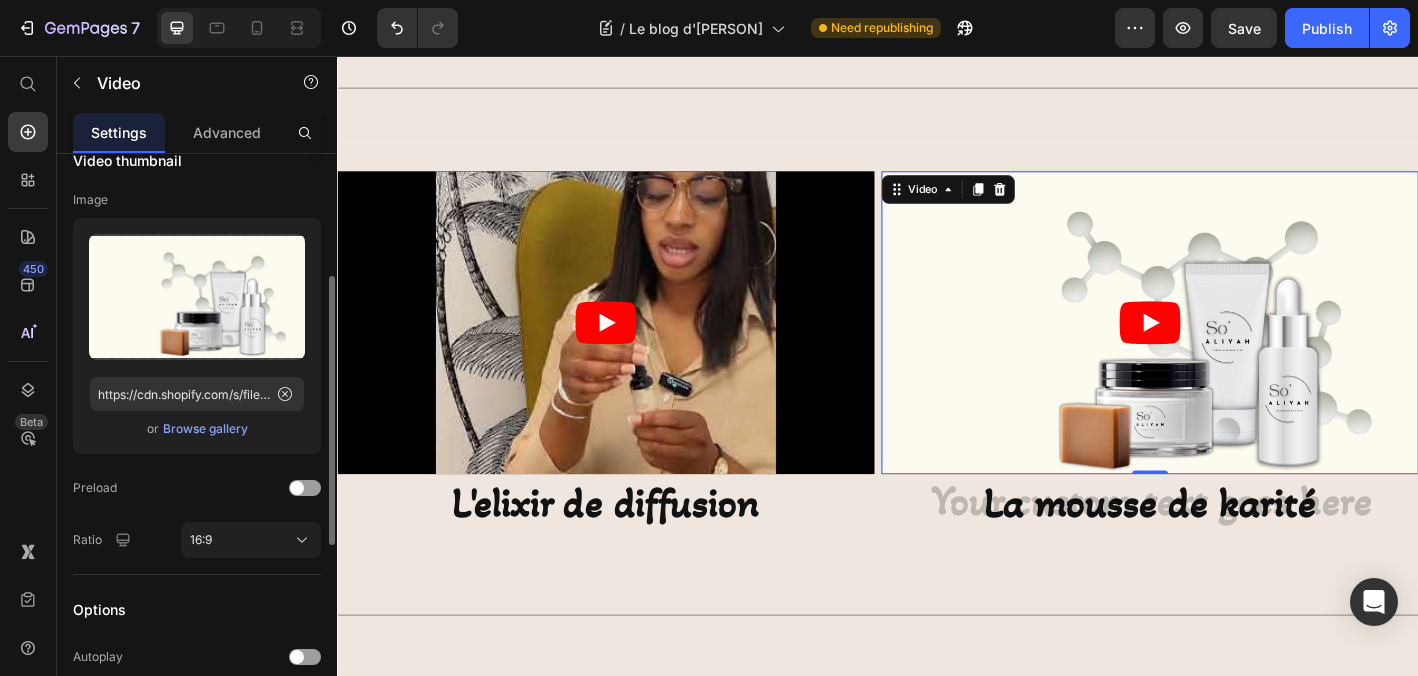 scroll, scrollTop: 223, scrollLeft: 0, axis: vertical 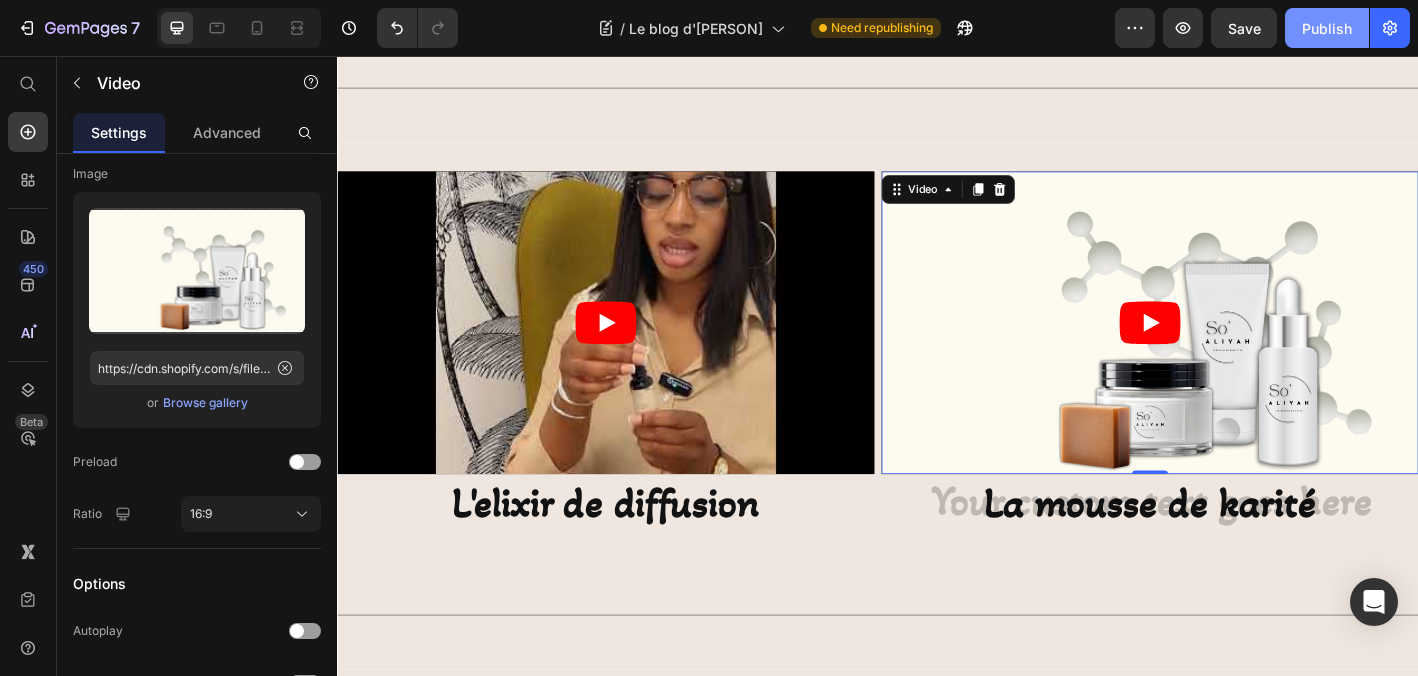 type on "https://youtube.com/shorts/02ERKu-OPUI?feature=share" 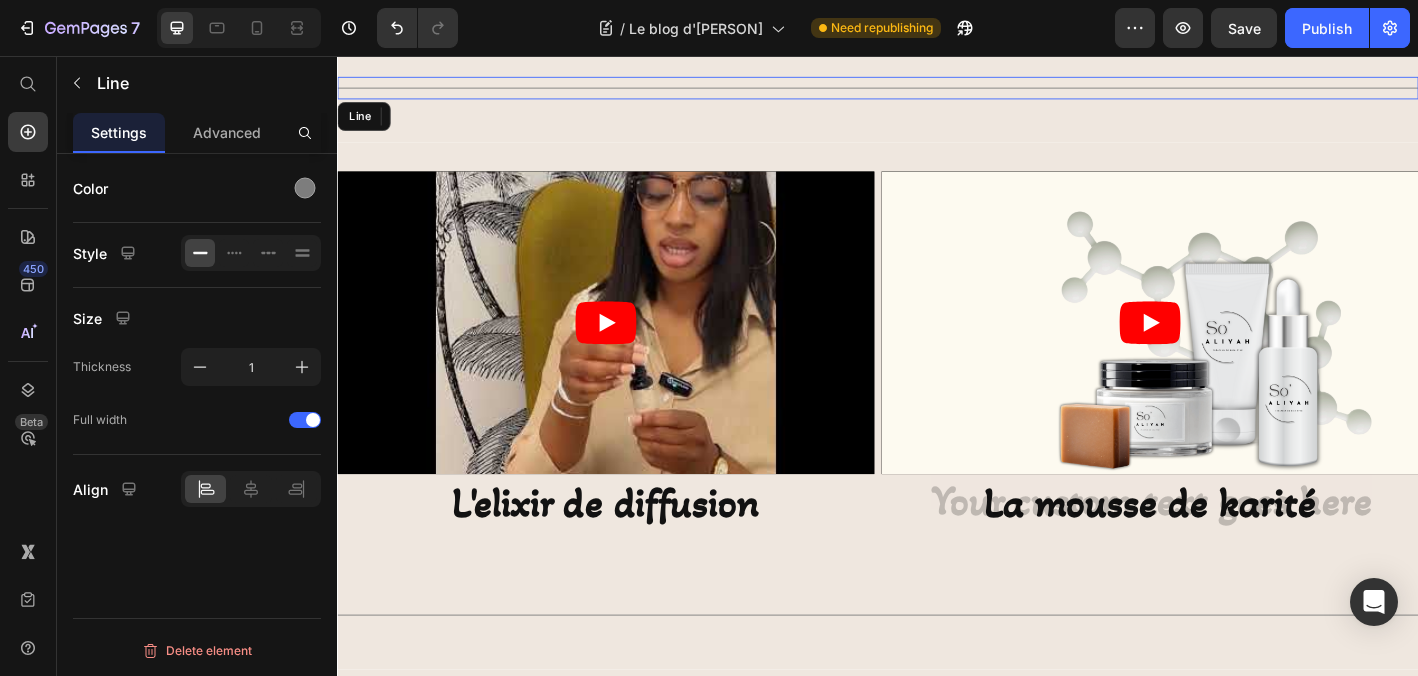 click on "Title Line" at bounding box center [937, 91] 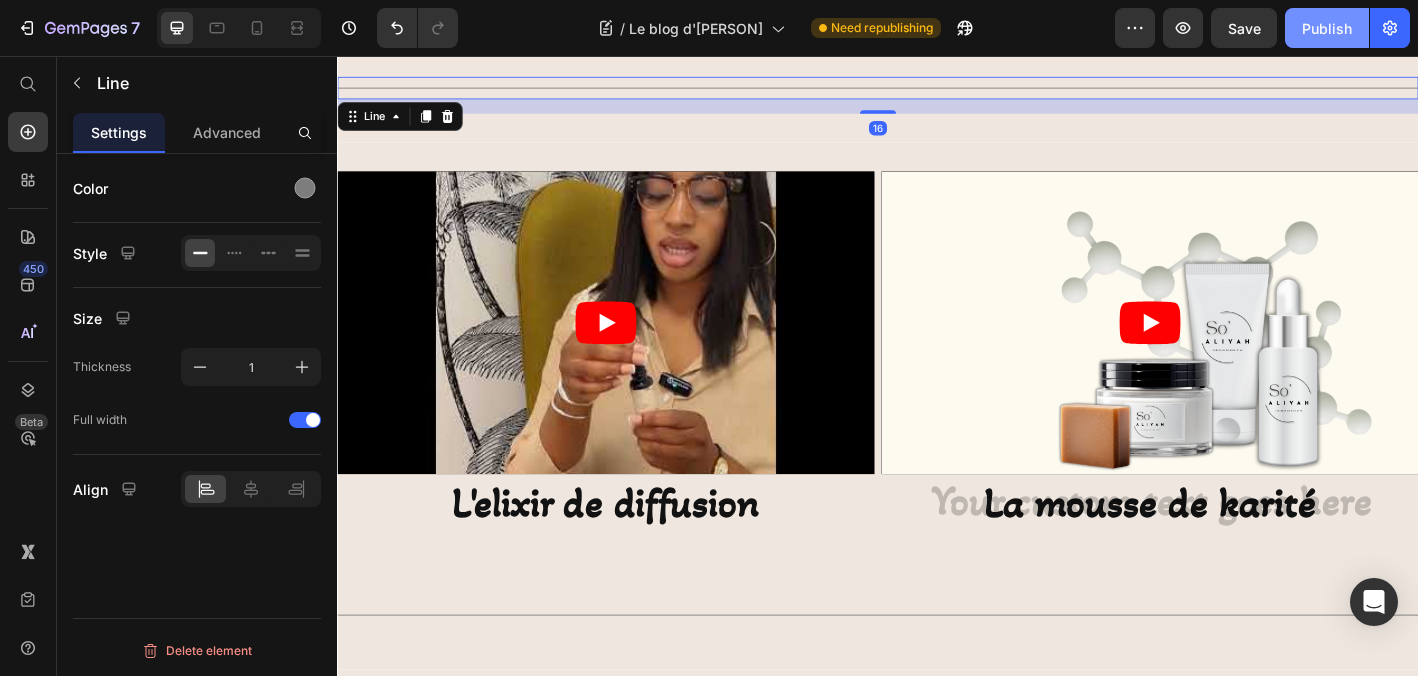 click on "Publish" at bounding box center [1327, 28] 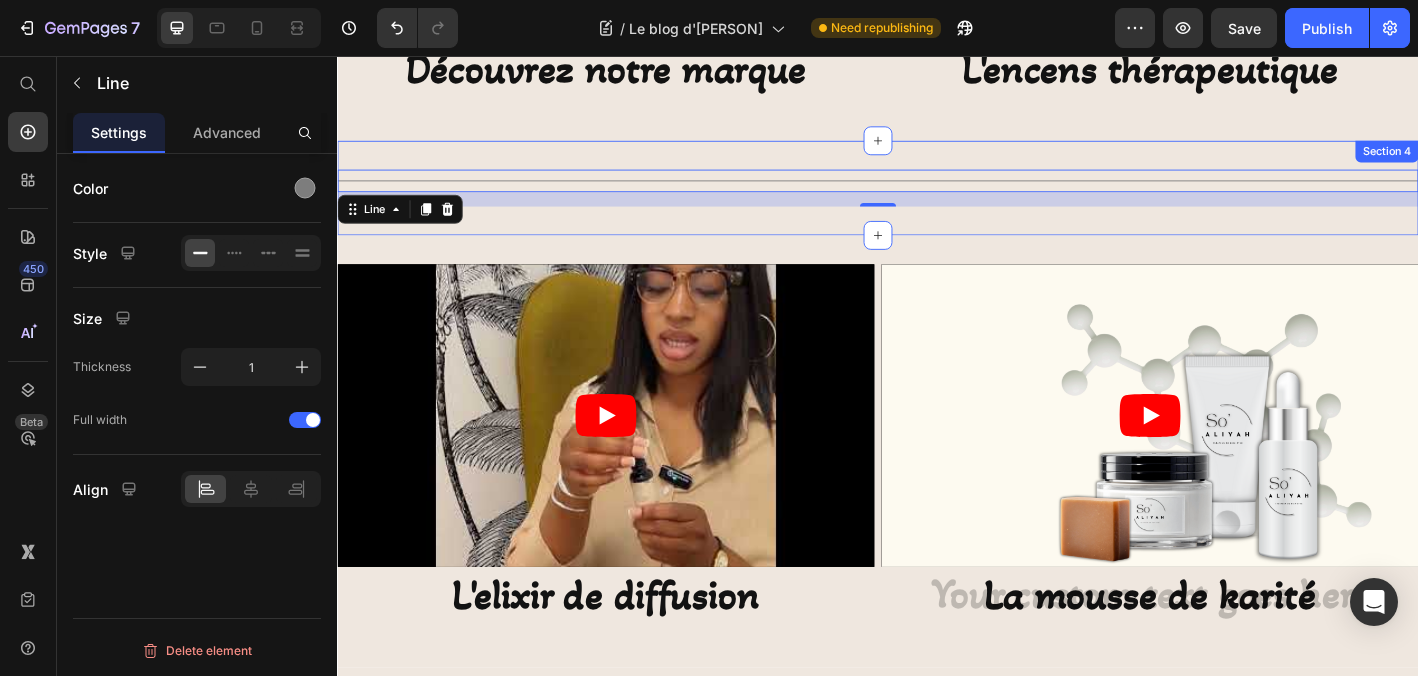 scroll, scrollTop: 1042, scrollLeft: 0, axis: vertical 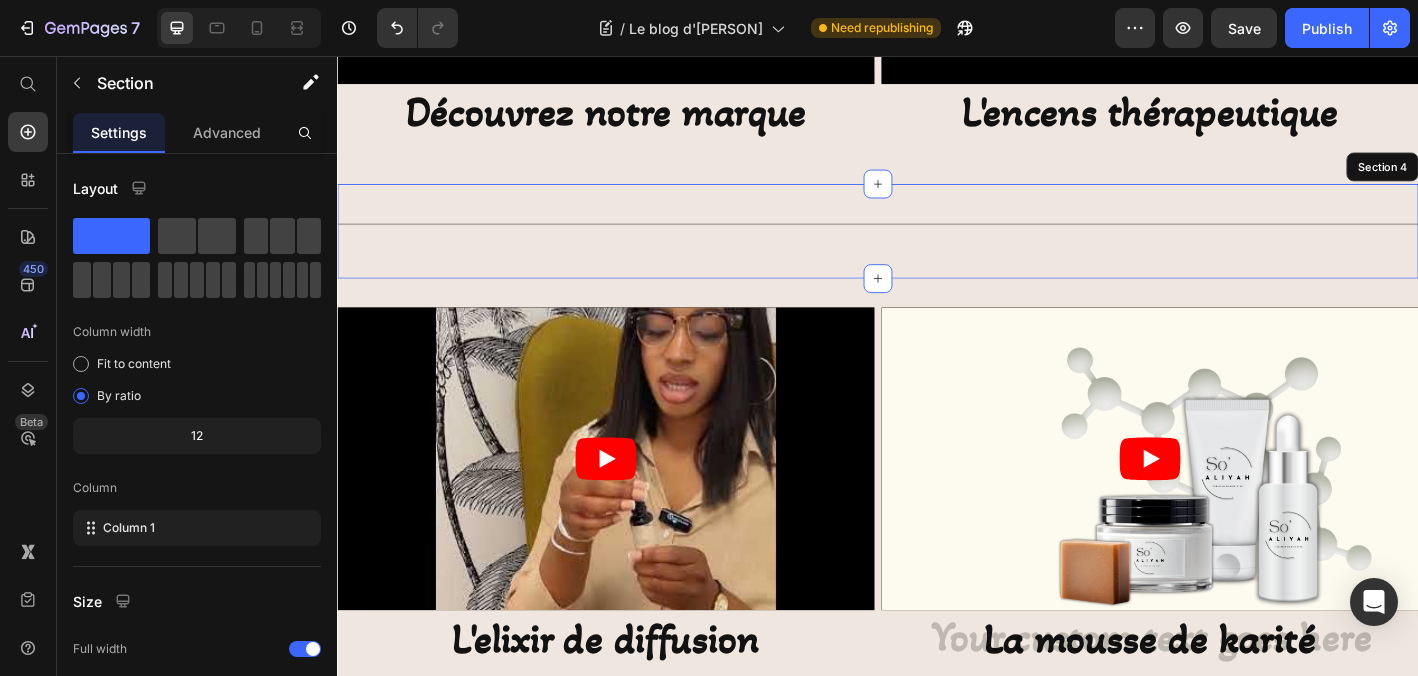 click on "Title Line   16 Section 4" at bounding box center [937, 250] 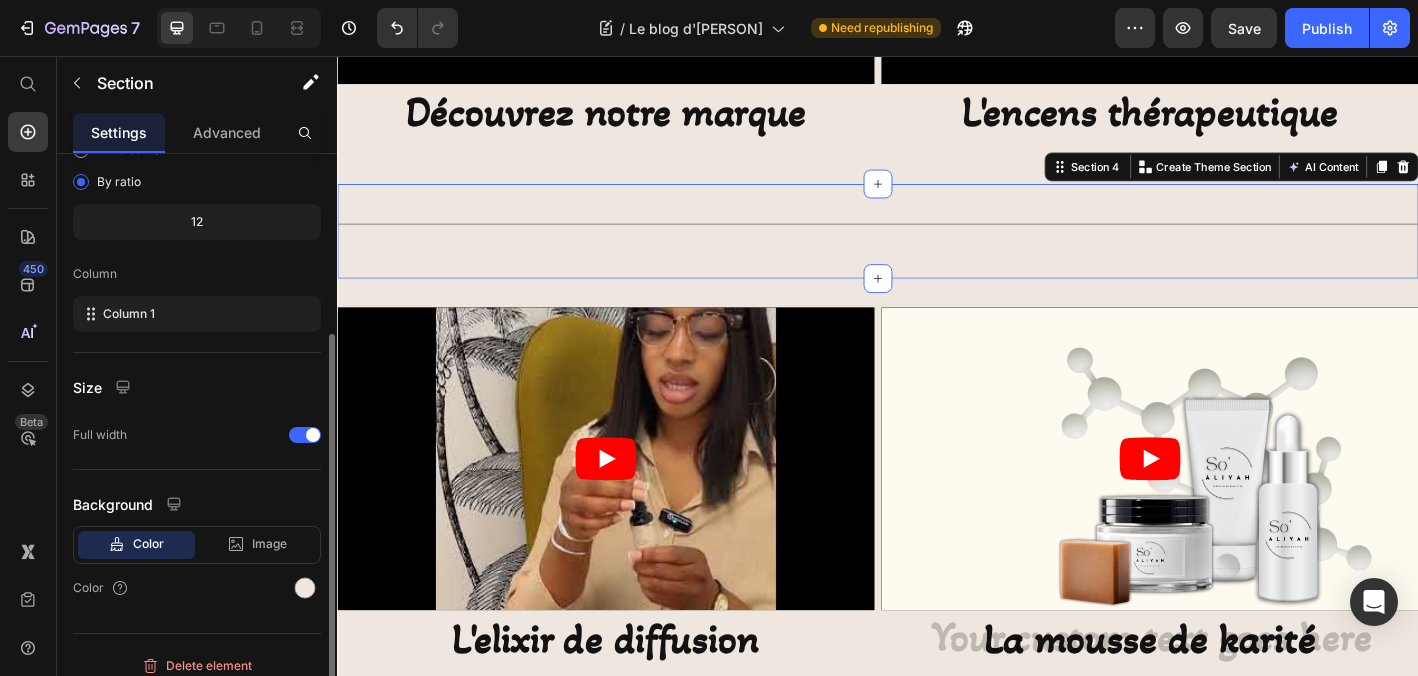 scroll, scrollTop: 229, scrollLeft: 0, axis: vertical 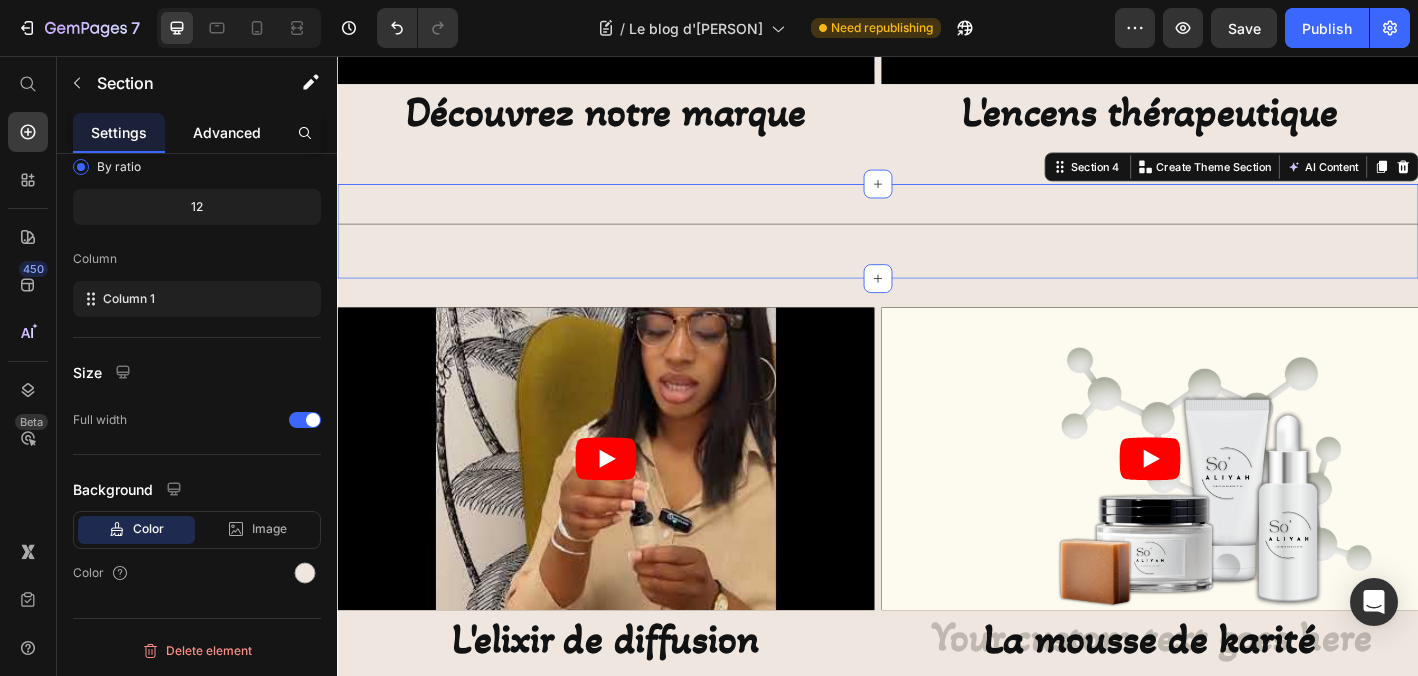 click on "Advanced" at bounding box center [227, 132] 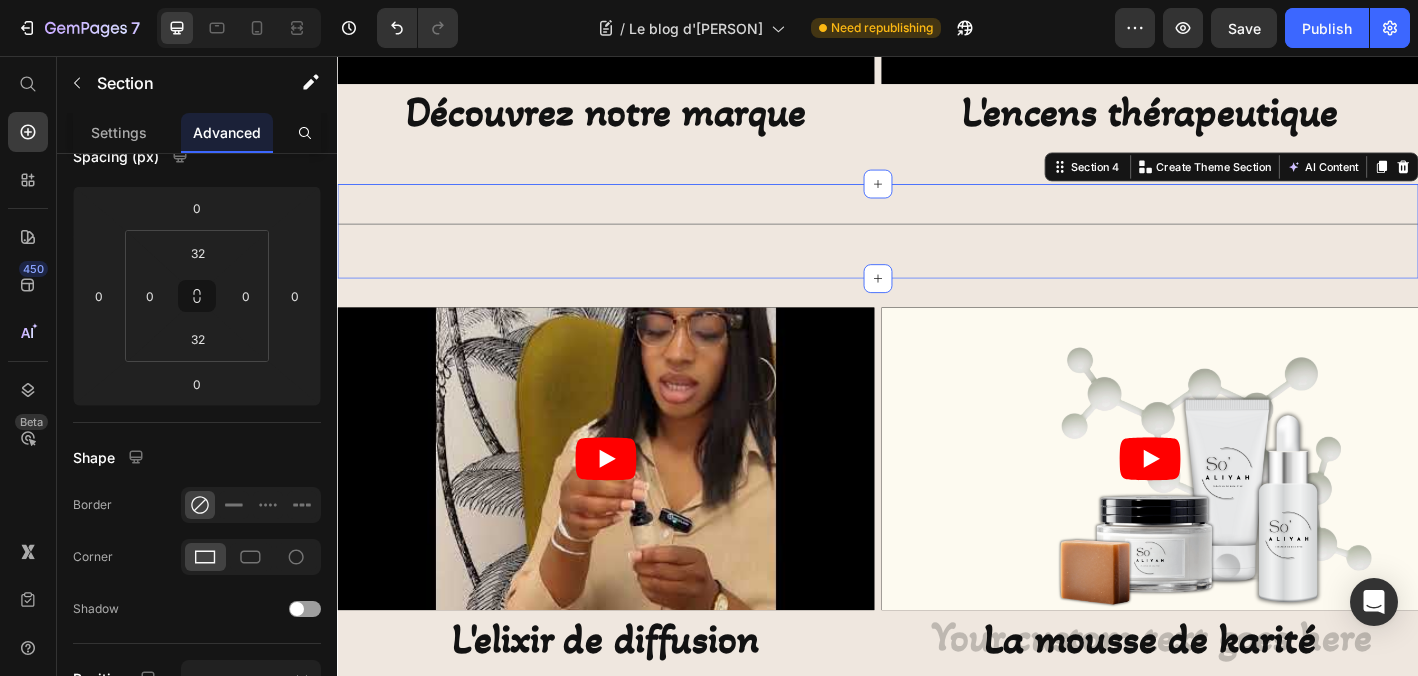 scroll, scrollTop: 0, scrollLeft: 0, axis: both 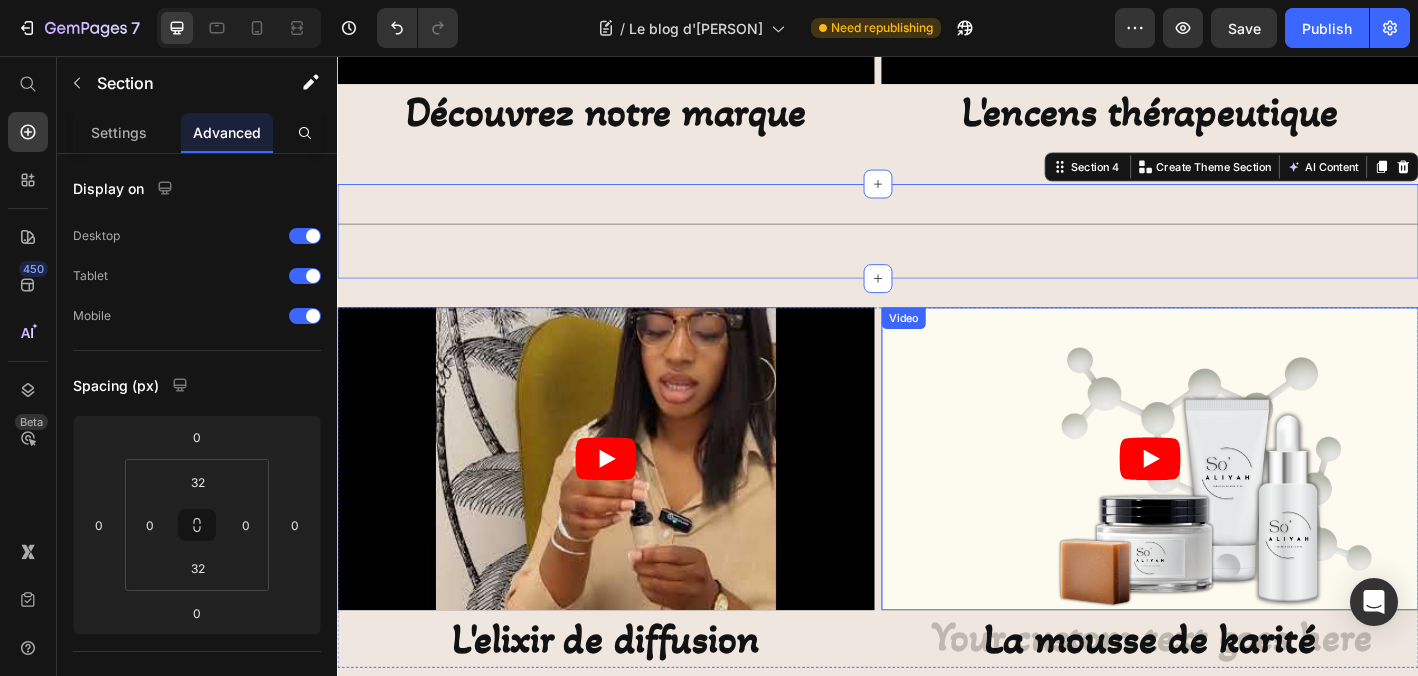 click at bounding box center [1239, 502] 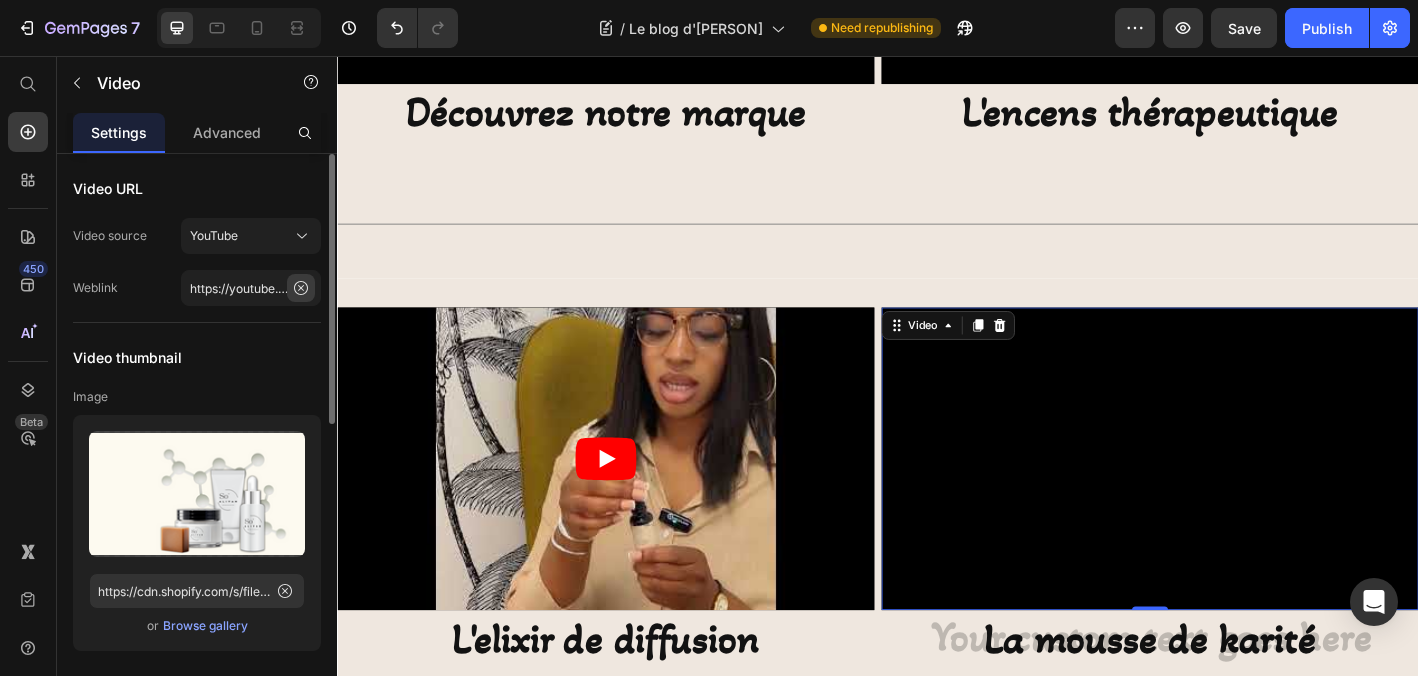 click 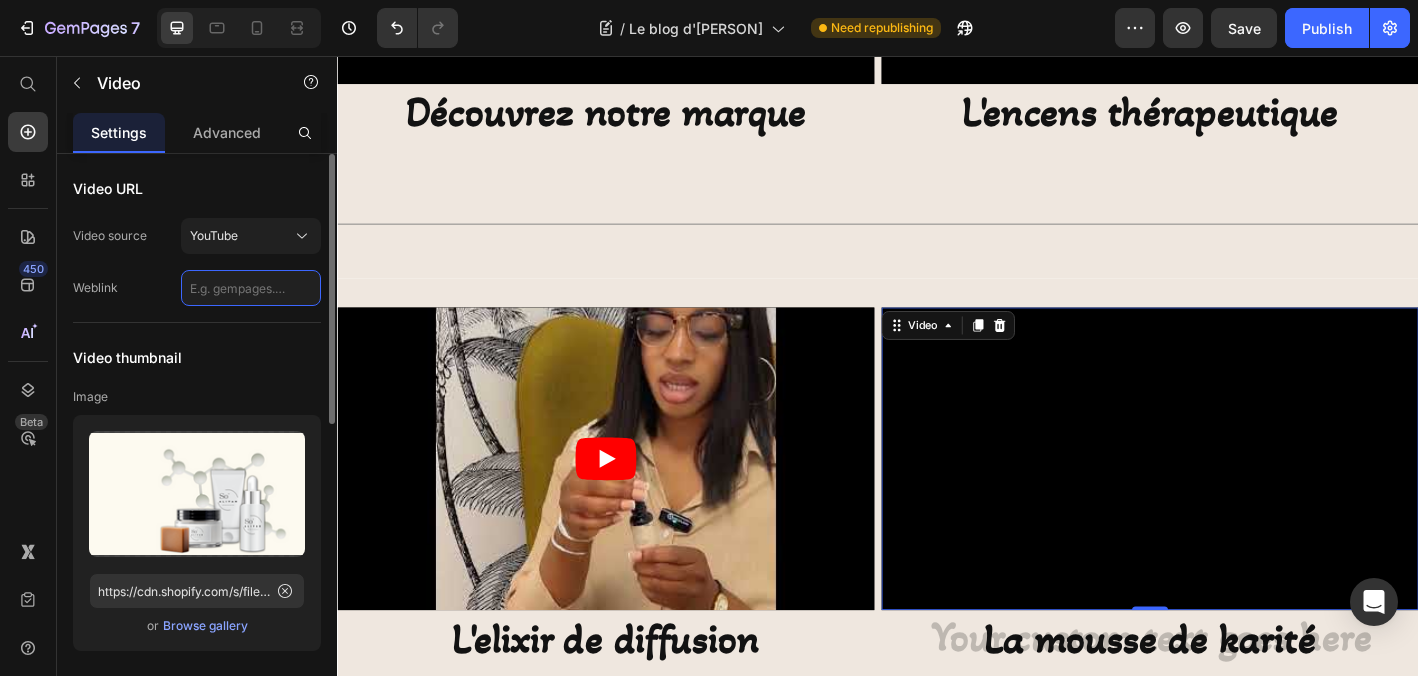 paste on "https://youtube.com/shorts/02ERKu-OPUI?feature=share" 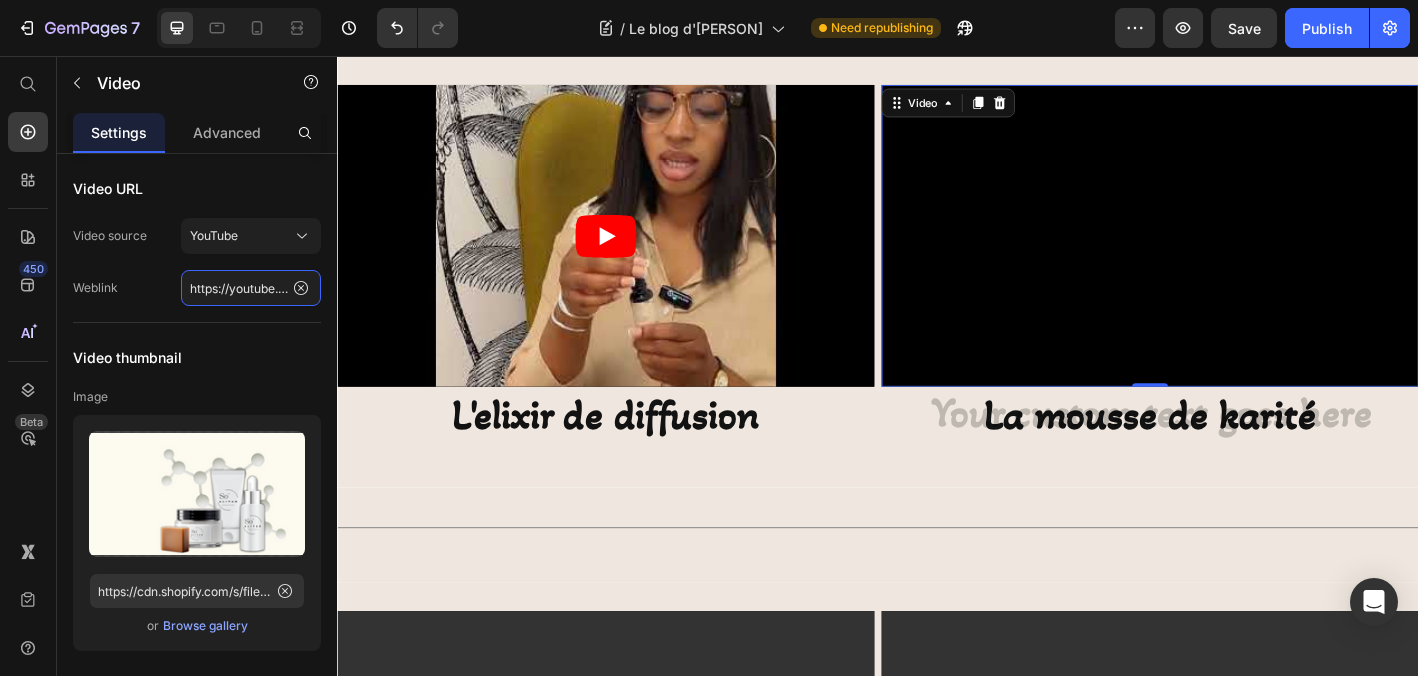 scroll, scrollTop: 1291, scrollLeft: 0, axis: vertical 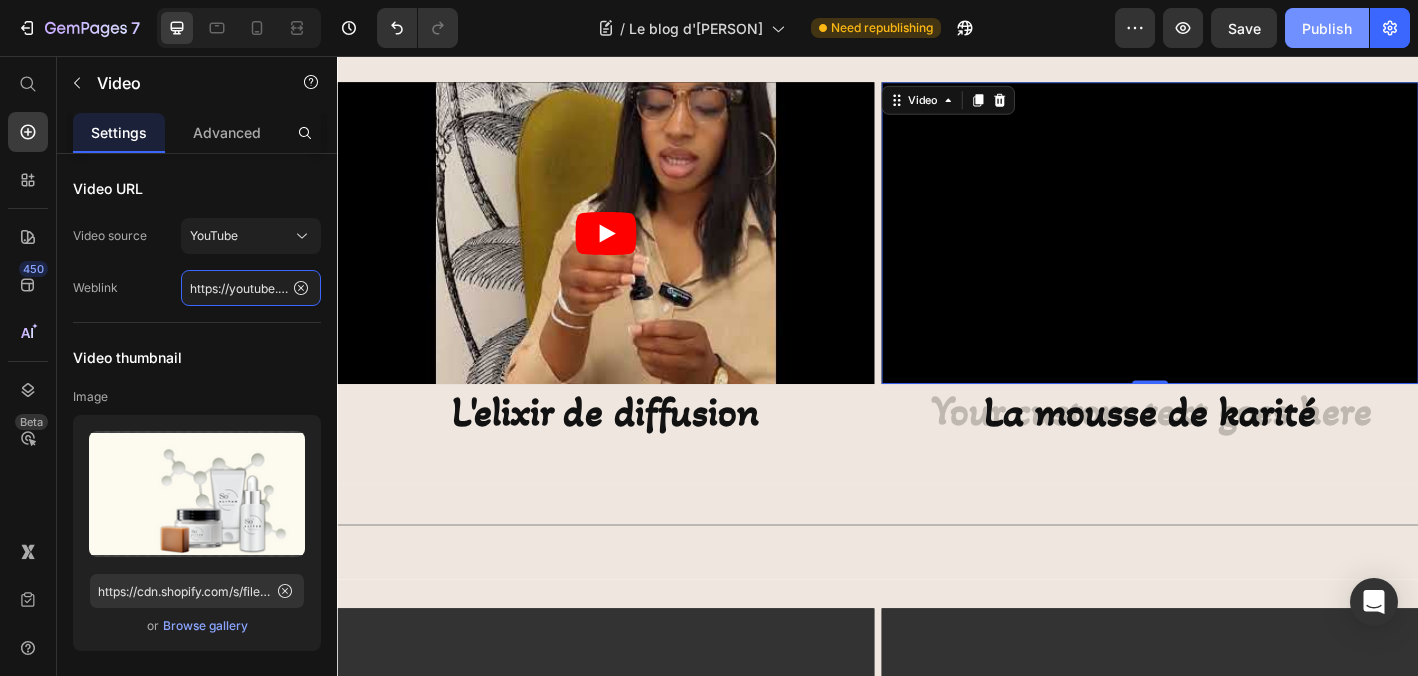 type on "https://youtube.com/shorts/02ERKu-OPUI?feature=share" 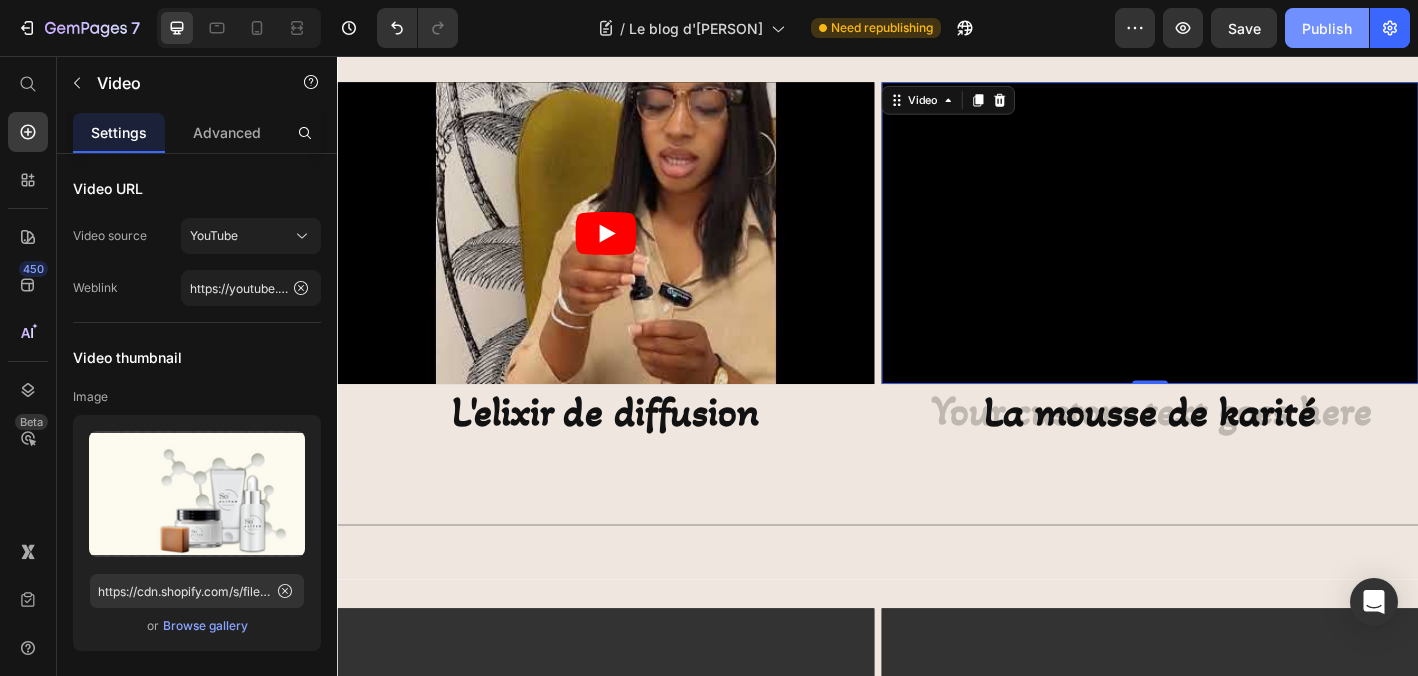 click on "Publish" at bounding box center (1327, 28) 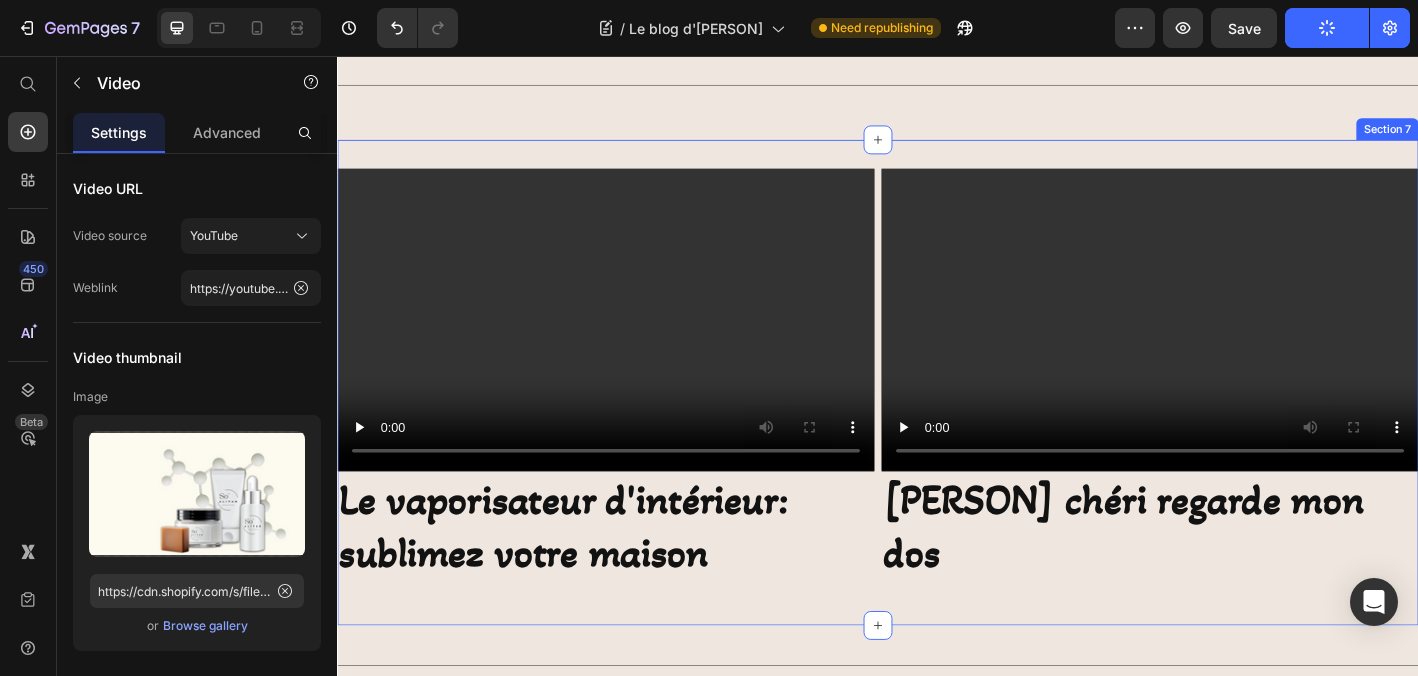 scroll, scrollTop: 1779, scrollLeft: 0, axis: vertical 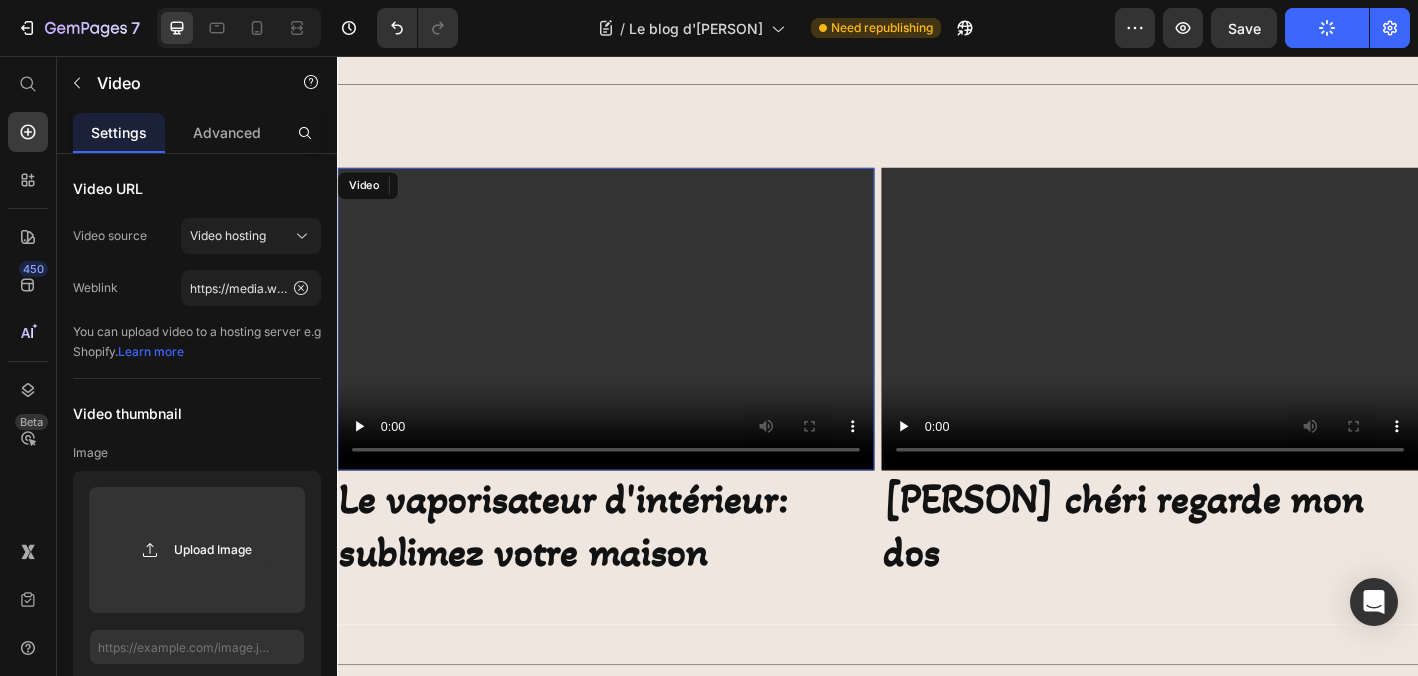 click at bounding box center (635, 347) 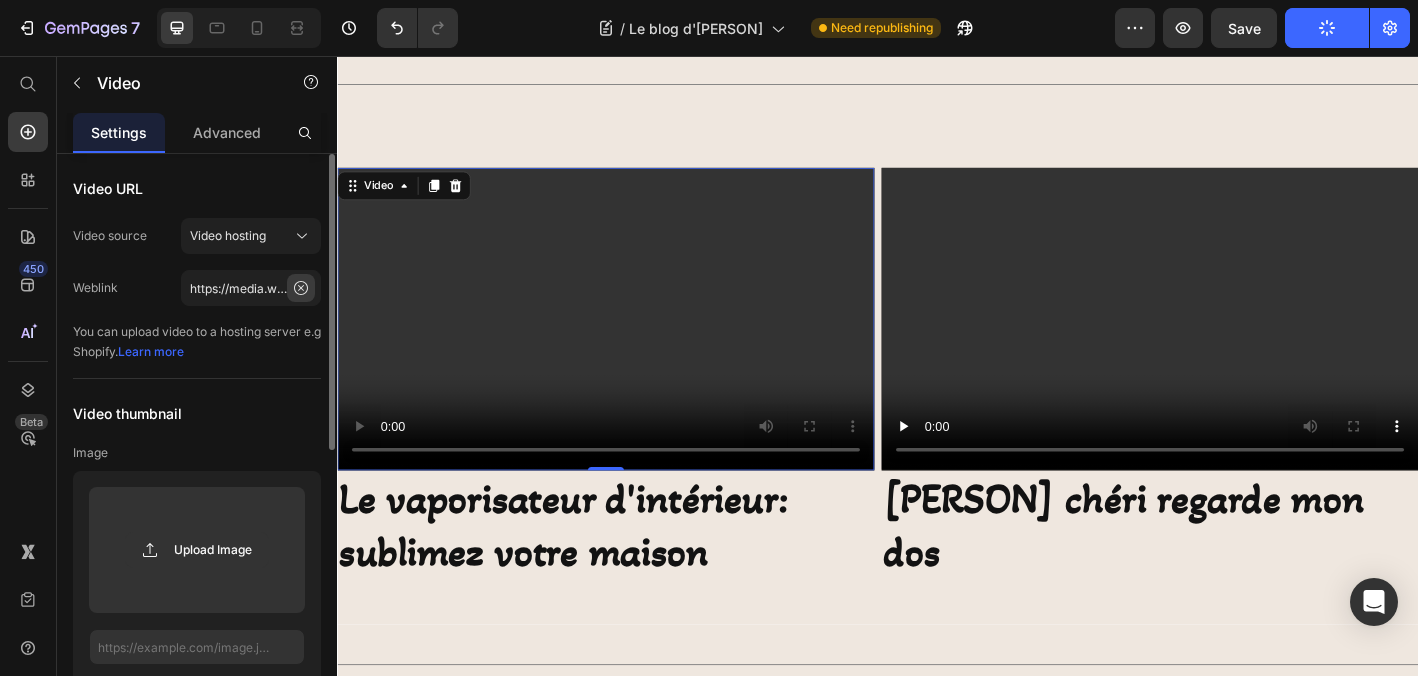 click 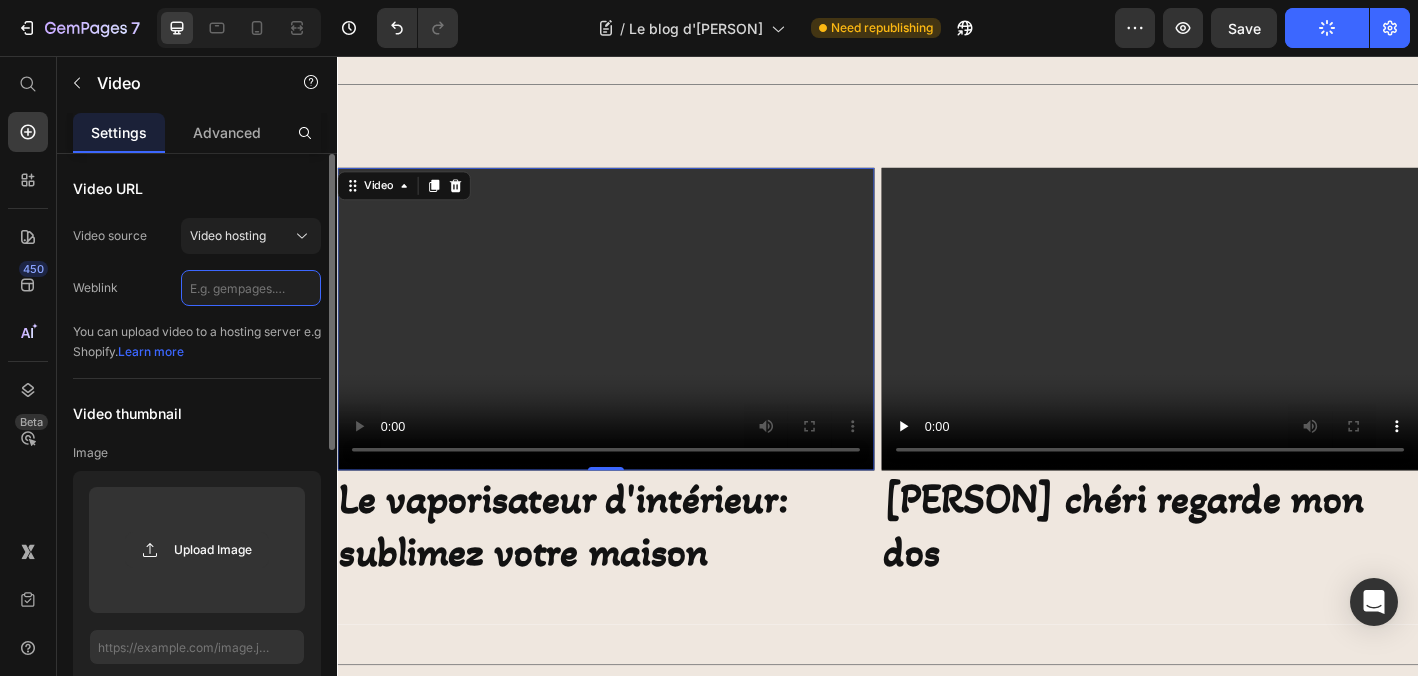 paste on "https://youtube.com/shorts/iZbF9M3MRzI?feature=share" 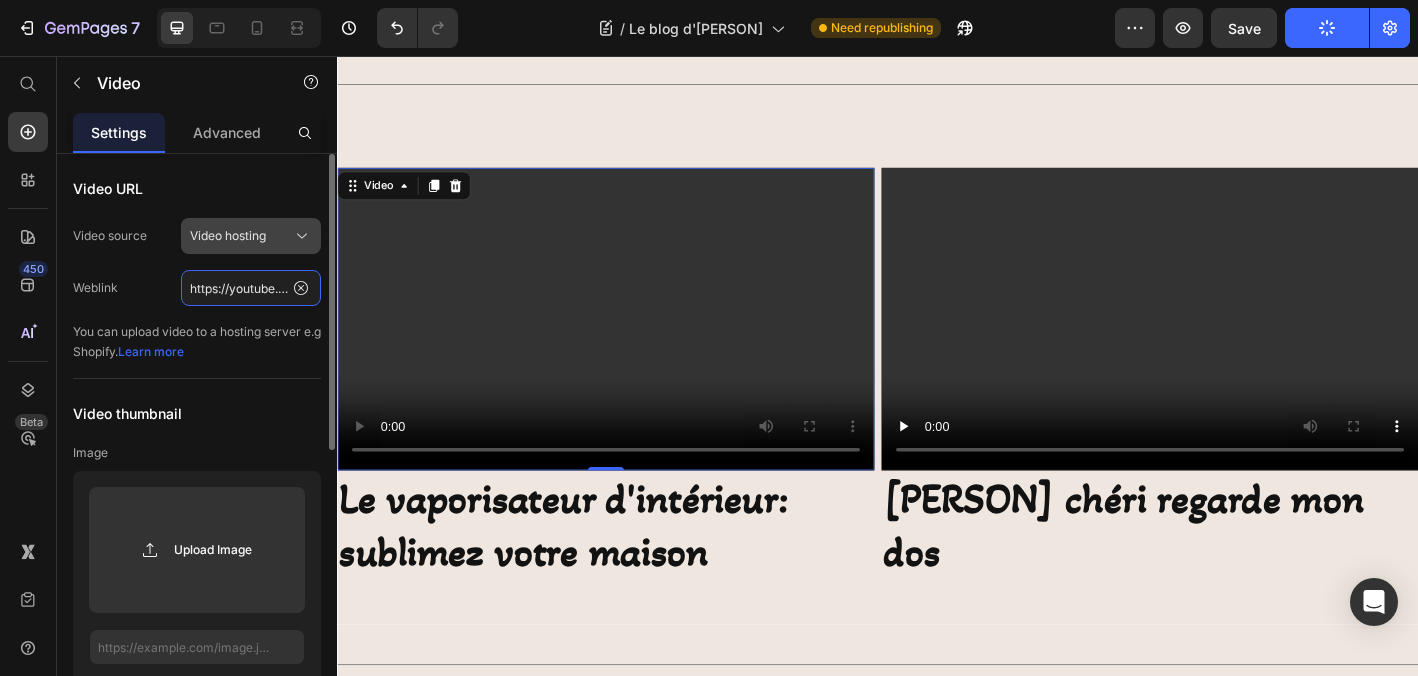 type on "https://youtube.com/shorts/iZbF9M3MRzI?feature=share" 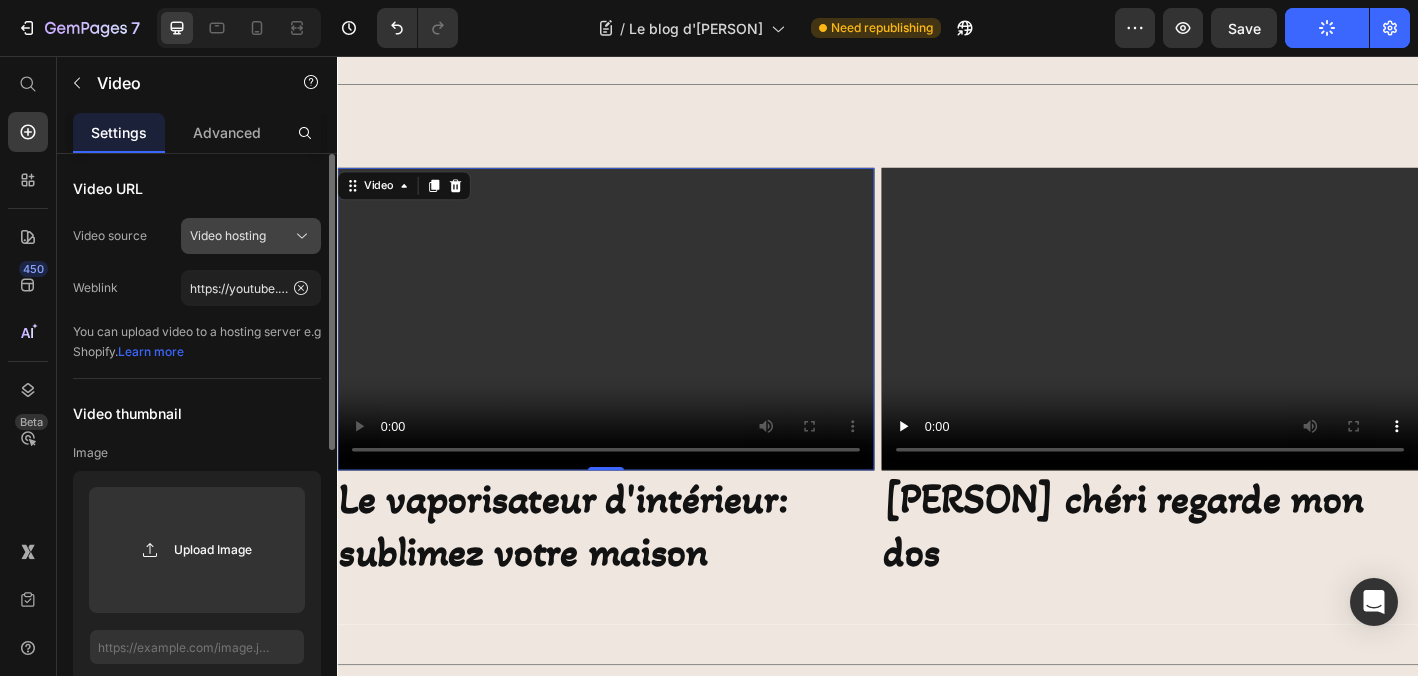 click 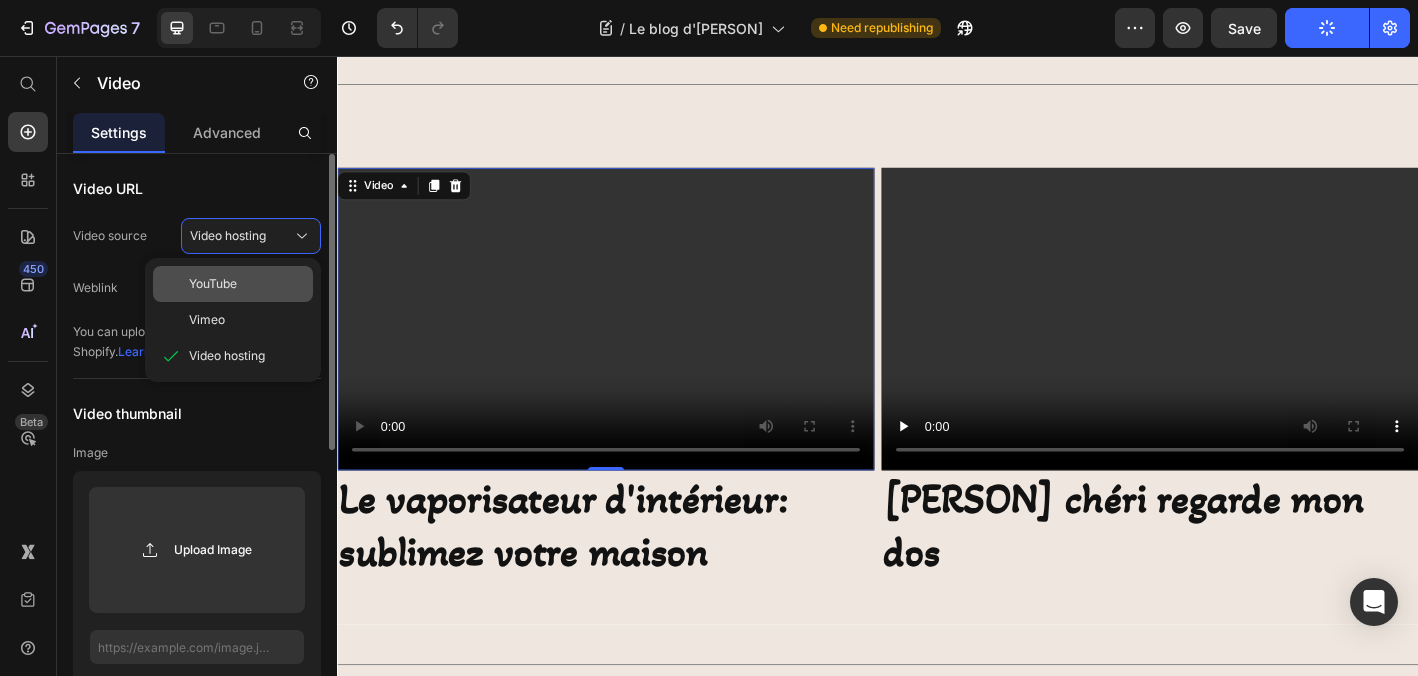 click on "YouTube" at bounding box center [247, 284] 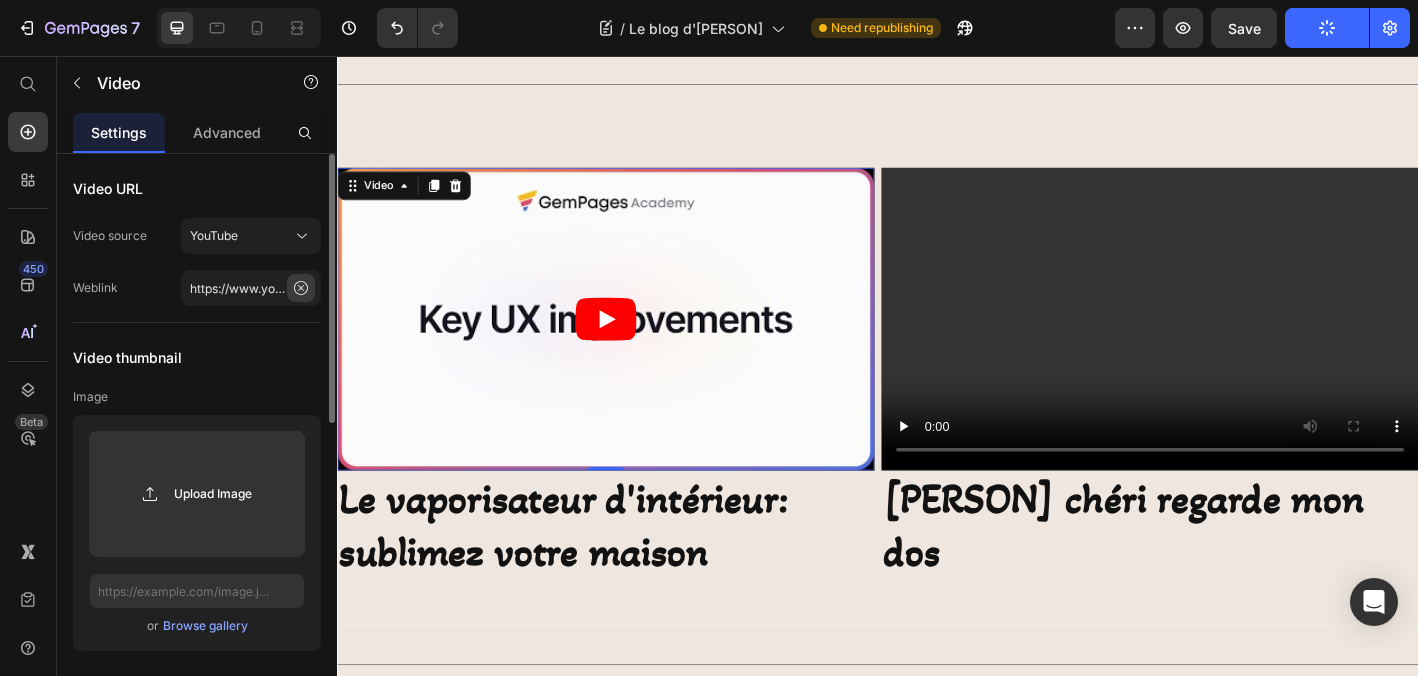 click 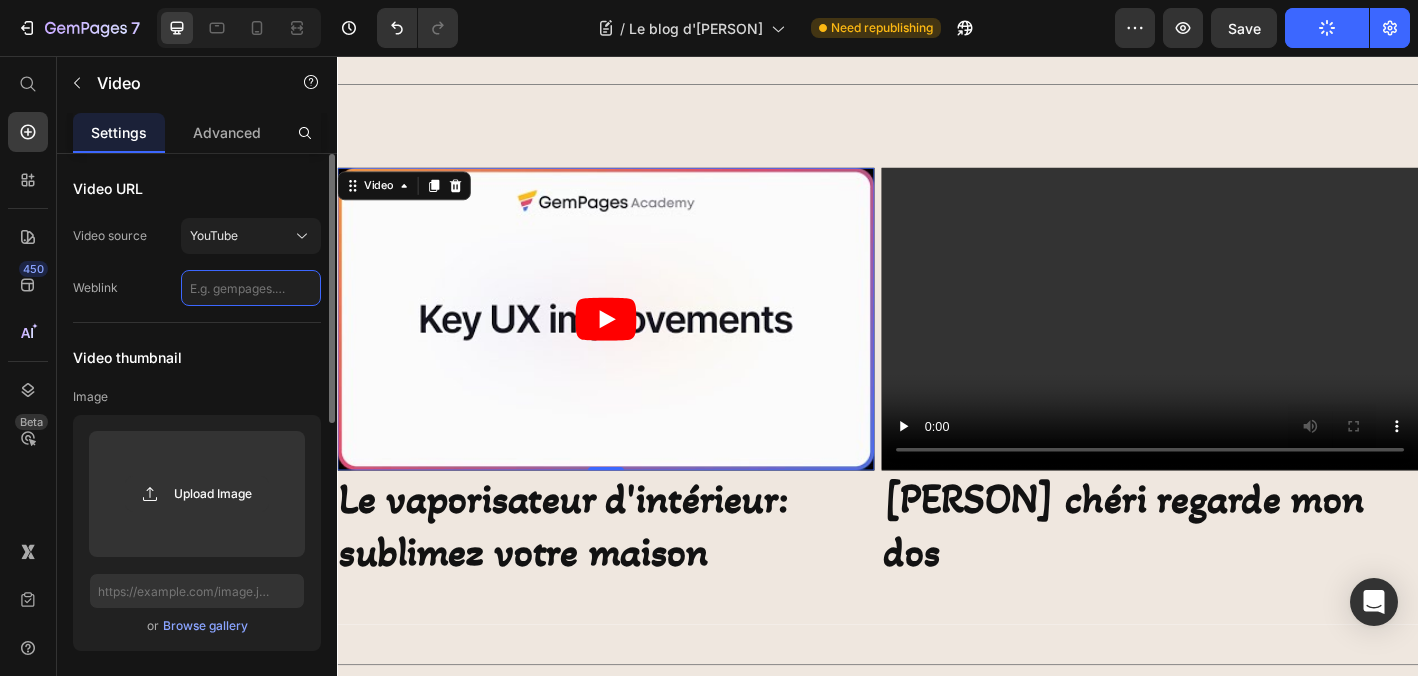 paste on "https://youtube.com/shorts/iZbF9M3MRzI?feature=share" 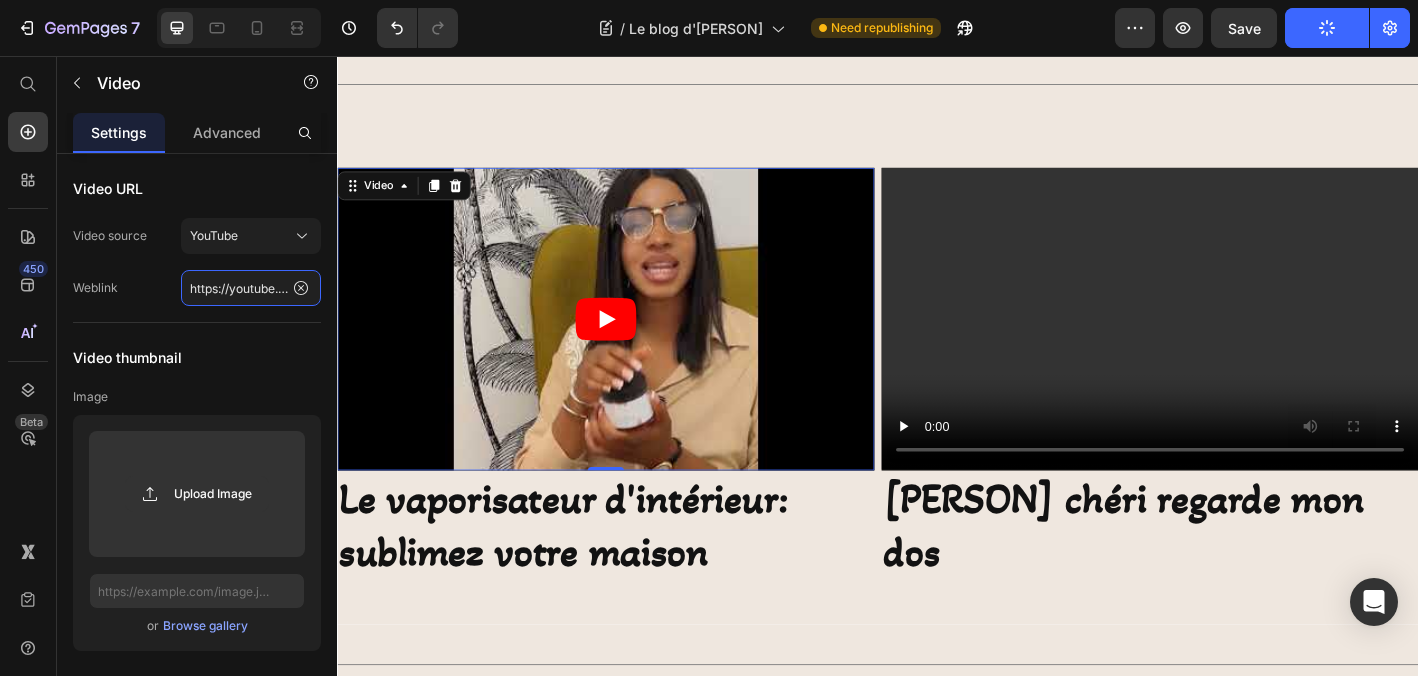 type on "https://youtube.com/shorts/iZbF9M3MRzI?feature=share" 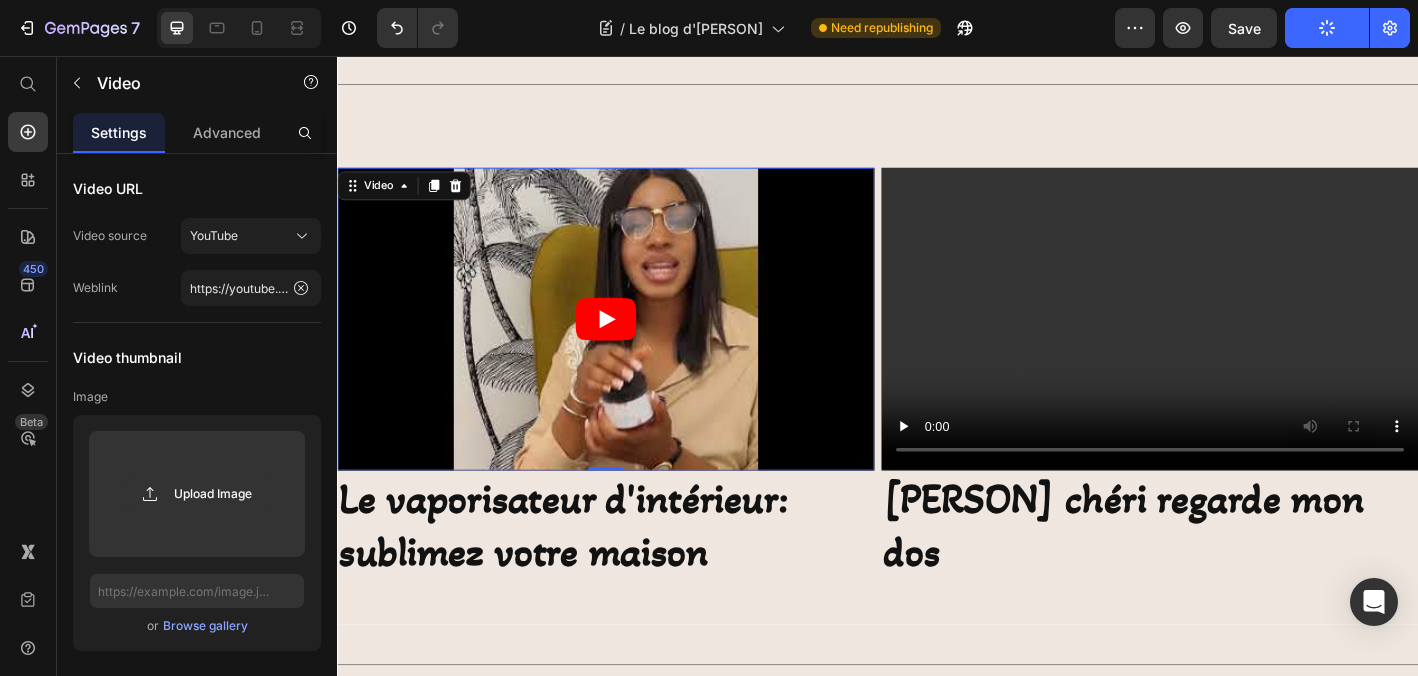 click at bounding box center [635, 347] 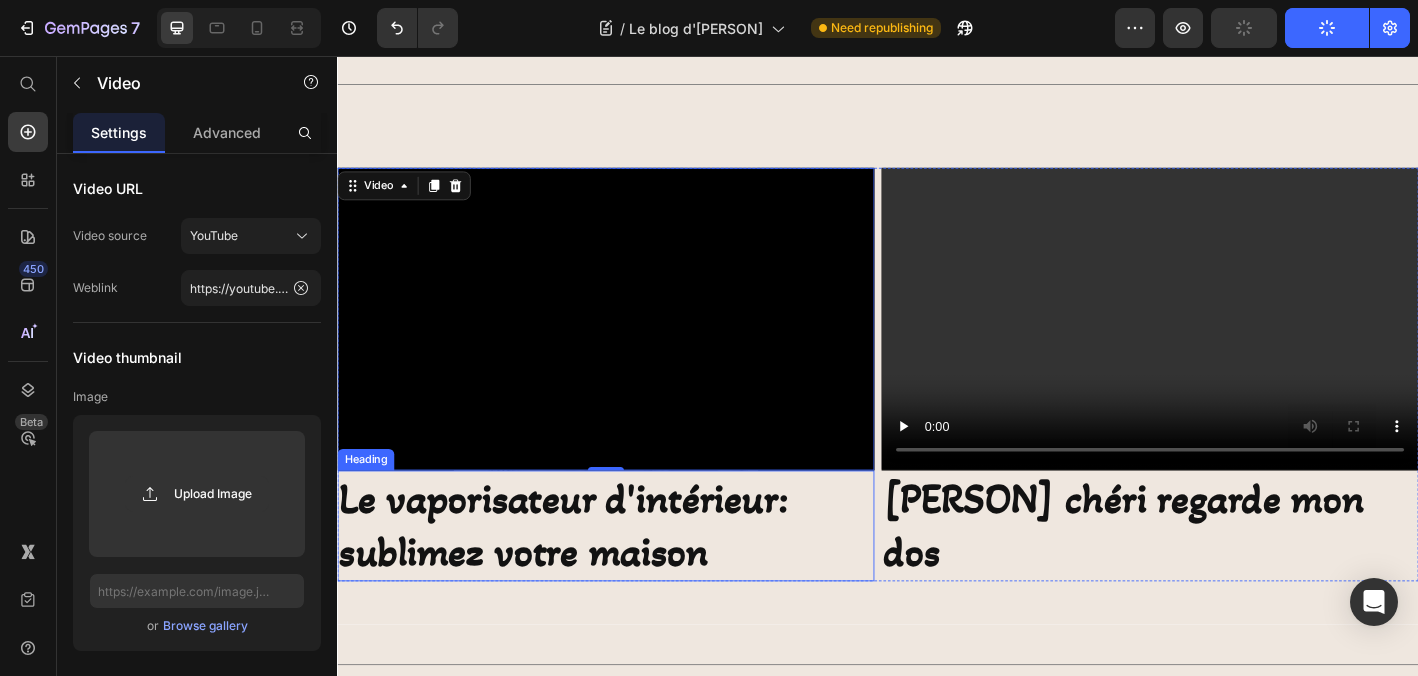 click on "Le vaporisateur d'intérieur: sublimez votre maison" at bounding box center (635, 578) 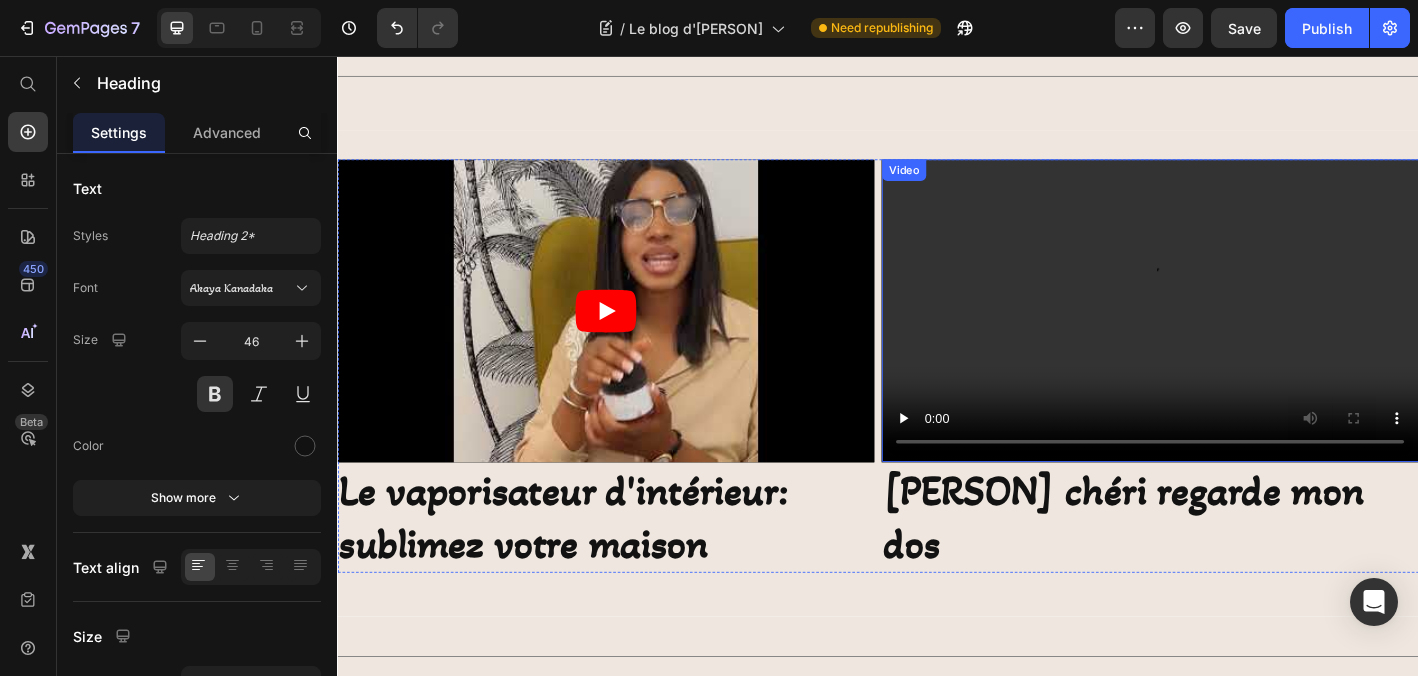 scroll, scrollTop: 1802, scrollLeft: 0, axis: vertical 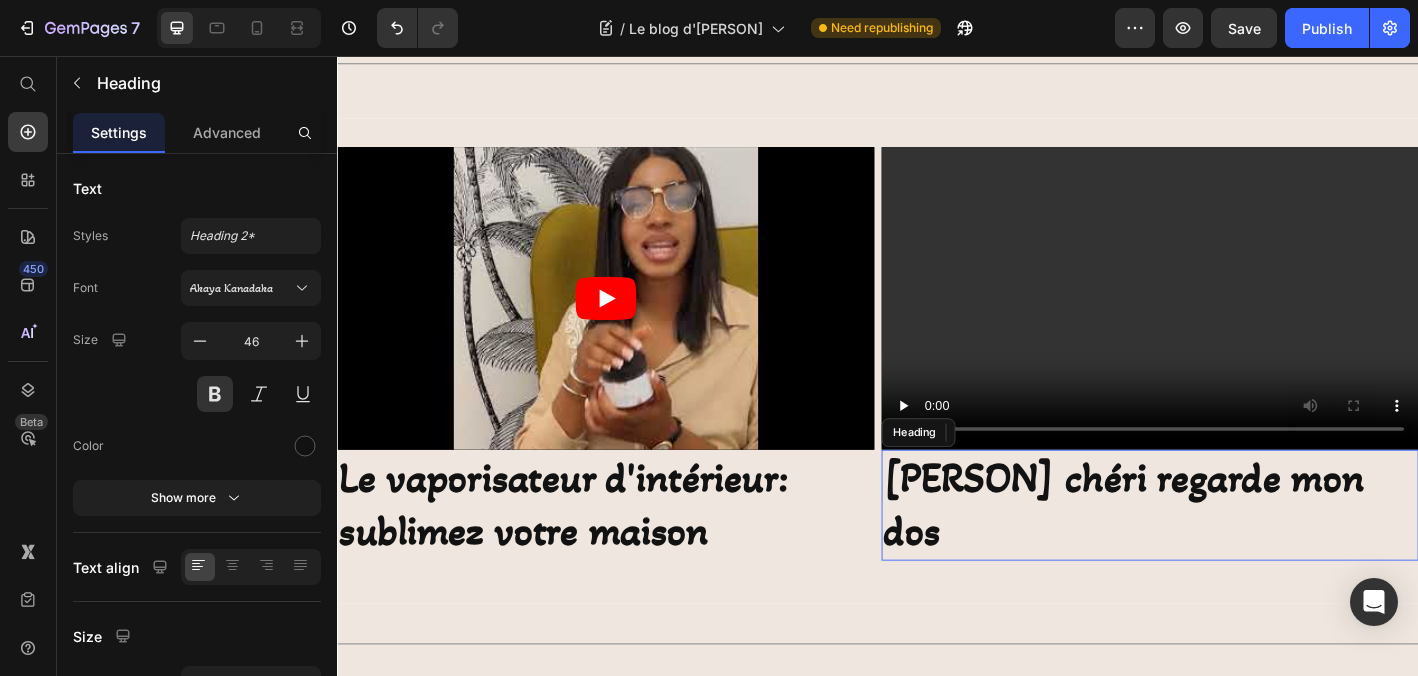 click on "Baya chéri regarde mon dos" at bounding box center (1239, 555) 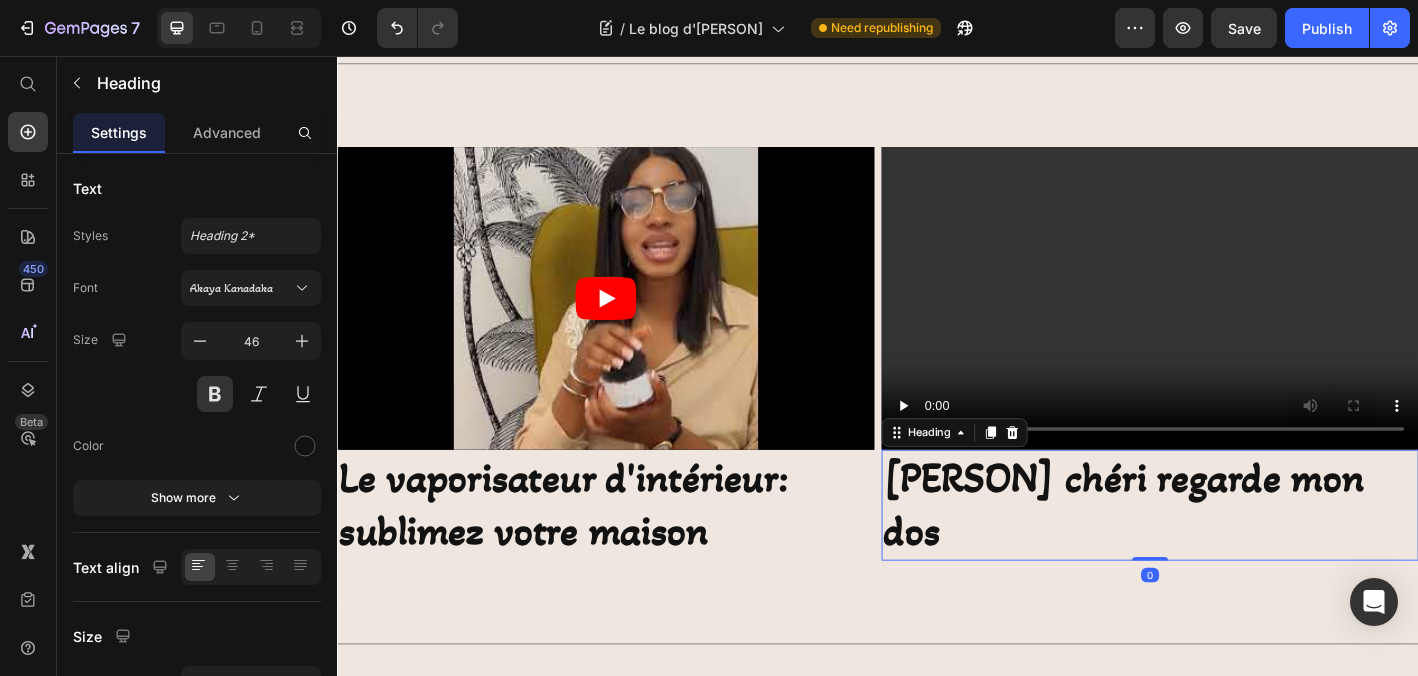 click on "Baya chéri regarde mon dos" at bounding box center [1239, 555] 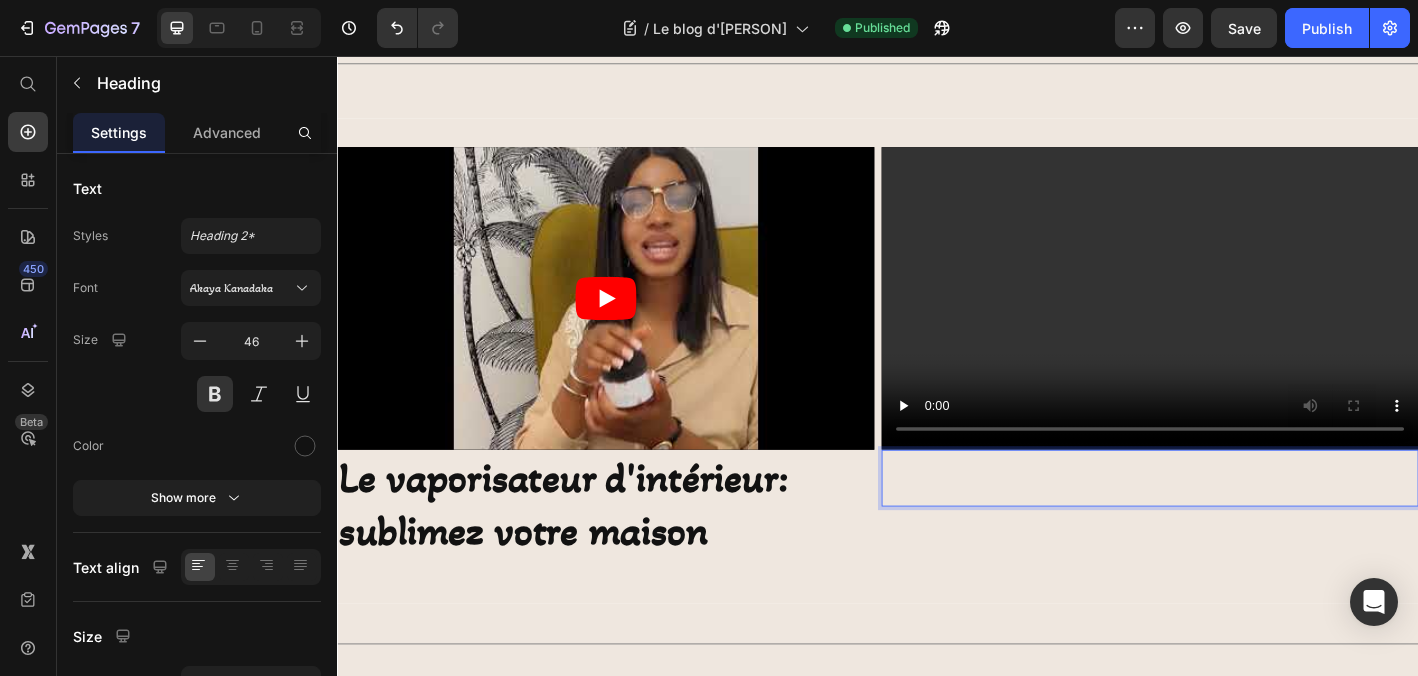 type 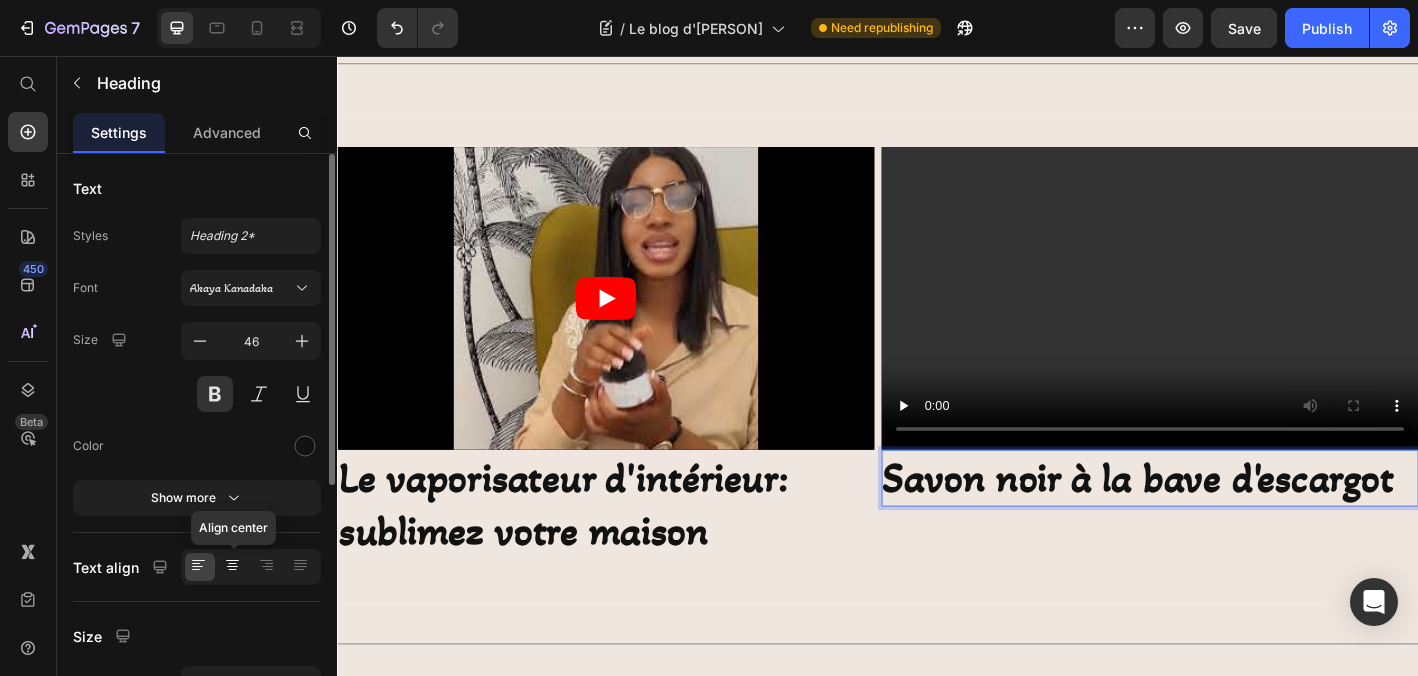 click 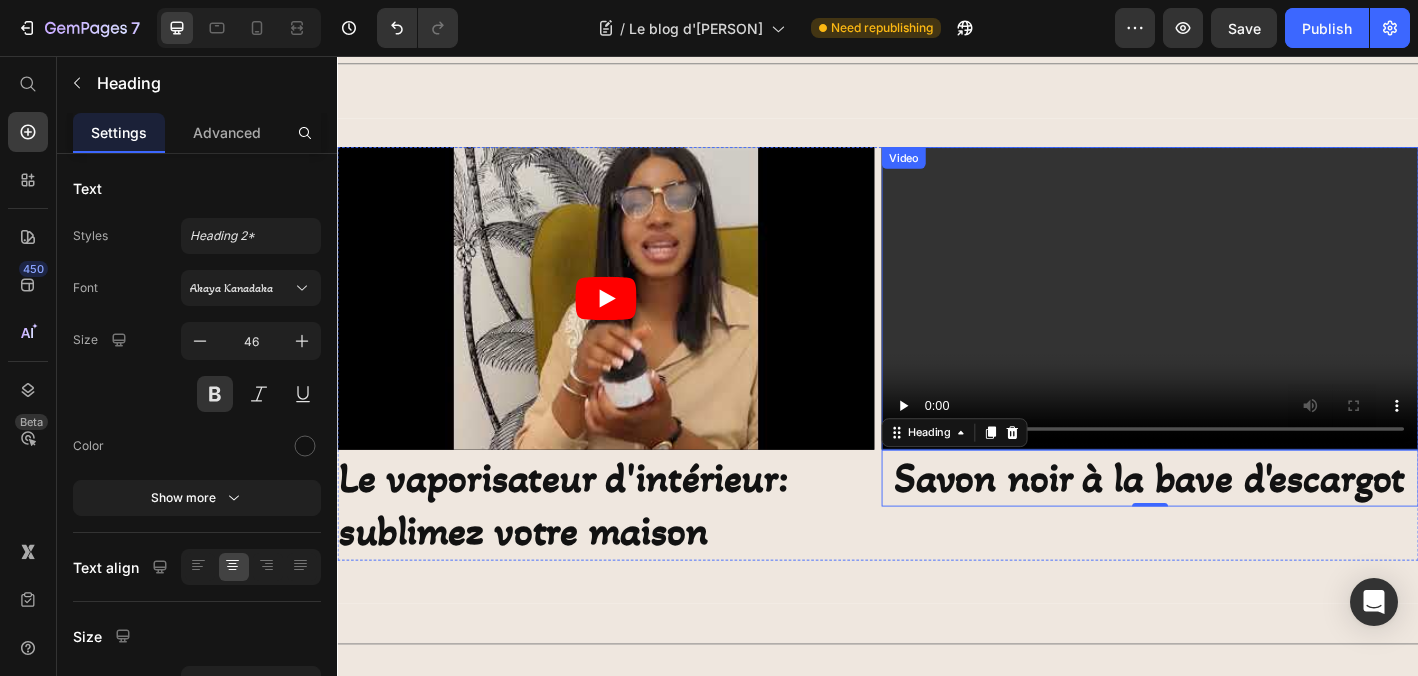 click at bounding box center (1239, 324) 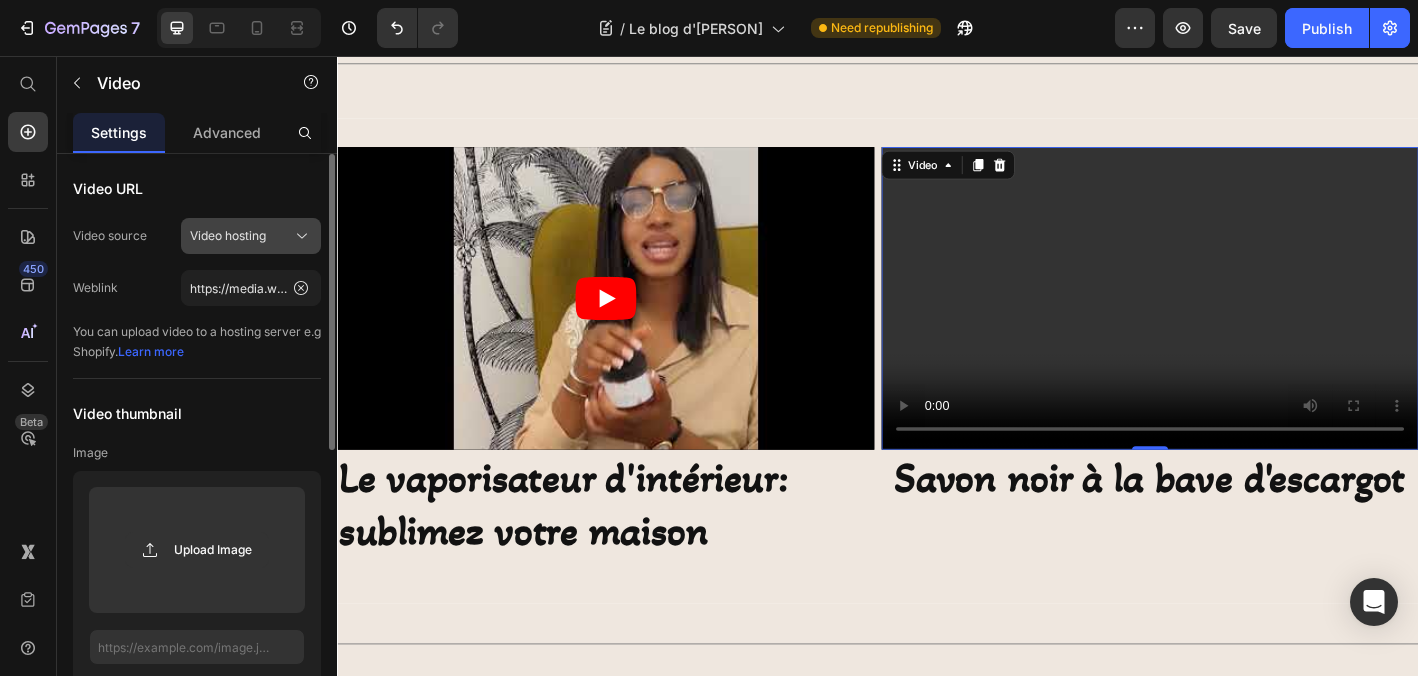 click 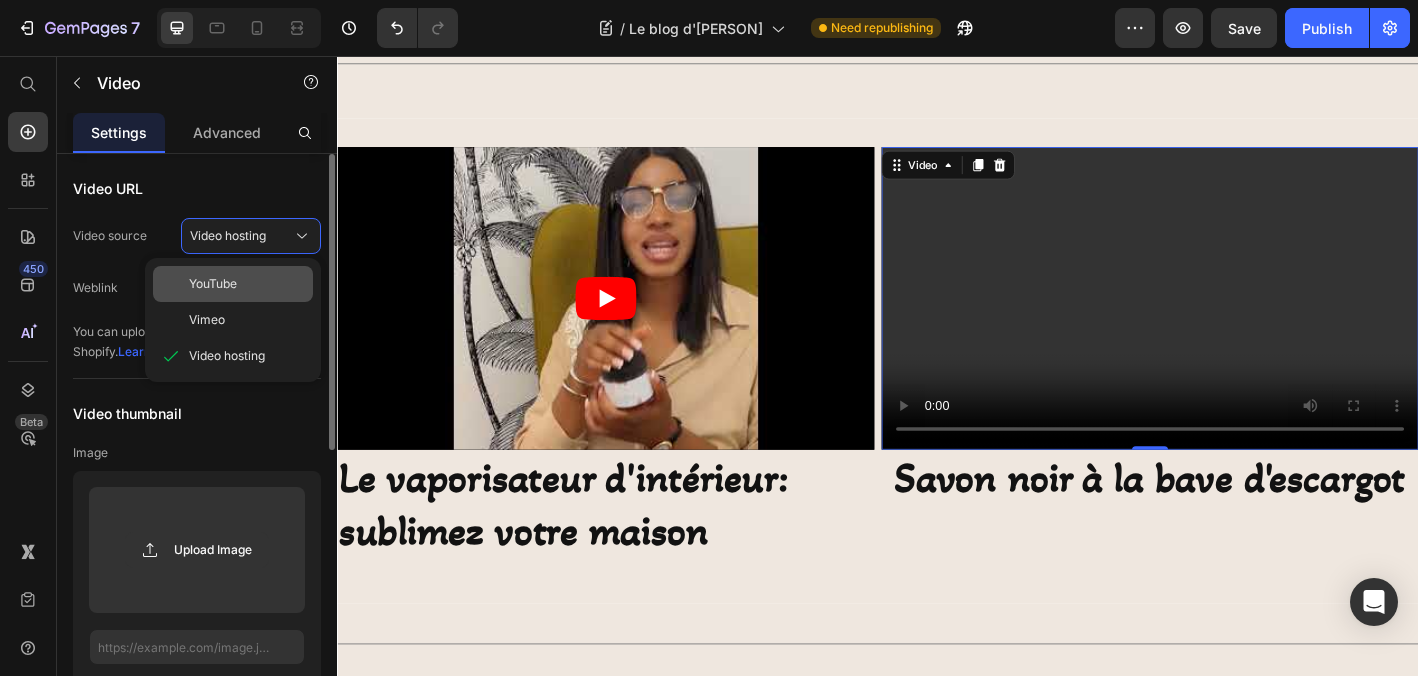 click on "YouTube" at bounding box center [247, 284] 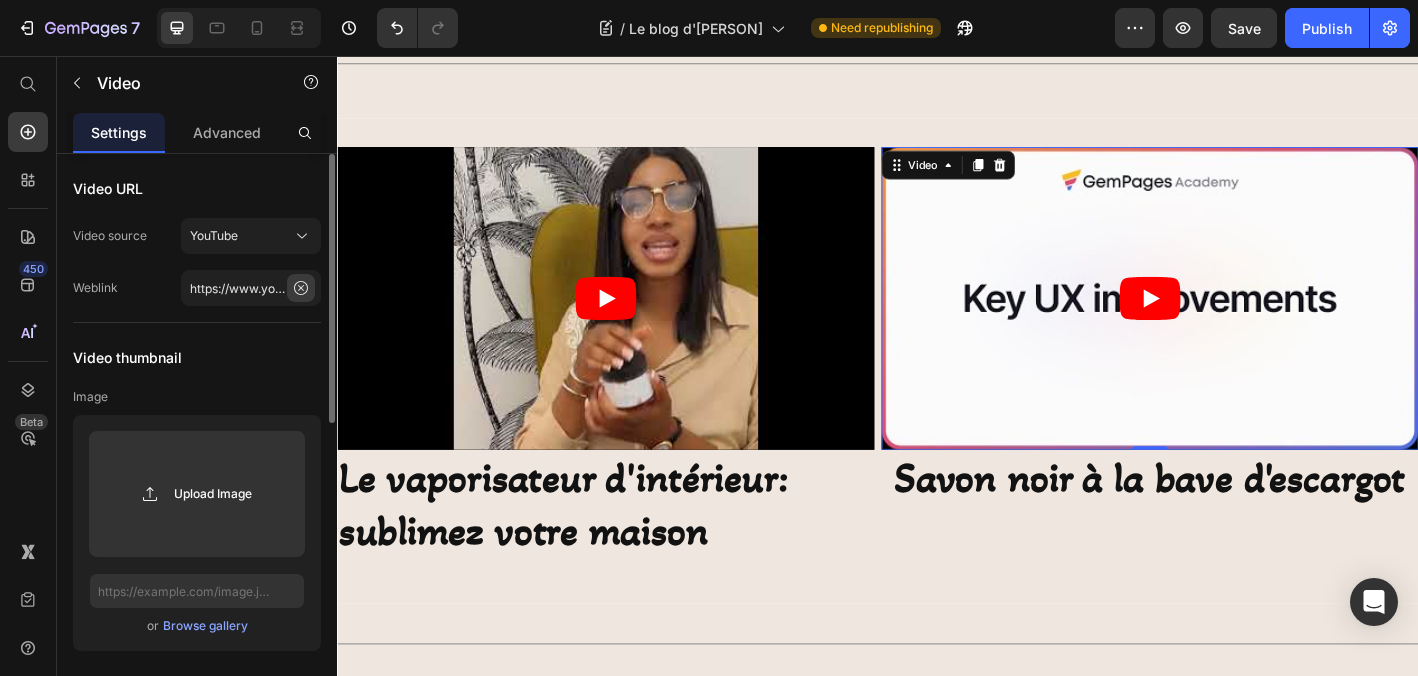 click 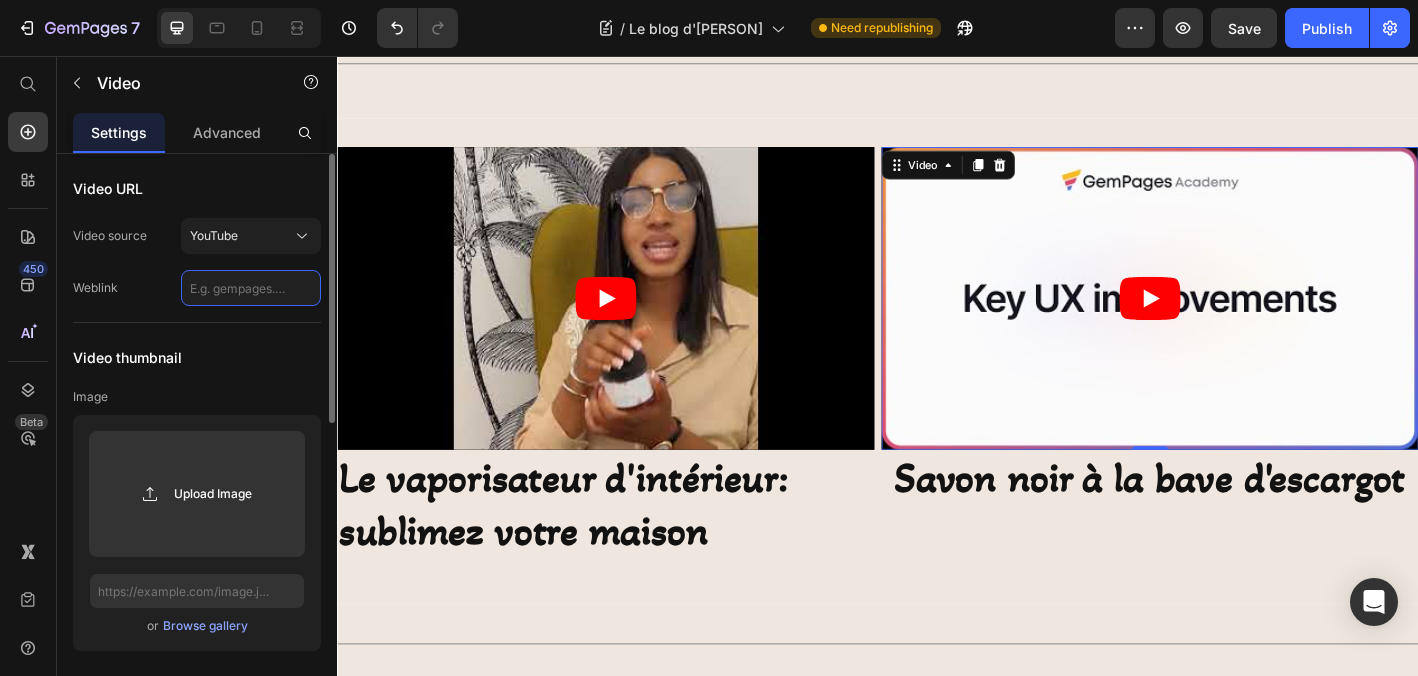 paste on "https://youtube.com/shorts/iZbF9M3MRzI?feature=share" 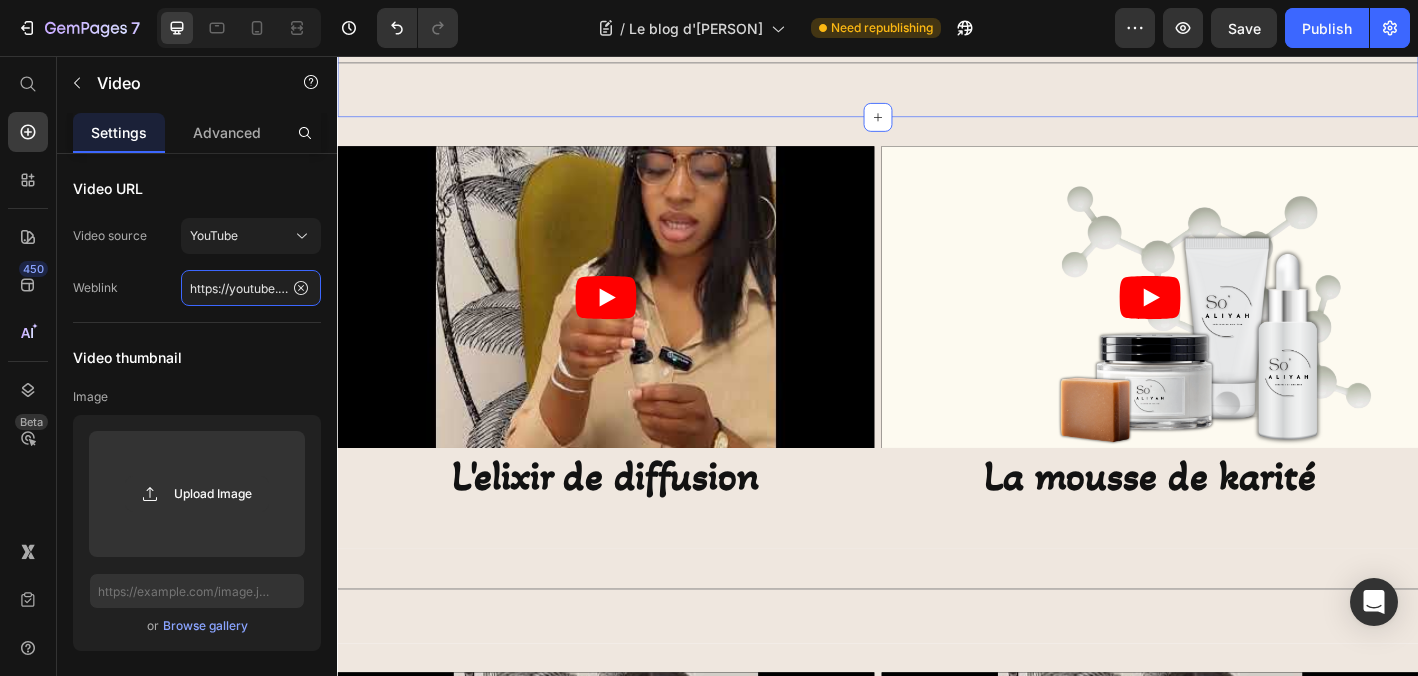 scroll, scrollTop: 1226, scrollLeft: 0, axis: vertical 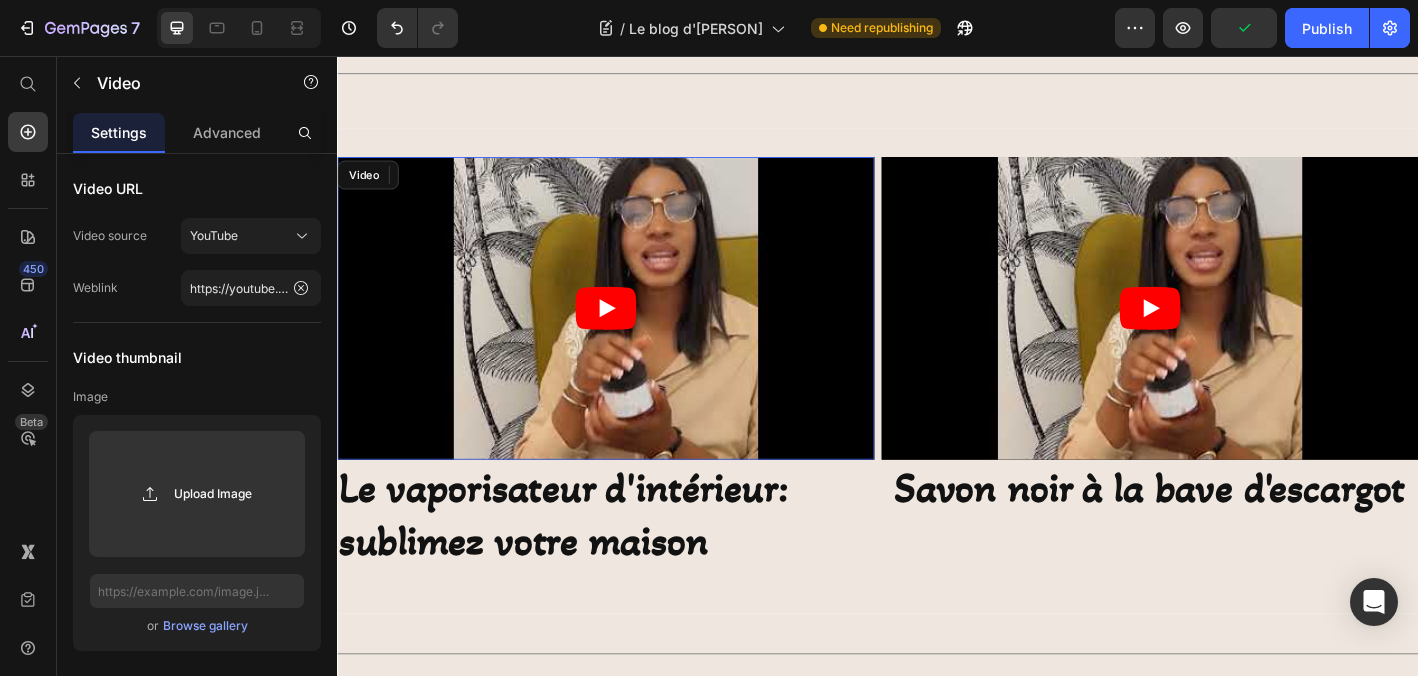 click at bounding box center [635, 335] 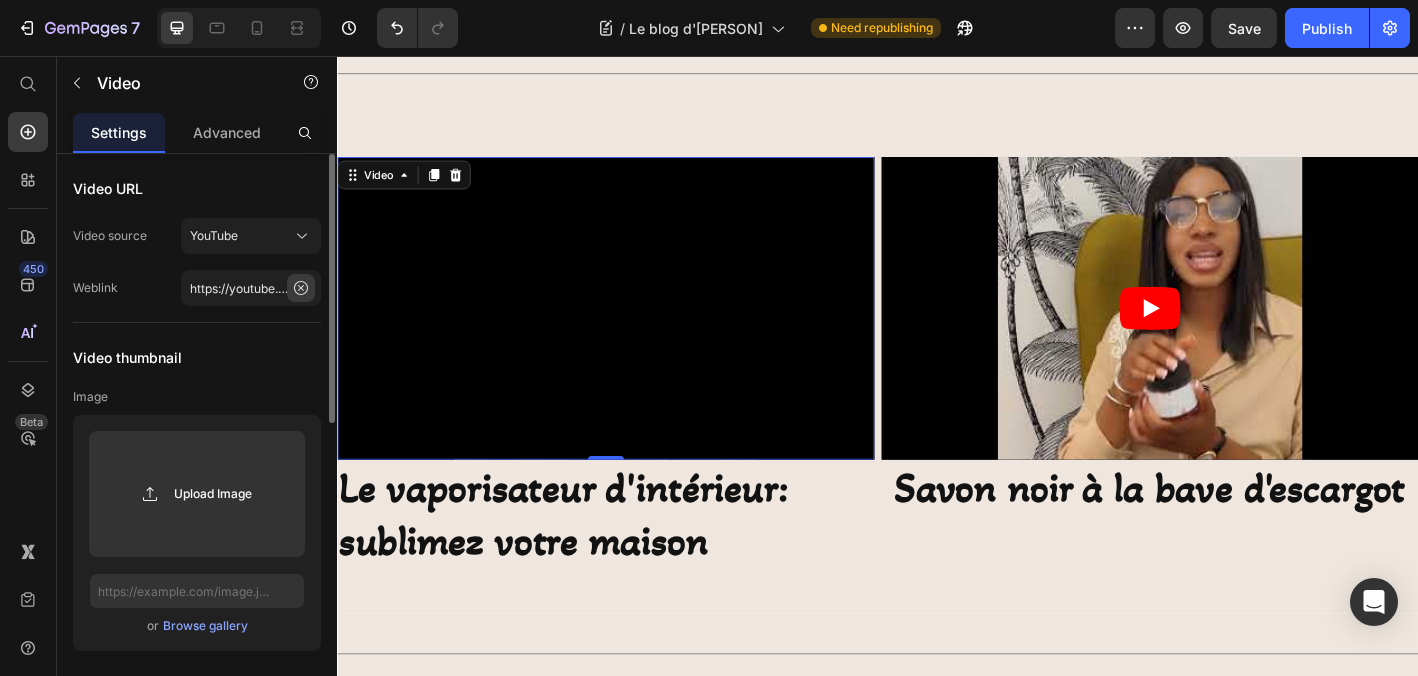 click 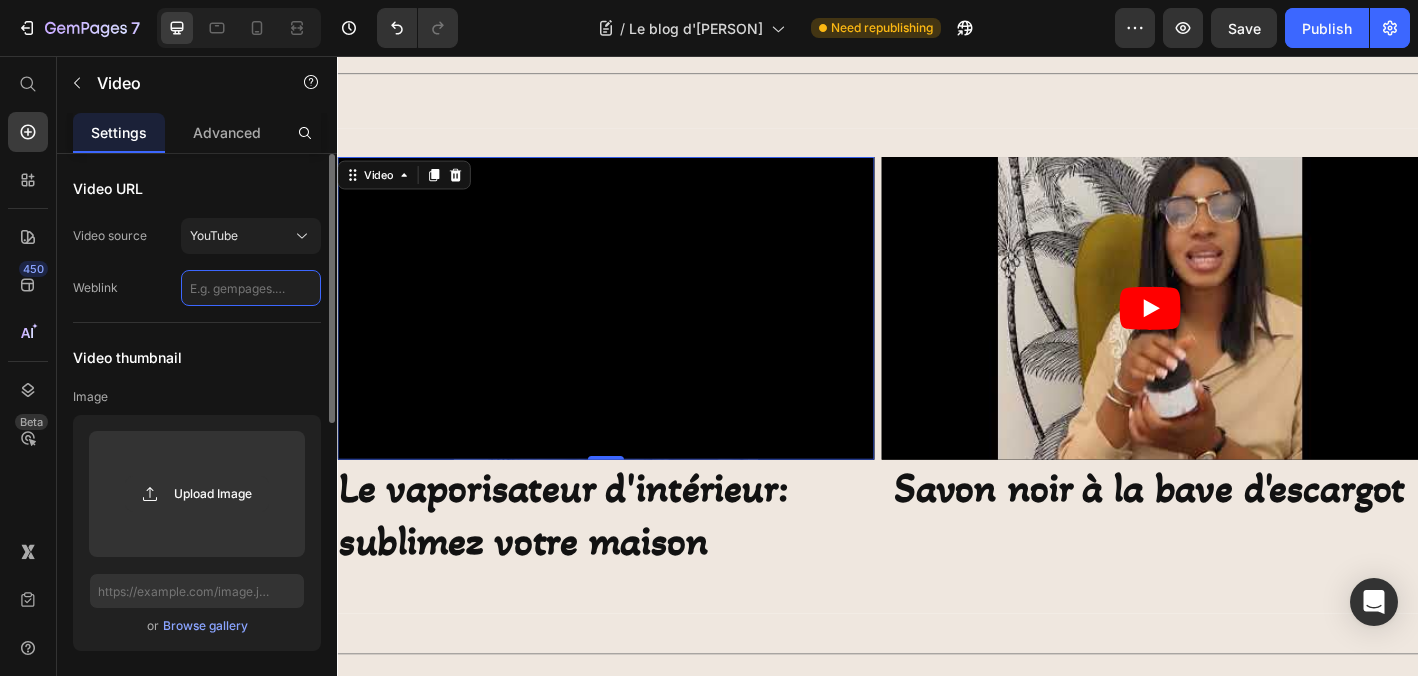 paste on "https://youtube.com/shorts/gvnndDQDjPg?feature=share" 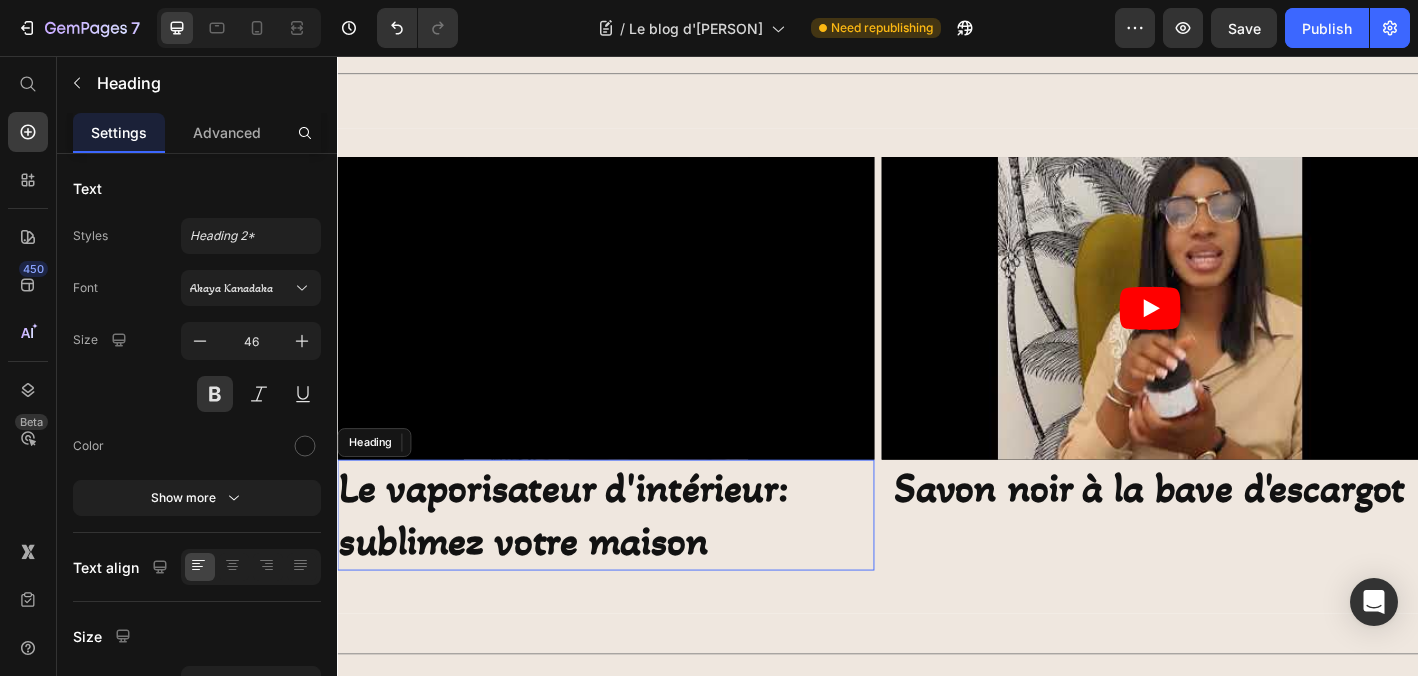 click on "Le vaporisateur d'intérieur: sublimez votre maison" at bounding box center [635, 566] 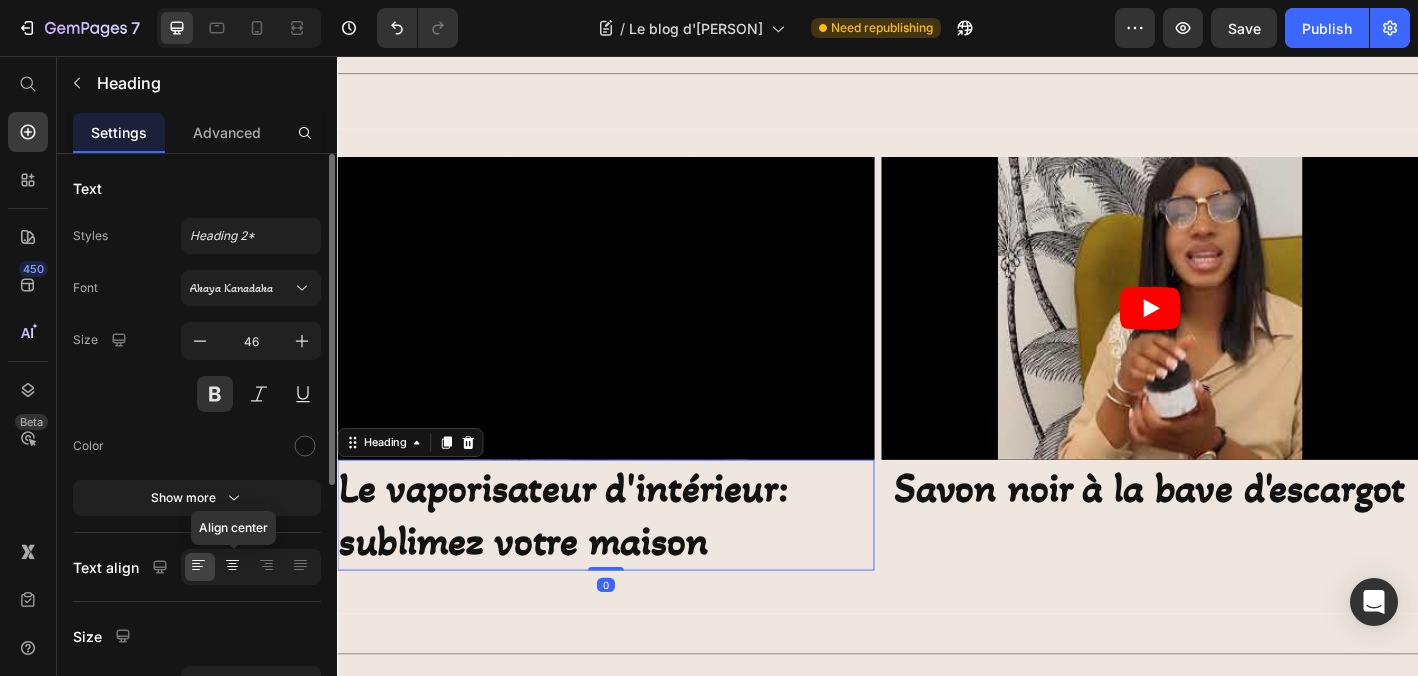 click 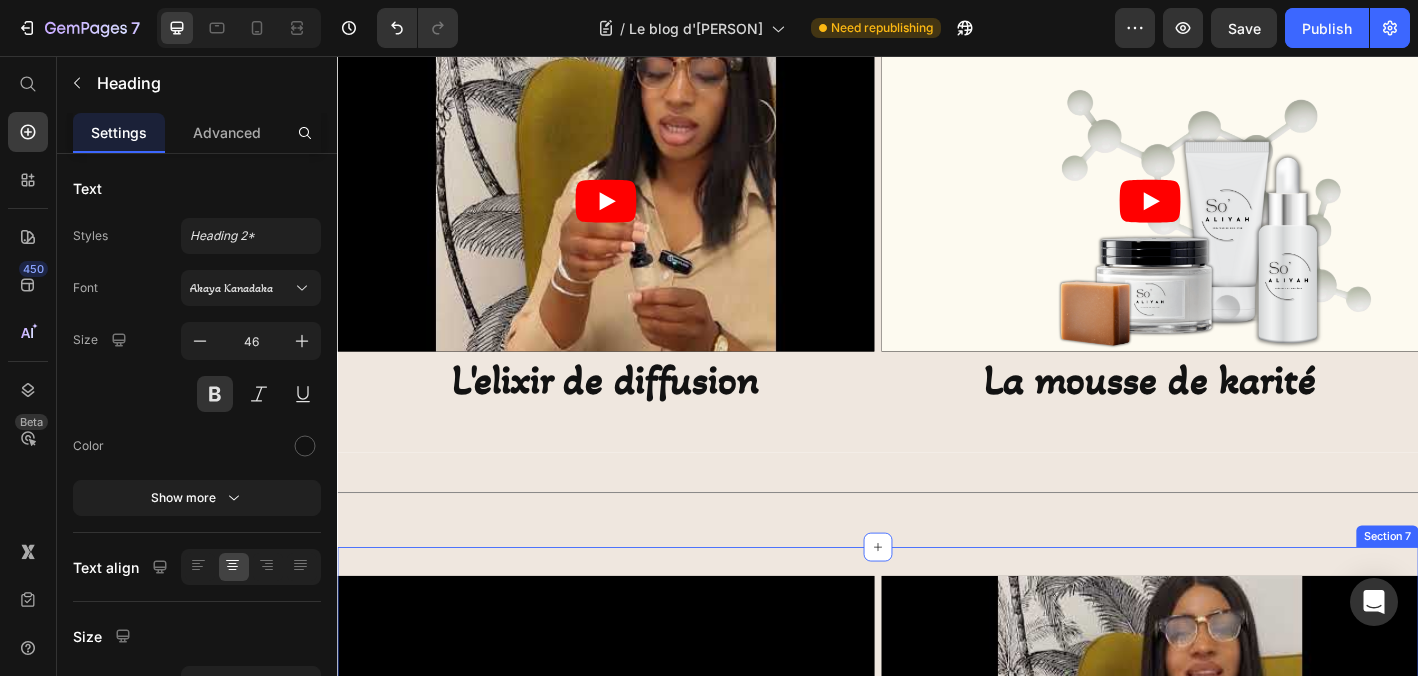 scroll, scrollTop: 1293, scrollLeft: 0, axis: vertical 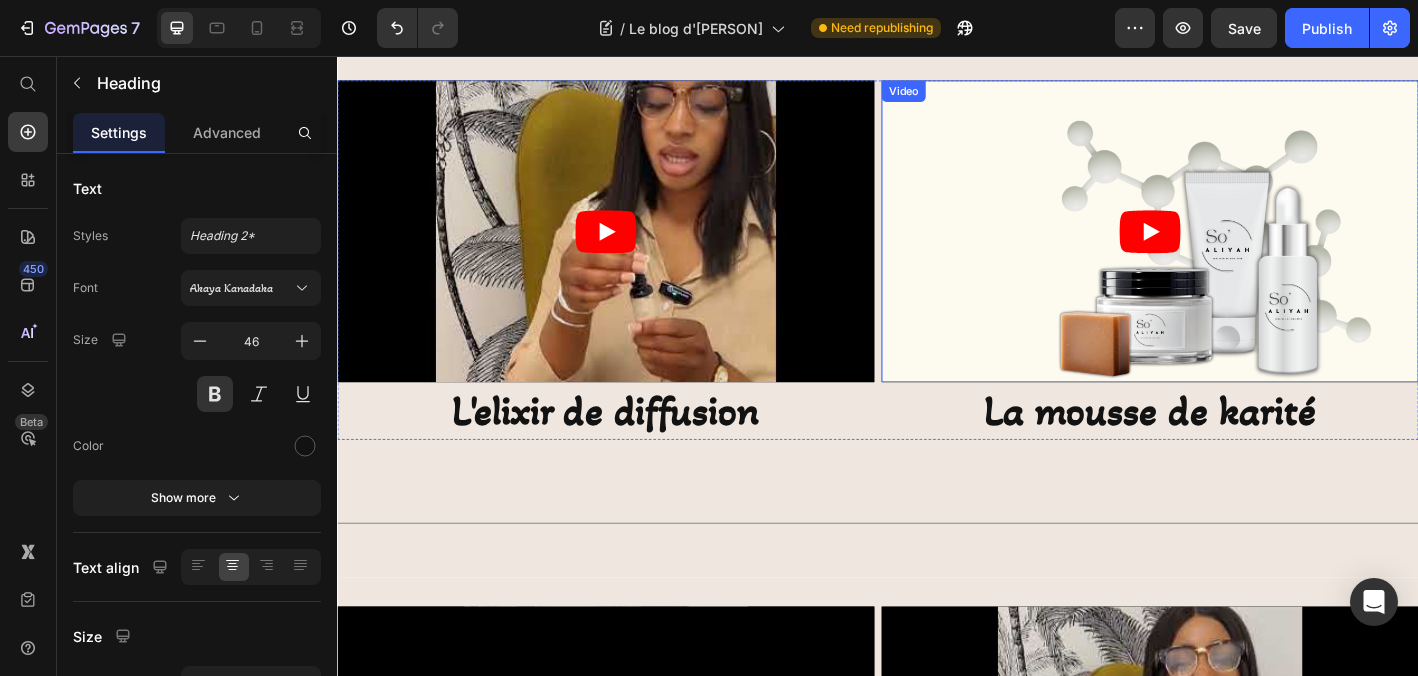 click at bounding box center (1239, 250) 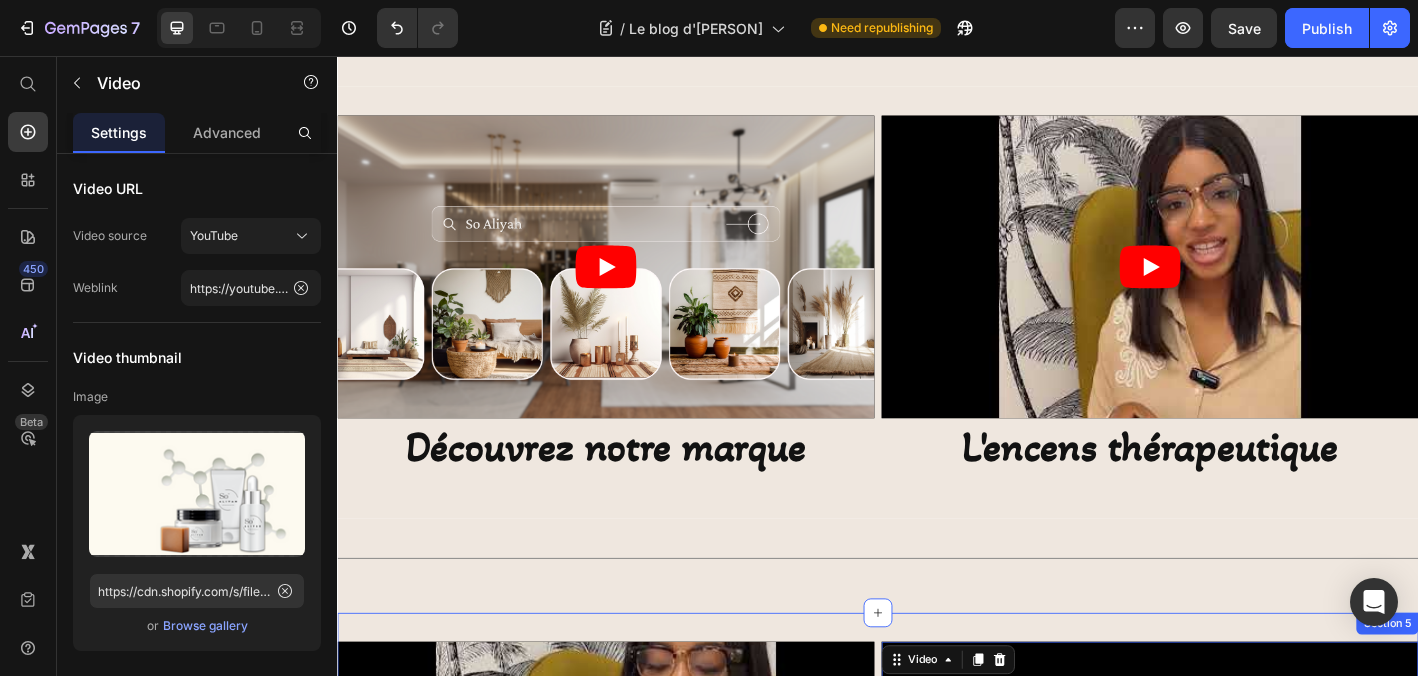 scroll, scrollTop: 672, scrollLeft: 0, axis: vertical 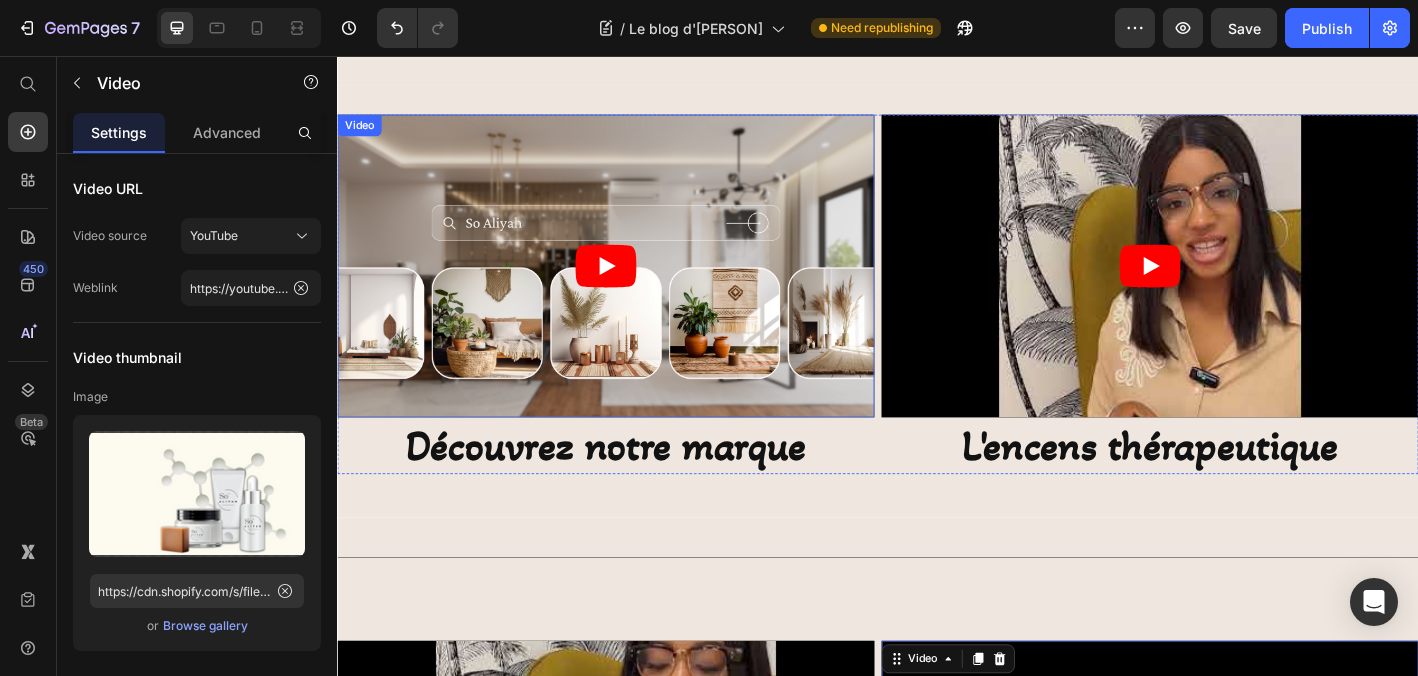 click 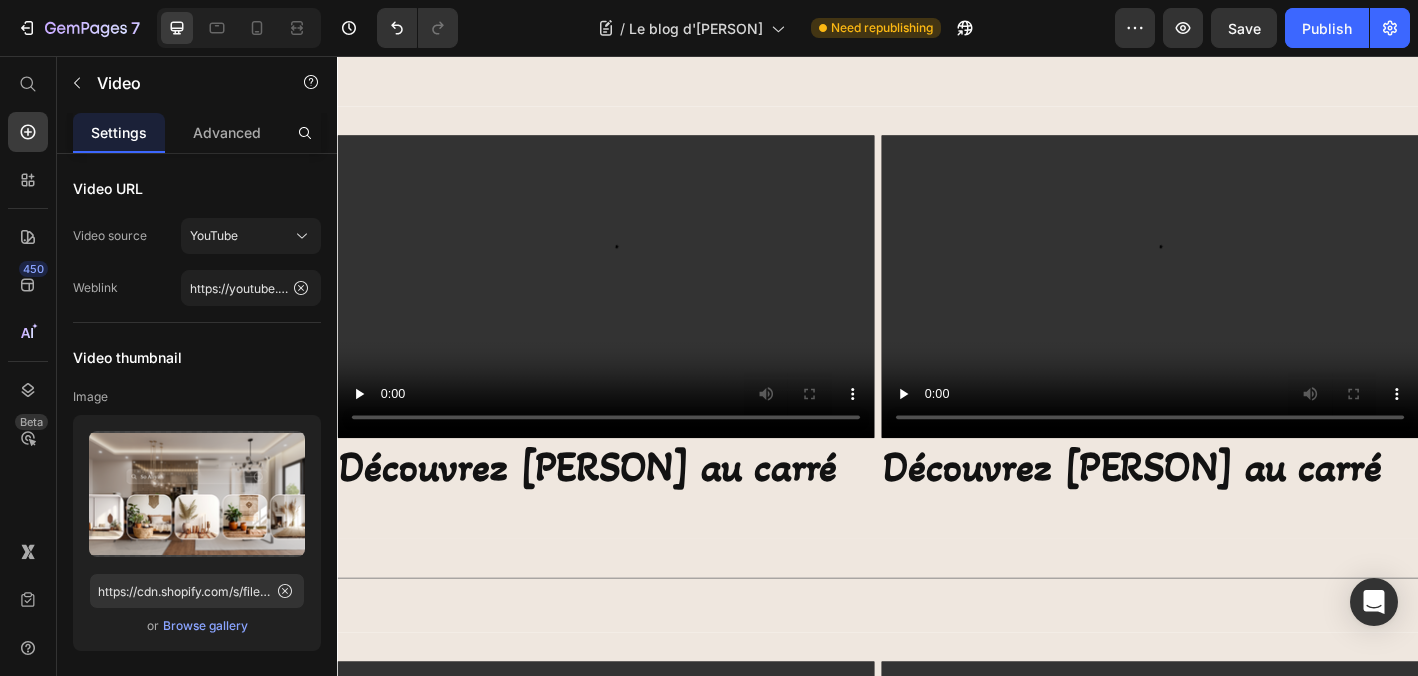 scroll, scrollTop: 2417, scrollLeft: 0, axis: vertical 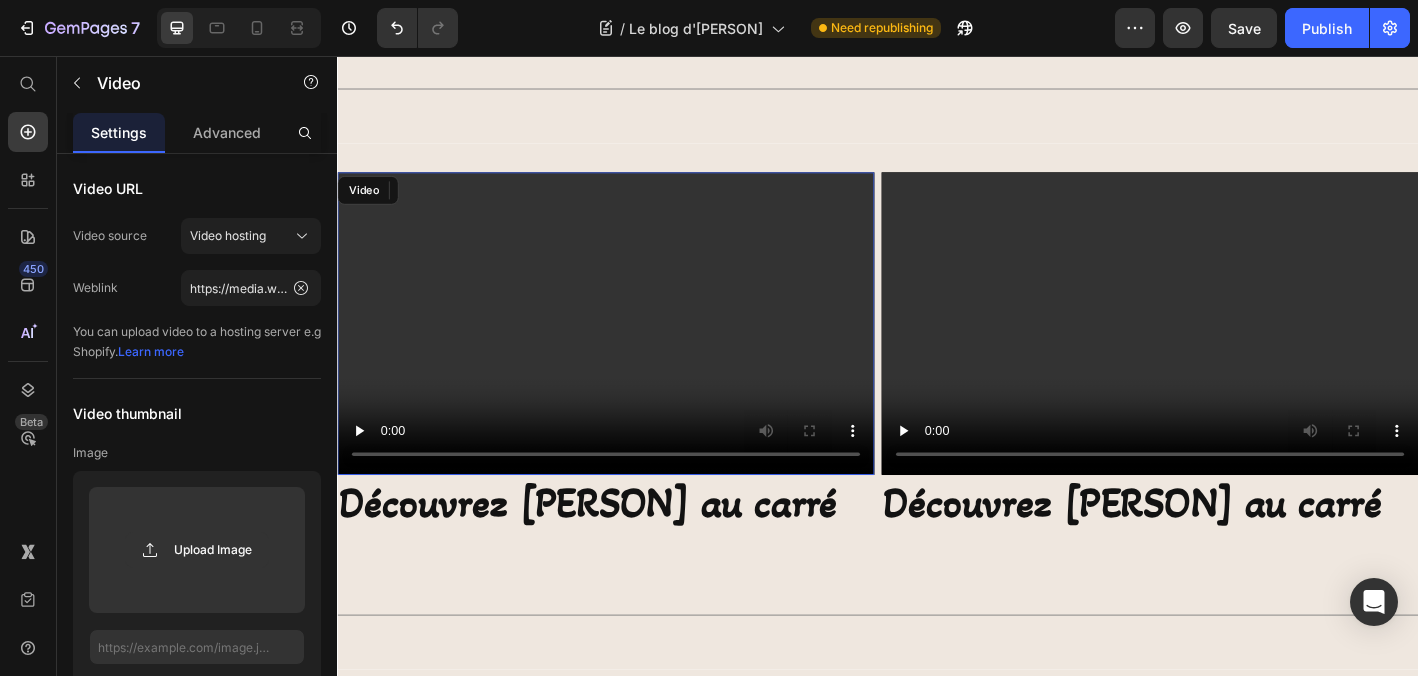 click at bounding box center [635, 352] 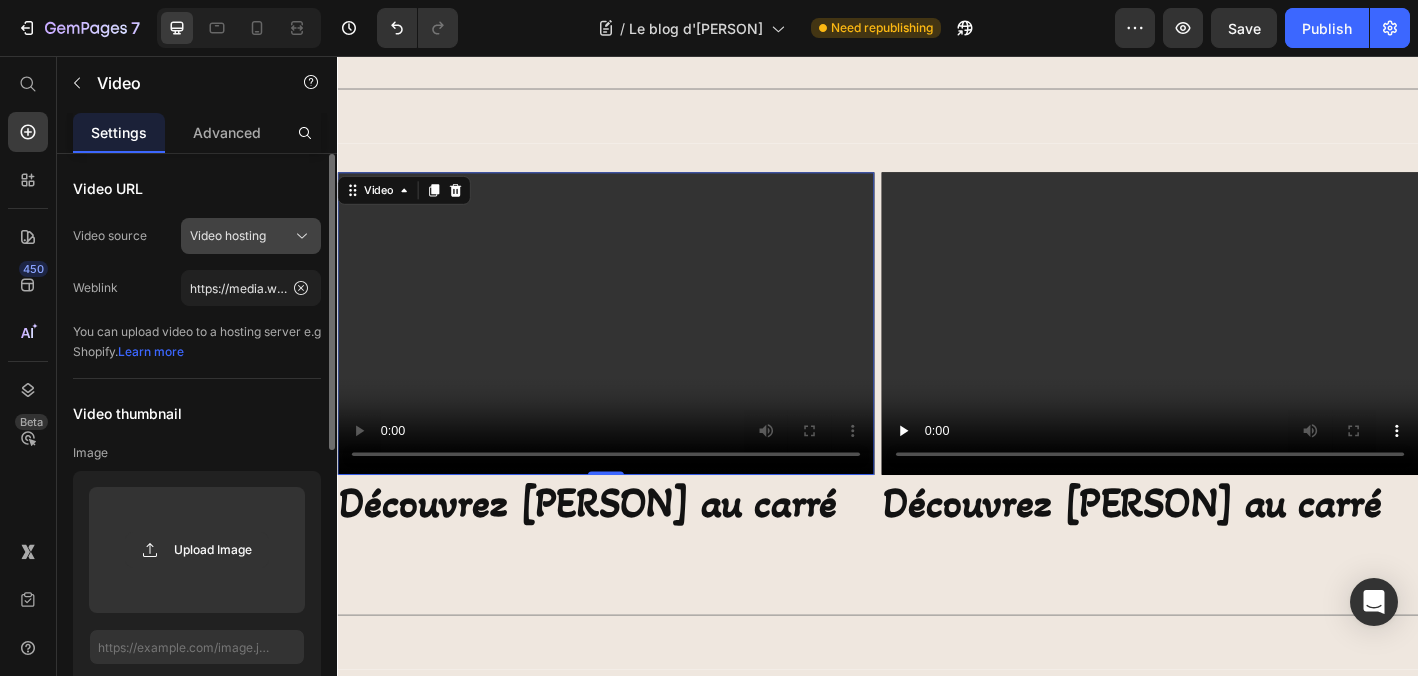 click 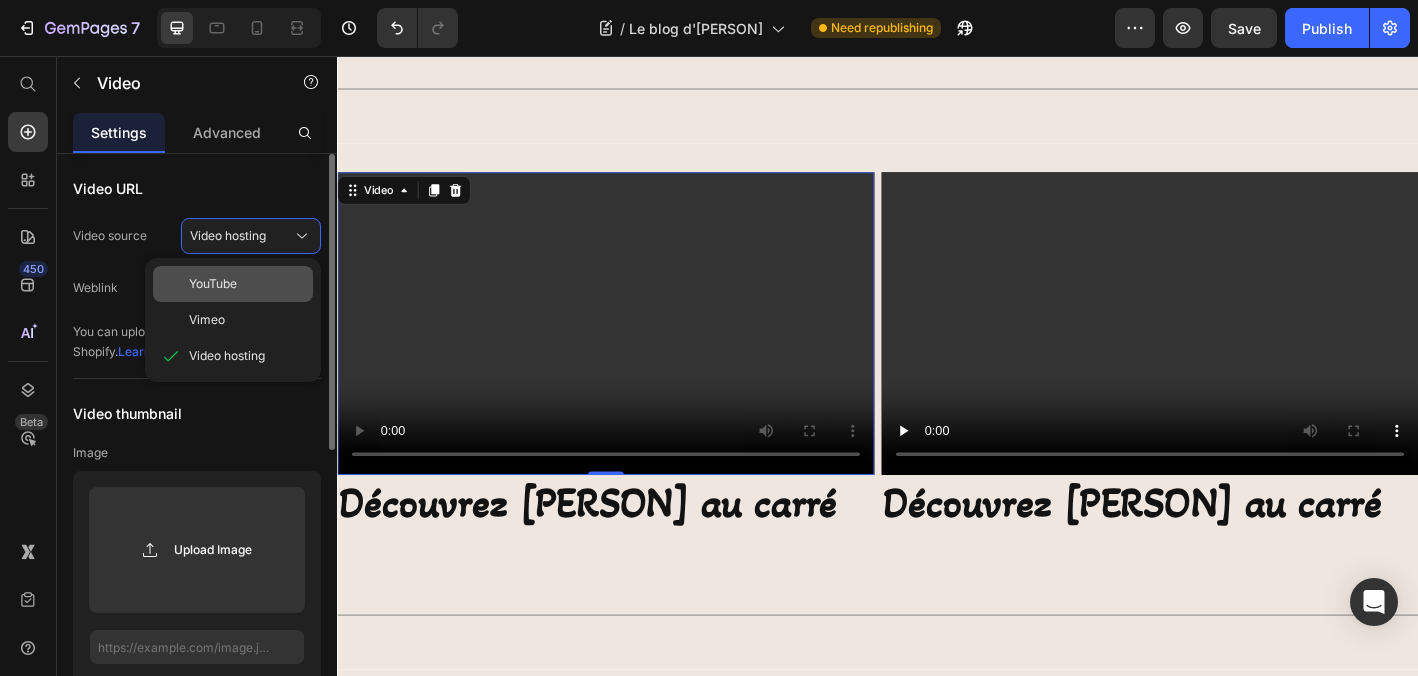 click on "YouTube" at bounding box center [213, 284] 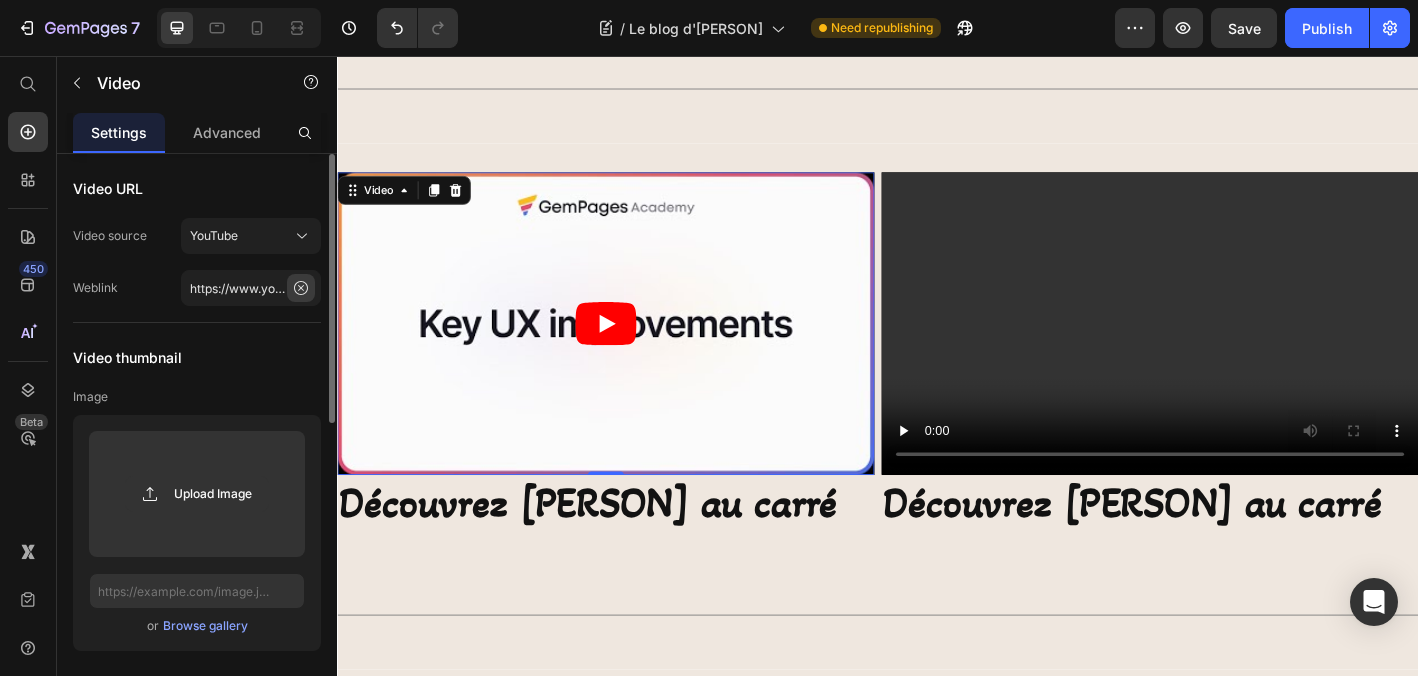 click 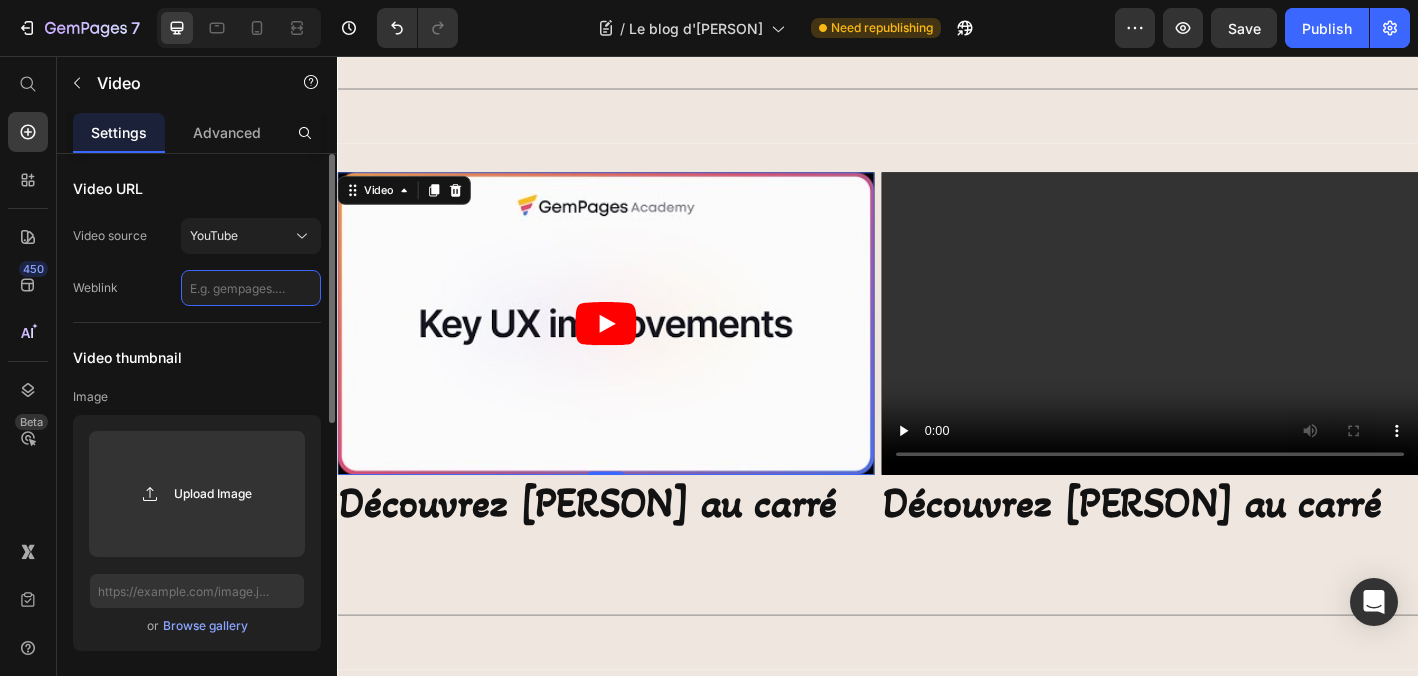paste on "https://youtube.com/shorts/fh-WO7D6pIk?feature=share" 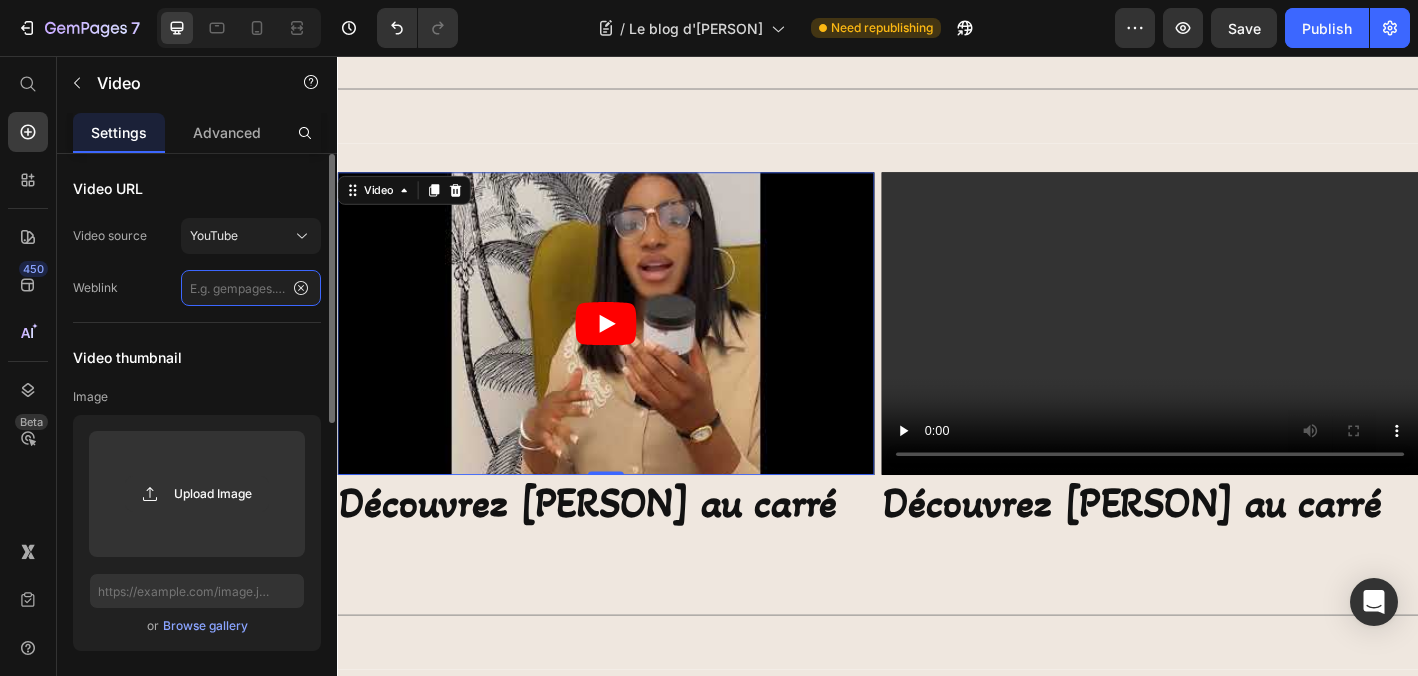 type on "https://youtube.com/shorts/fh-WO7D6pIk?feature=share" 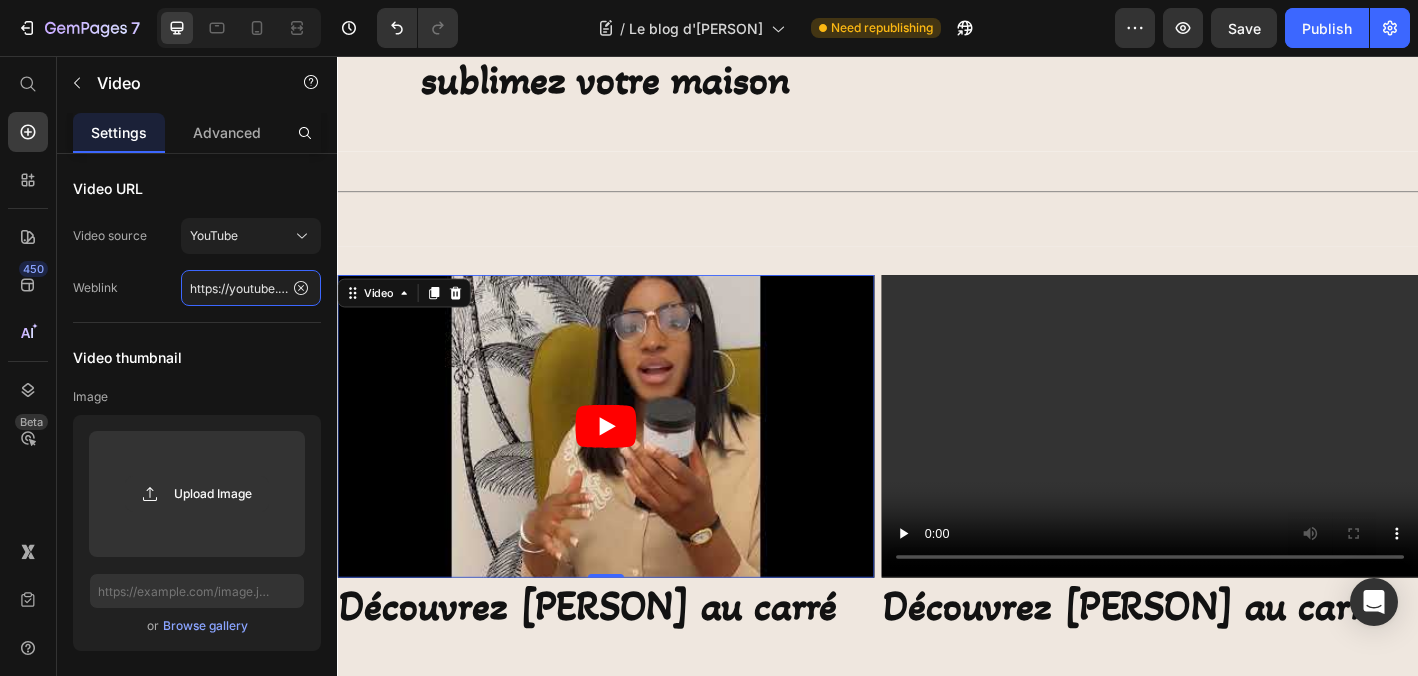 scroll, scrollTop: 2302, scrollLeft: 0, axis: vertical 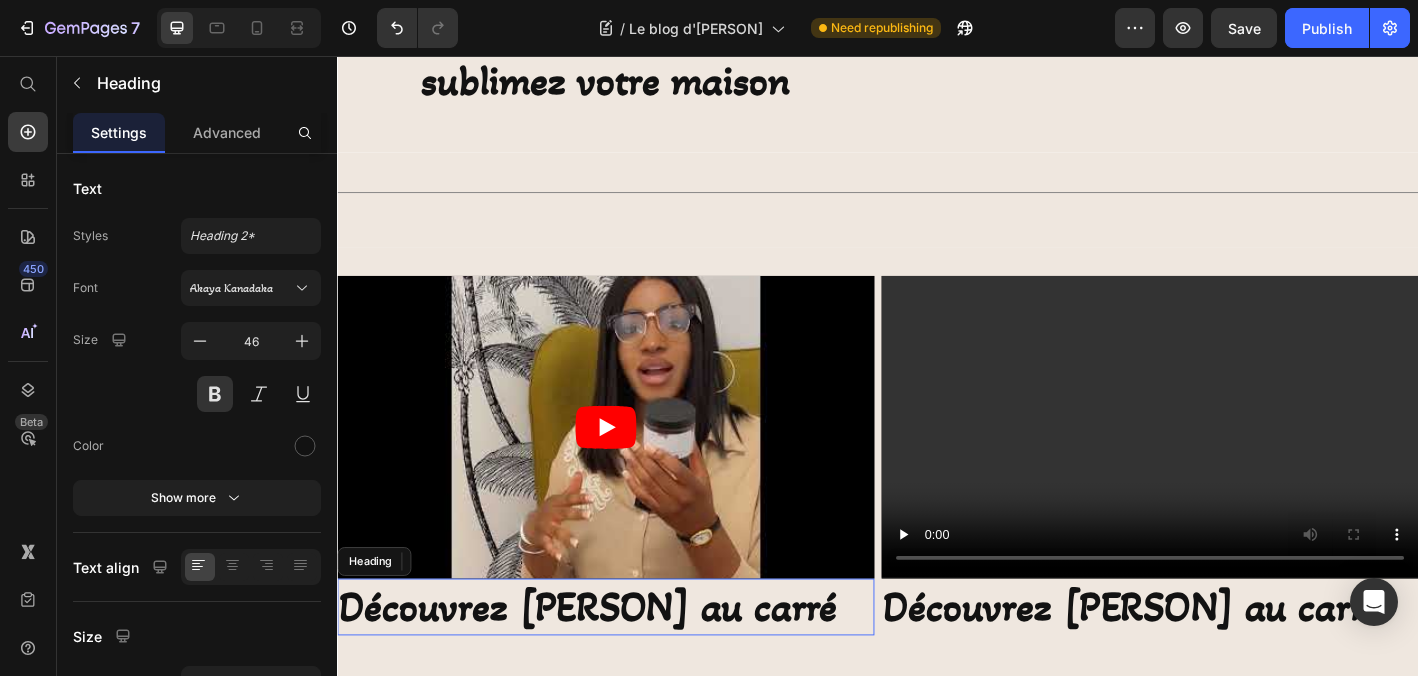 drag, startPoint x: 1126, startPoint y: 664, endPoint x: 839, endPoint y: 669, distance: 287.04355 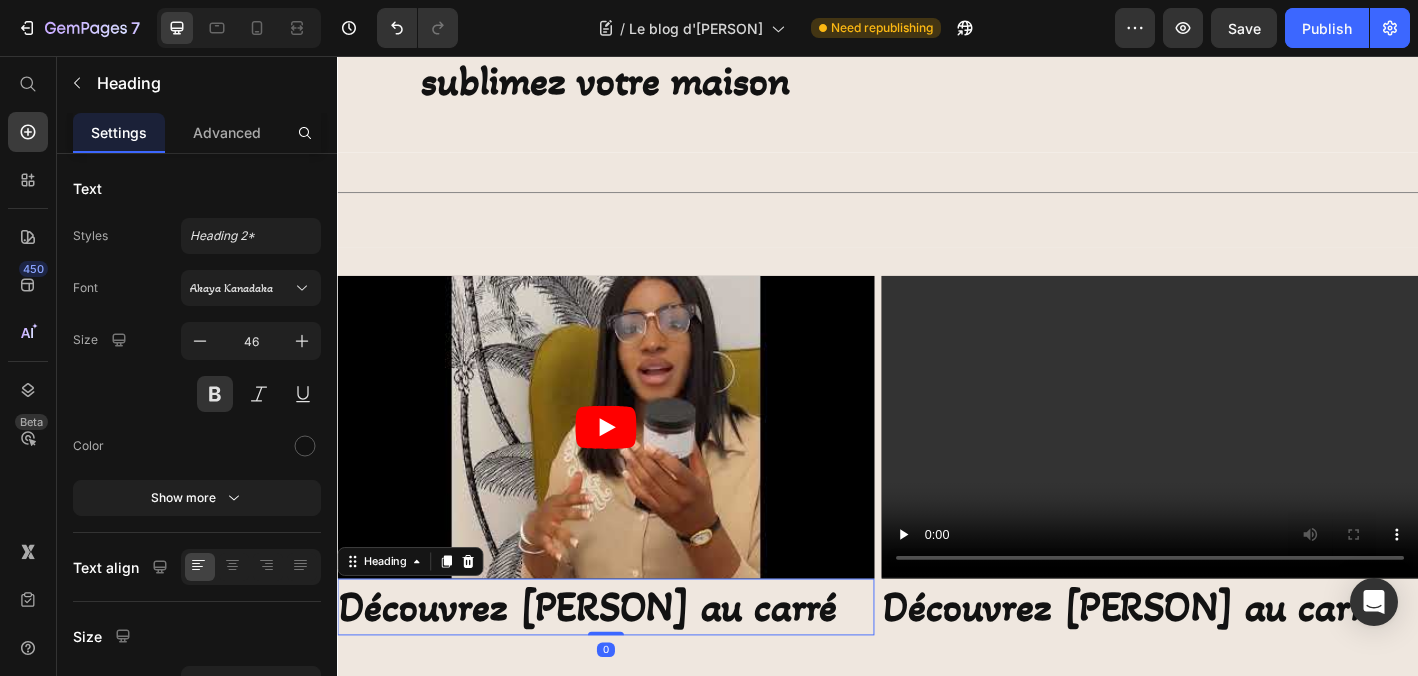 click on "Découvrez Henda au carré" at bounding box center [635, 668] 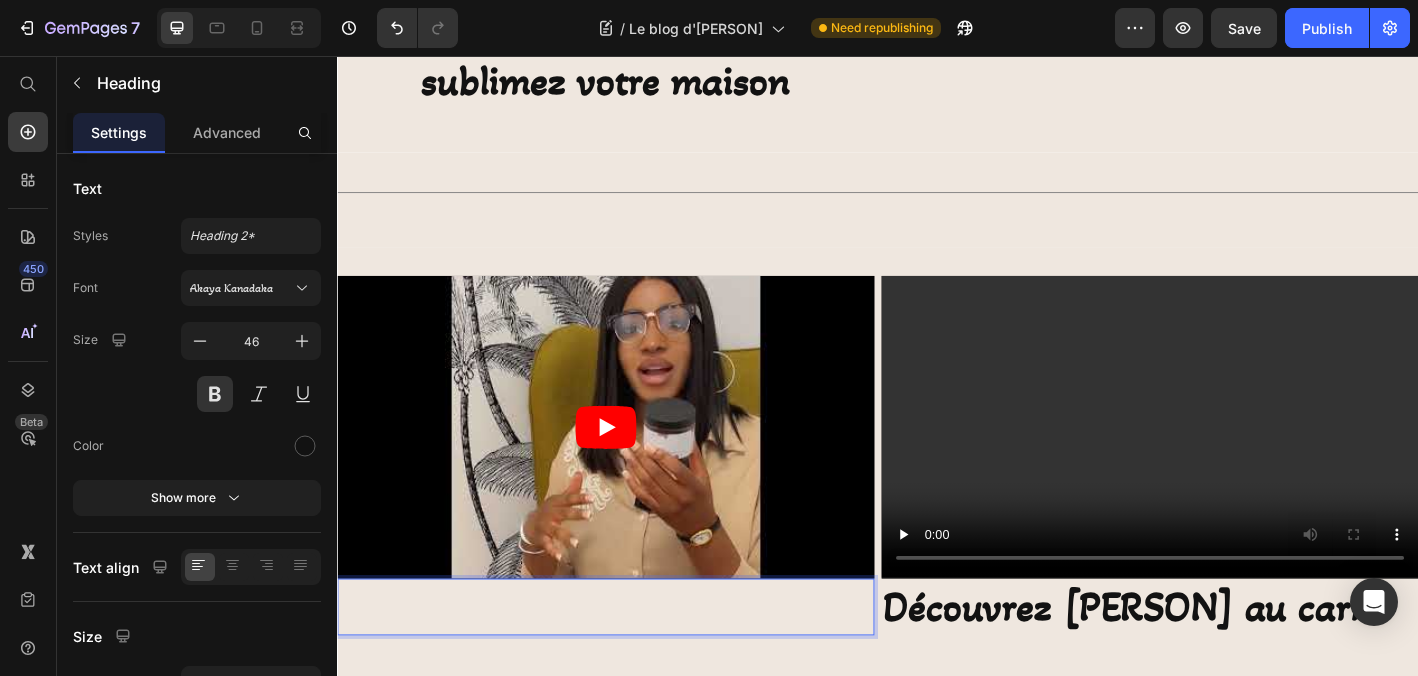 type 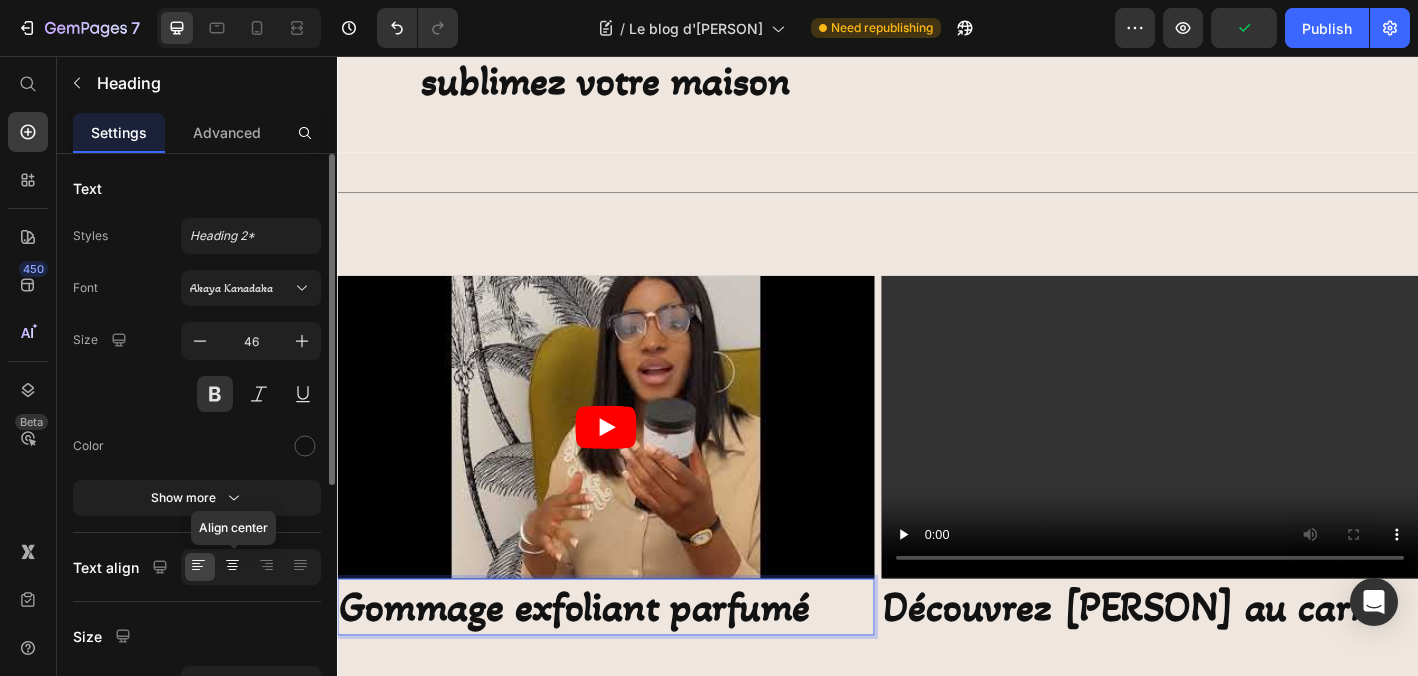 click 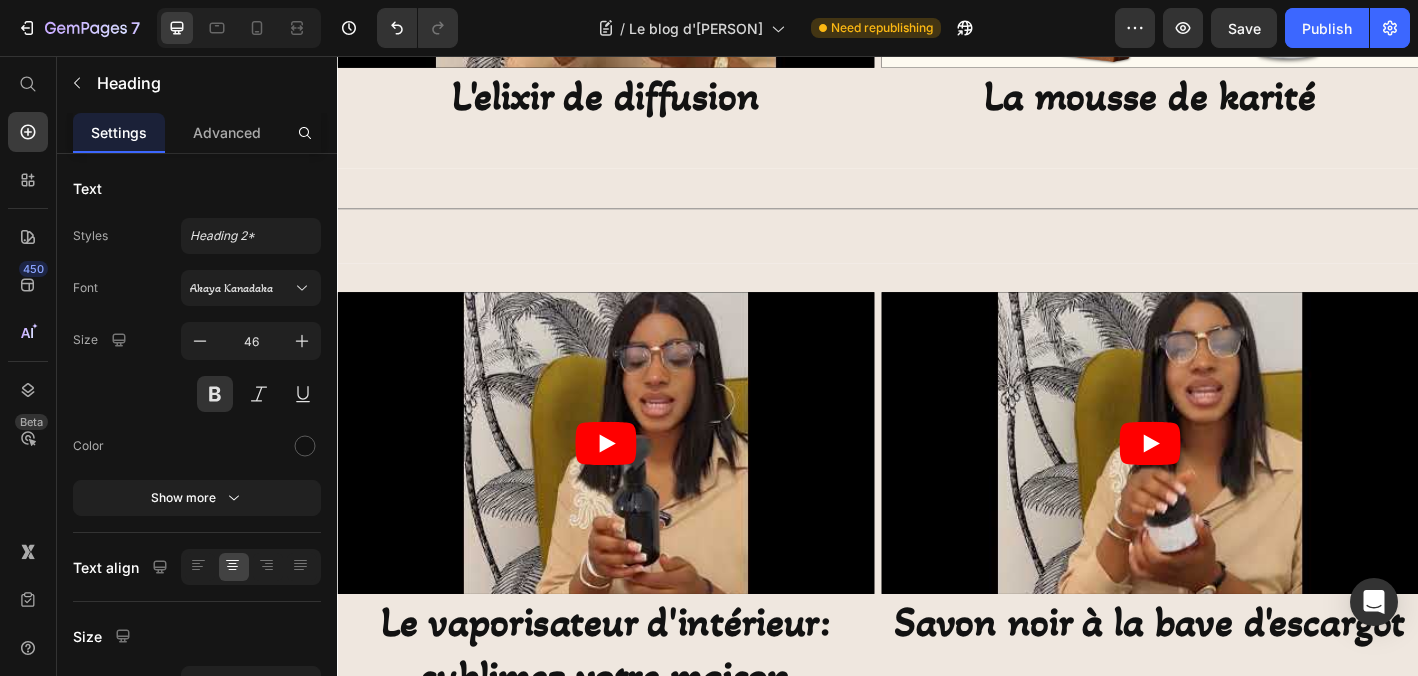 scroll, scrollTop: 1641, scrollLeft: 0, axis: vertical 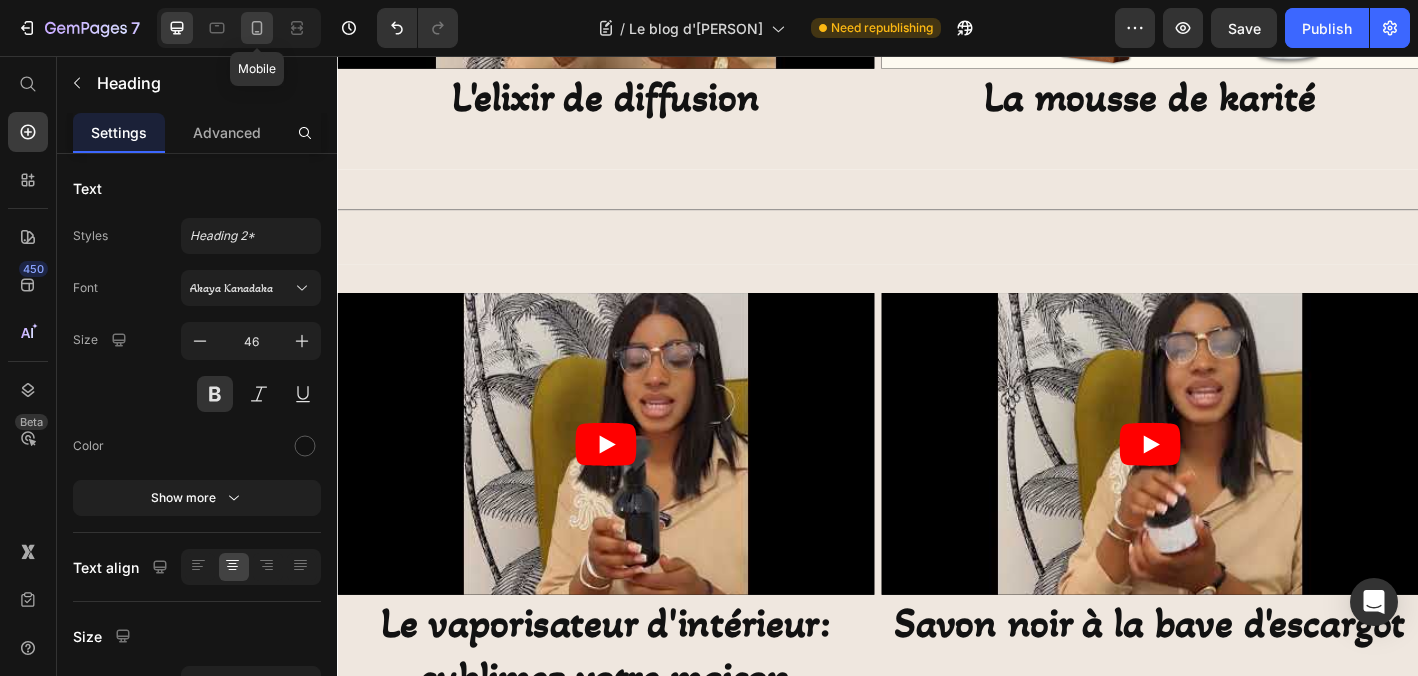 click 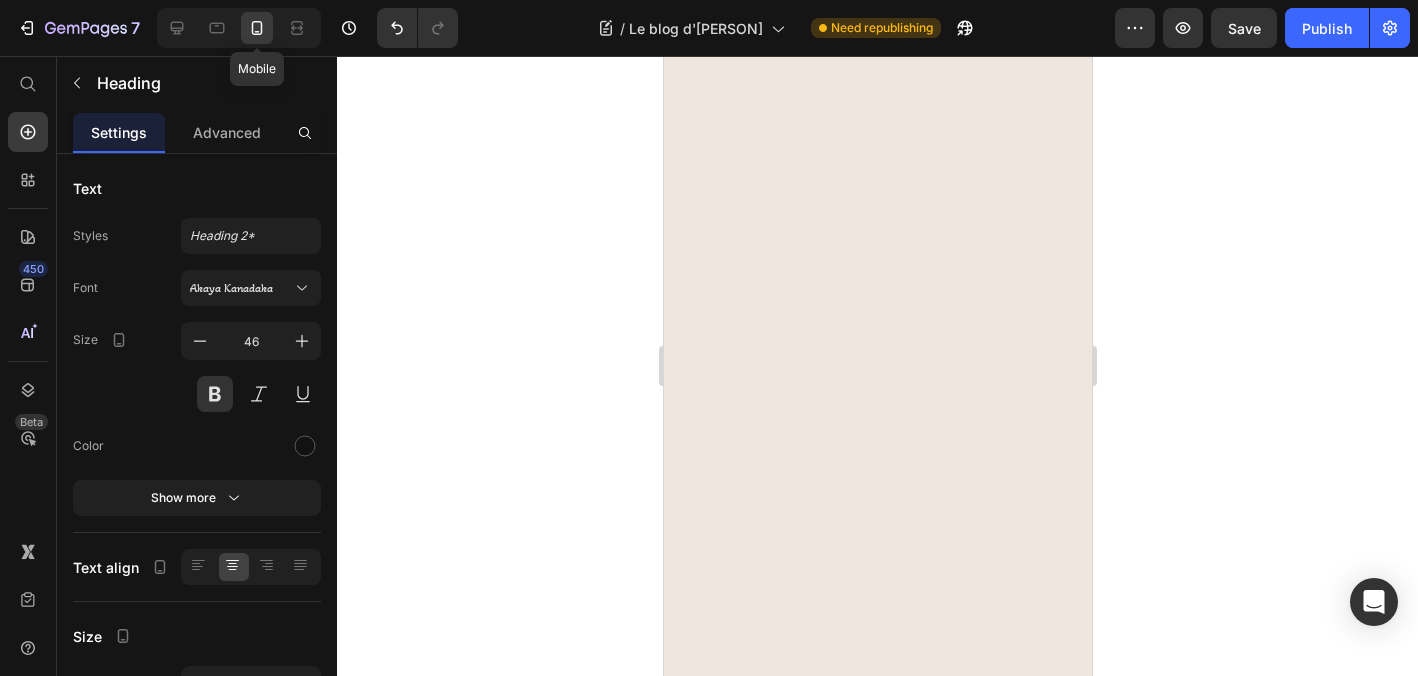 type on "15" 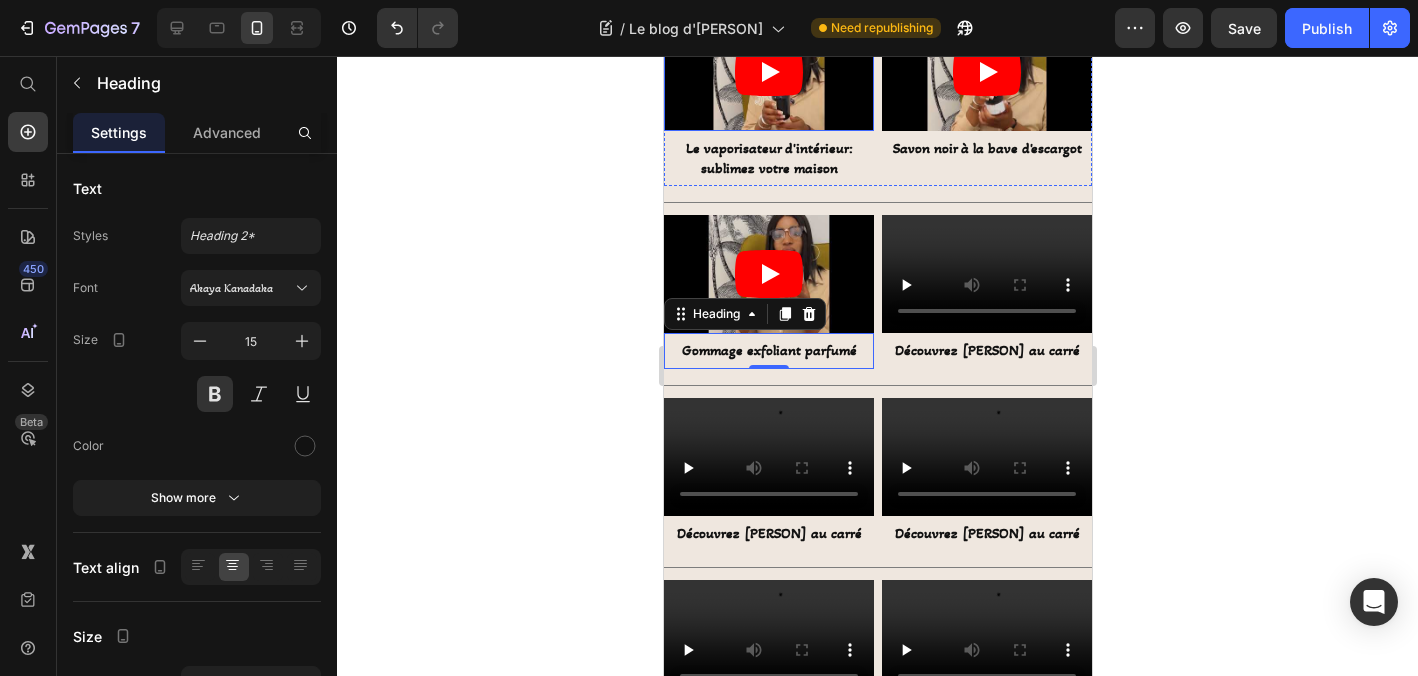 scroll, scrollTop: 728, scrollLeft: 0, axis: vertical 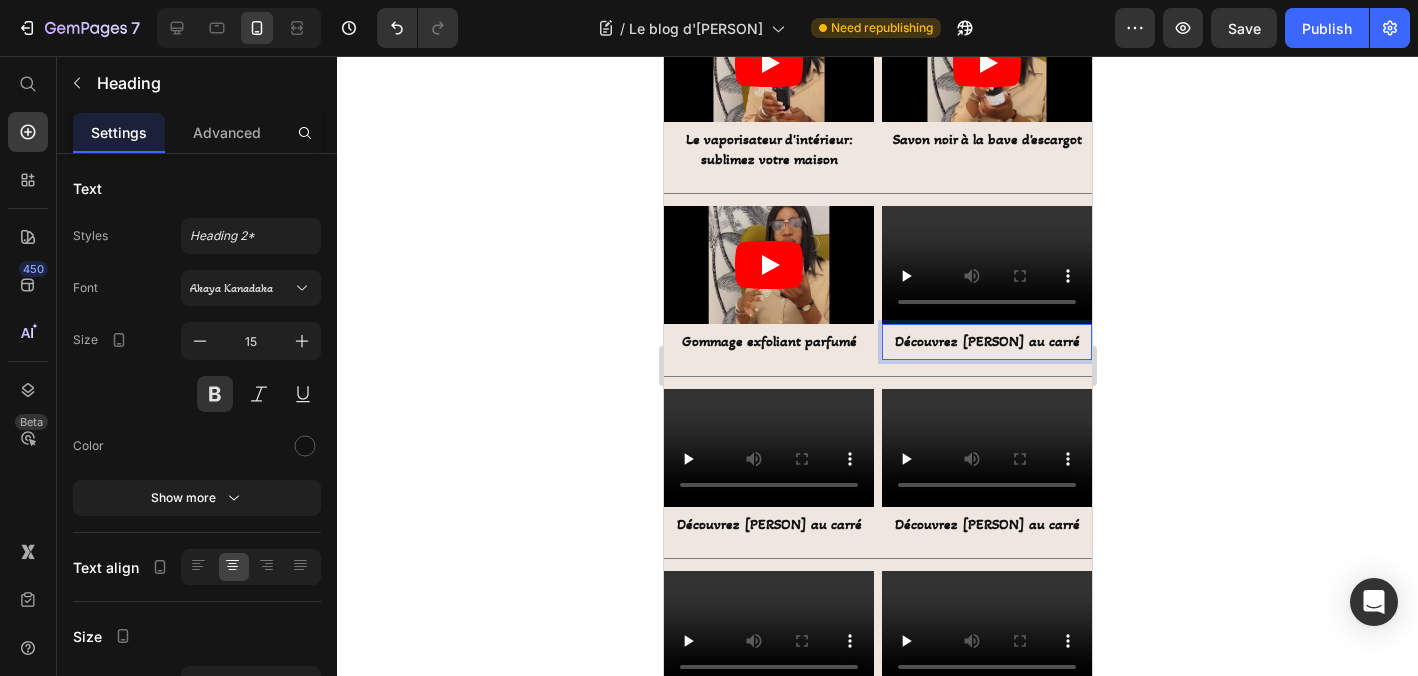 click on "Découvrez Henda au carré" at bounding box center [986, 342] 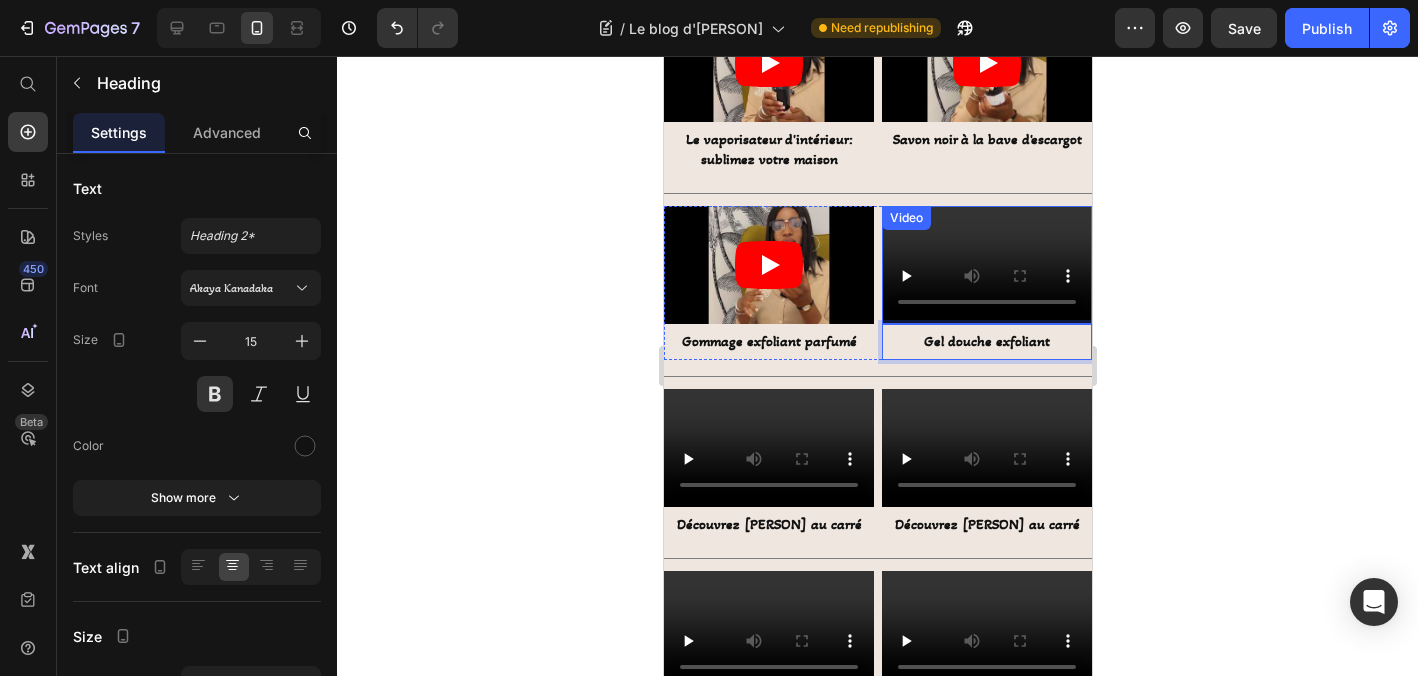 click at bounding box center (986, 265) 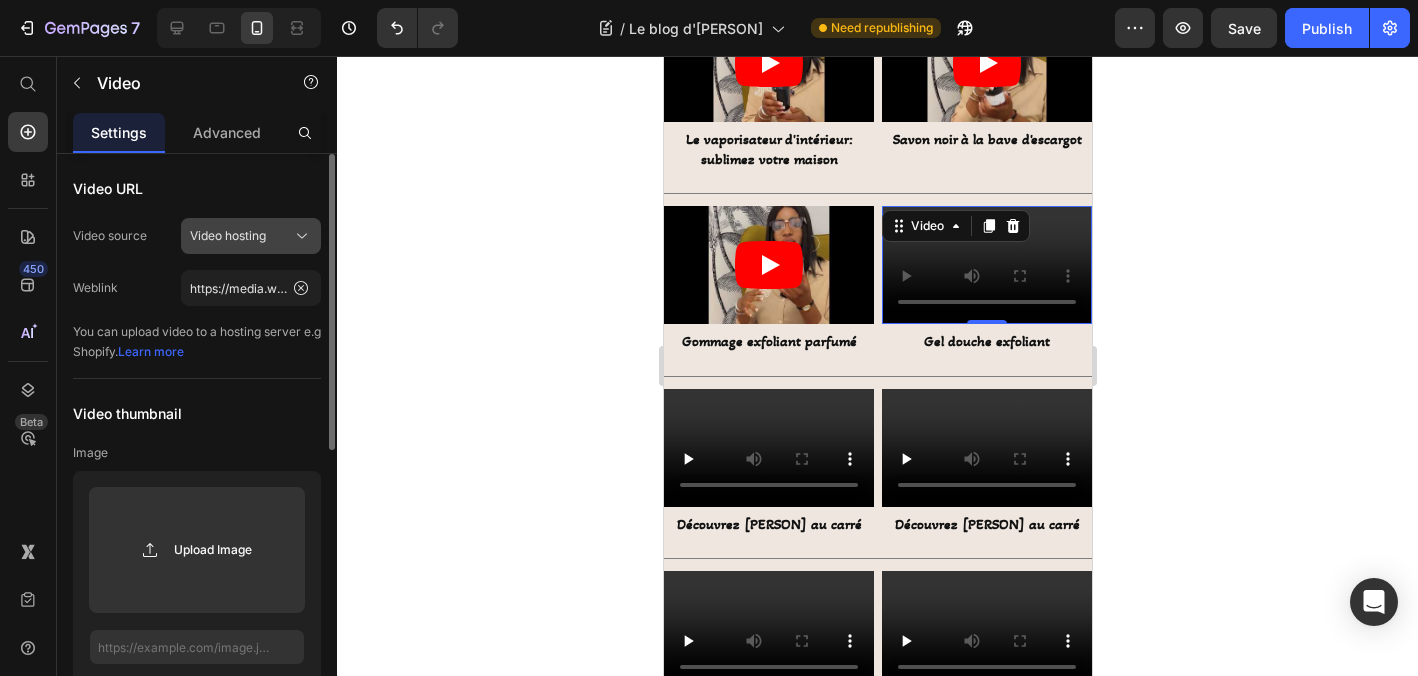 click 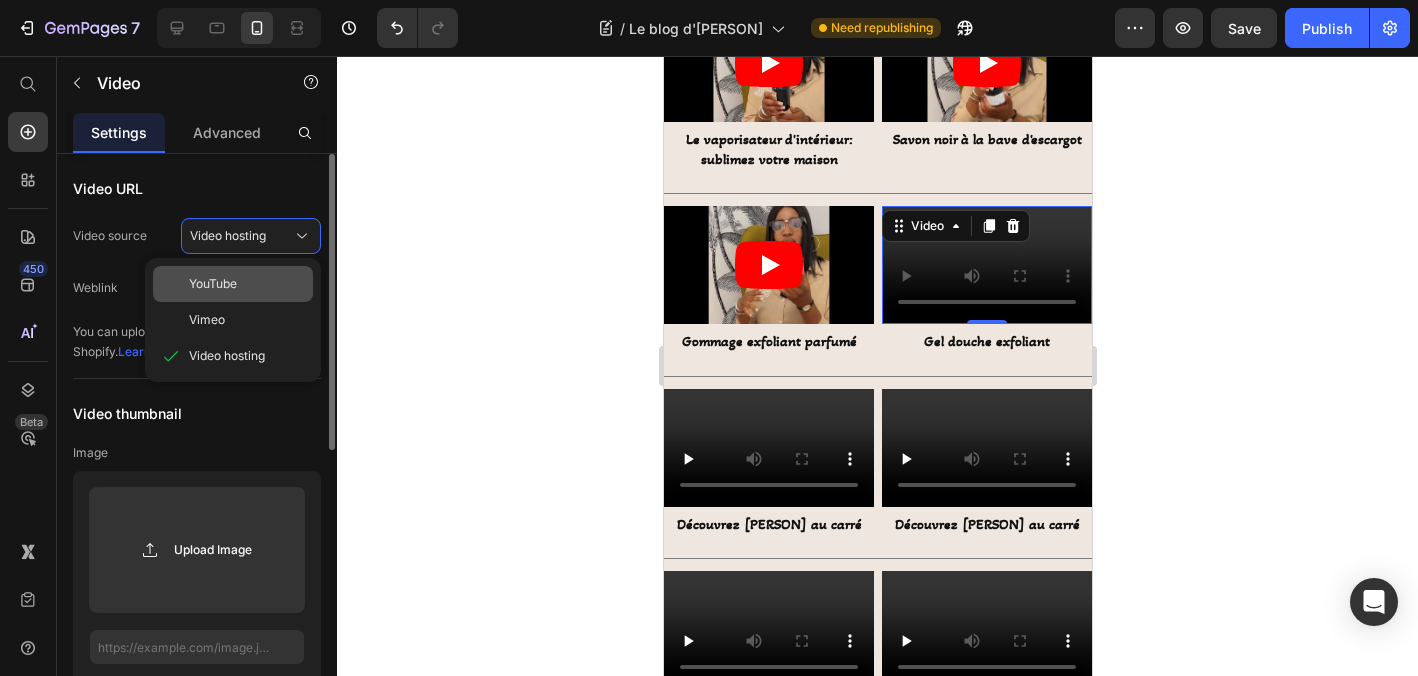 click on "YouTube" 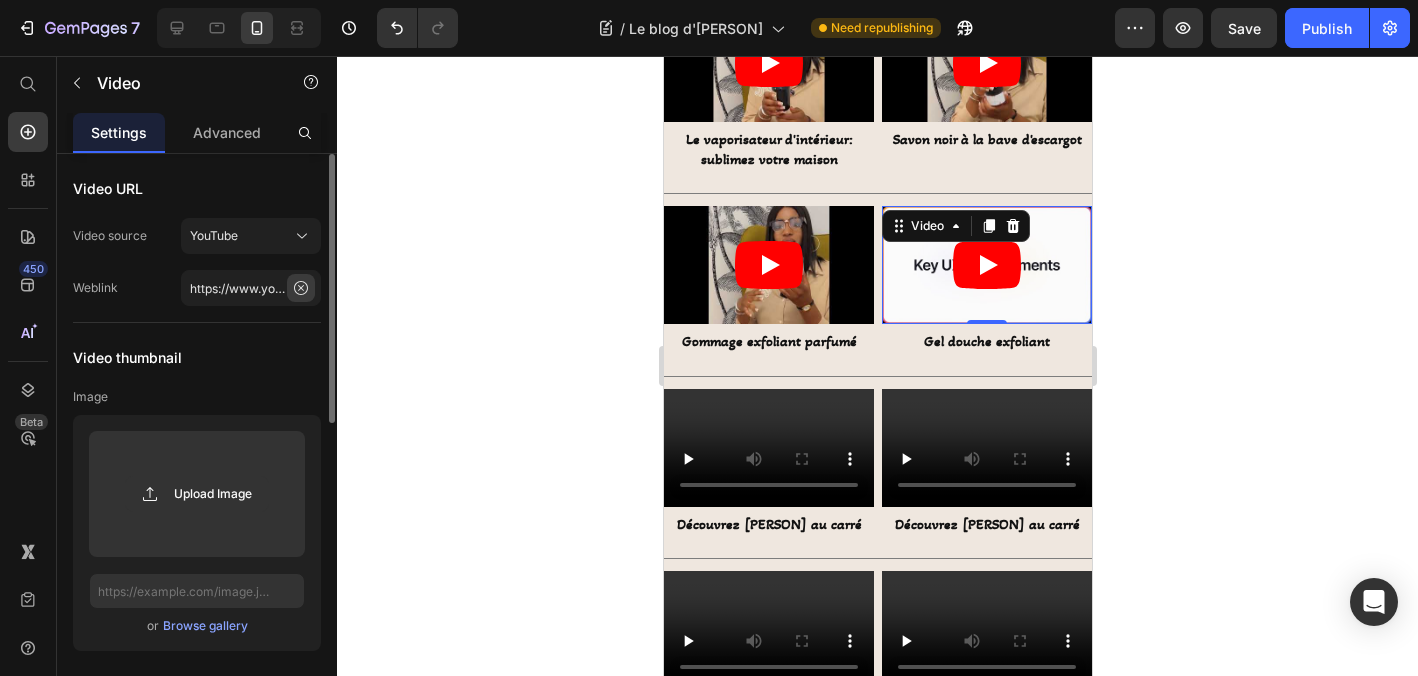 click 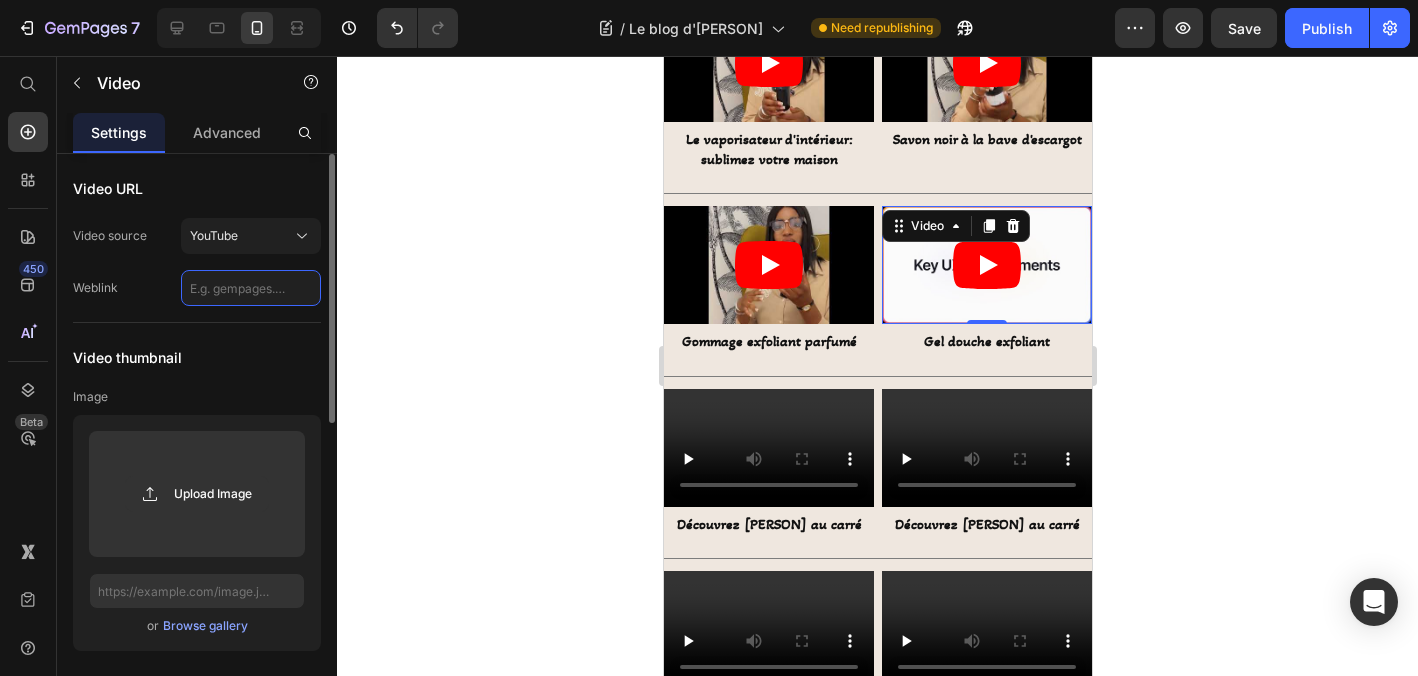 paste on "https://youtube.com/shorts/gnEbYtK0lgI?feature=share" 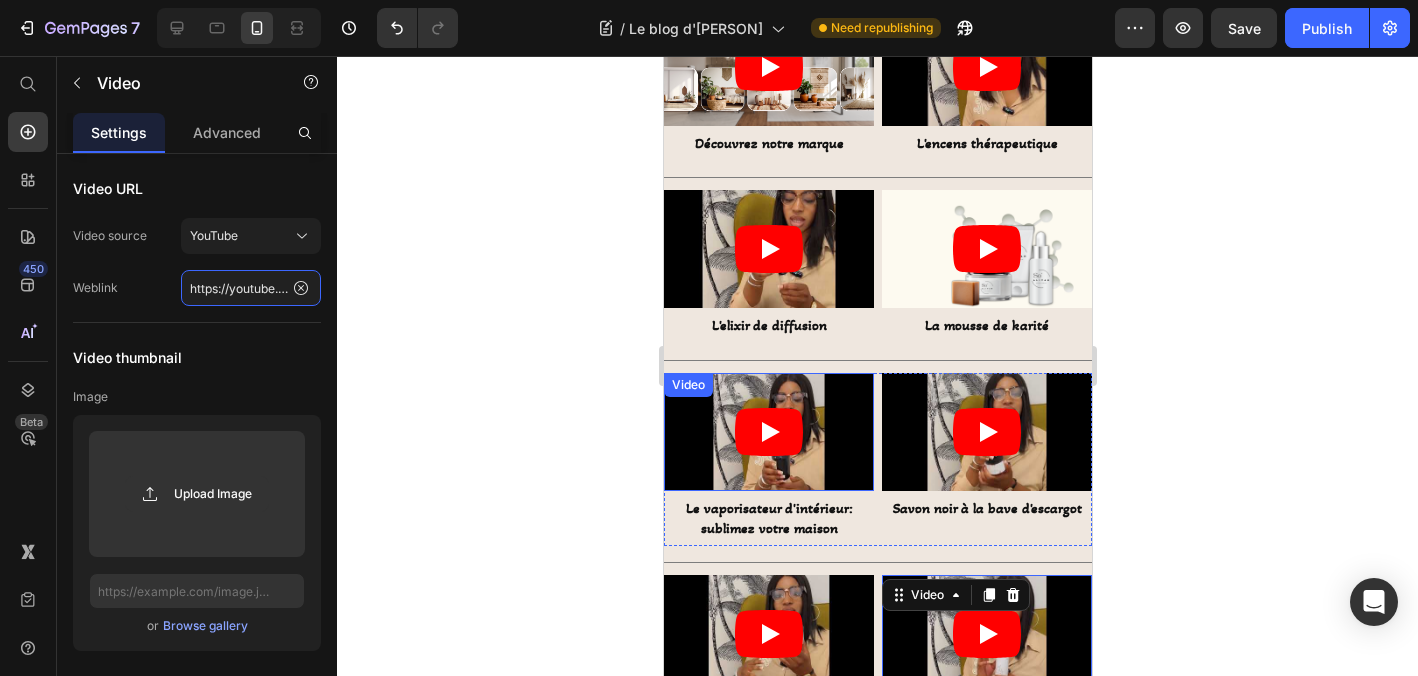 scroll, scrollTop: 352, scrollLeft: 0, axis: vertical 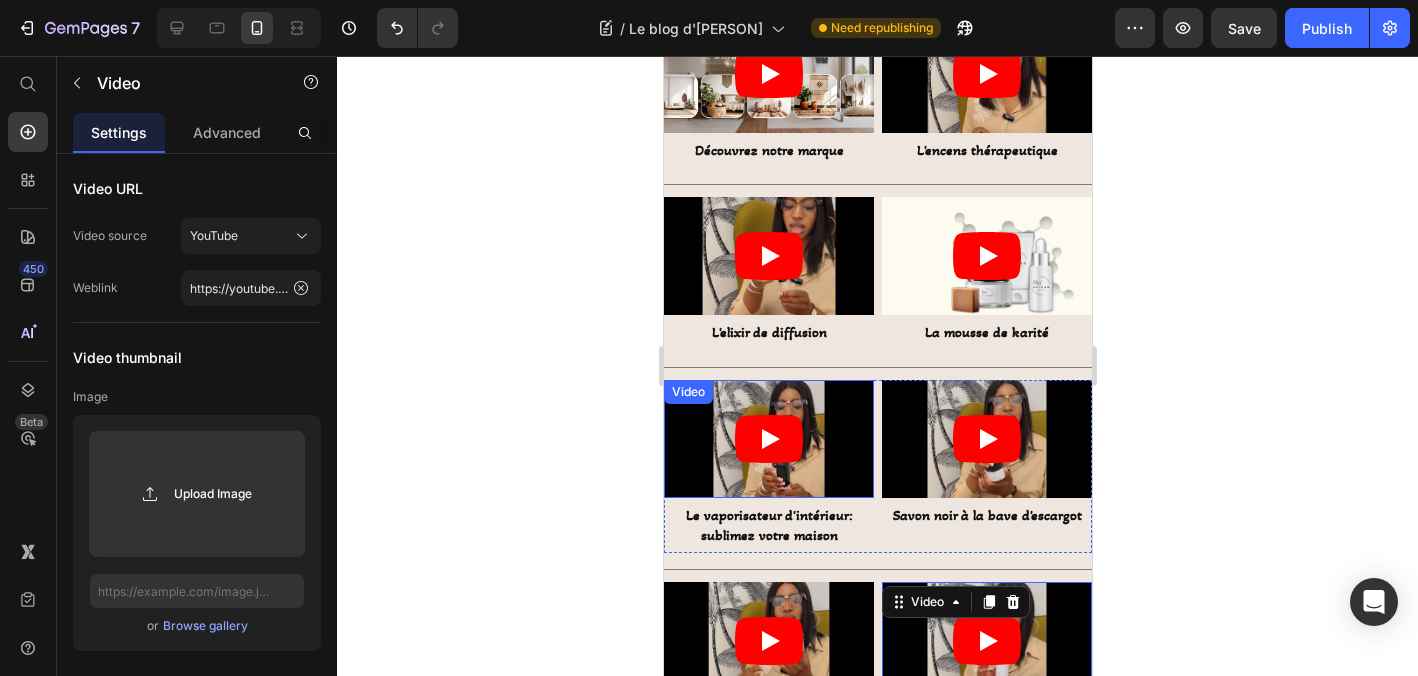 click 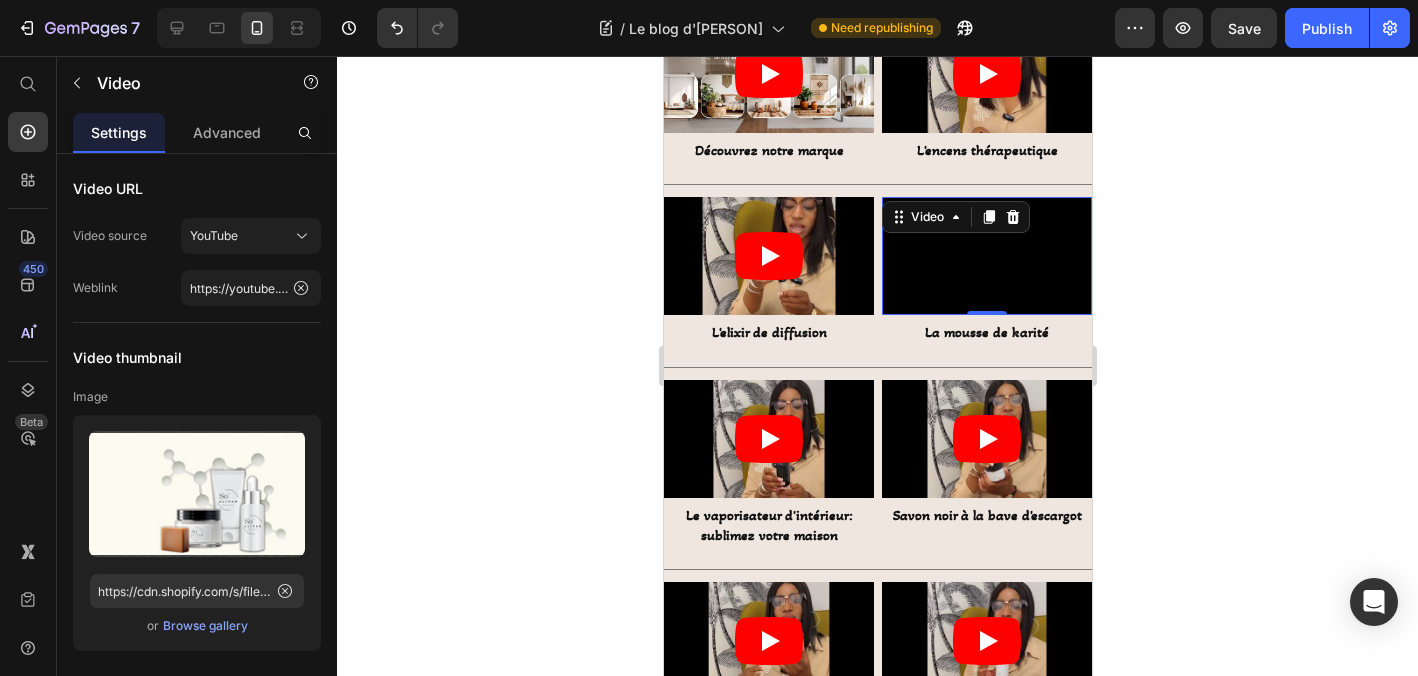 click 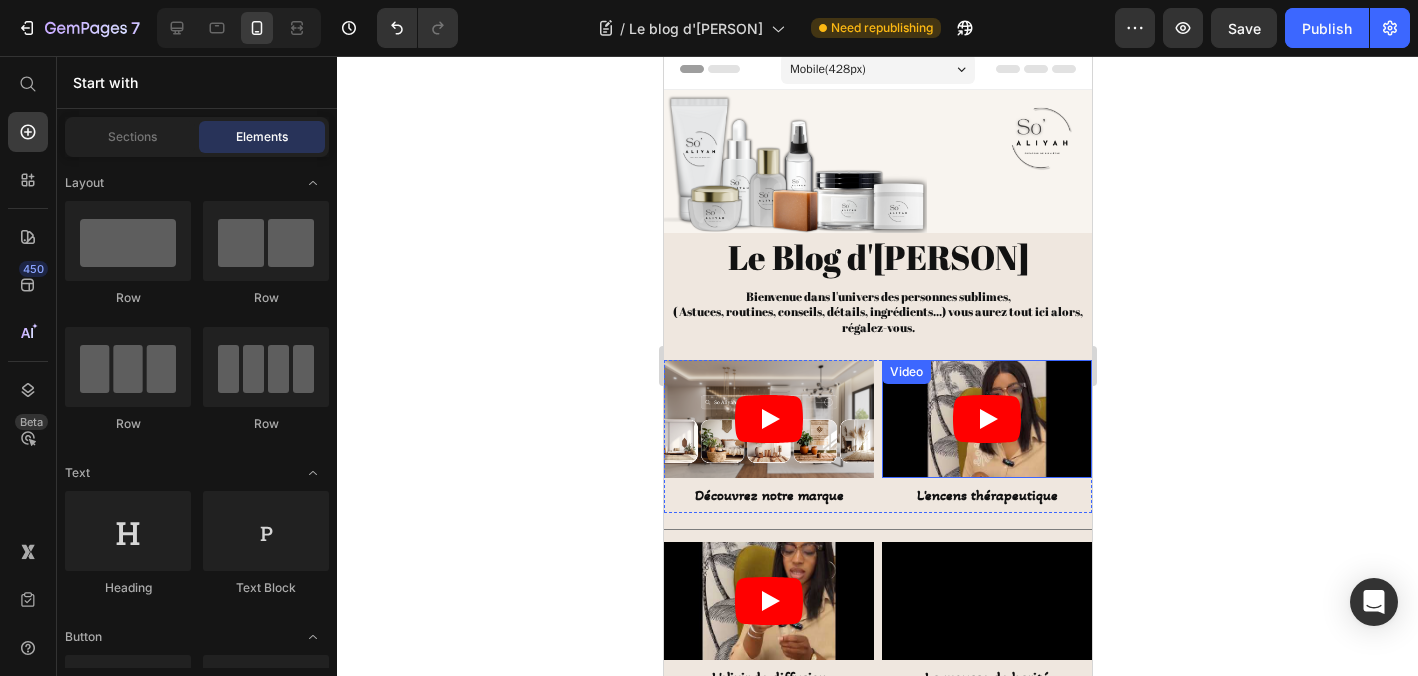 scroll, scrollTop: 0, scrollLeft: 0, axis: both 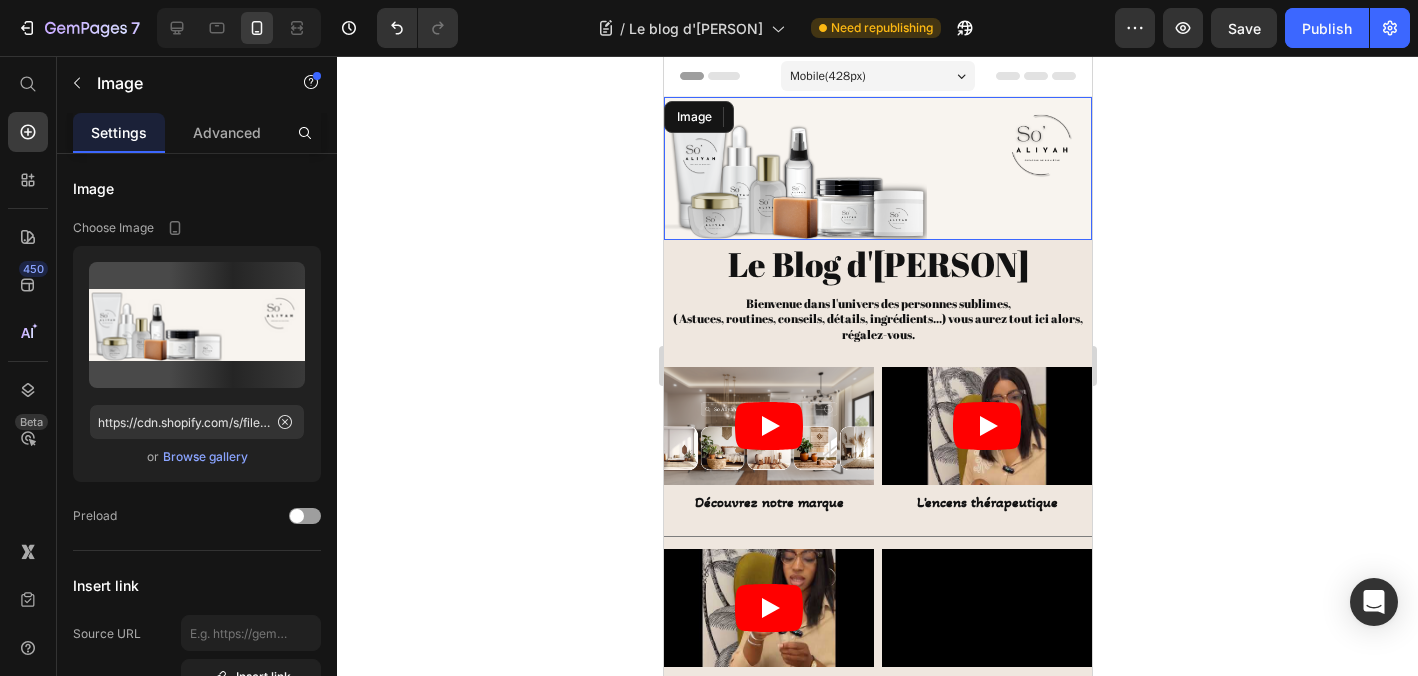 click at bounding box center [877, 168] 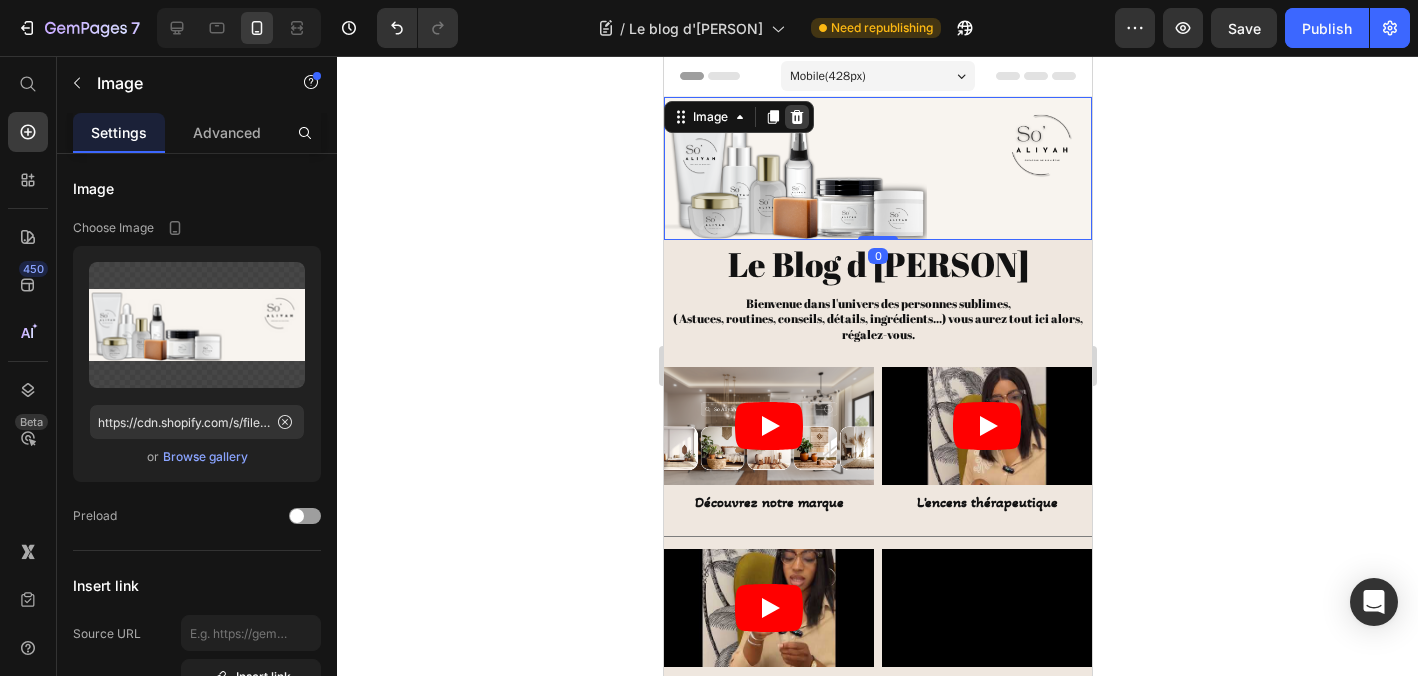 click at bounding box center (796, 117) 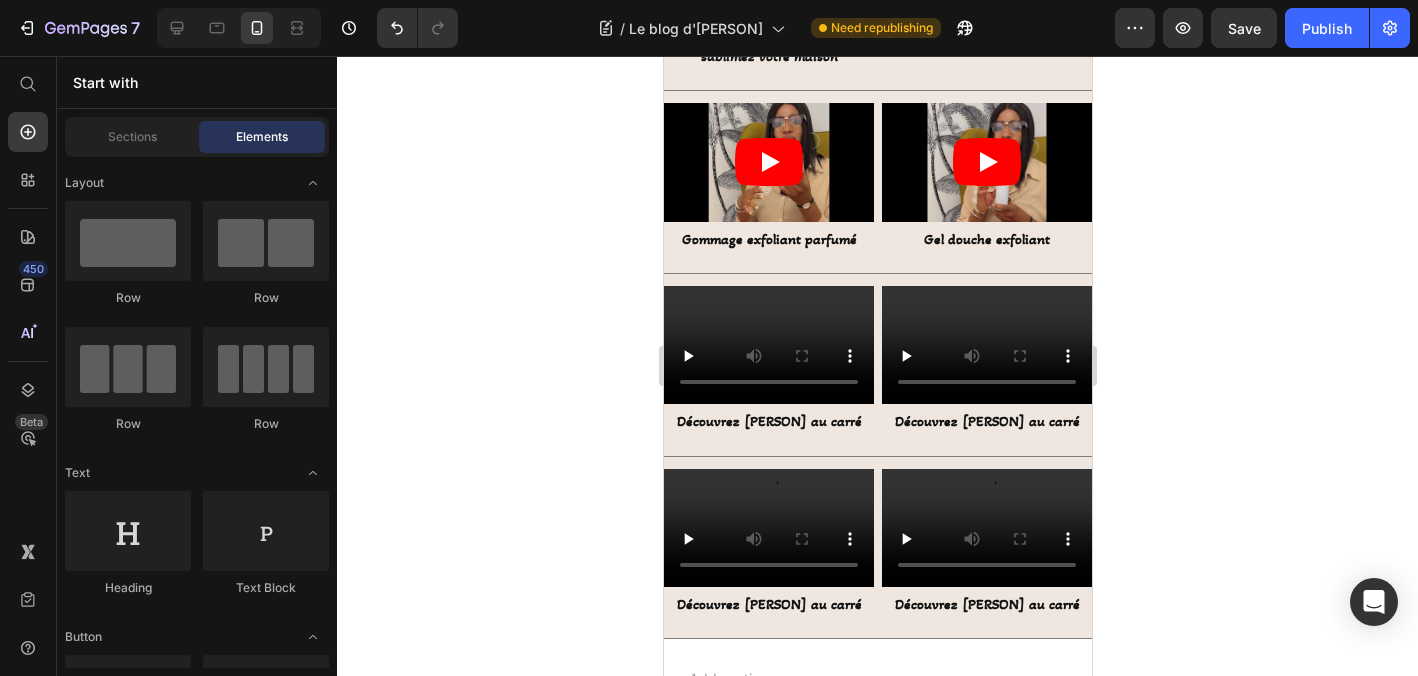 scroll, scrollTop: 740, scrollLeft: 0, axis: vertical 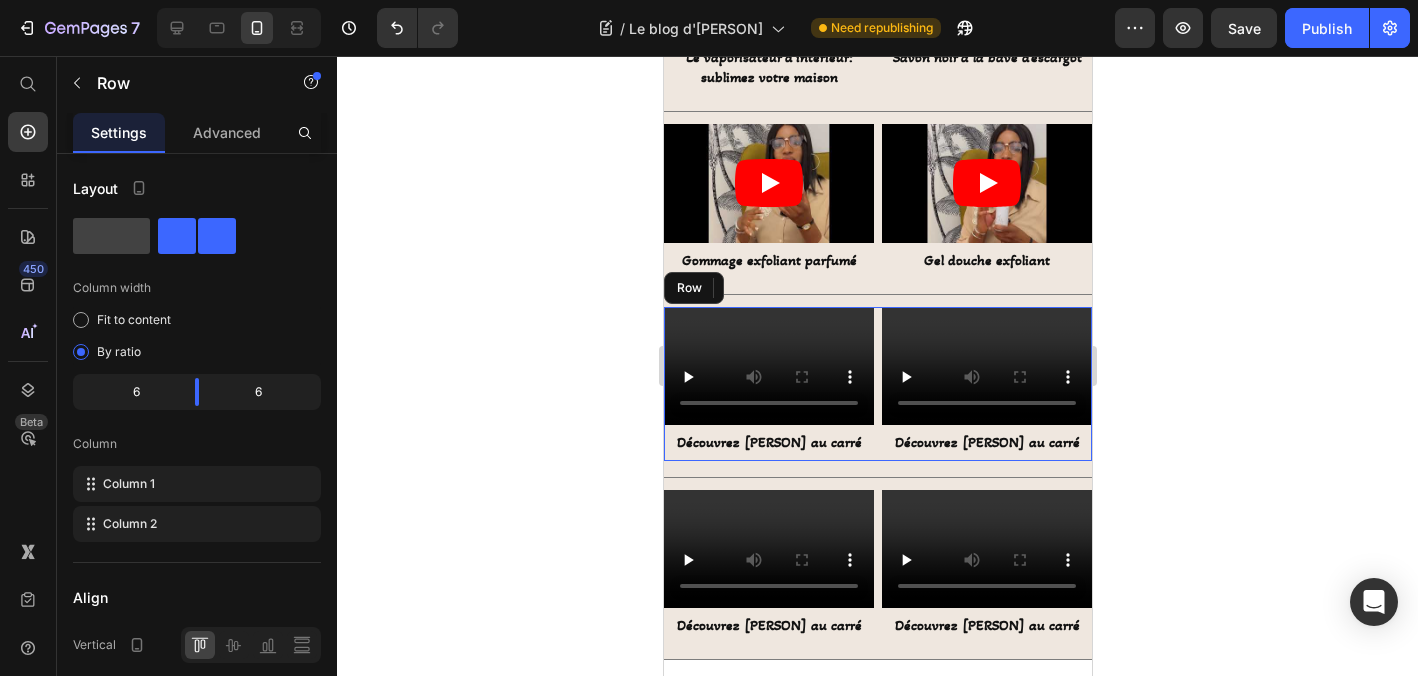 click on "Video Découvrez Henda au carré Heading Video Découvrez Henda au carré Heading Row" at bounding box center [877, 384] 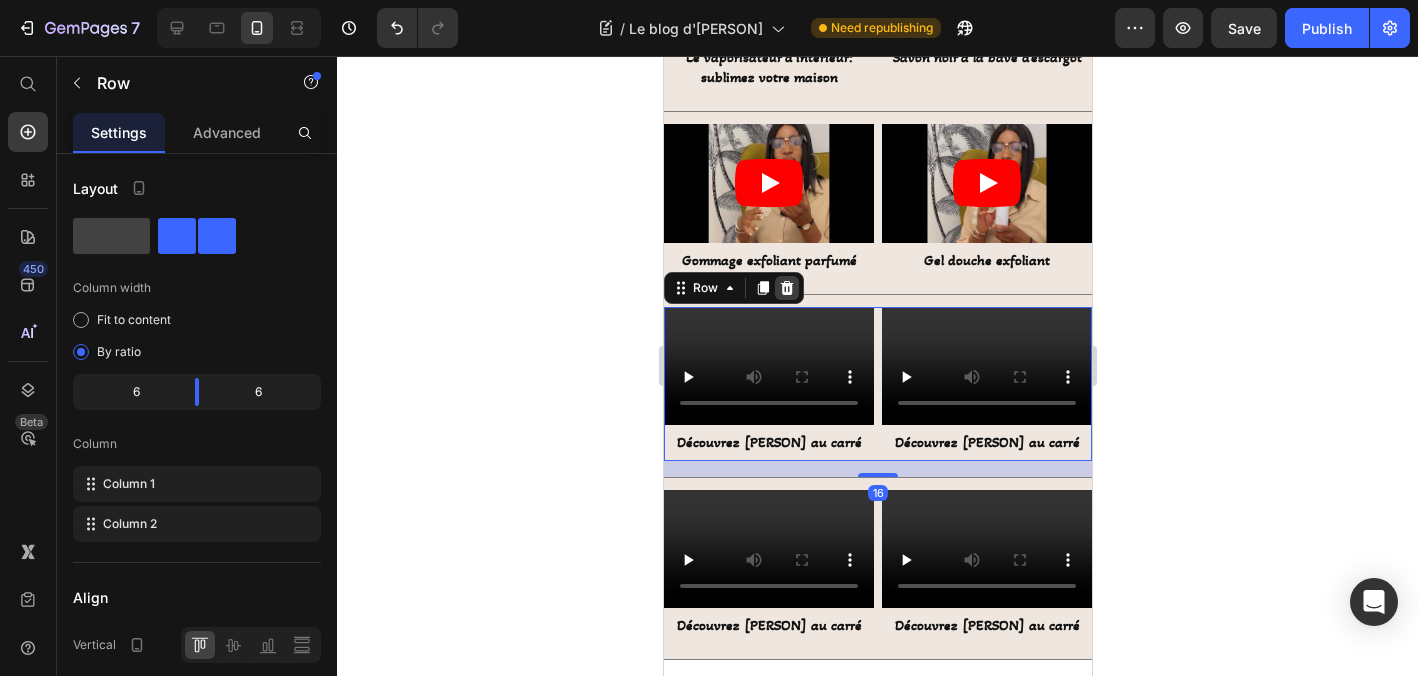 click 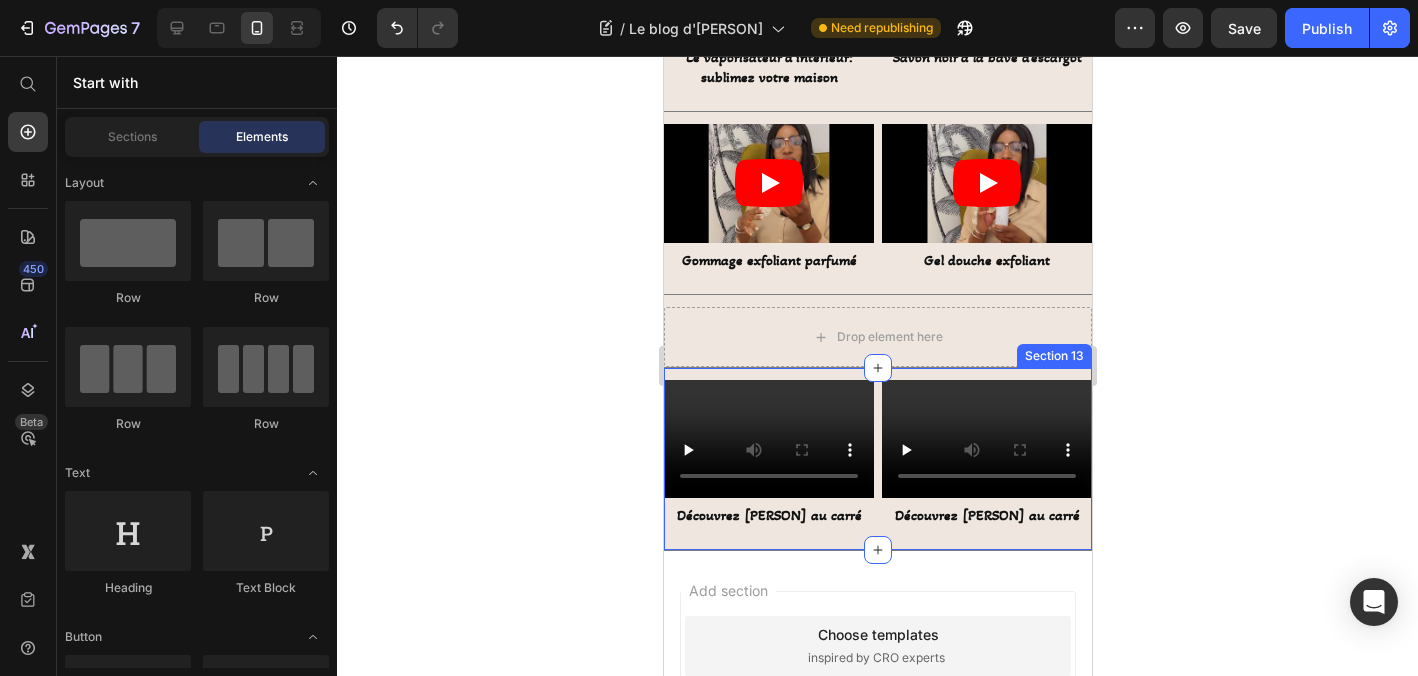 click on "Video Découvrez Henda au carré Heading Video Découvrez Henda au carré Heading Row" at bounding box center (877, 465) 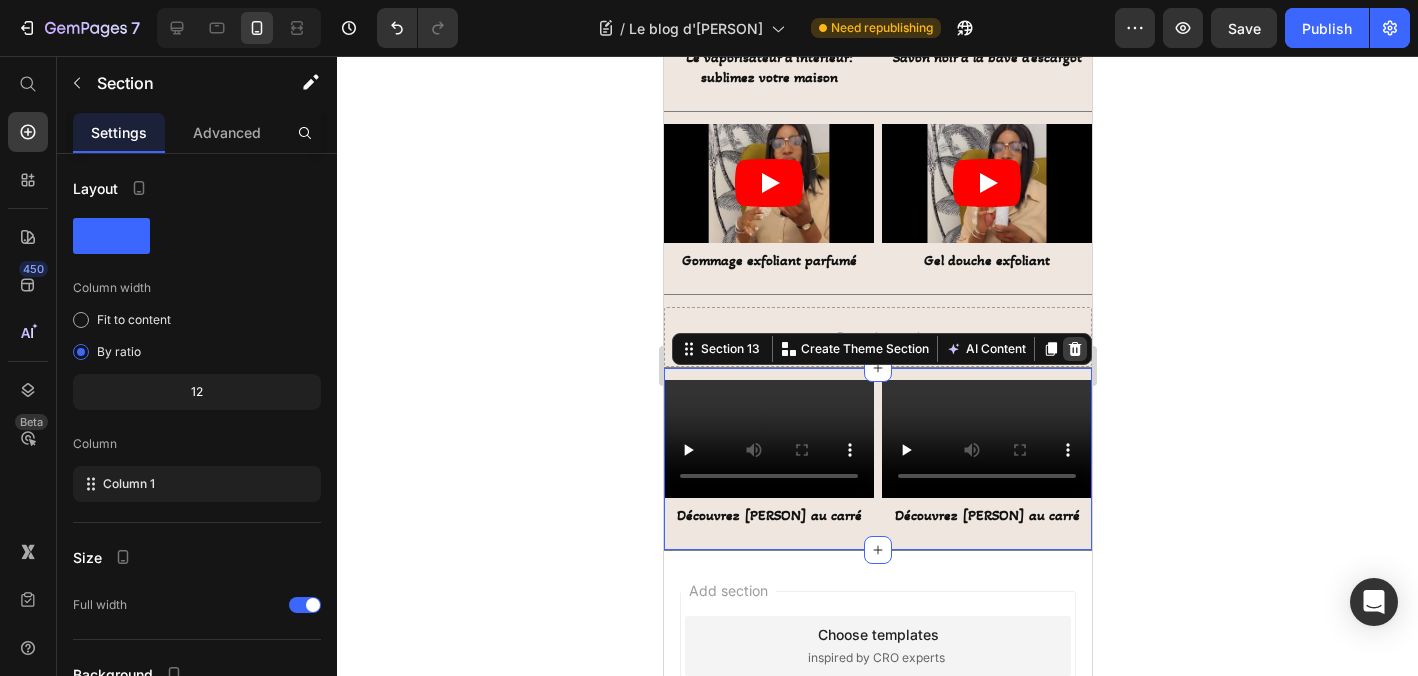 click 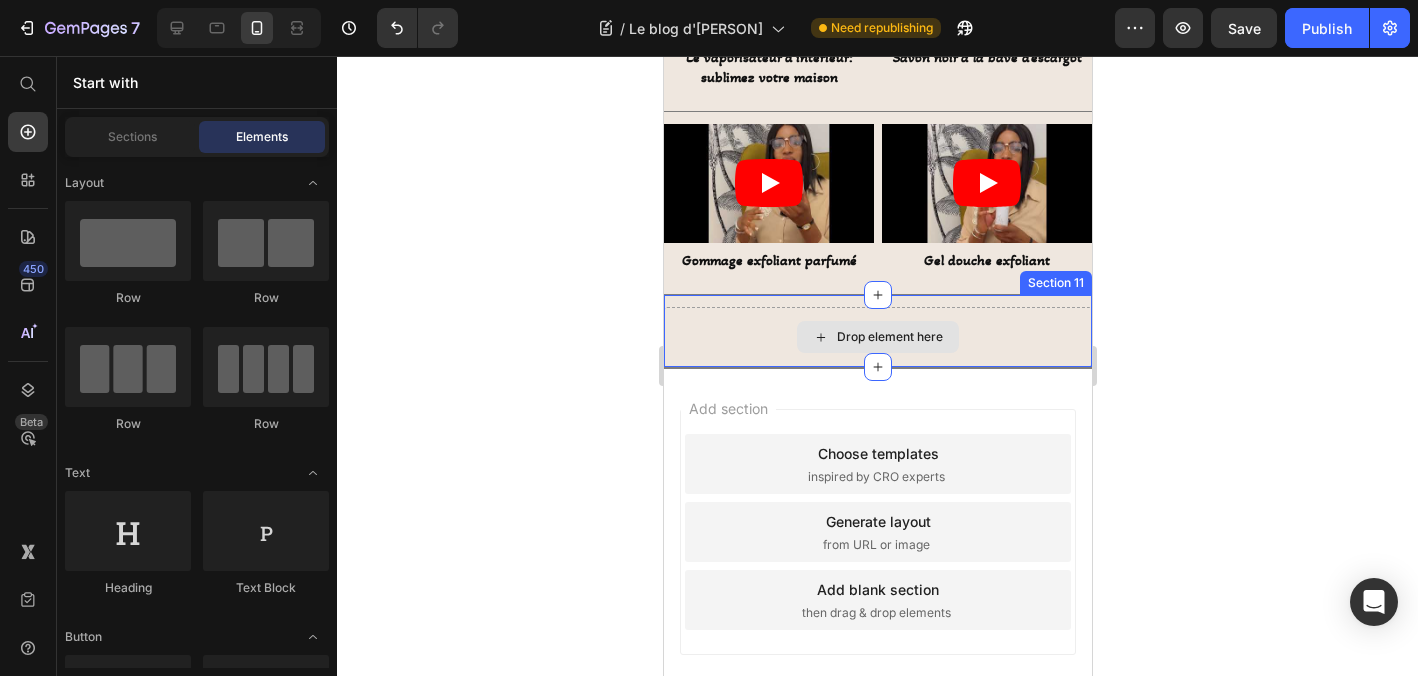click on "Drop element here" at bounding box center [877, 337] 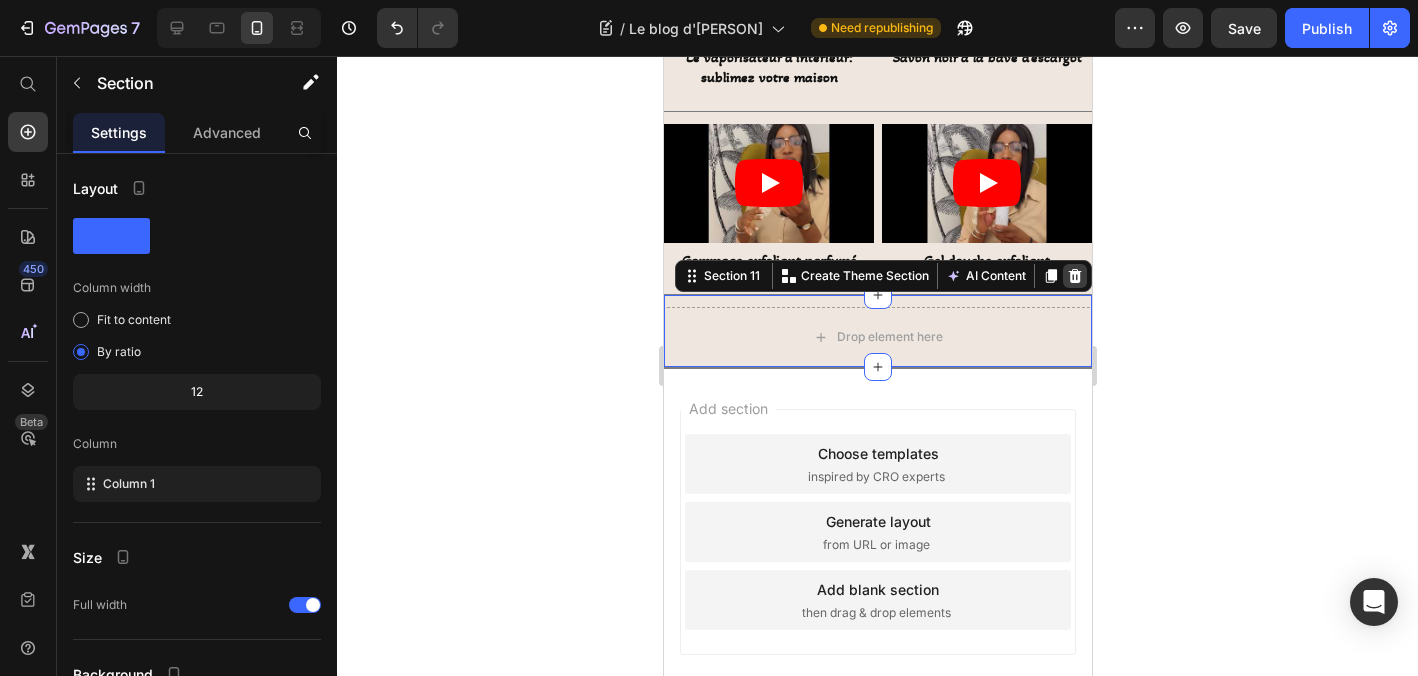 click 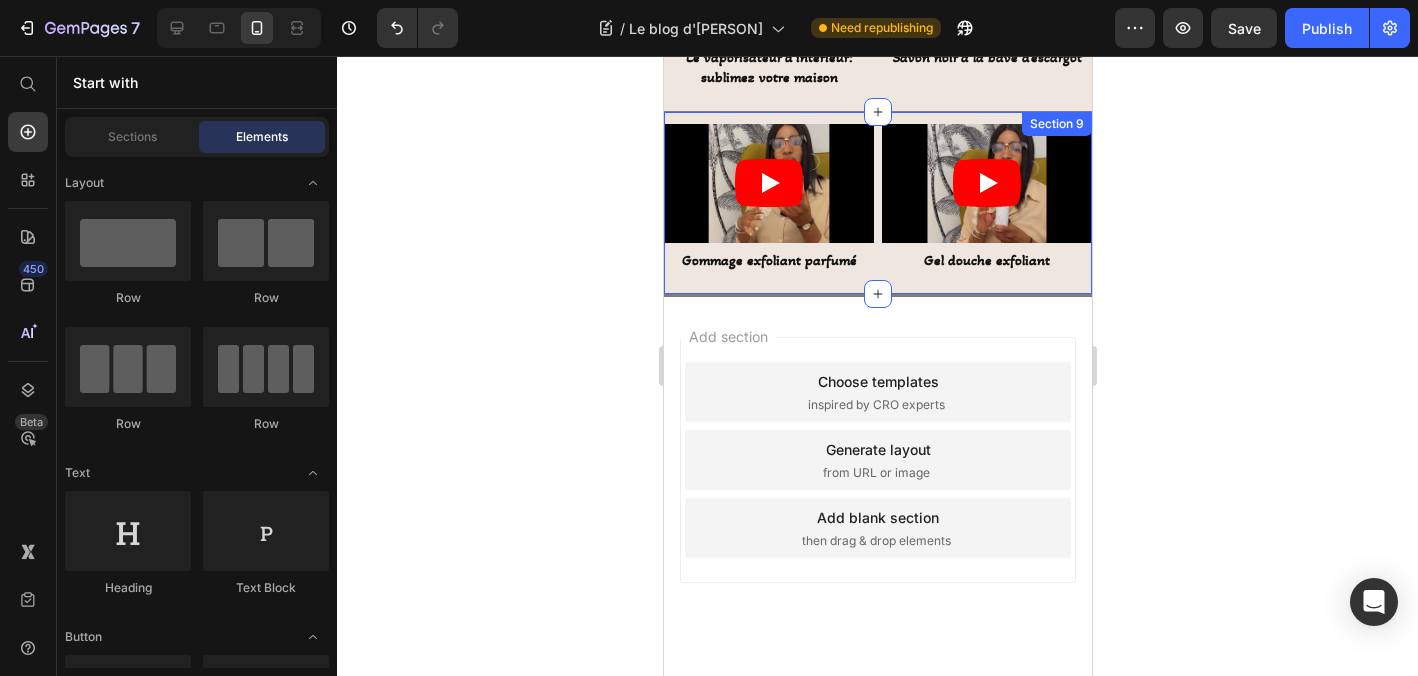 click on "Video Gommage exfoliant parfumé Heading Video Gel douche exfoliant Heading Row" at bounding box center [877, 209] 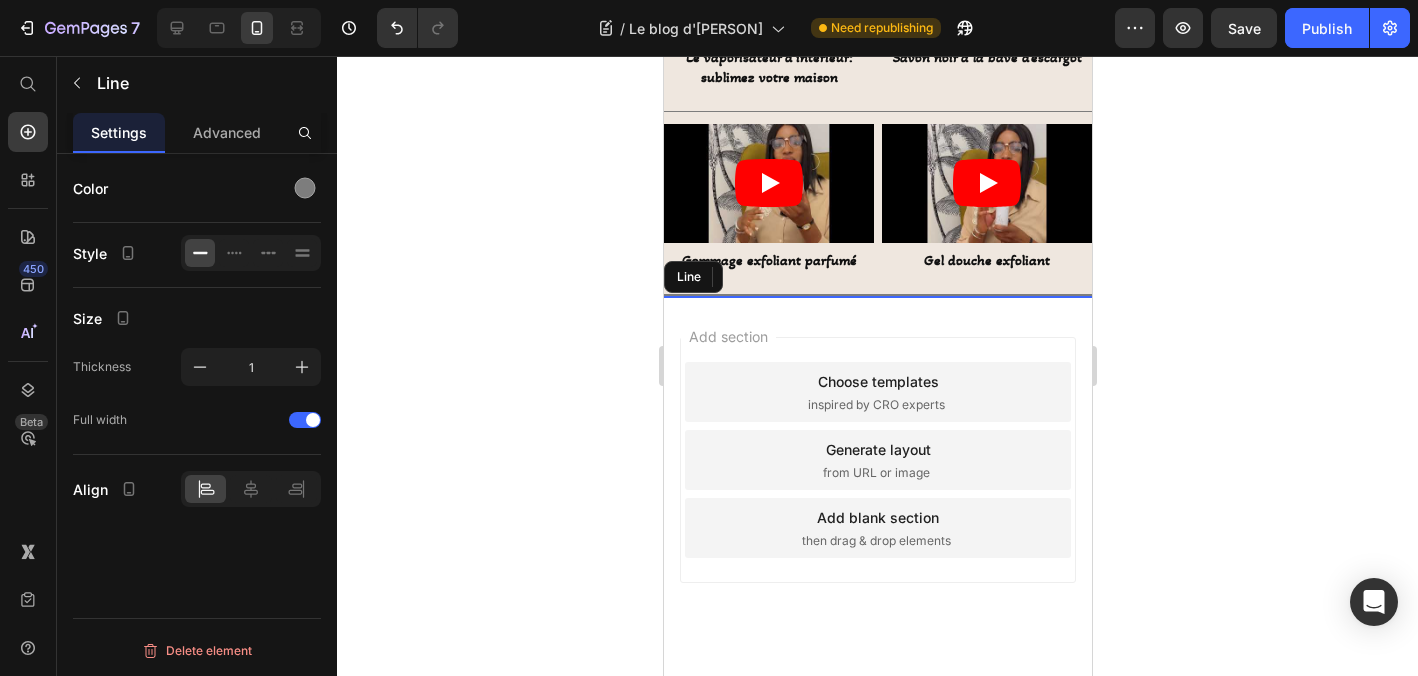 click at bounding box center [877, 296] 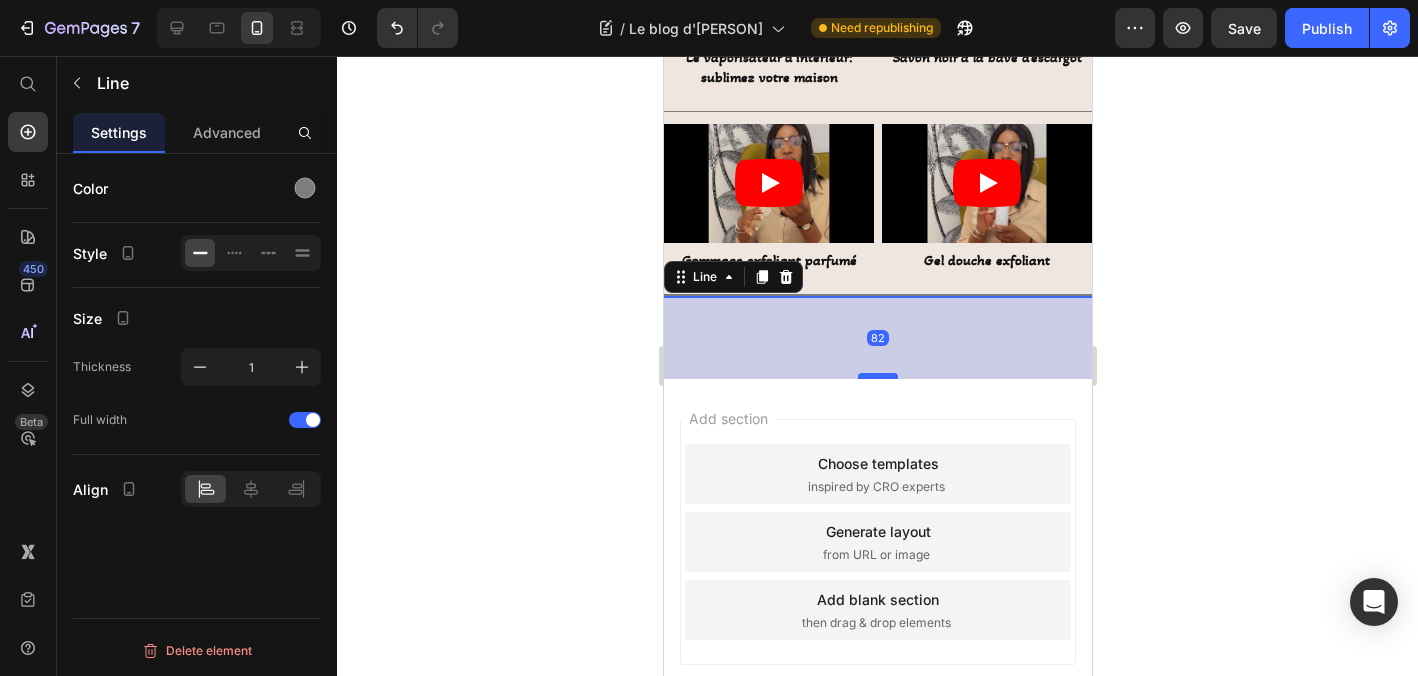 drag, startPoint x: 883, startPoint y: 291, endPoint x: 879, endPoint y: 373, distance: 82.0975 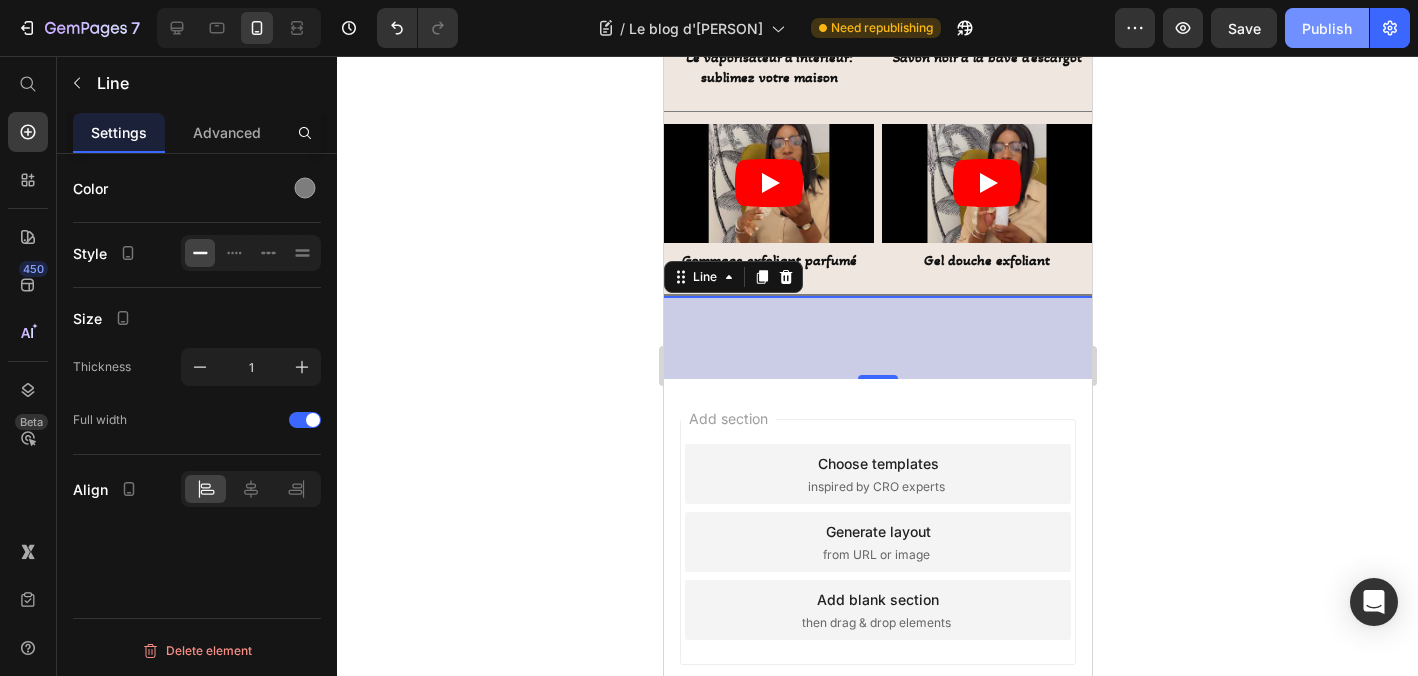 click on "Publish" 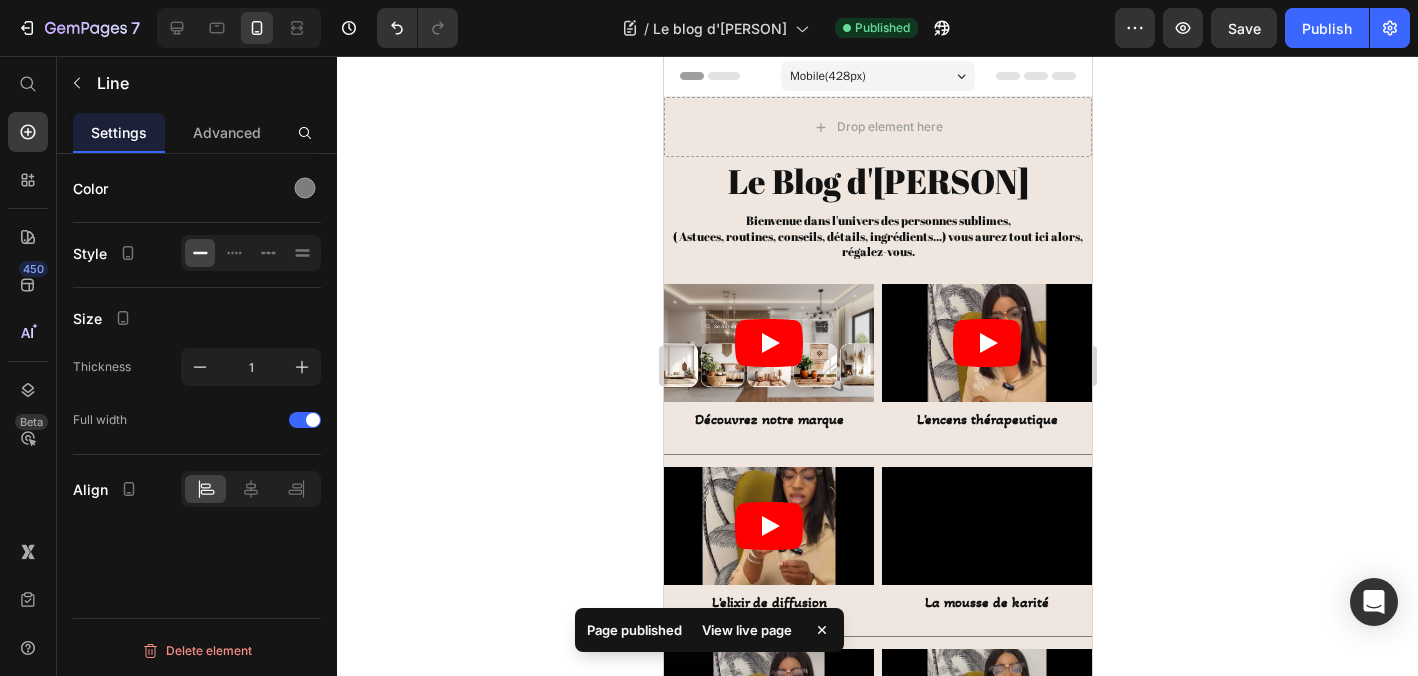 scroll, scrollTop: 0, scrollLeft: 0, axis: both 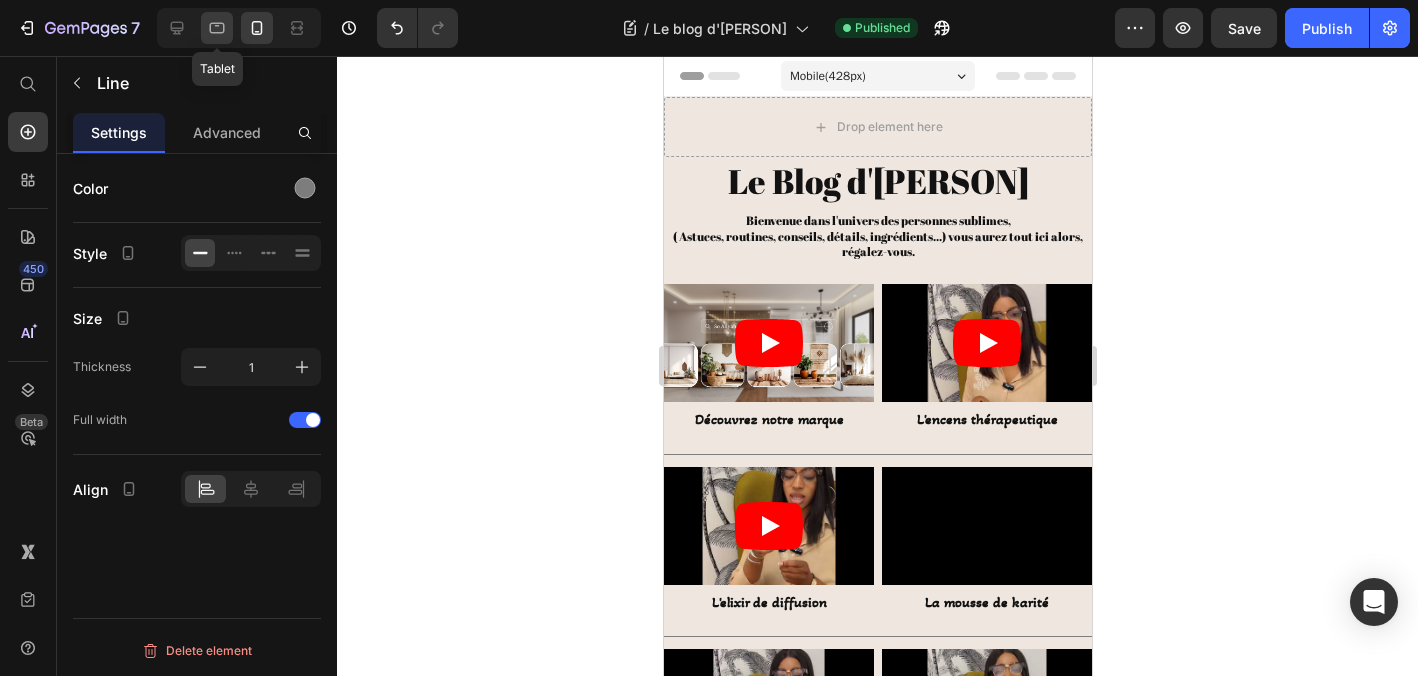 click 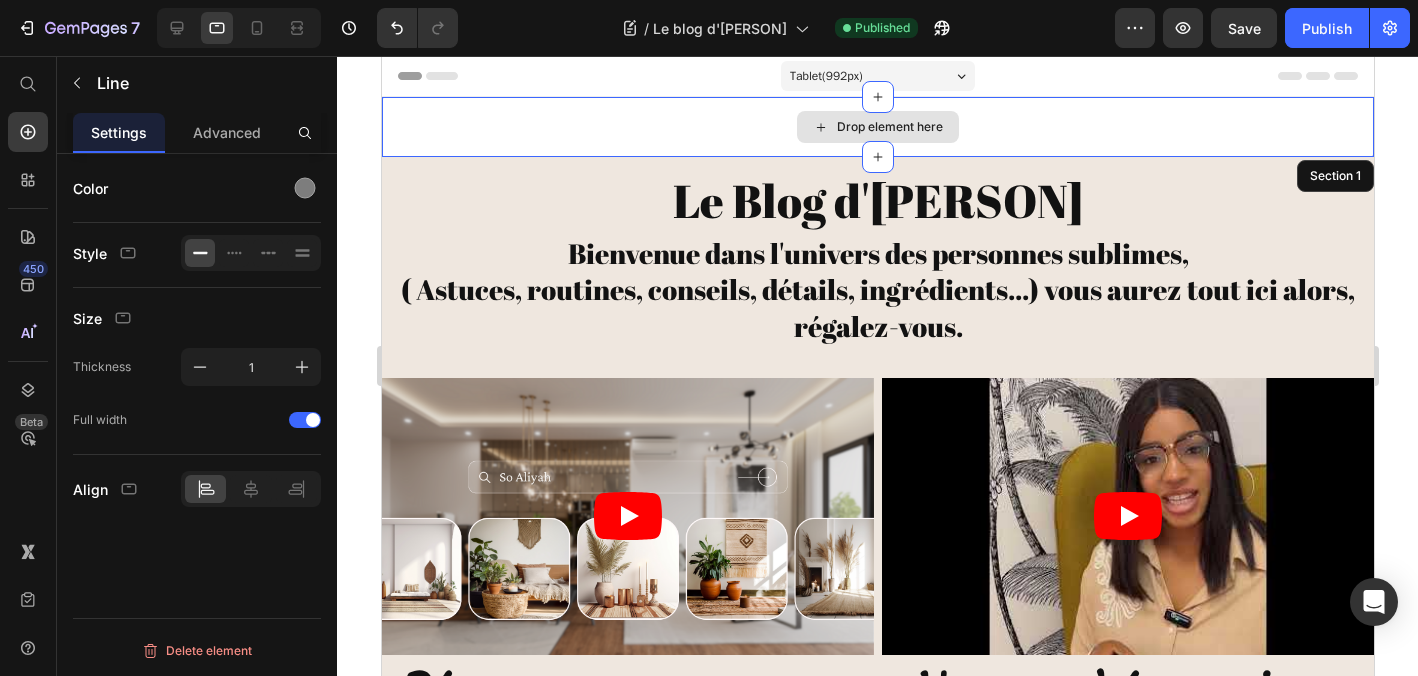 click on "Drop element here" at bounding box center (877, 127) 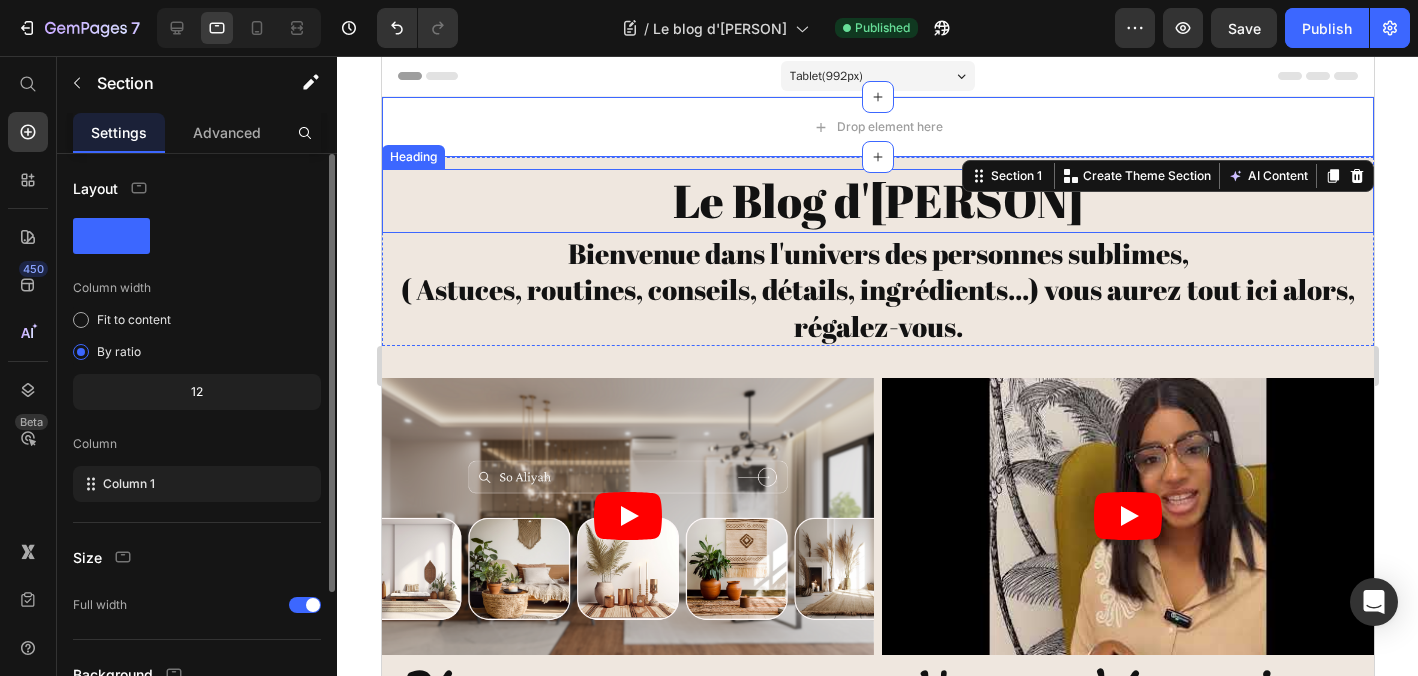 scroll, scrollTop: 185, scrollLeft: 0, axis: vertical 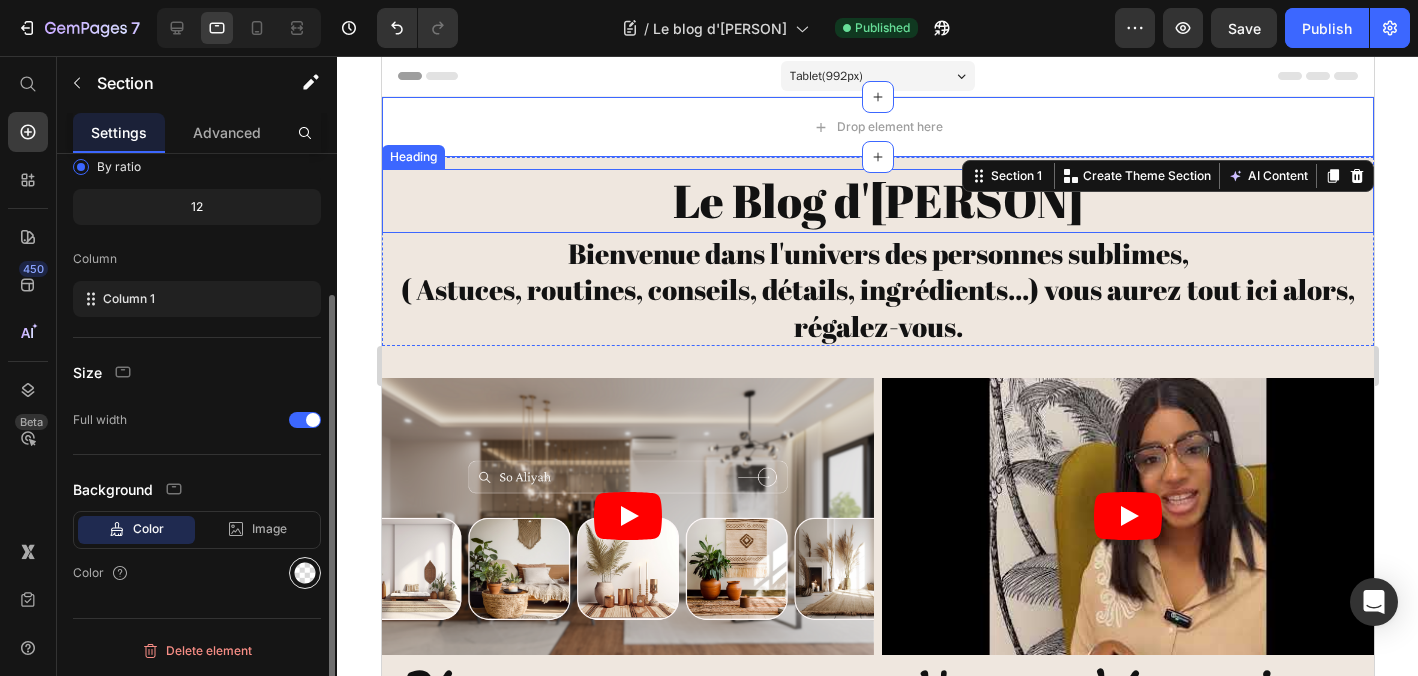 click at bounding box center [305, 573] 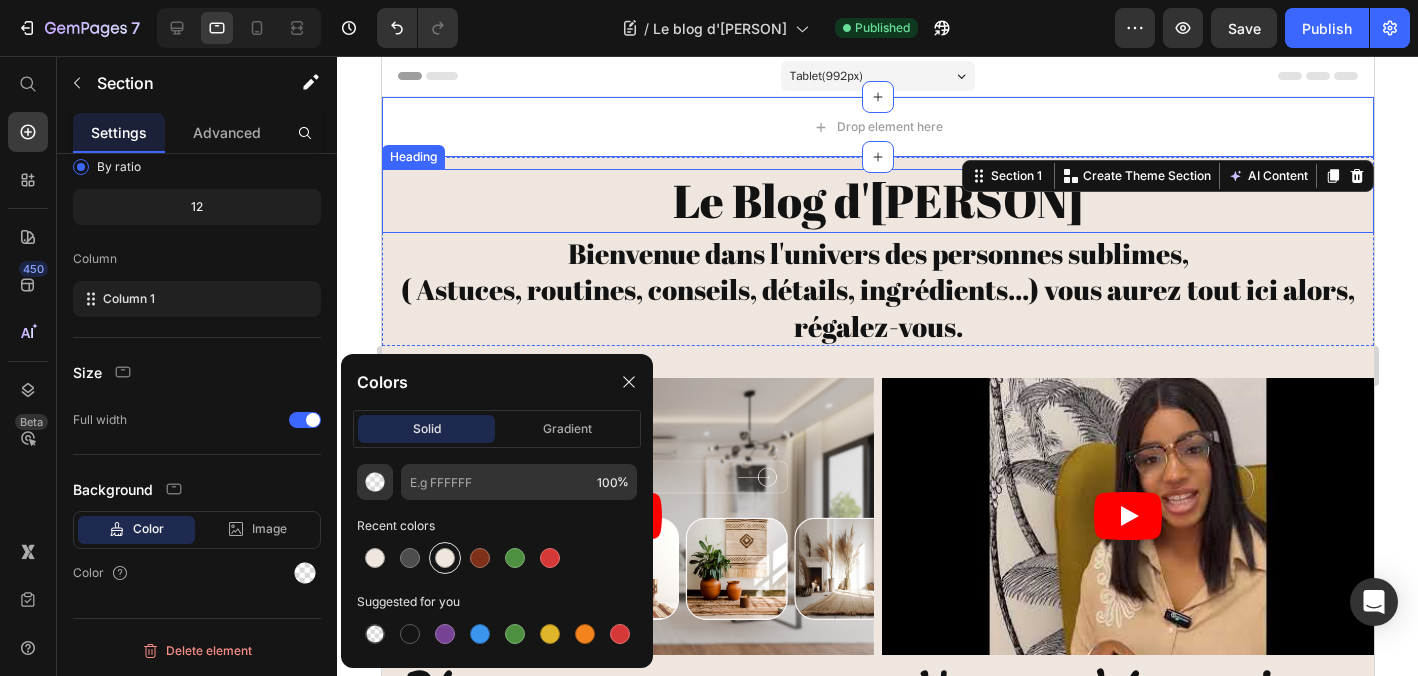click at bounding box center [445, 558] 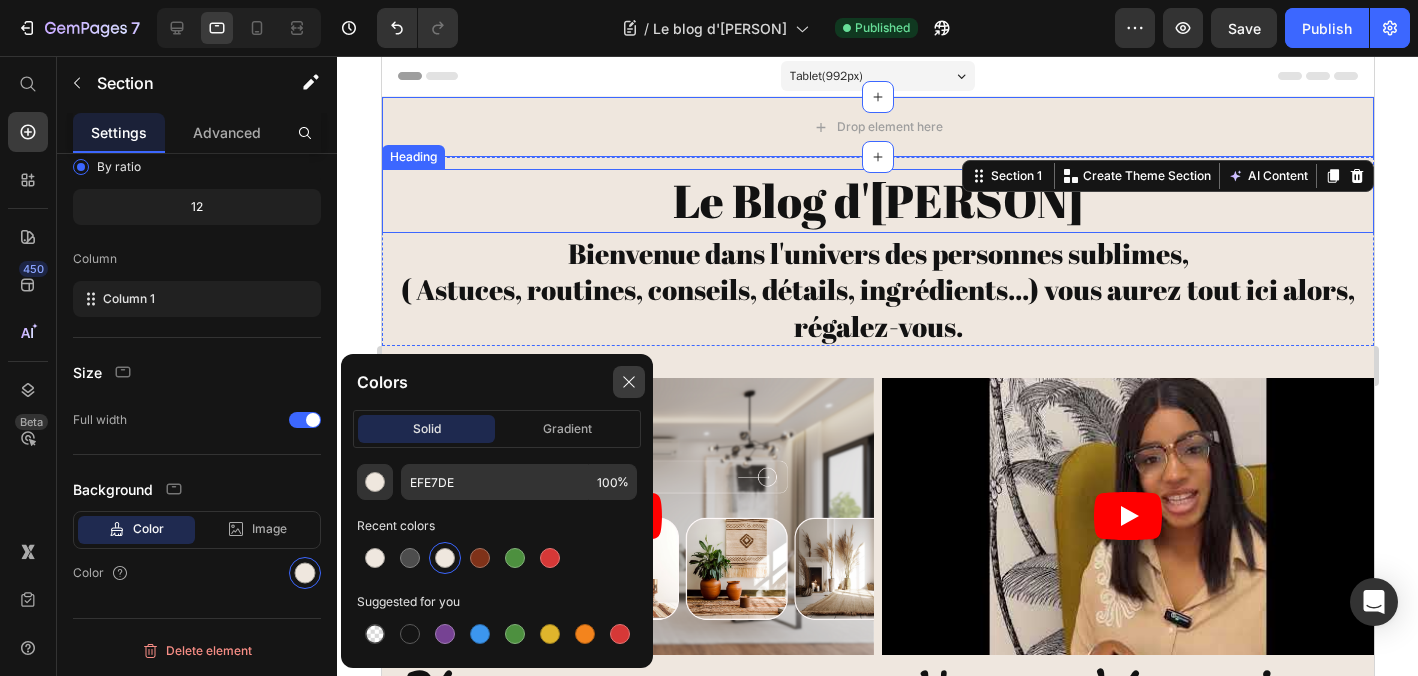click 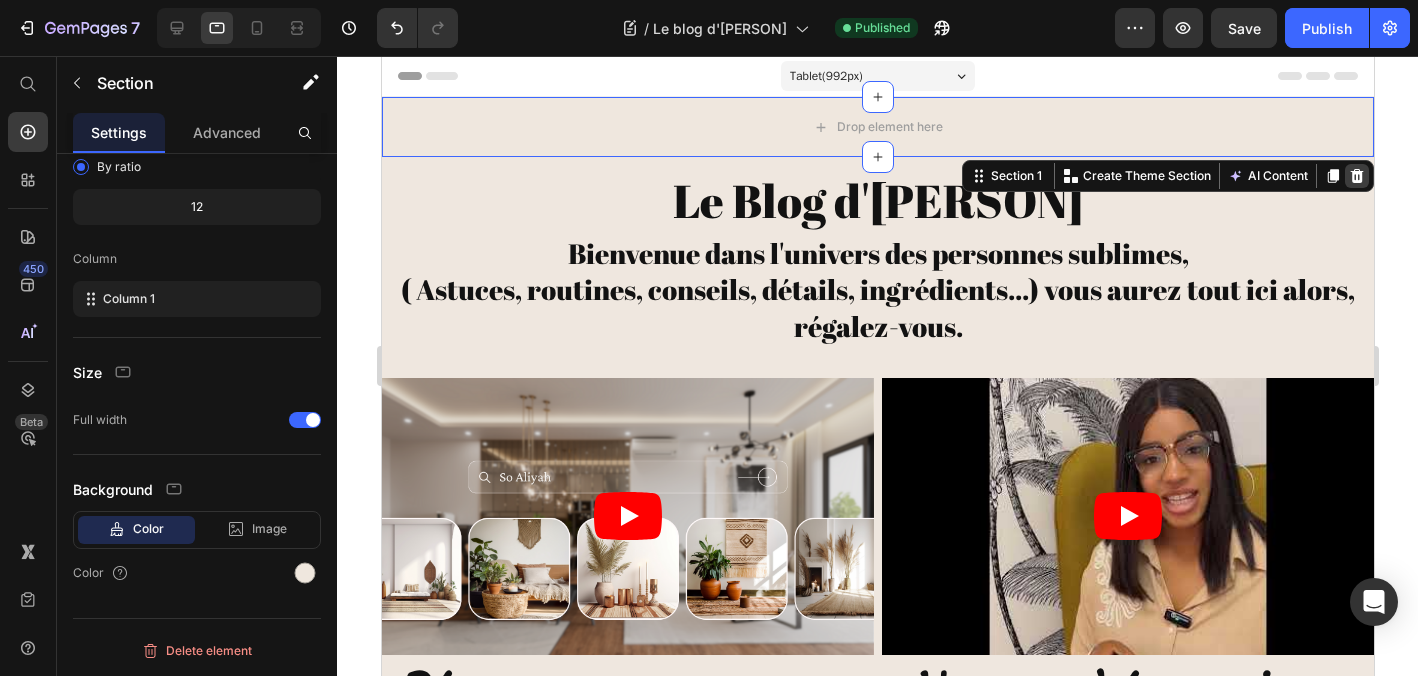 click 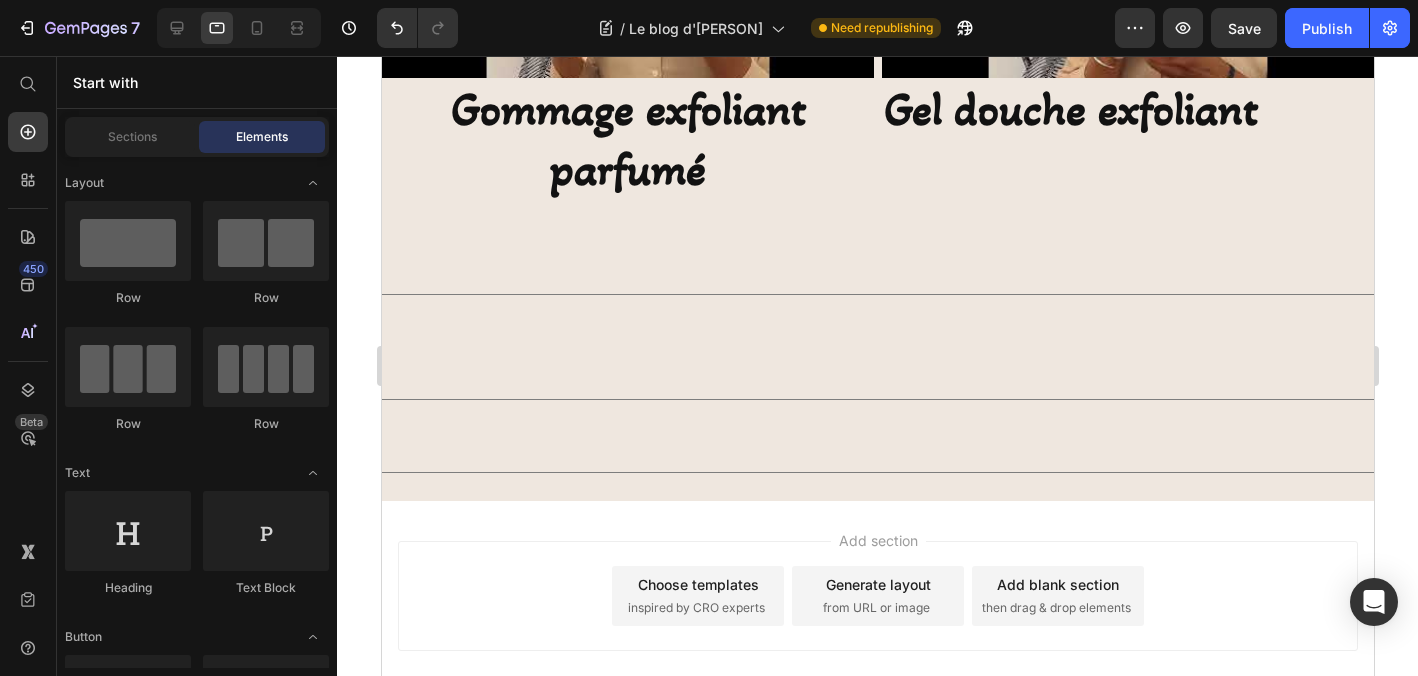 scroll, scrollTop: 2204, scrollLeft: 0, axis: vertical 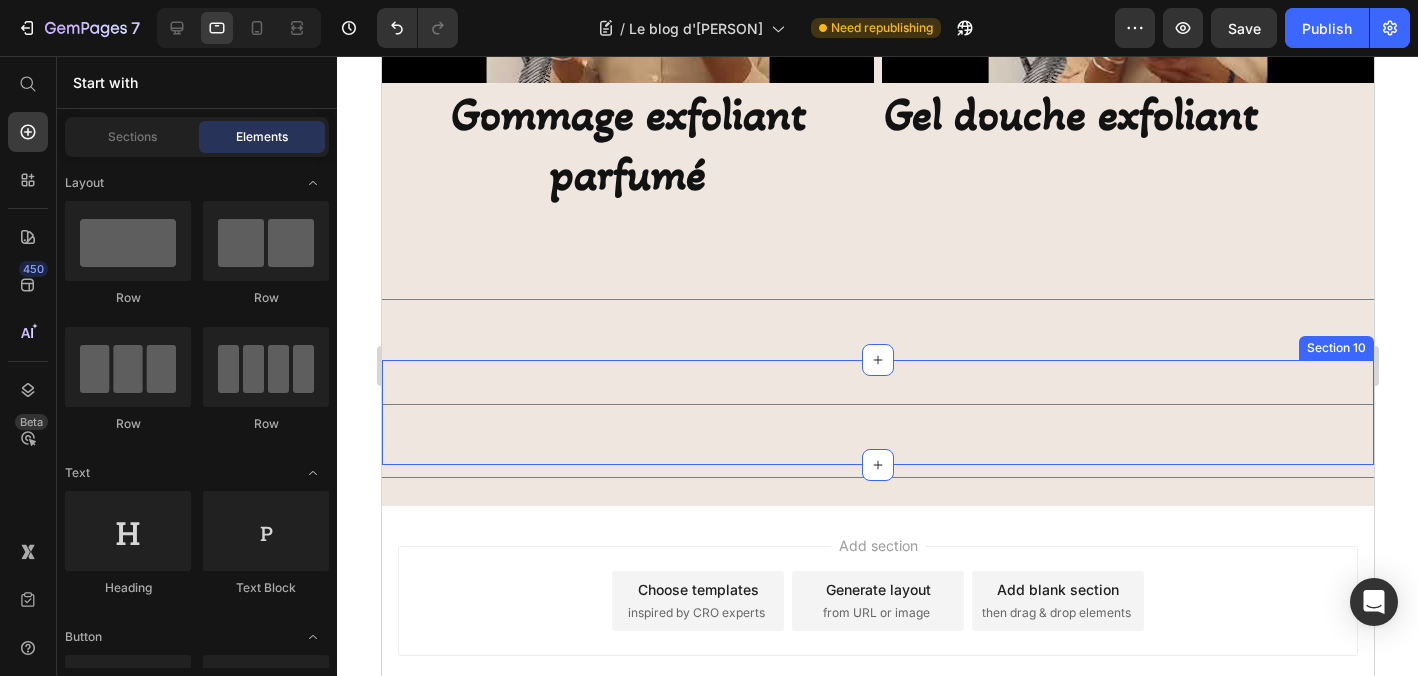 click on "Title Line Section 10" at bounding box center [877, 412] 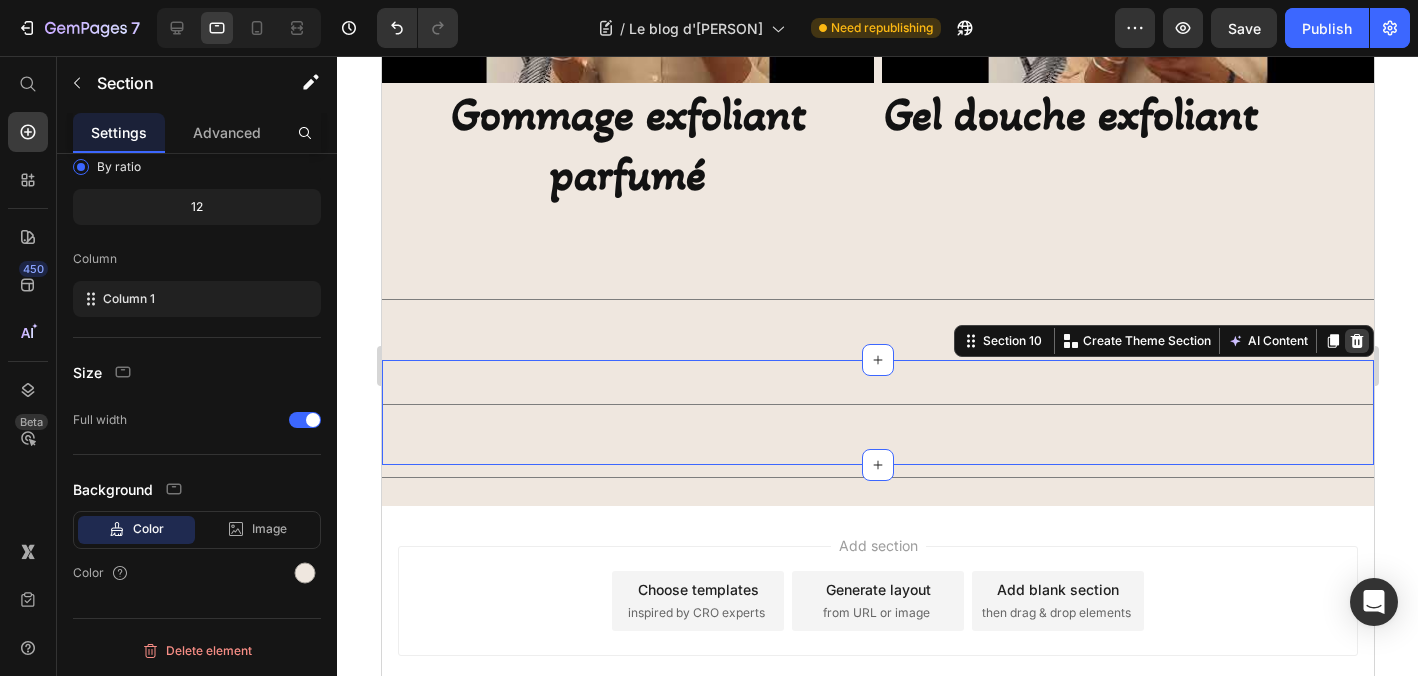 click 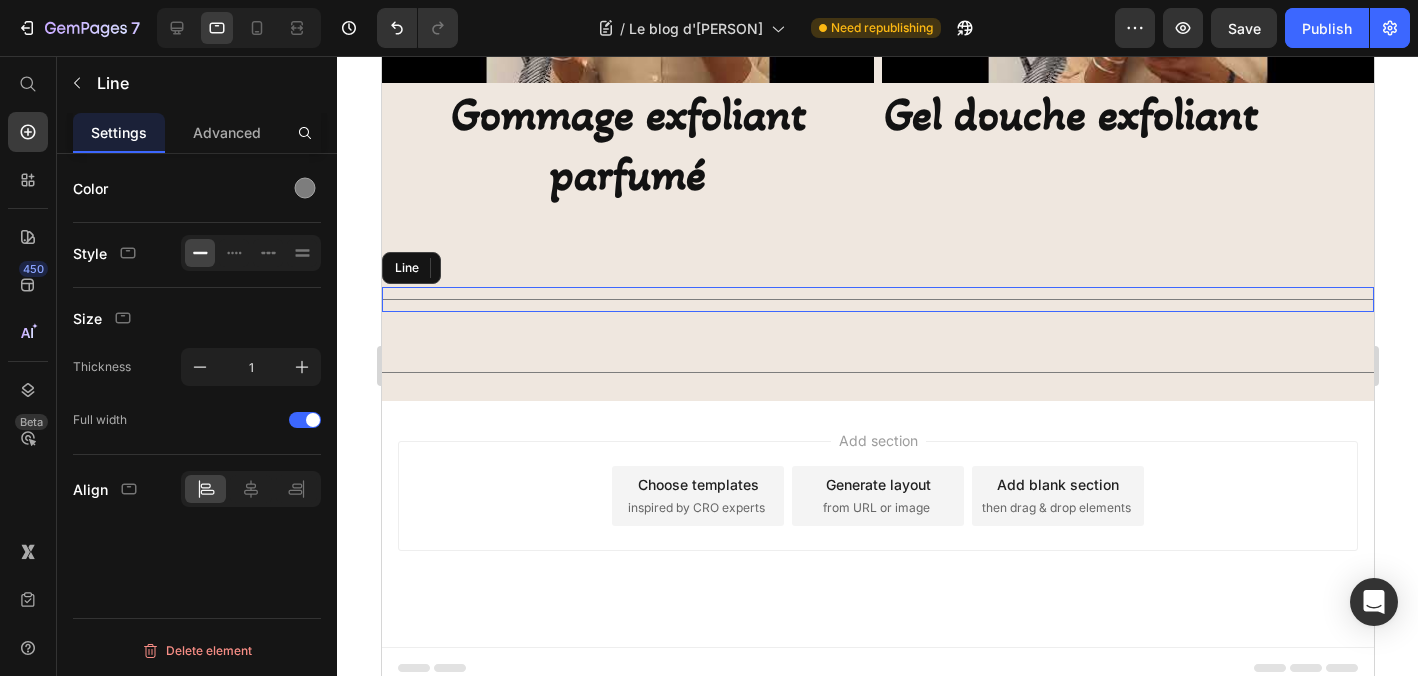 click on "Title Line" at bounding box center (877, 299) 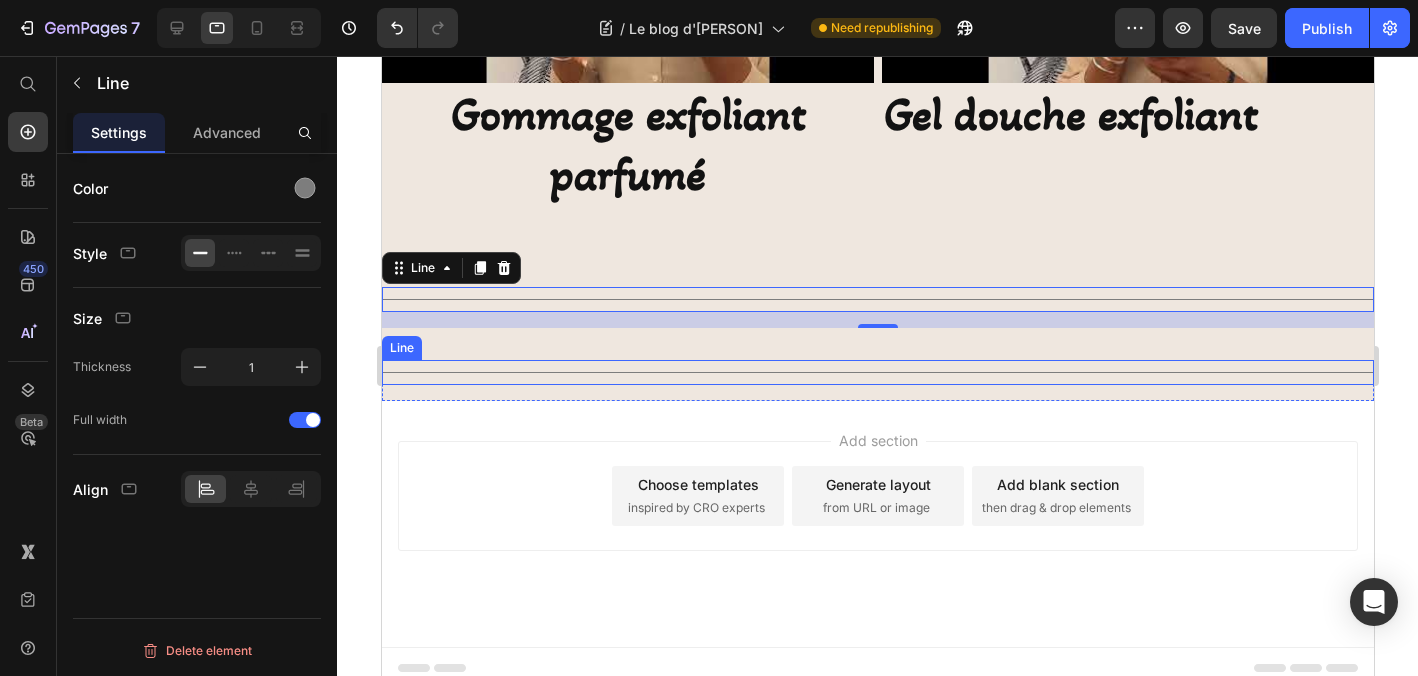 click on "Title Line" at bounding box center [877, 372] 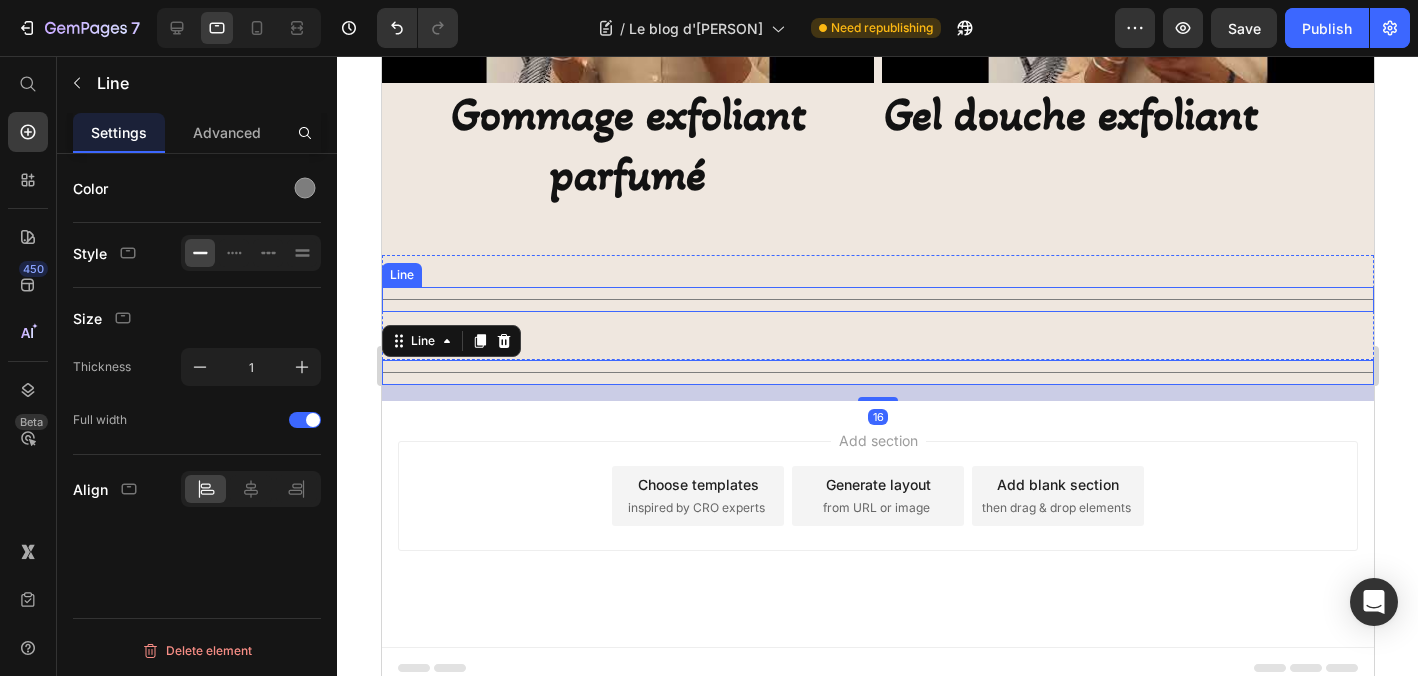 click on "Title Line" at bounding box center (877, 299) 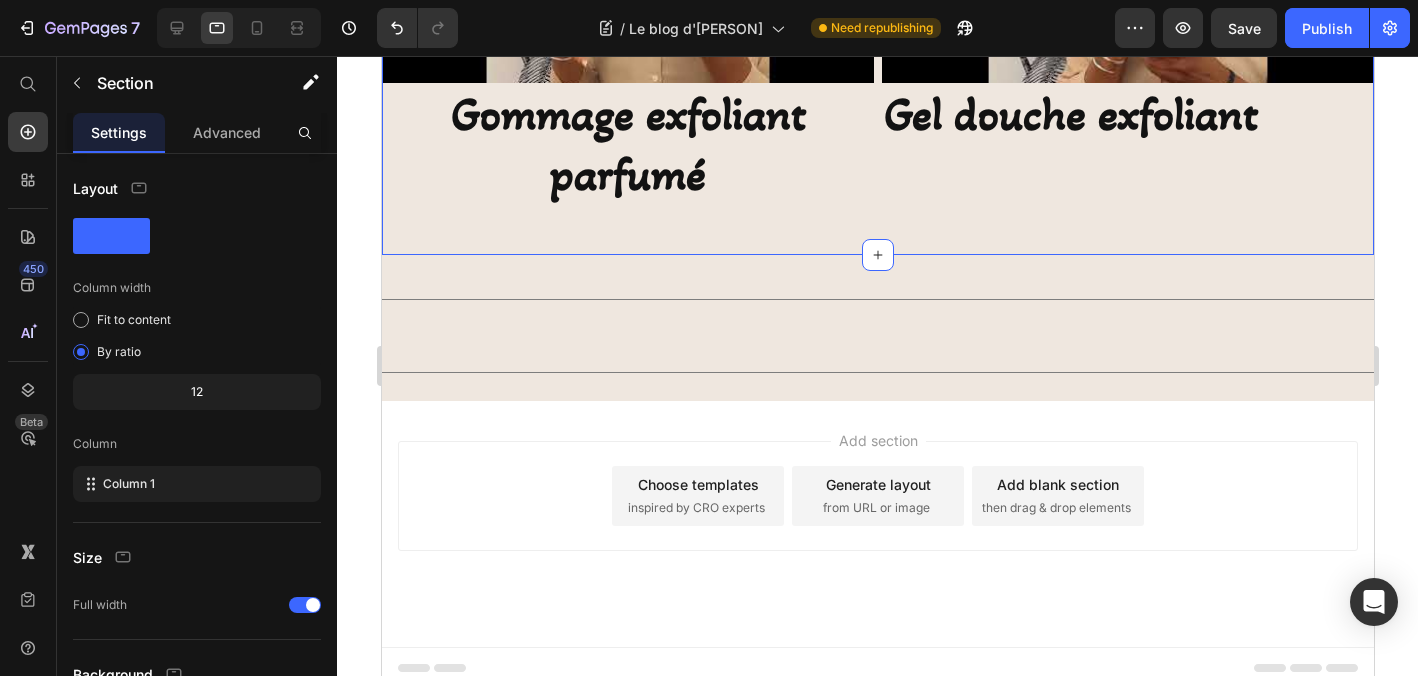 click on "Video Gommage exfoliant parfumé Heading Video Gel douche exfoliant Heading Row Section 8" at bounding box center [877, 15] 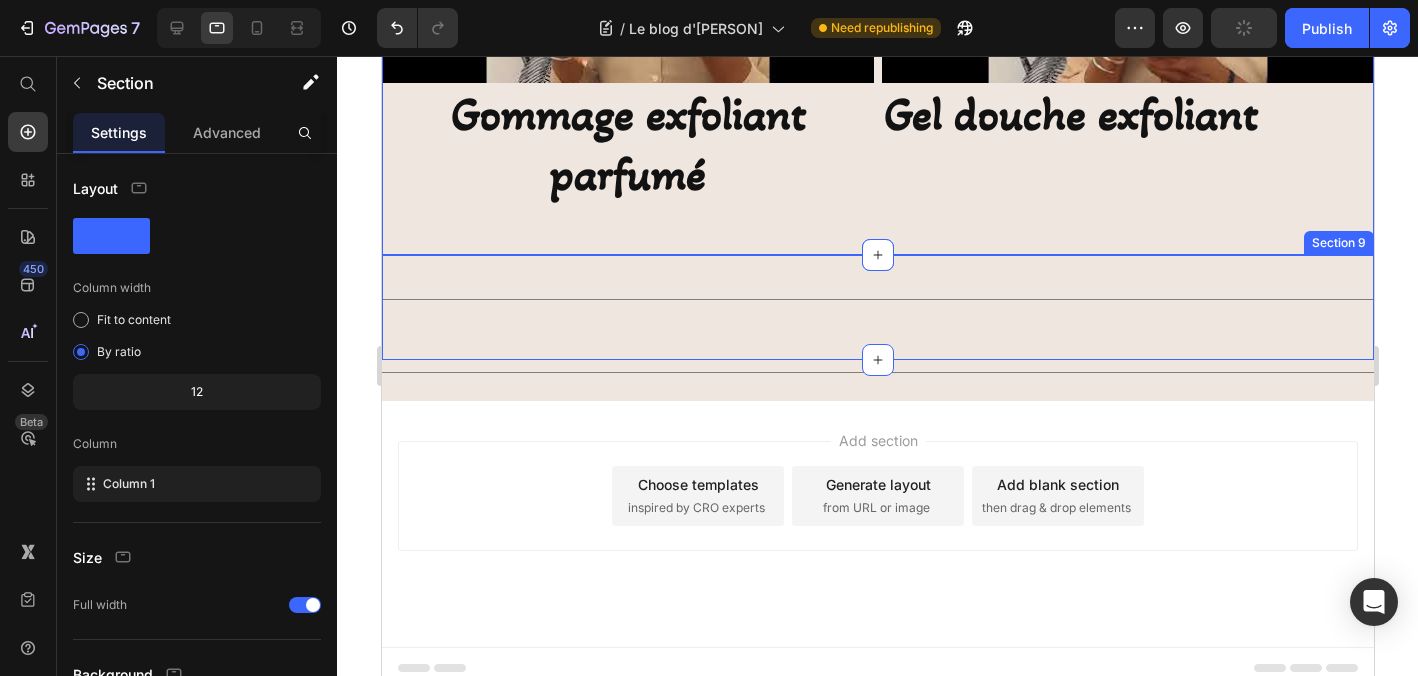 click on "Title Line Section 9" at bounding box center [877, 307] 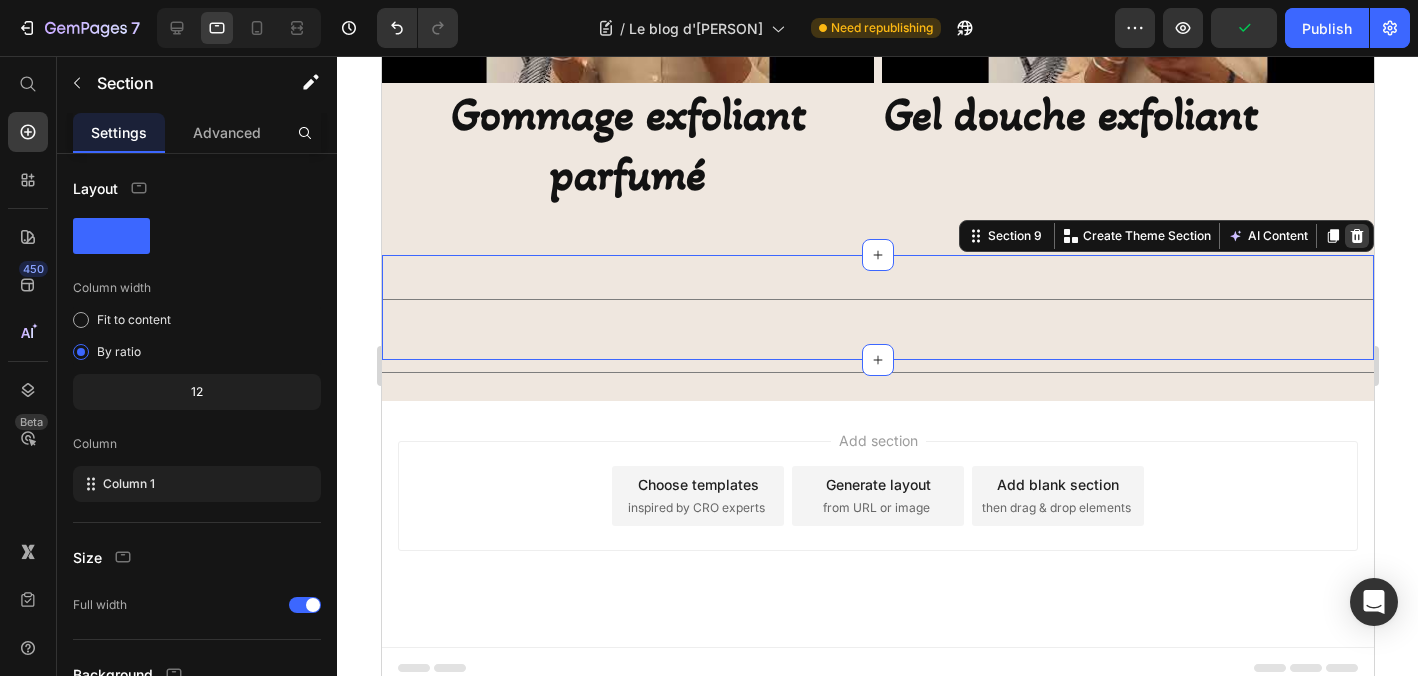 click 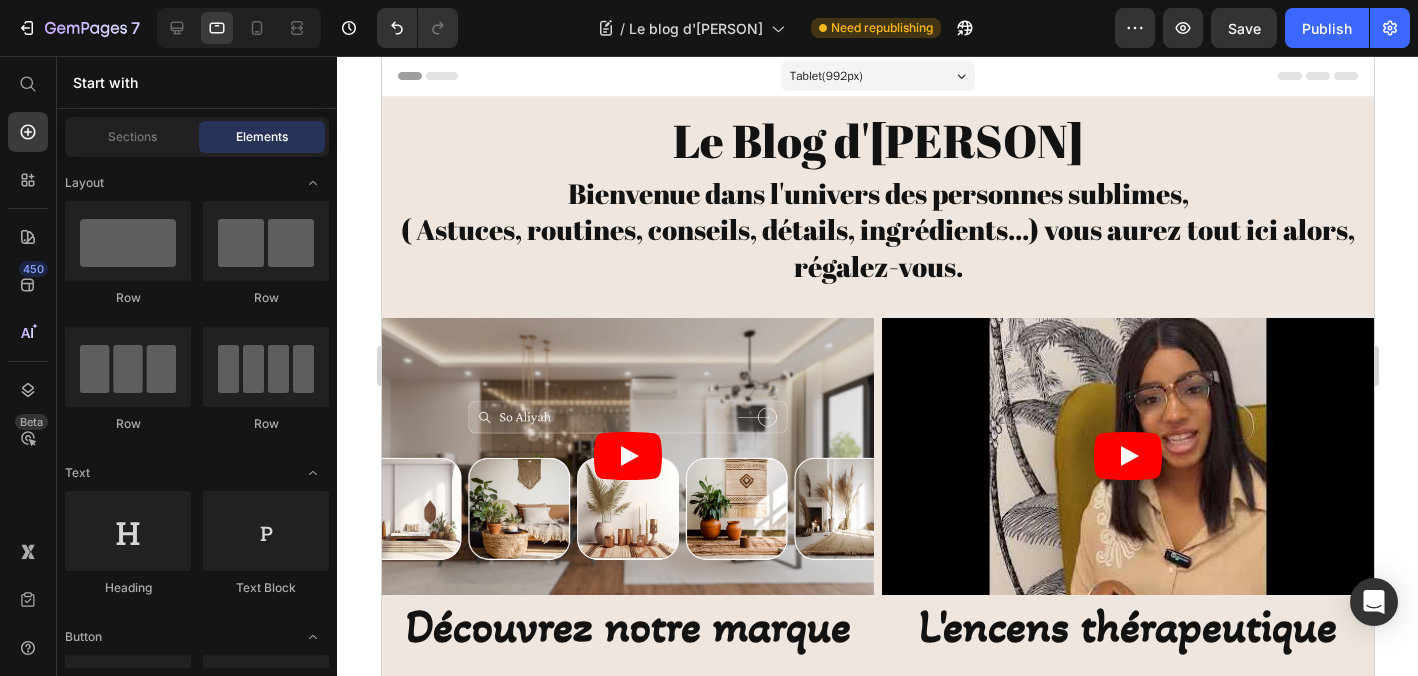 scroll, scrollTop: 0, scrollLeft: 0, axis: both 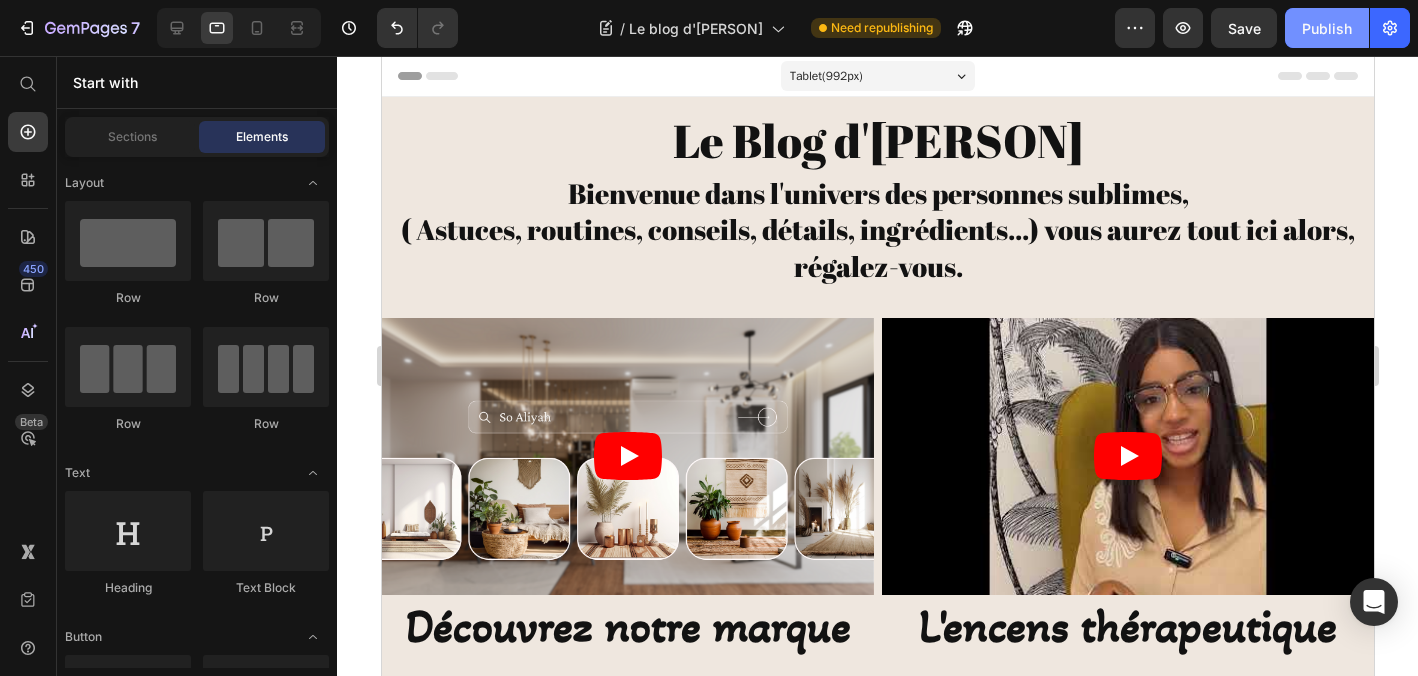 click on "Publish" at bounding box center [1327, 28] 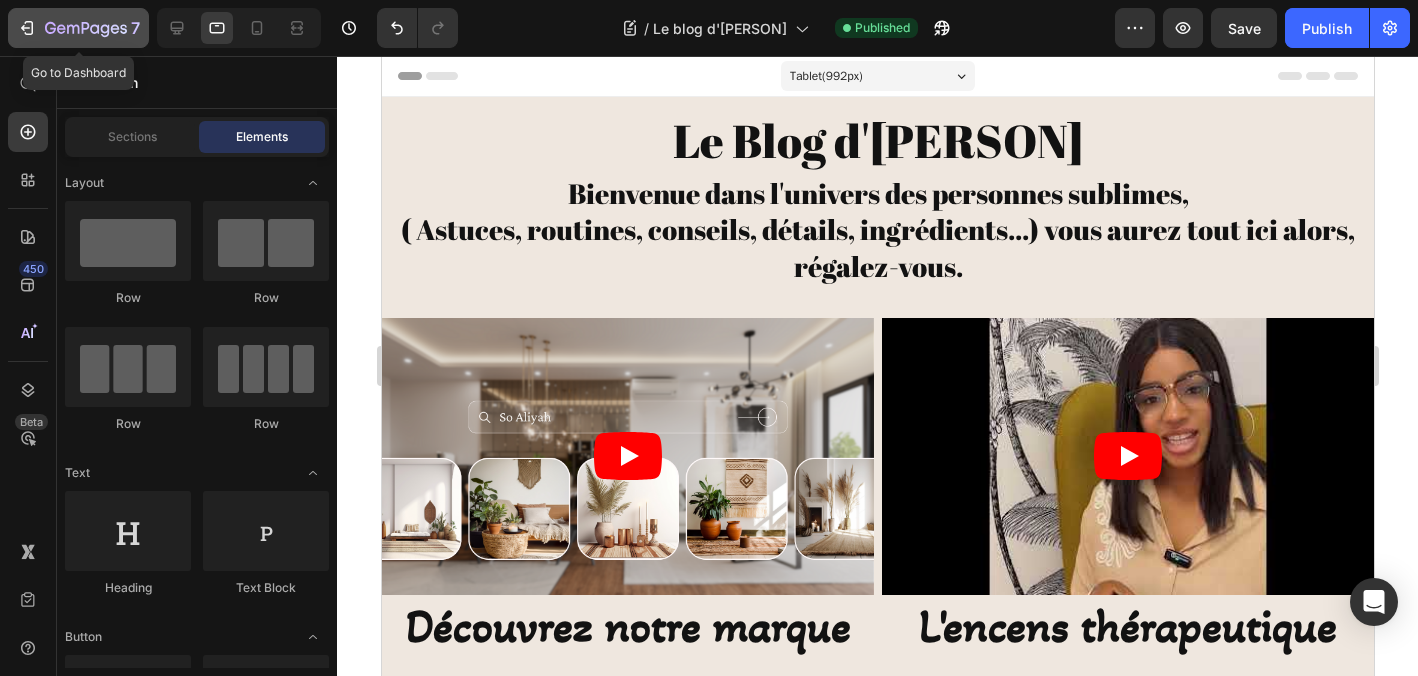 click 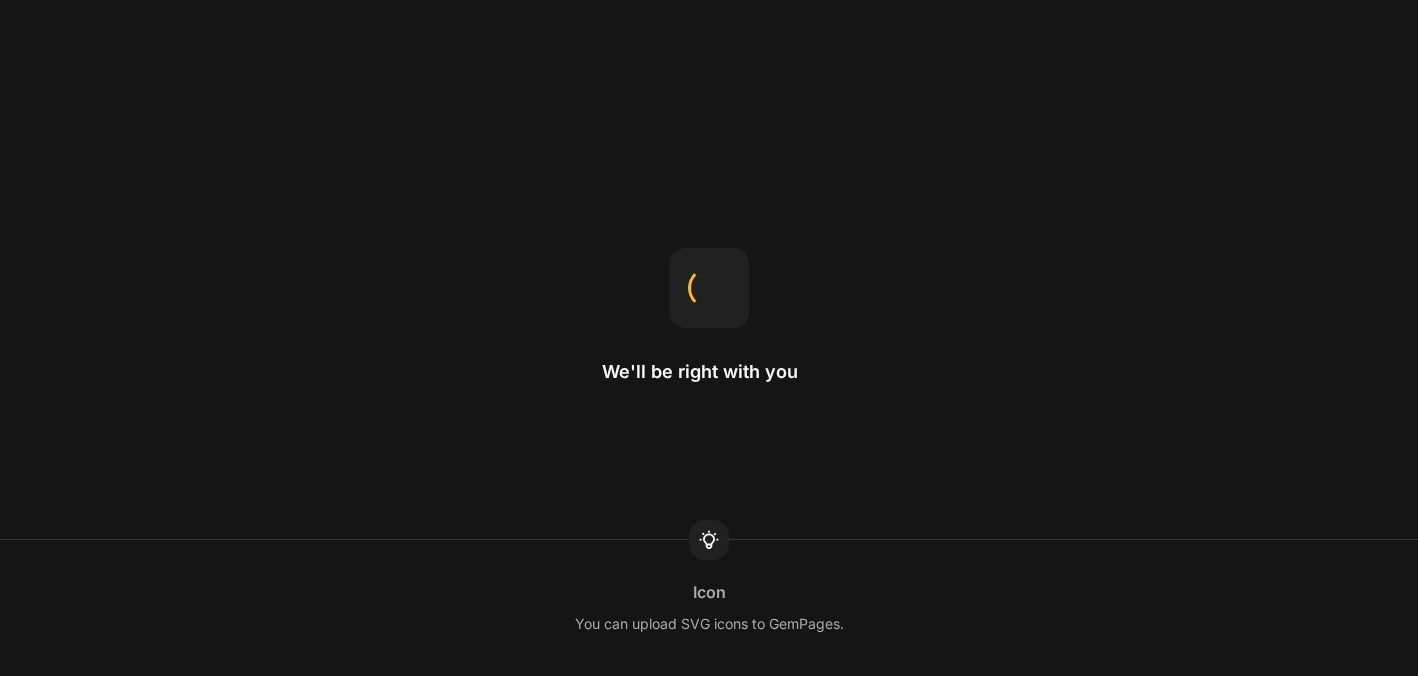 scroll, scrollTop: 0, scrollLeft: 0, axis: both 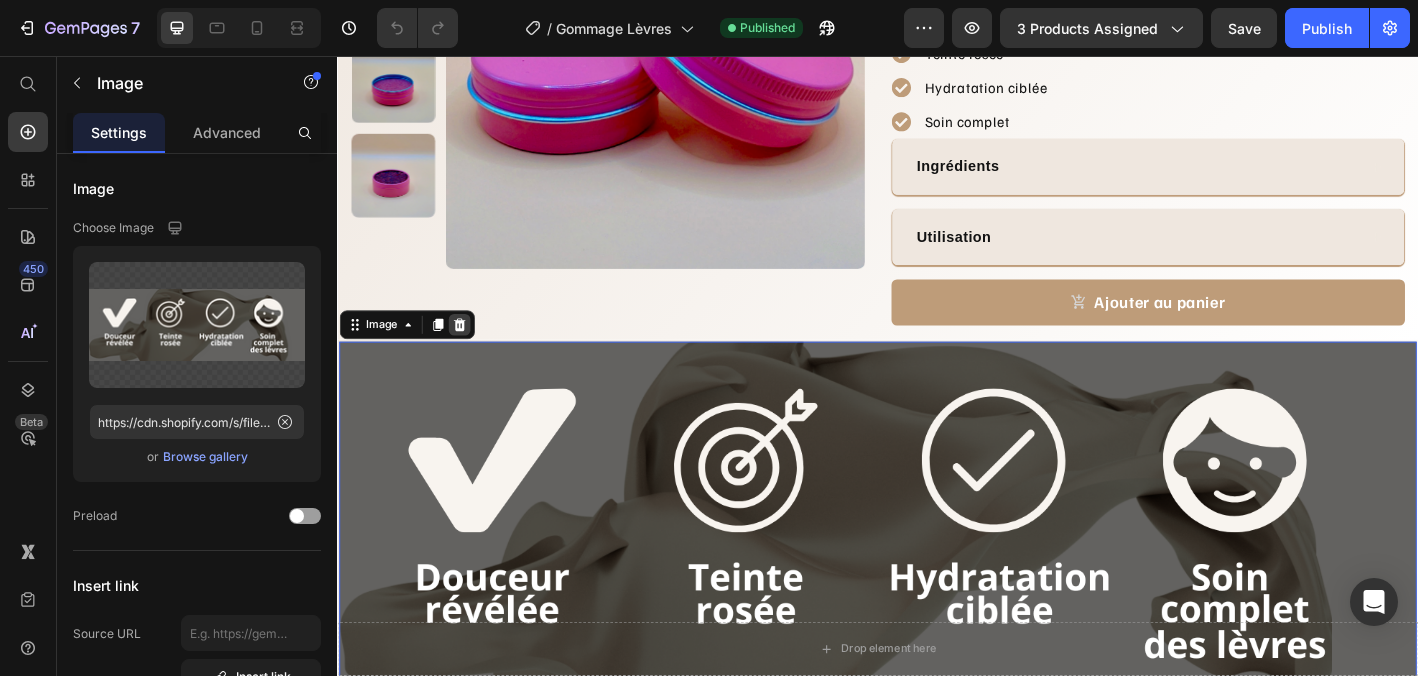 click 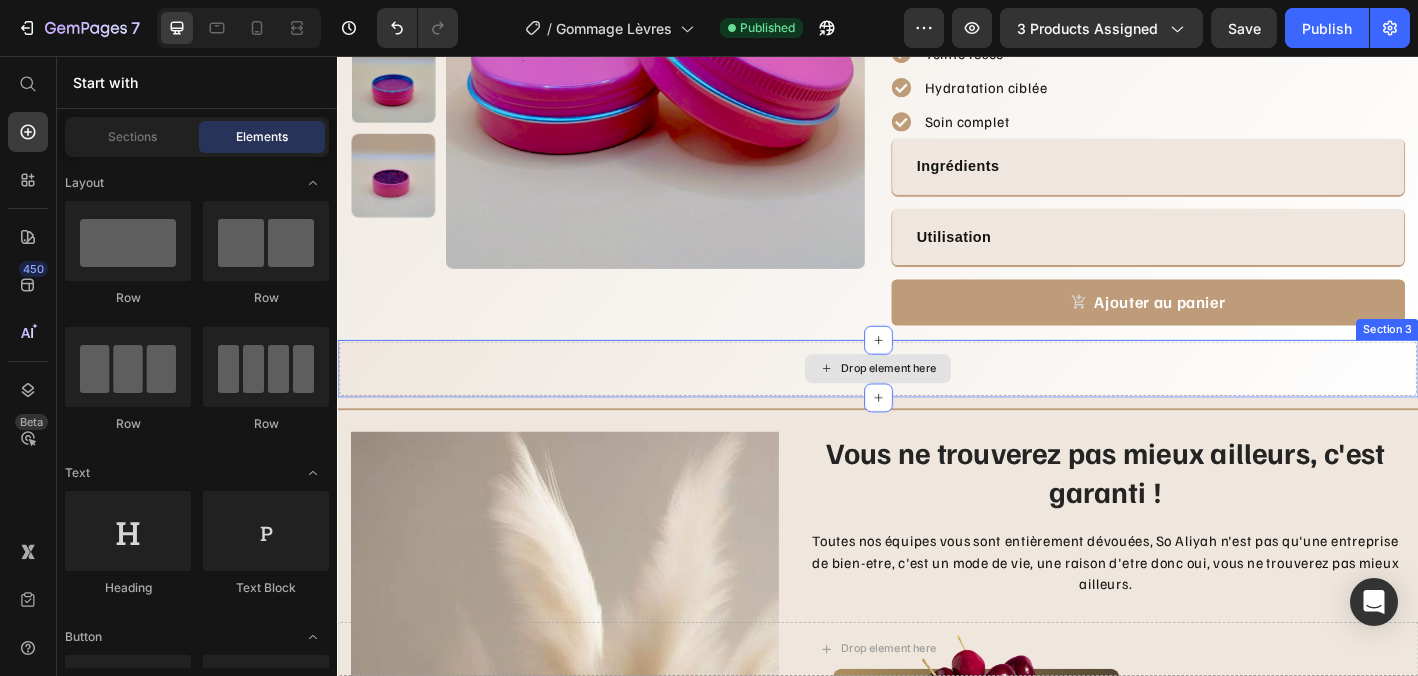 click on "Drop element here" at bounding box center [937, 403] 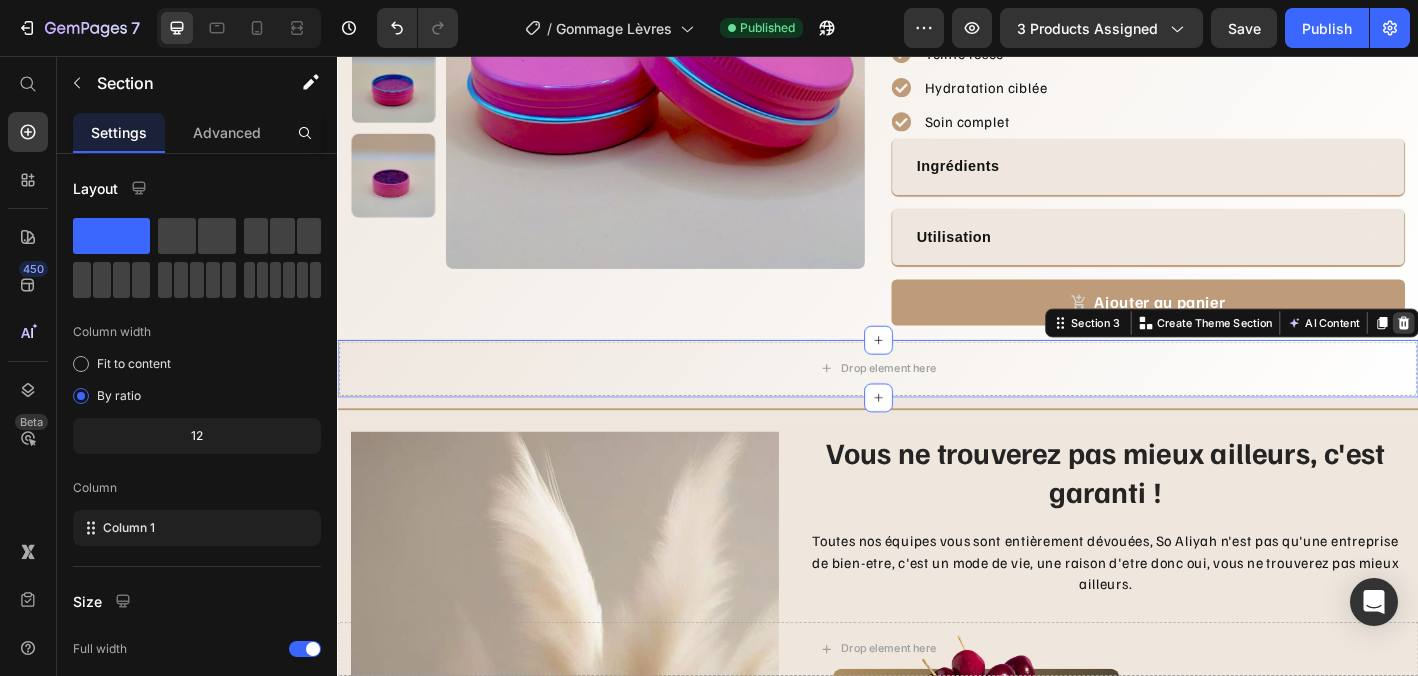 click 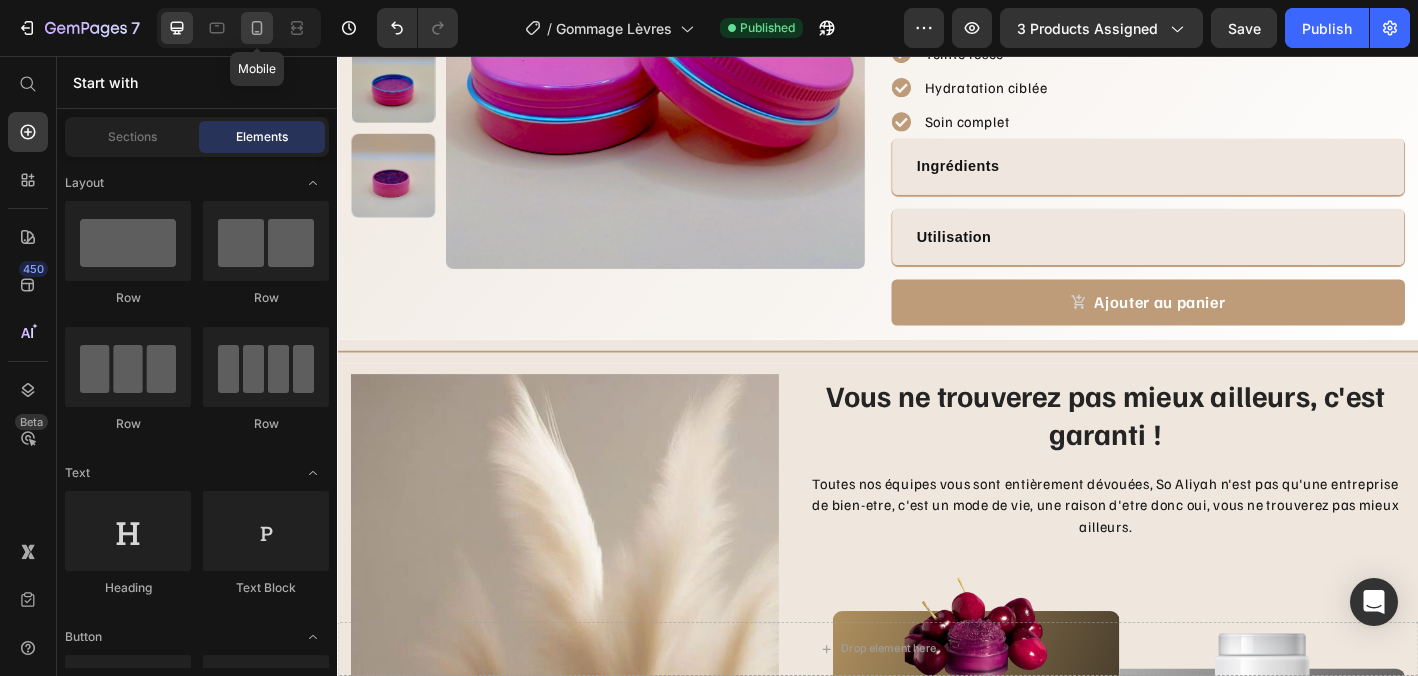 click 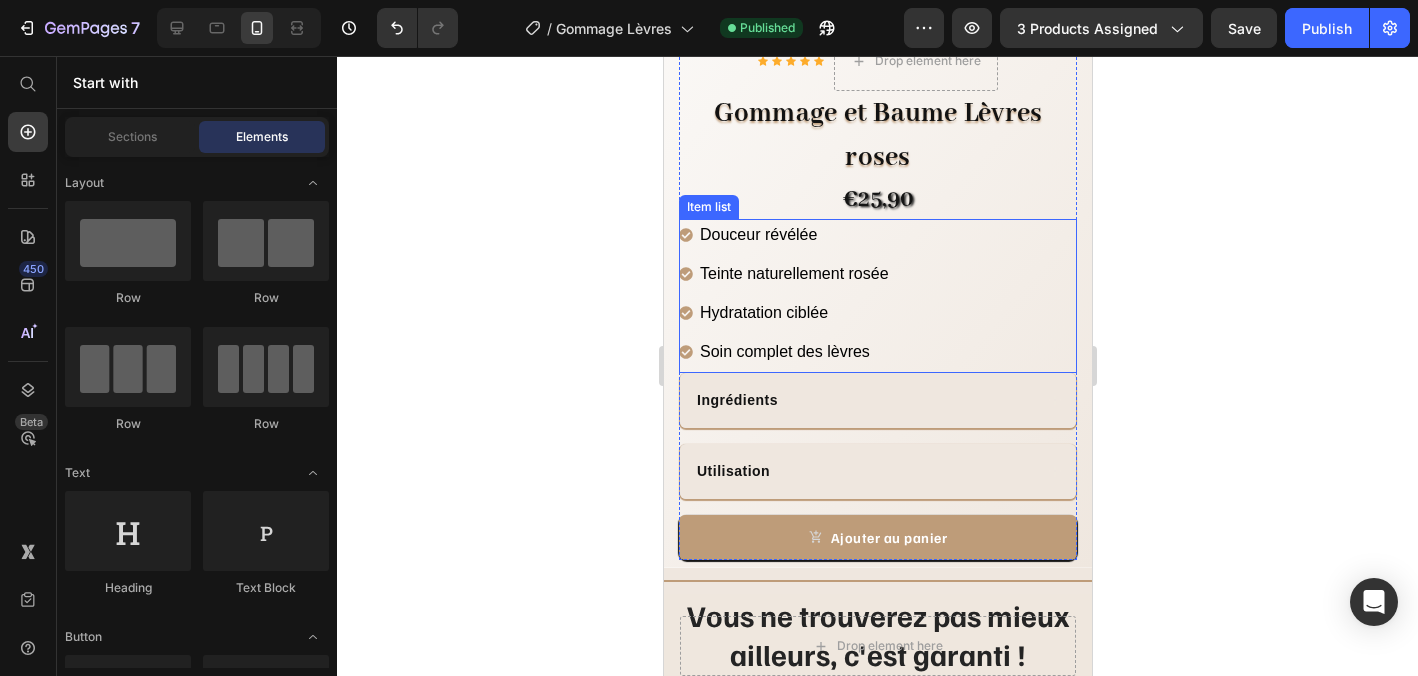scroll, scrollTop: 512, scrollLeft: 0, axis: vertical 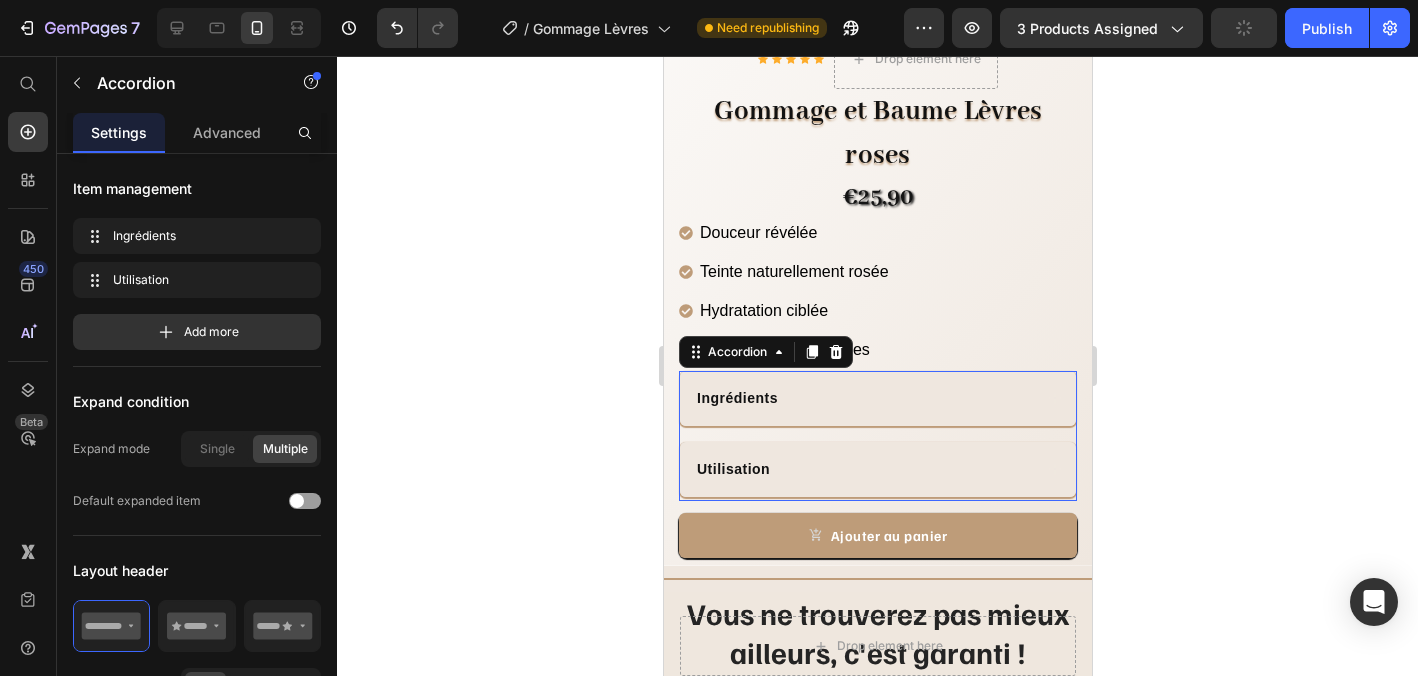 click on "Ingrédients" at bounding box center (862, 398) 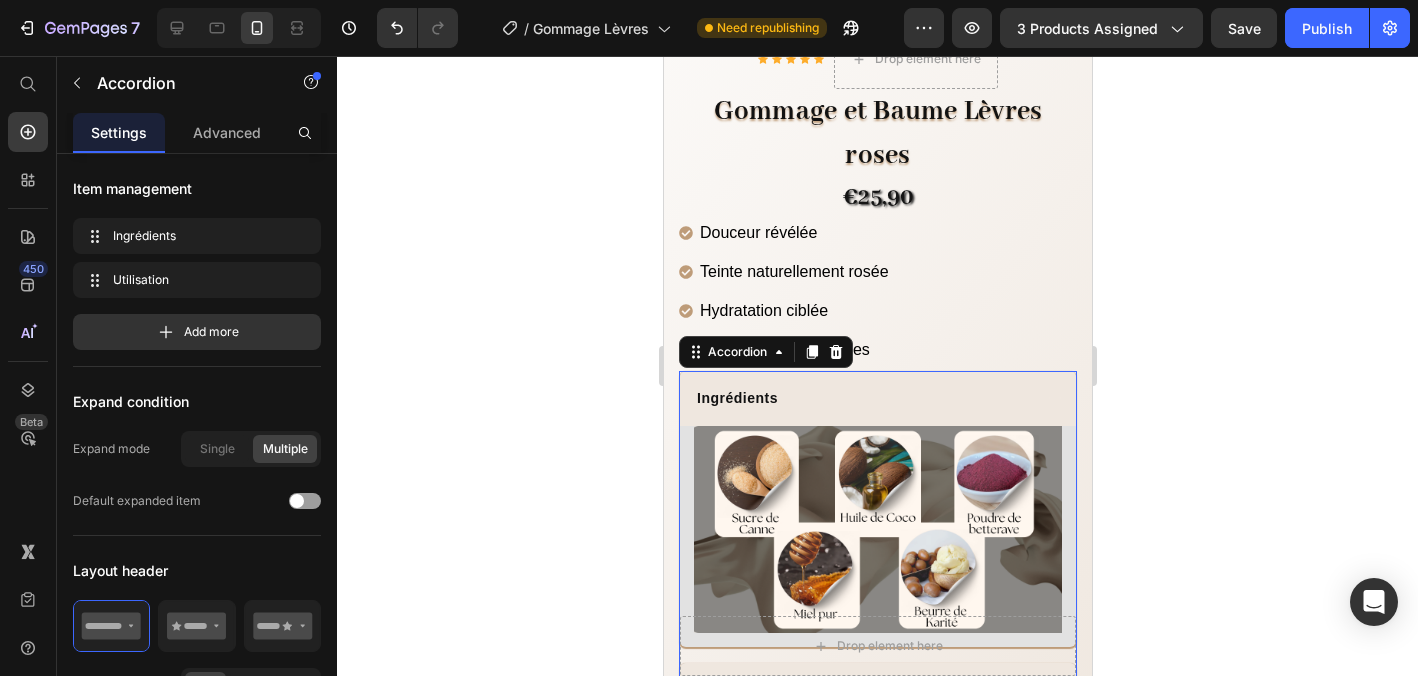 click on "Ingrédients" at bounding box center [862, 398] 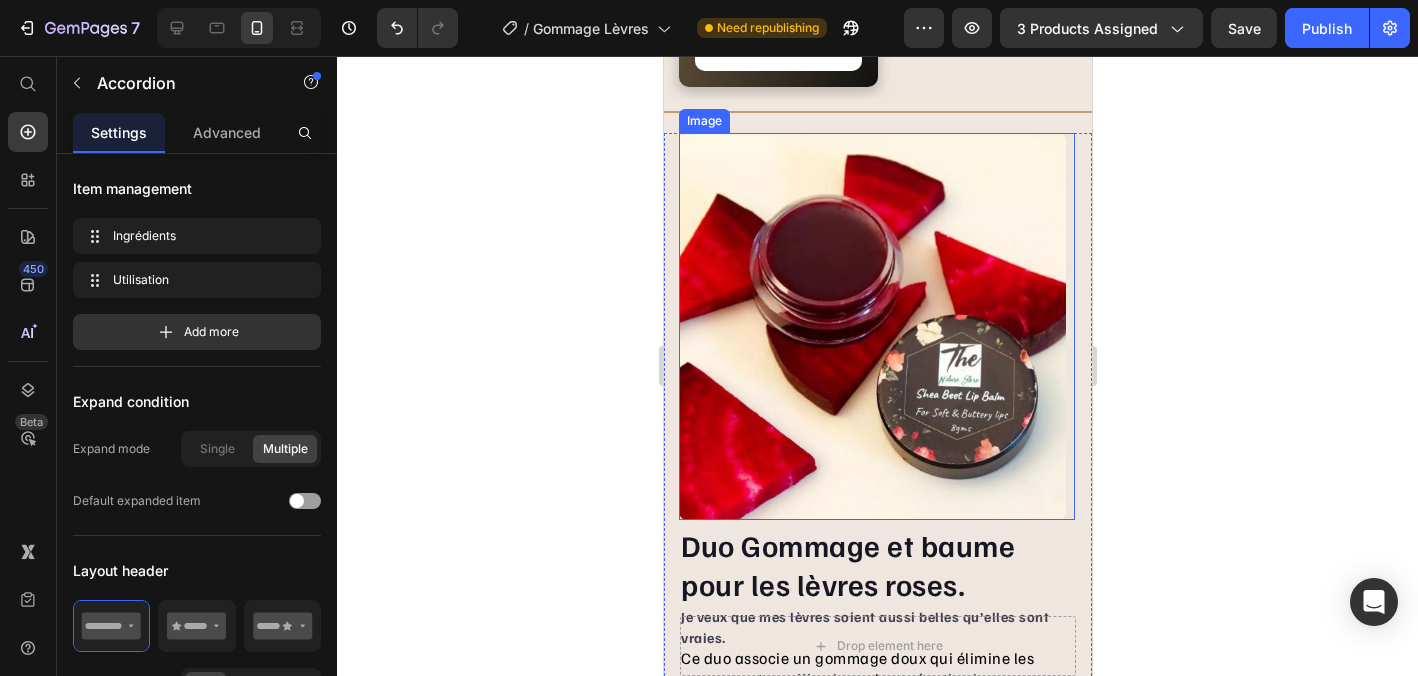 scroll, scrollTop: 1884, scrollLeft: 0, axis: vertical 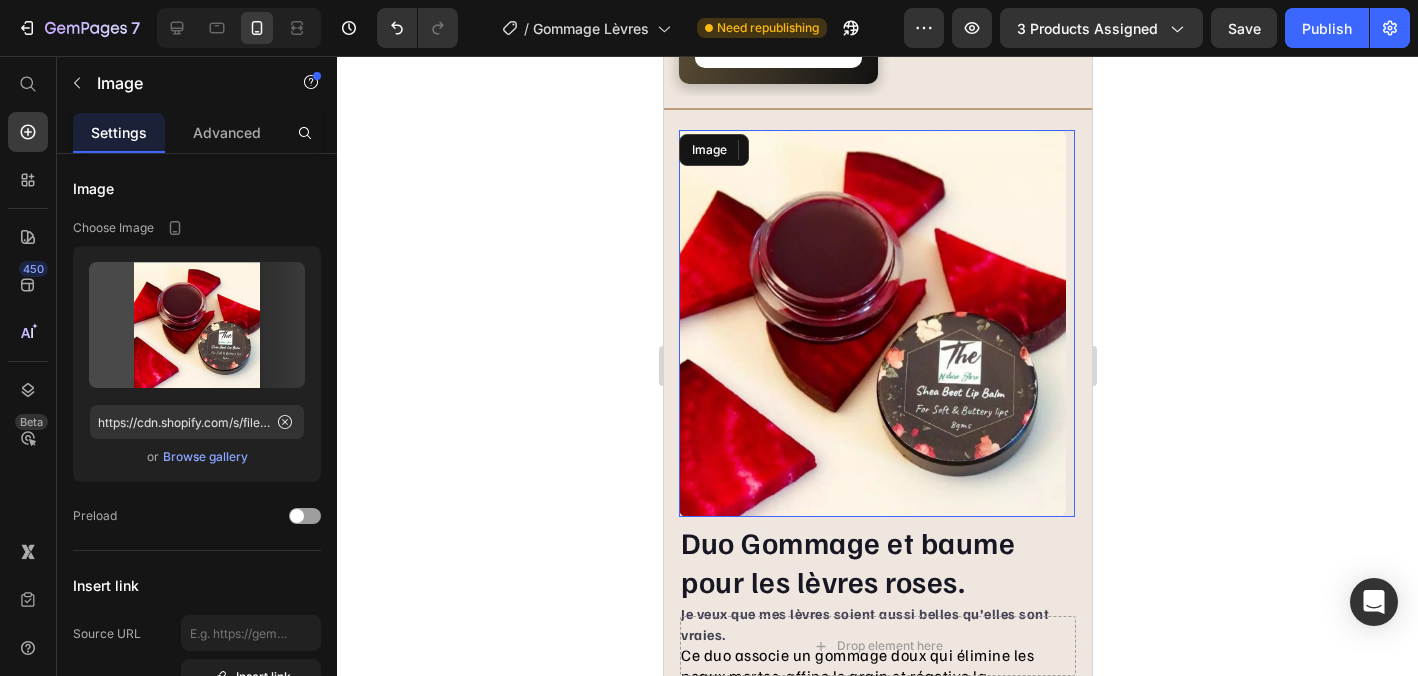 click at bounding box center [876, 323] 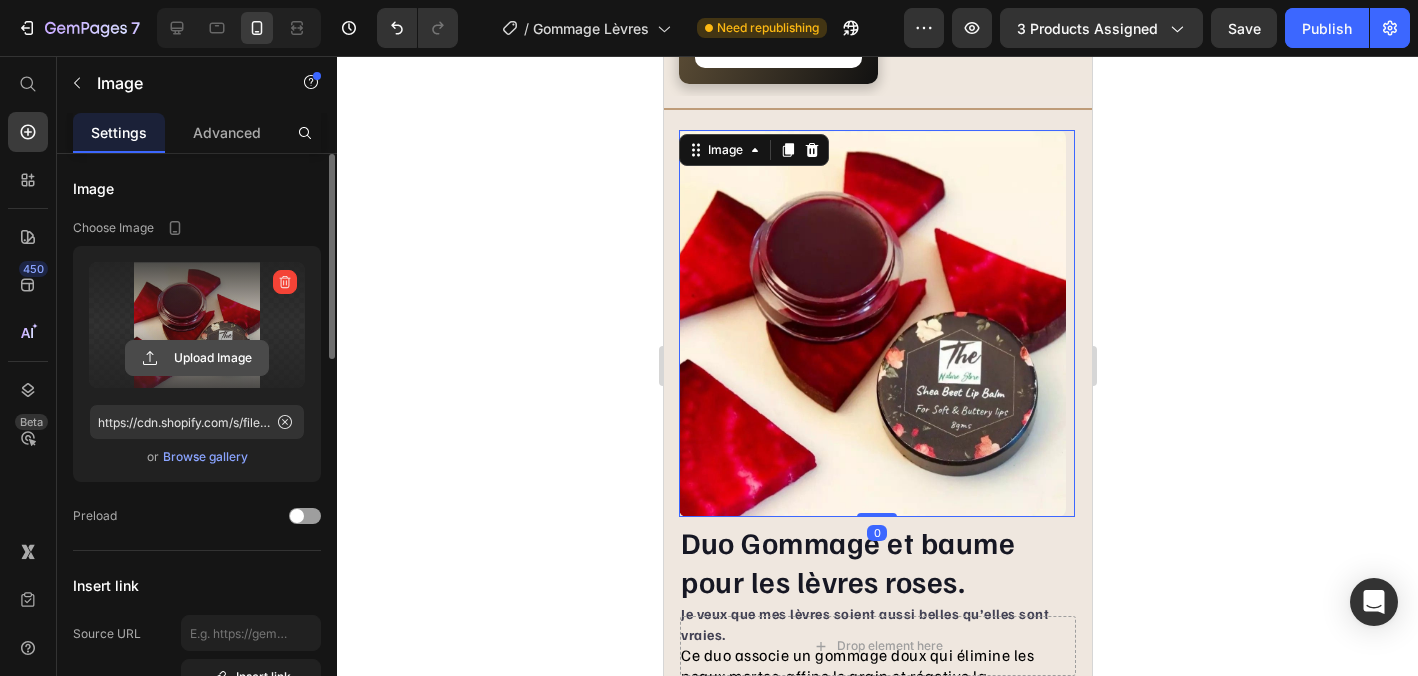 click 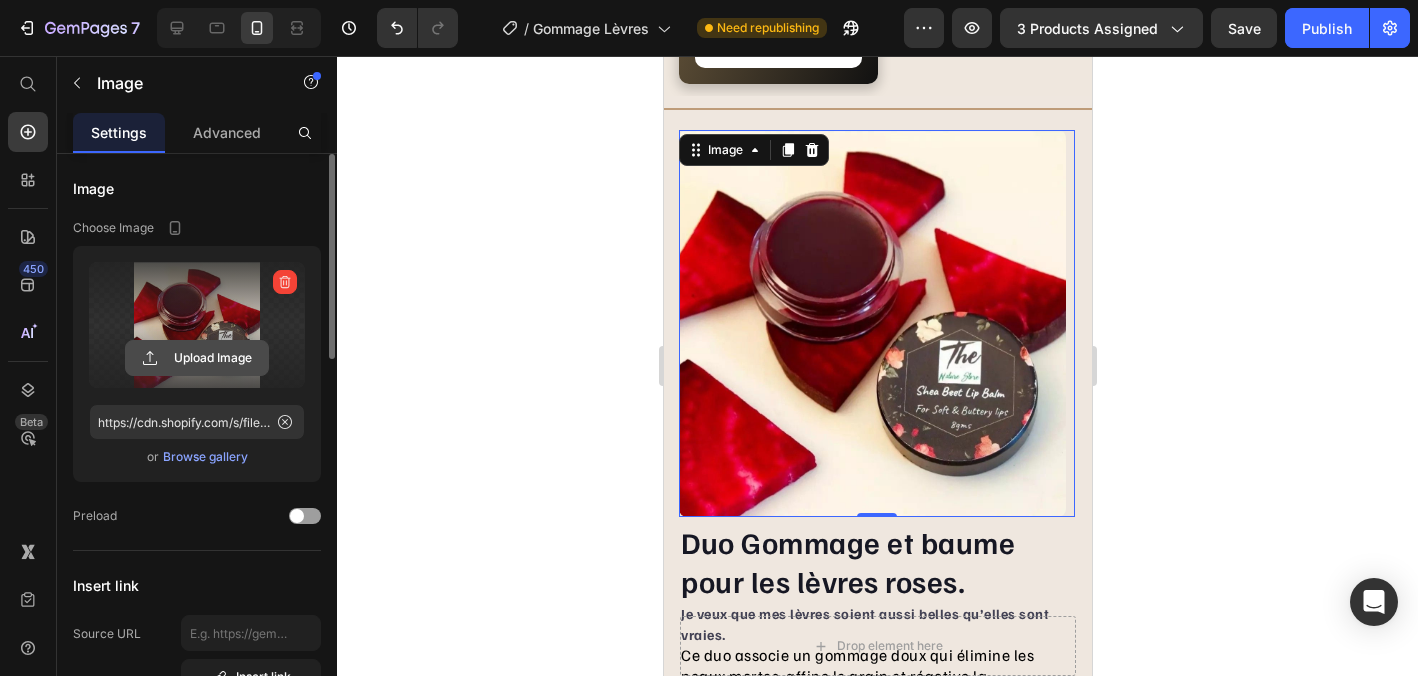 click 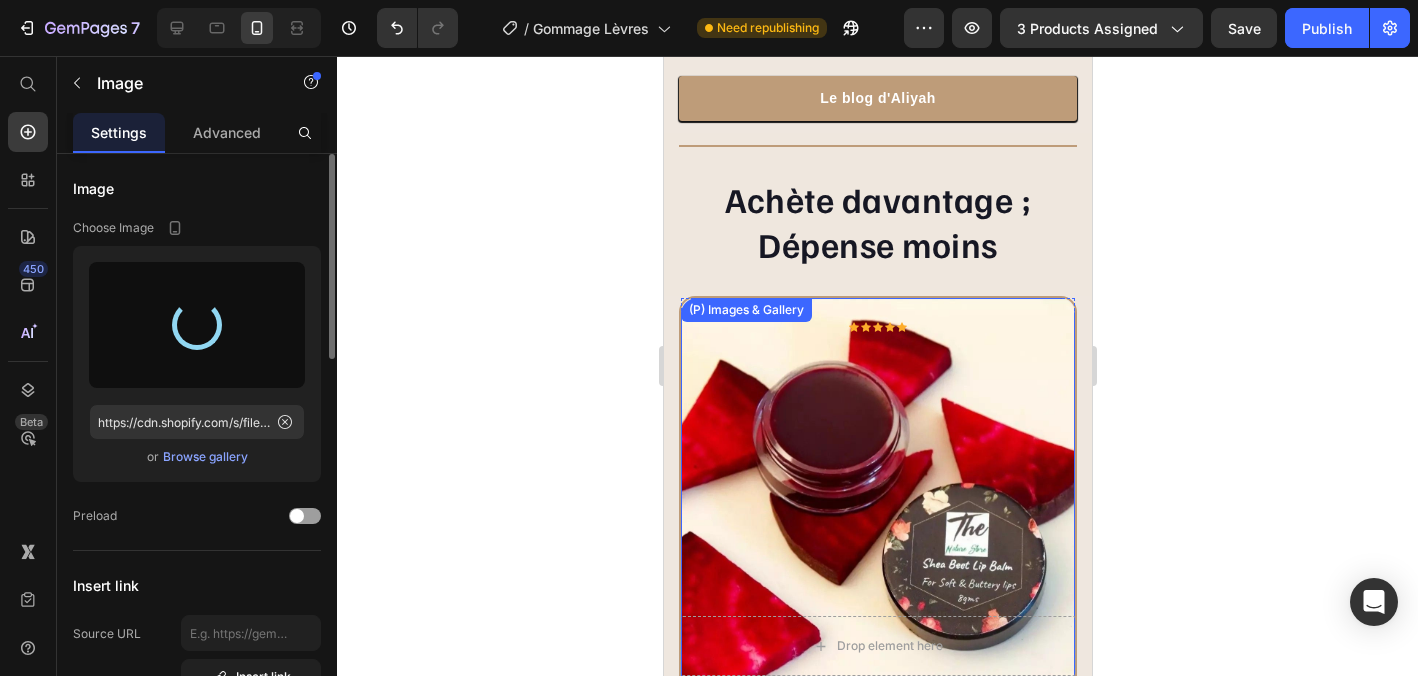 scroll, scrollTop: 3099, scrollLeft: 0, axis: vertical 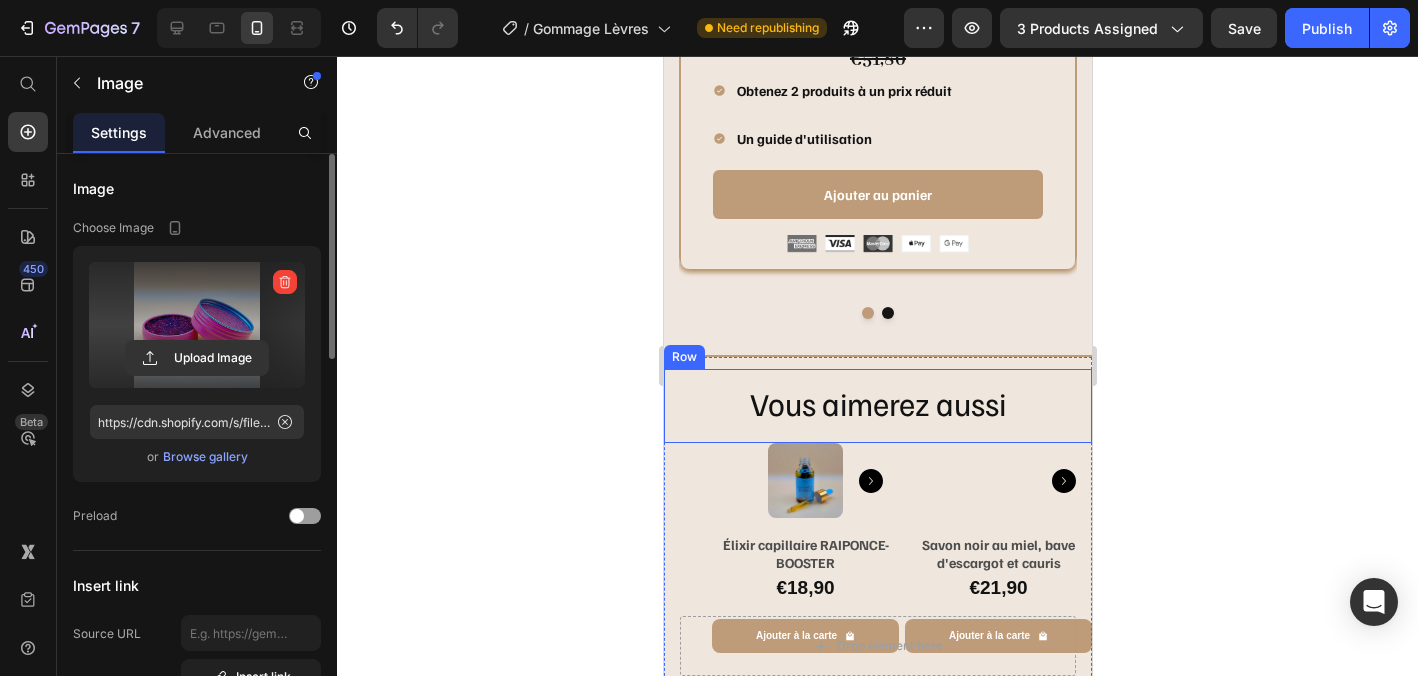 type on "https://cdn.shopify.com/s/files/1/0895/0615/2714/files/gempages_564270153940862117-ad8a2575-df44-4361-a5dd-e8ed41e43294.jpg" 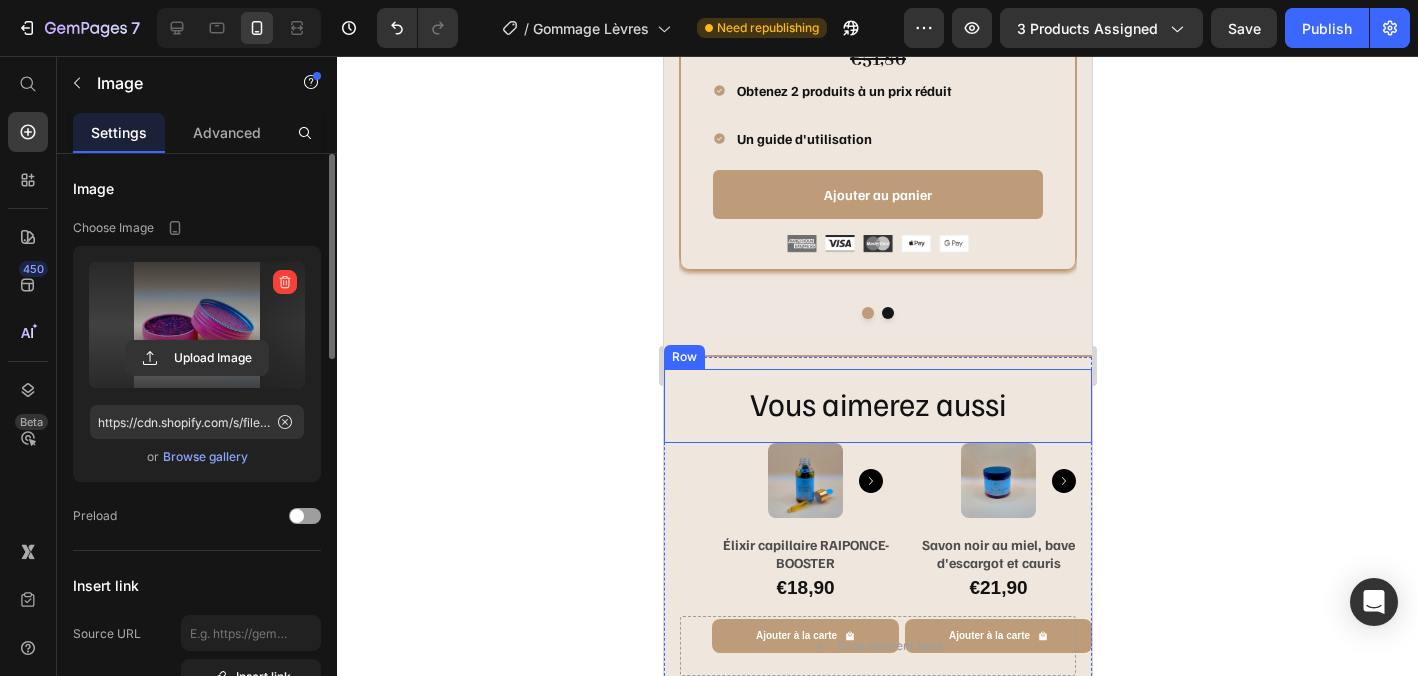 scroll, scrollTop: 3633, scrollLeft: 0, axis: vertical 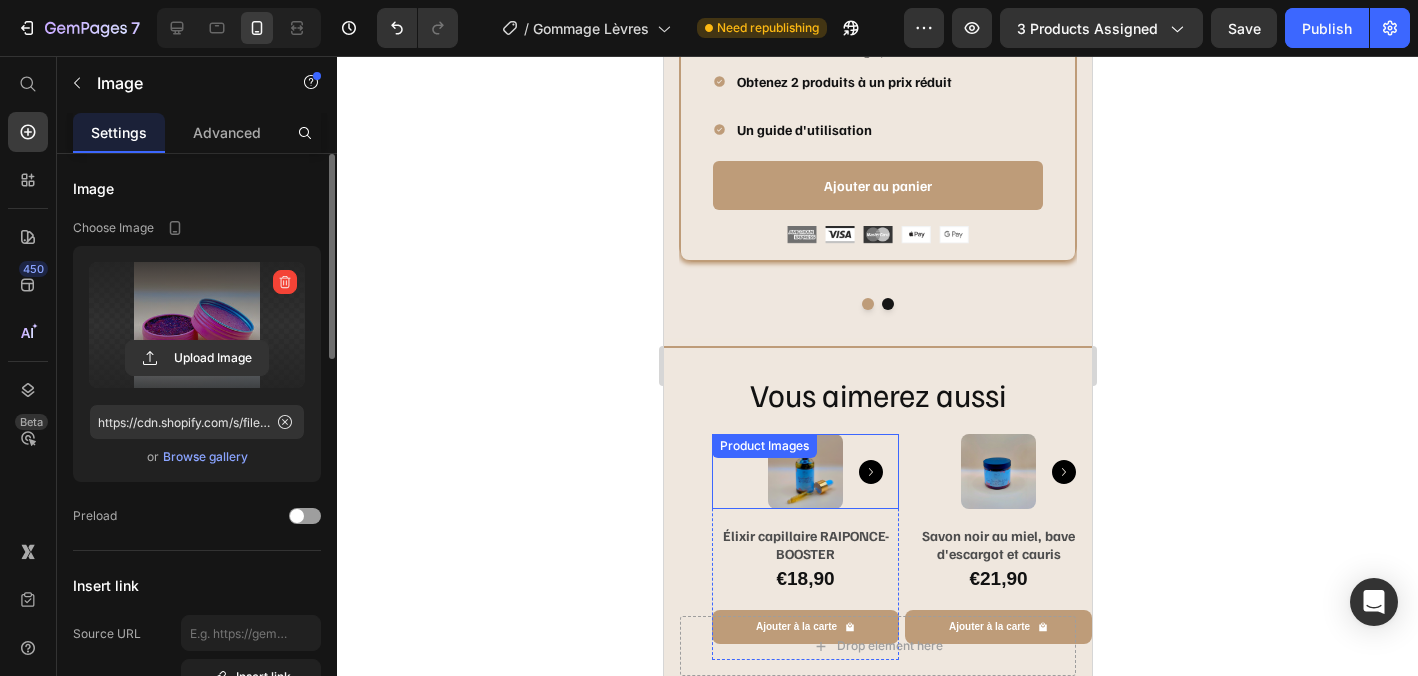click at bounding box center (804, 471) 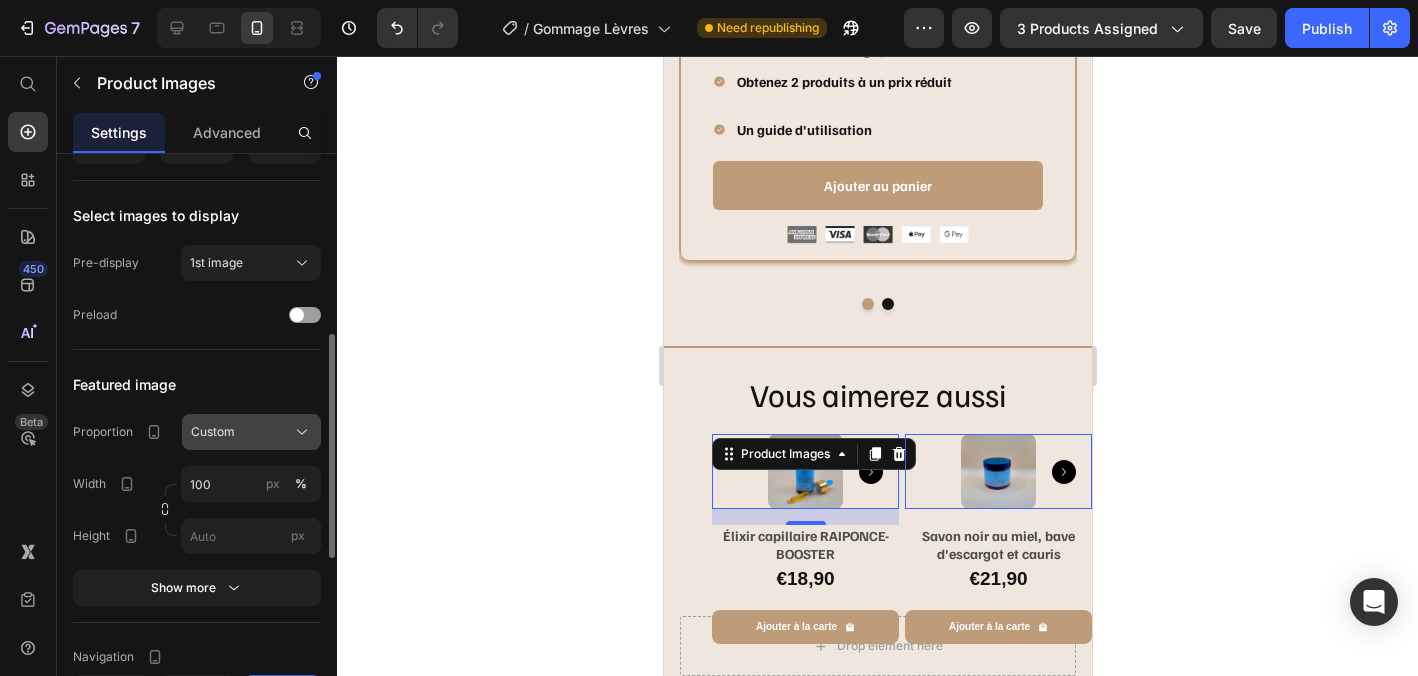 scroll, scrollTop: 464, scrollLeft: 0, axis: vertical 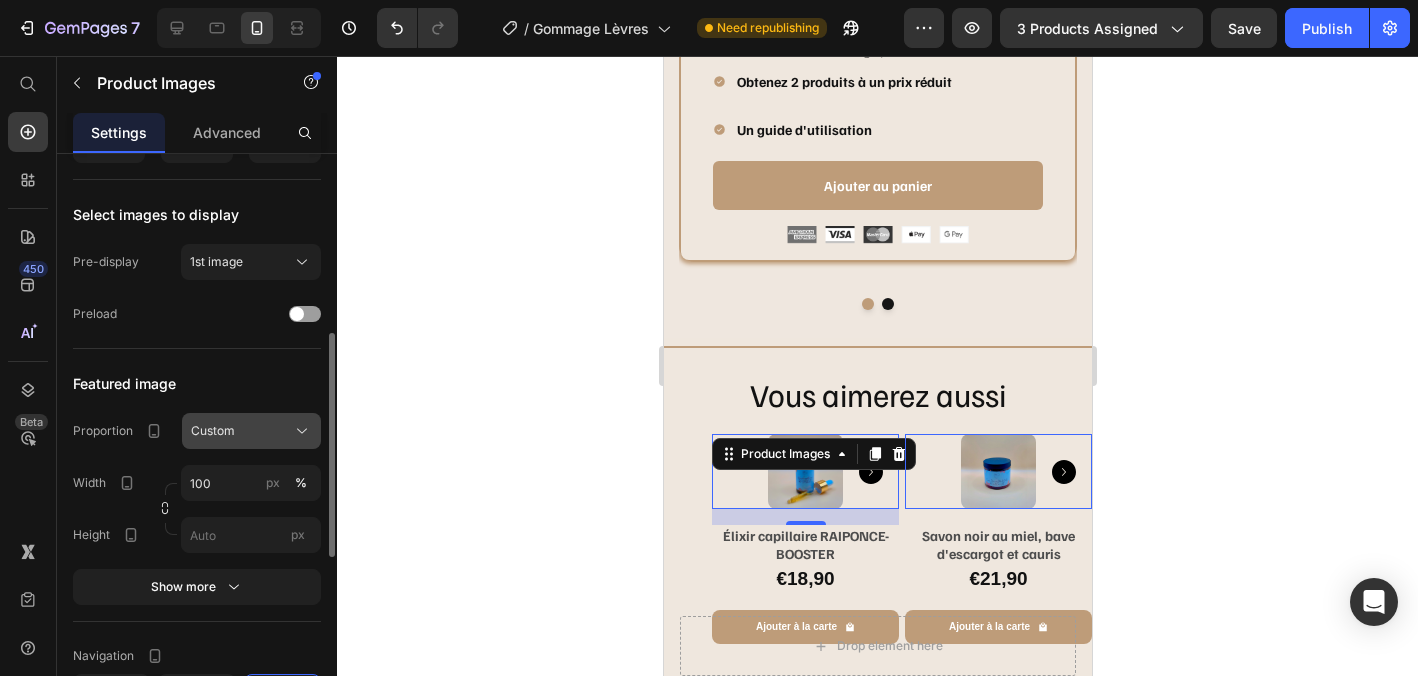 click on "Custom" 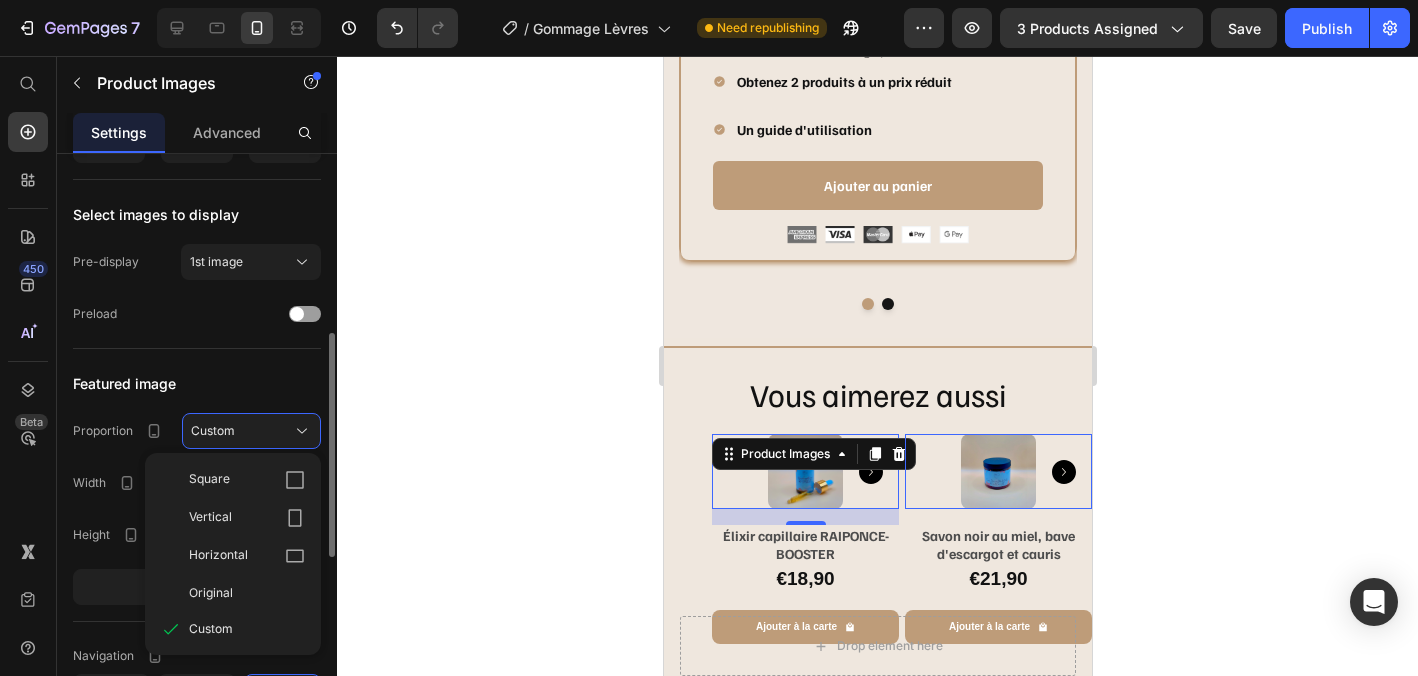 click on "Featured image" at bounding box center (197, 383) 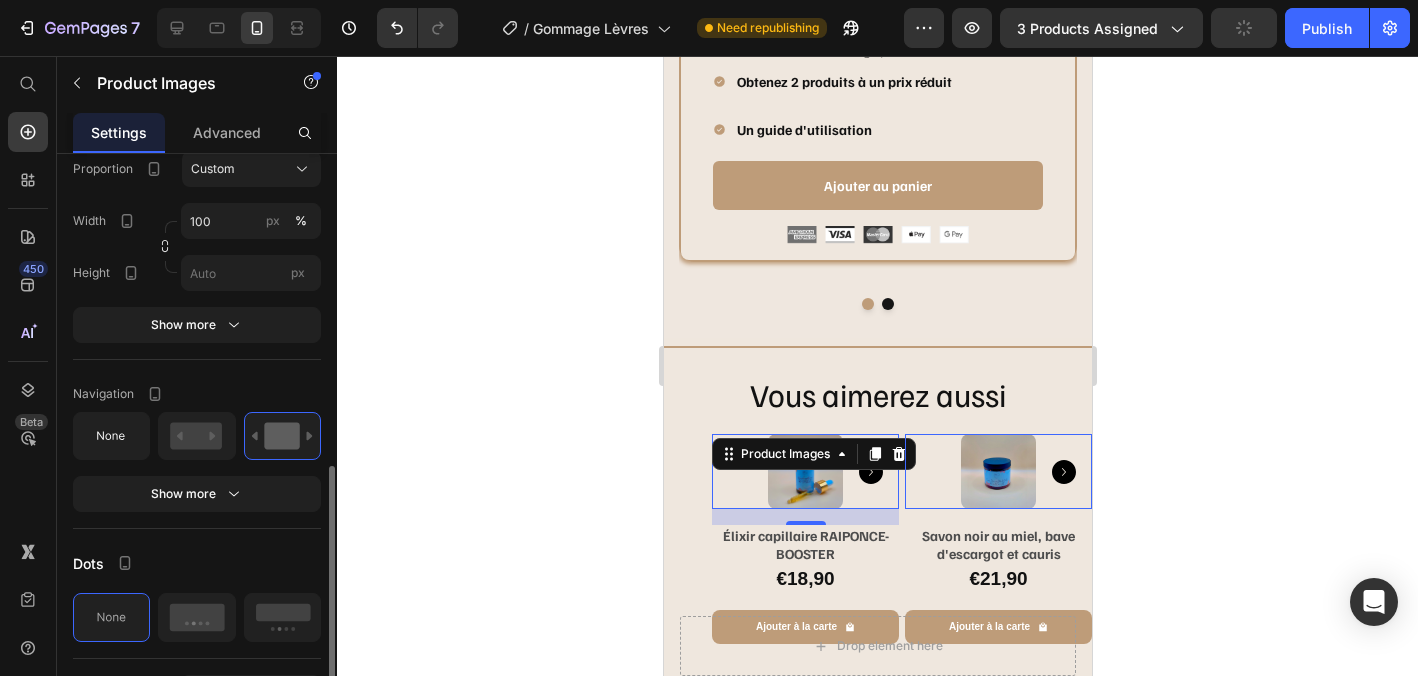 scroll, scrollTop: 786, scrollLeft: 0, axis: vertical 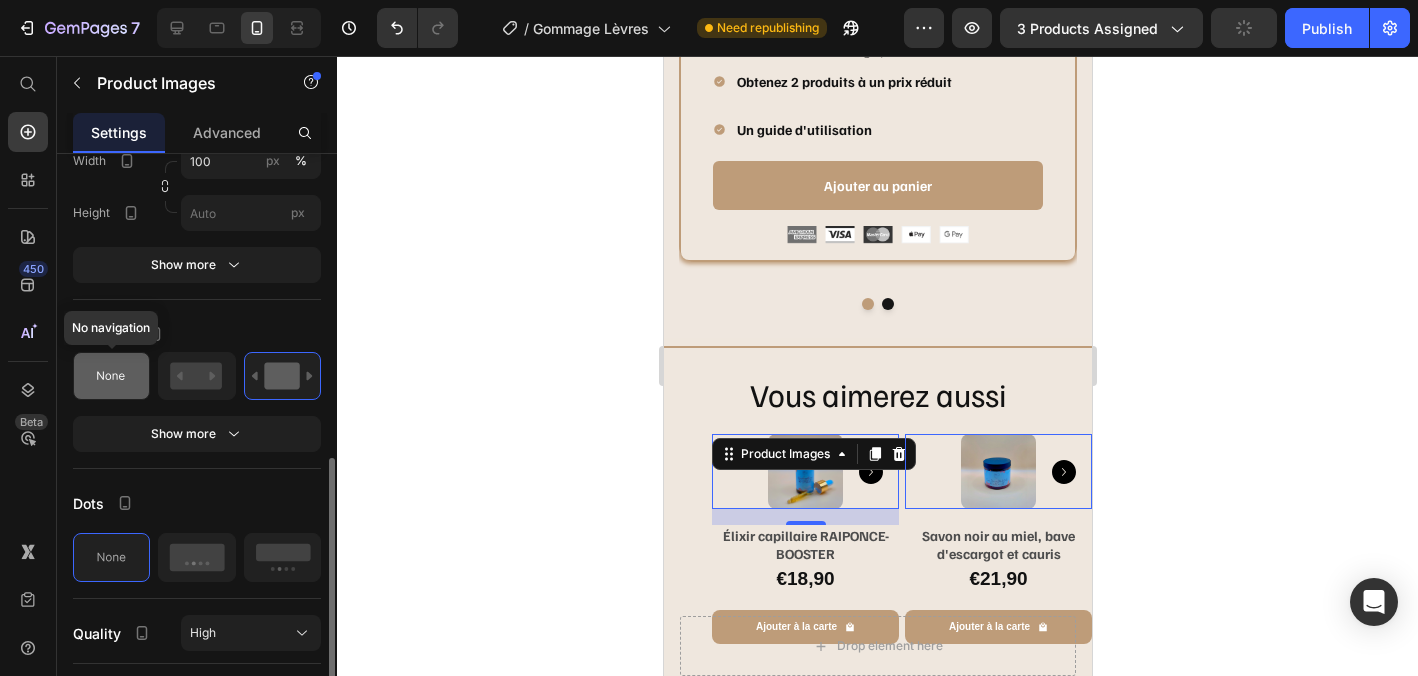 click 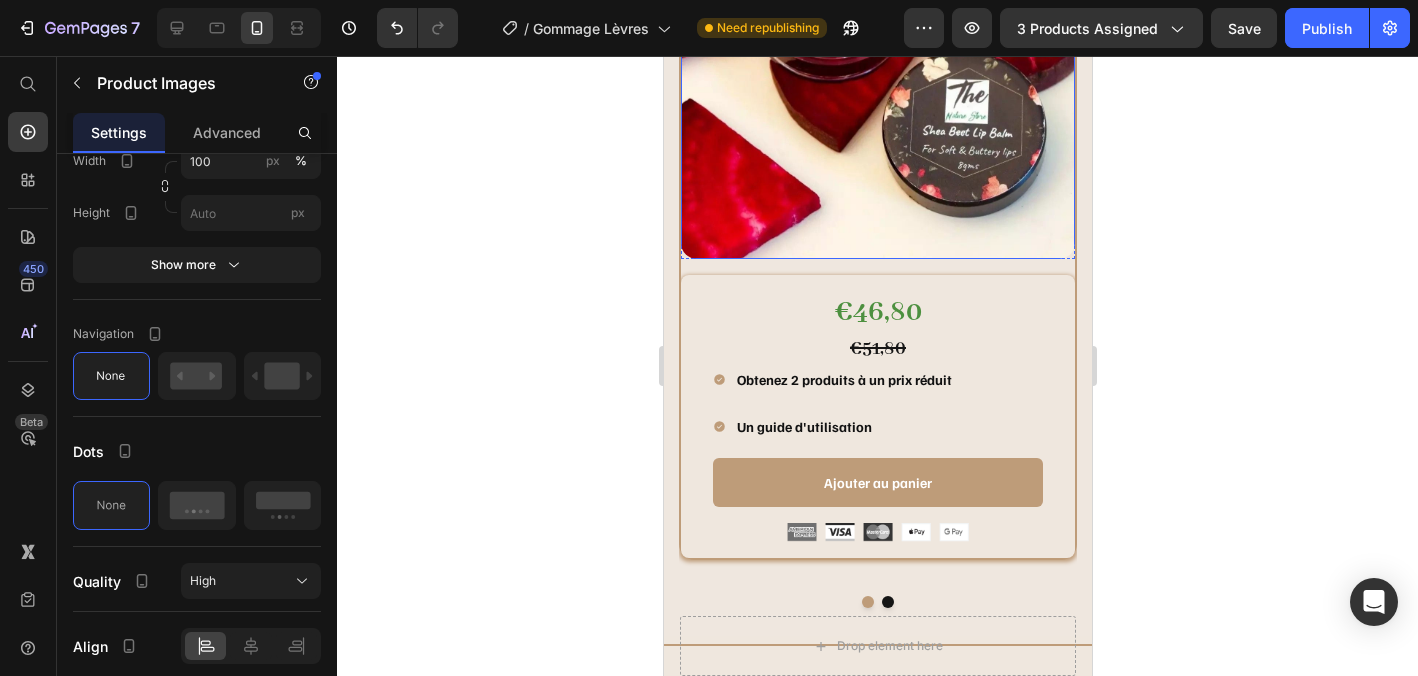 scroll, scrollTop: 3398, scrollLeft: 0, axis: vertical 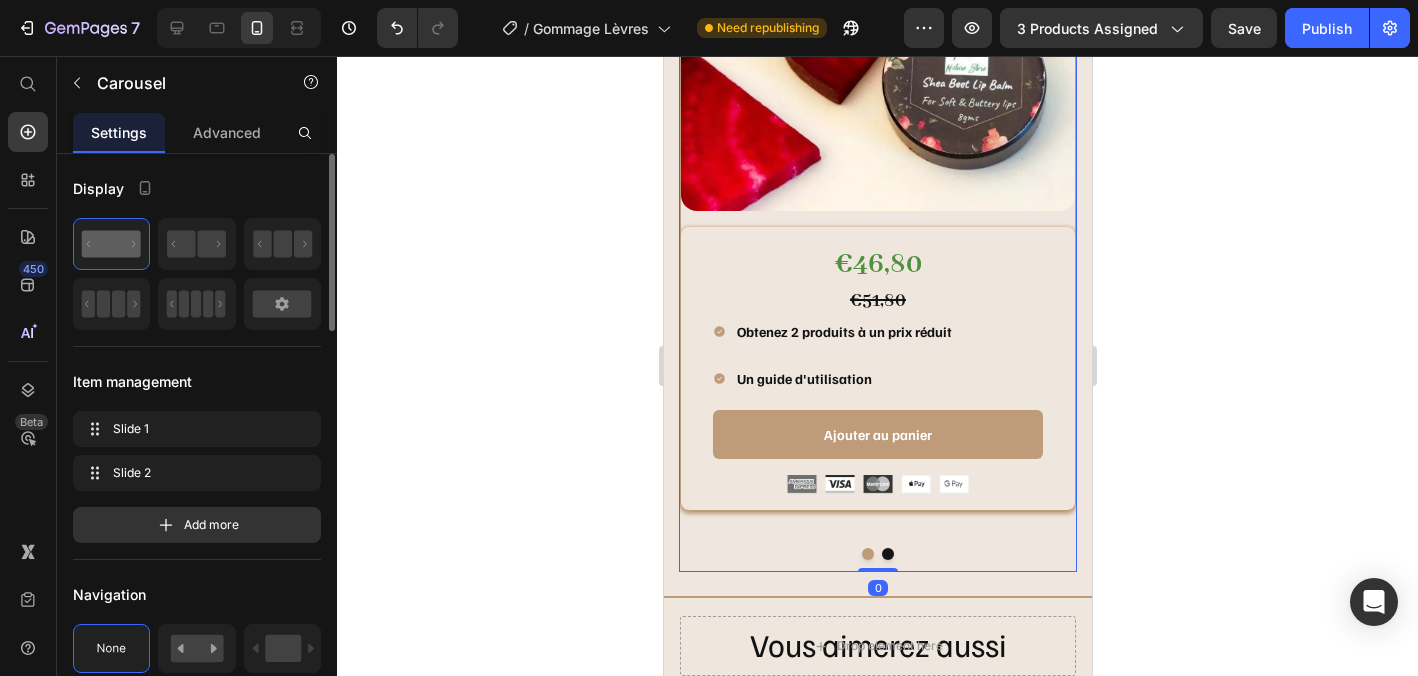 click at bounding box center [887, 554] 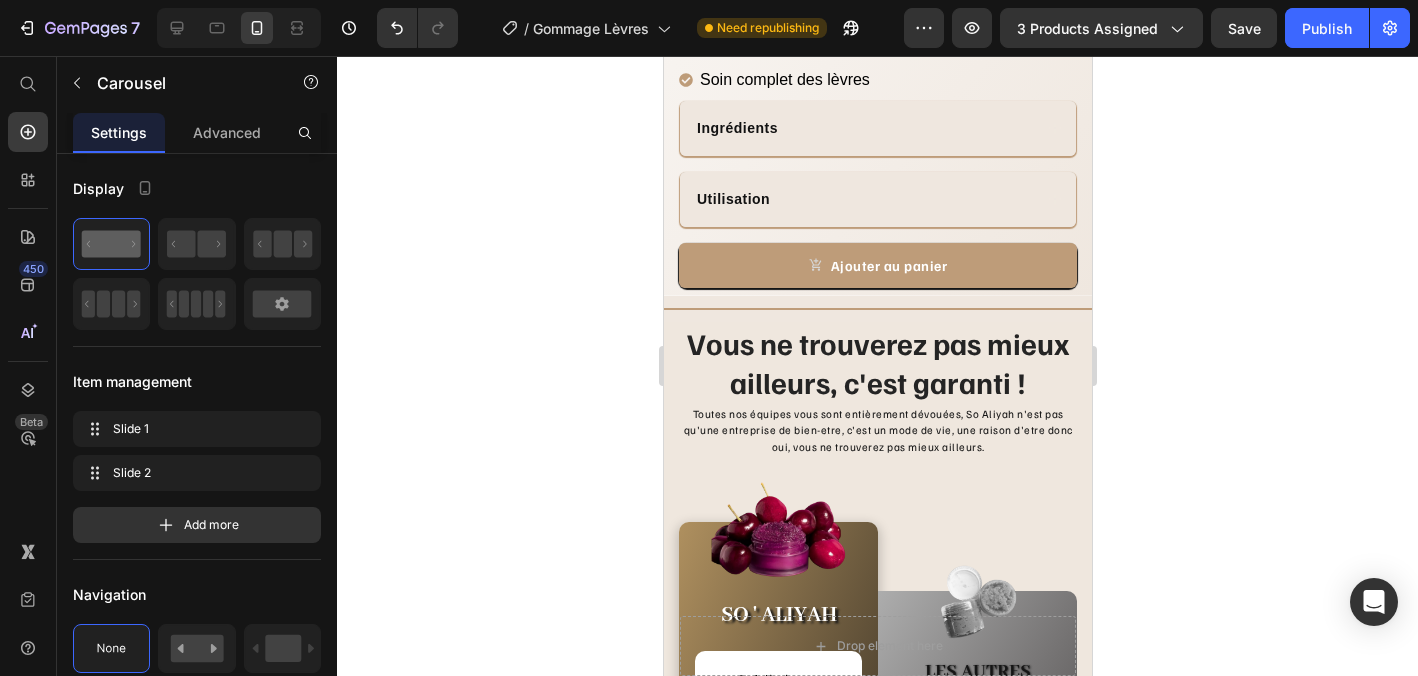 scroll, scrollTop: 865, scrollLeft: 0, axis: vertical 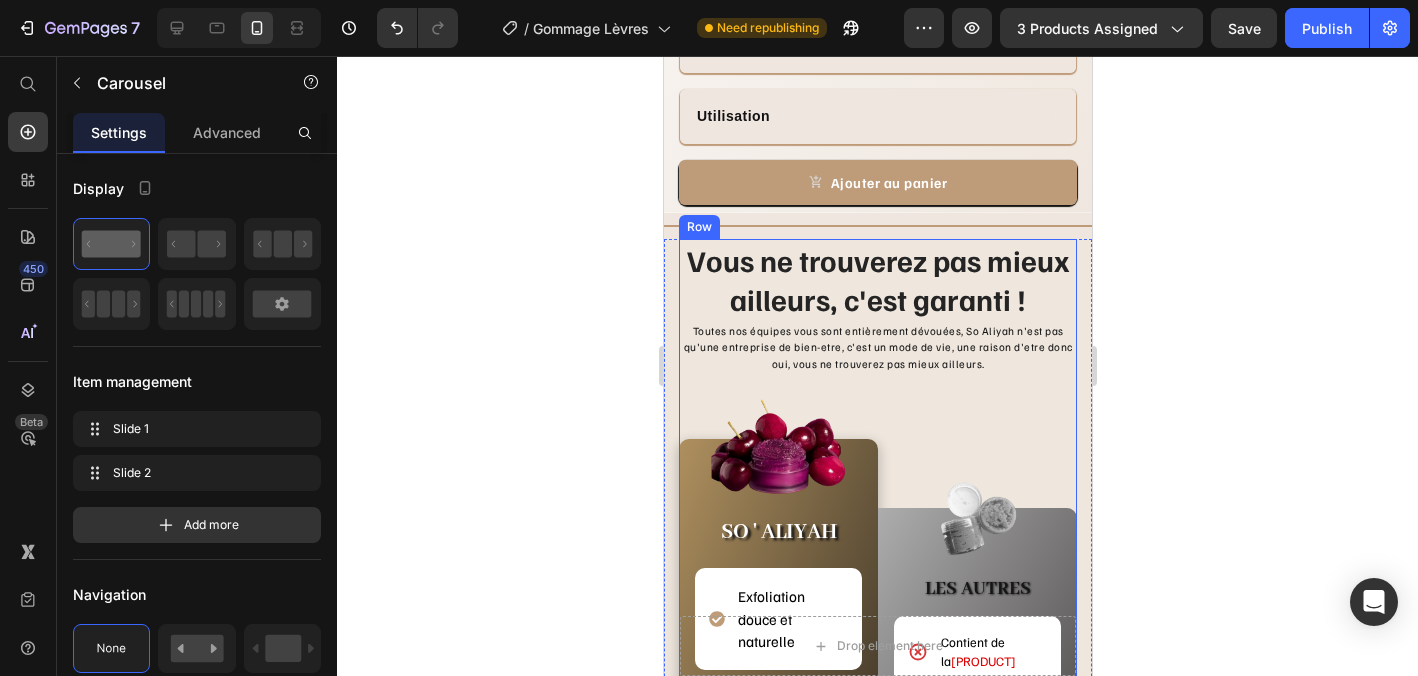 click on "Vous ne trouverez pas mieux ailleurs, c'est garanti ! Heading Toutes nos équipes vous sont entièrement dévouées, So Aliyah n'est pas qu'une entreprise de bien-etre, c'est un mode de vie, une raison d'etre donc oui, vous ne trouverez pas mieux ailleurs. Text block Image SO ' ALIYAH Text Block Exfoliation douce et naturelle Item List Sans produits chimiques Item List Accentue la teinte rosée naturelle Item List Active la circulation pour un effet “lèvres fraîches” Item List Résultat visible sans maquillage Item List Row Image LES AUTRES Text Block
Contient de la  vaseline Item List
Pas d'action nutritive Item List
Pas d'hydratation  cellulaire Item List
Colorants et parfums  Item List
Aucune barrière naturelle  Item List Row Row" at bounding box center (877, 680) 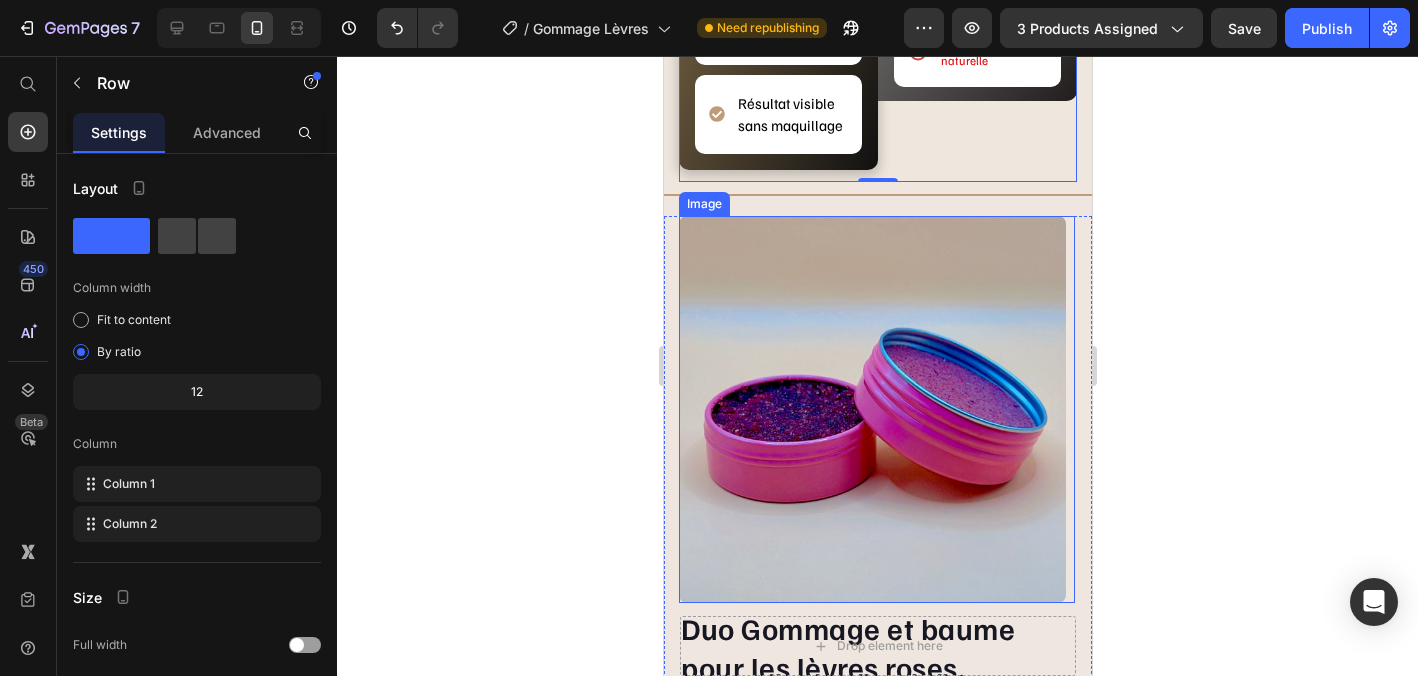 scroll, scrollTop: 2019, scrollLeft: 0, axis: vertical 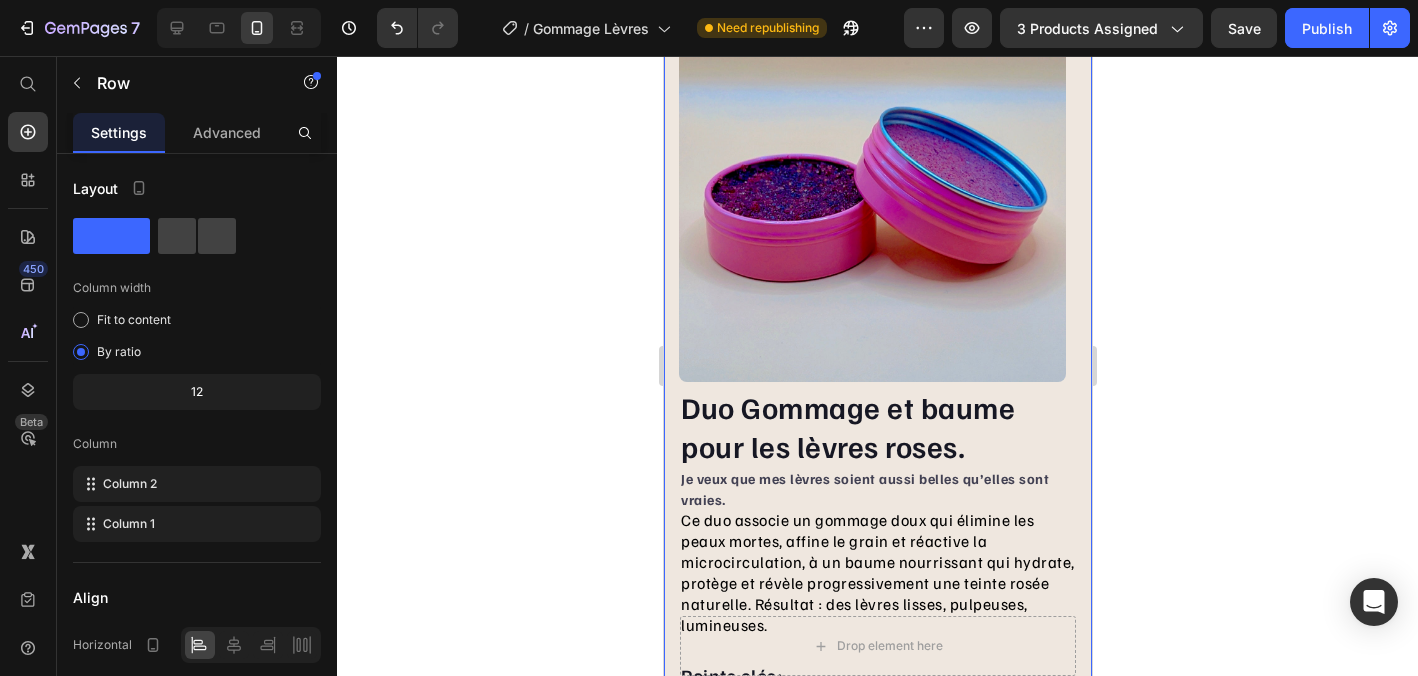 click on "Duo Gommage et baume pour les lèvres roses. Heading Je veux que mes lèvres soient aussi belles qu’elles sont vraies. Ce duo associe un gommage doux qui élimine les peaux mortes, affine le grain et réactive la microcirculation, à un baume nourrissant qui hydrate, protège et révèle progressivement une teinte rosée naturelle. Résultat : des lèvres lisses, pulpeuses, lumineuses. Text block Points clés: Text block 94% Text block des utilisatrices trouvent leurs lèvres  plus lisses et douces dès la première application . Text block Advanced list                Title Line 89% Text block notent une  réduction des gerçures, peaux mortes et picotements  en moins d’une semaine. Text block Advanced list                Title Line 88% Text block voient apparaître une  teinte rosée naturelle  sans maquillage, avec un usage régulier. Text block Advanced list Le blog d'Aliyah Button Row Image Image Row" at bounding box center [877, 512] 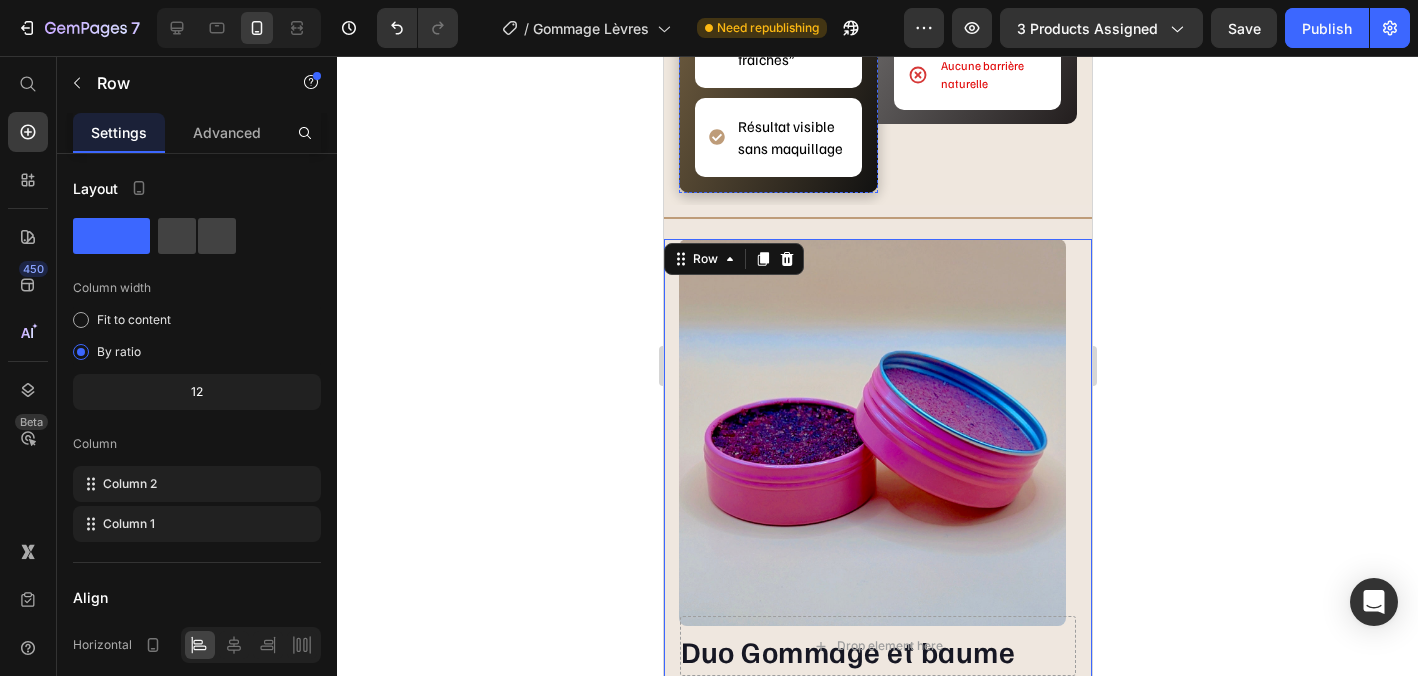 scroll, scrollTop: 1772, scrollLeft: 0, axis: vertical 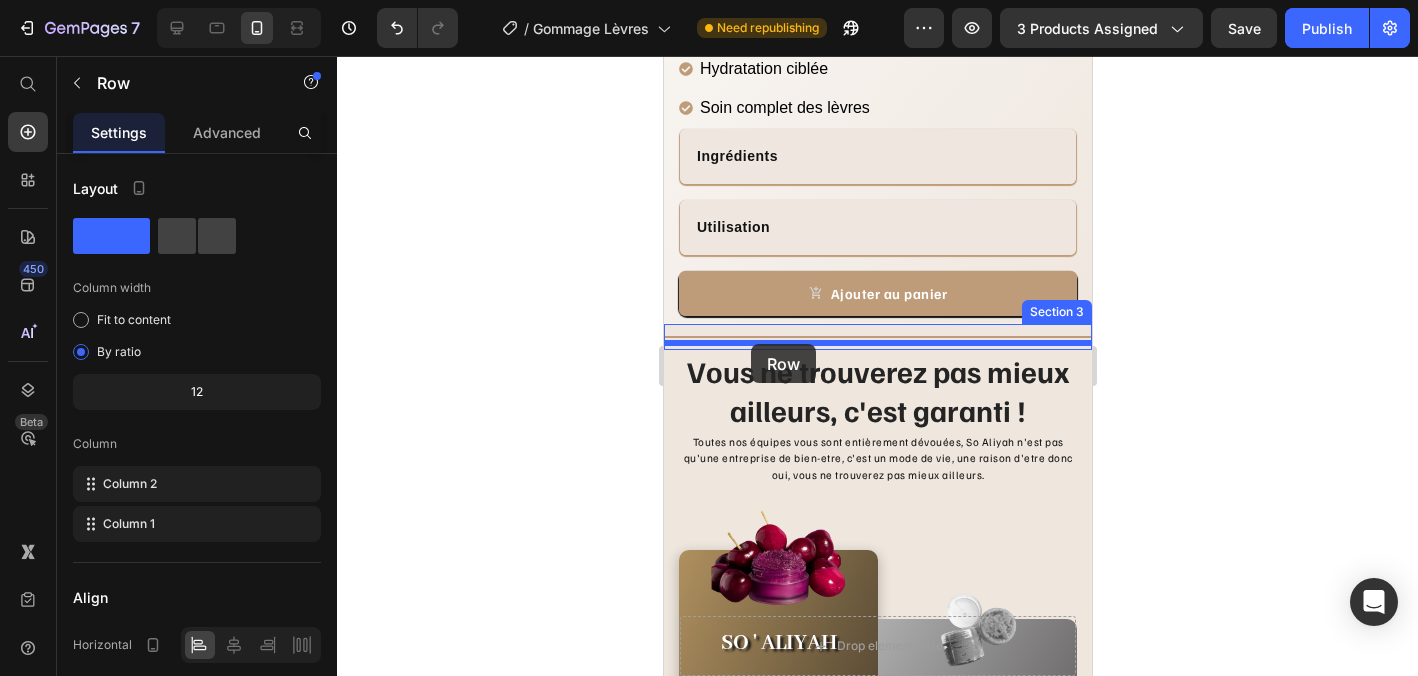 drag, startPoint x: 703, startPoint y: 260, endPoint x: 749, endPoint y: 344, distance: 95.77056 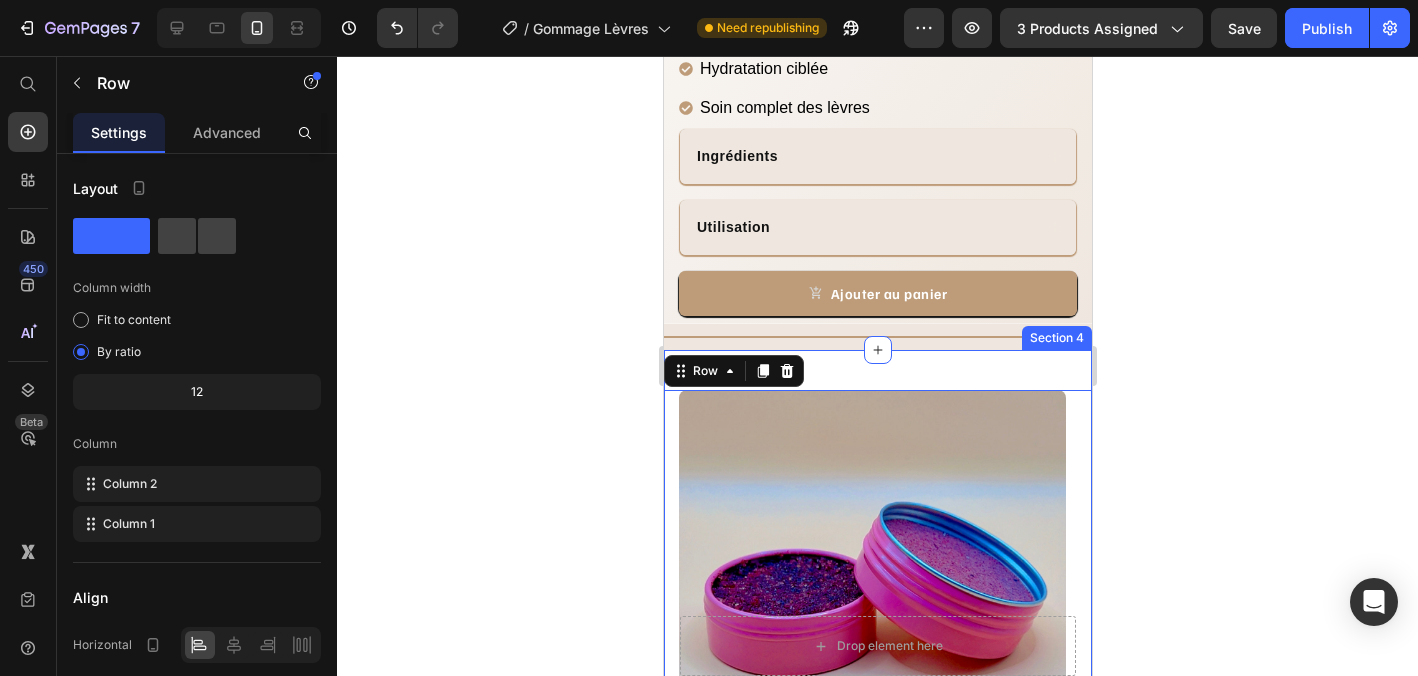scroll, scrollTop: 796, scrollLeft: 0, axis: vertical 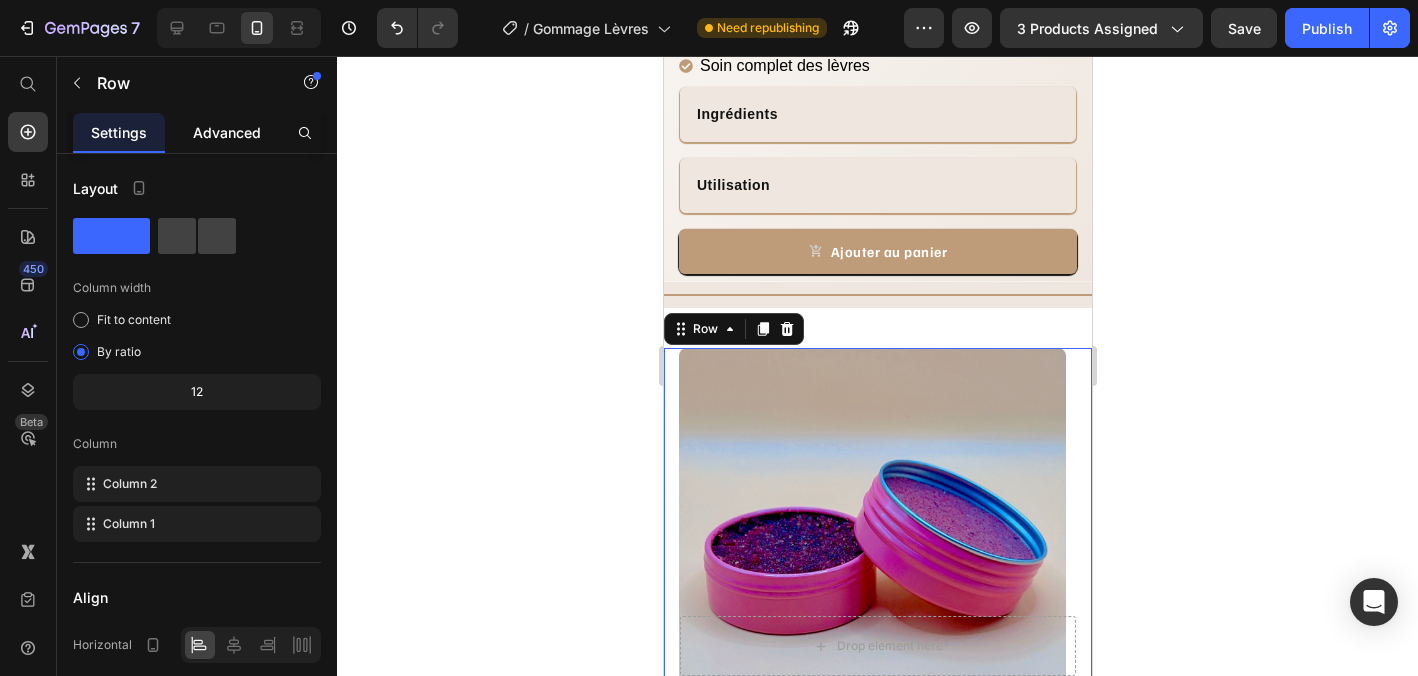 click on "Advanced" at bounding box center (227, 132) 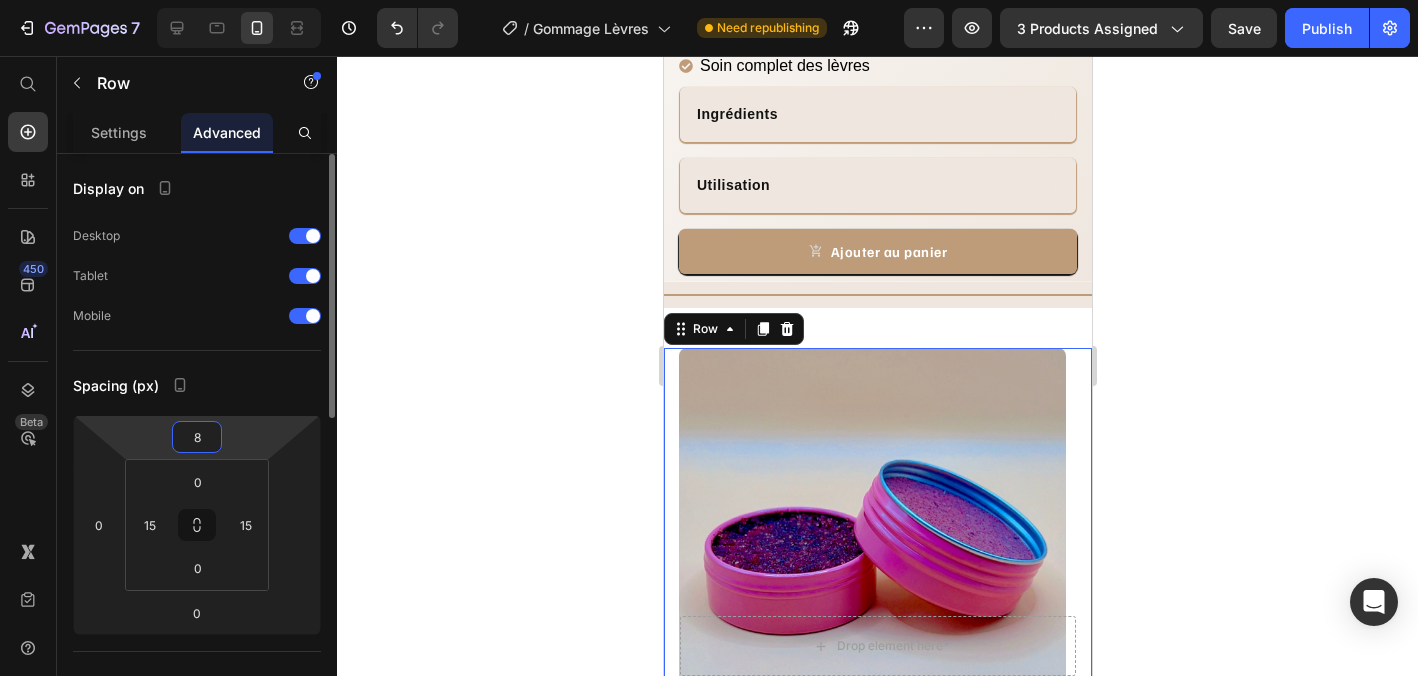 click on "8" at bounding box center (197, 437) 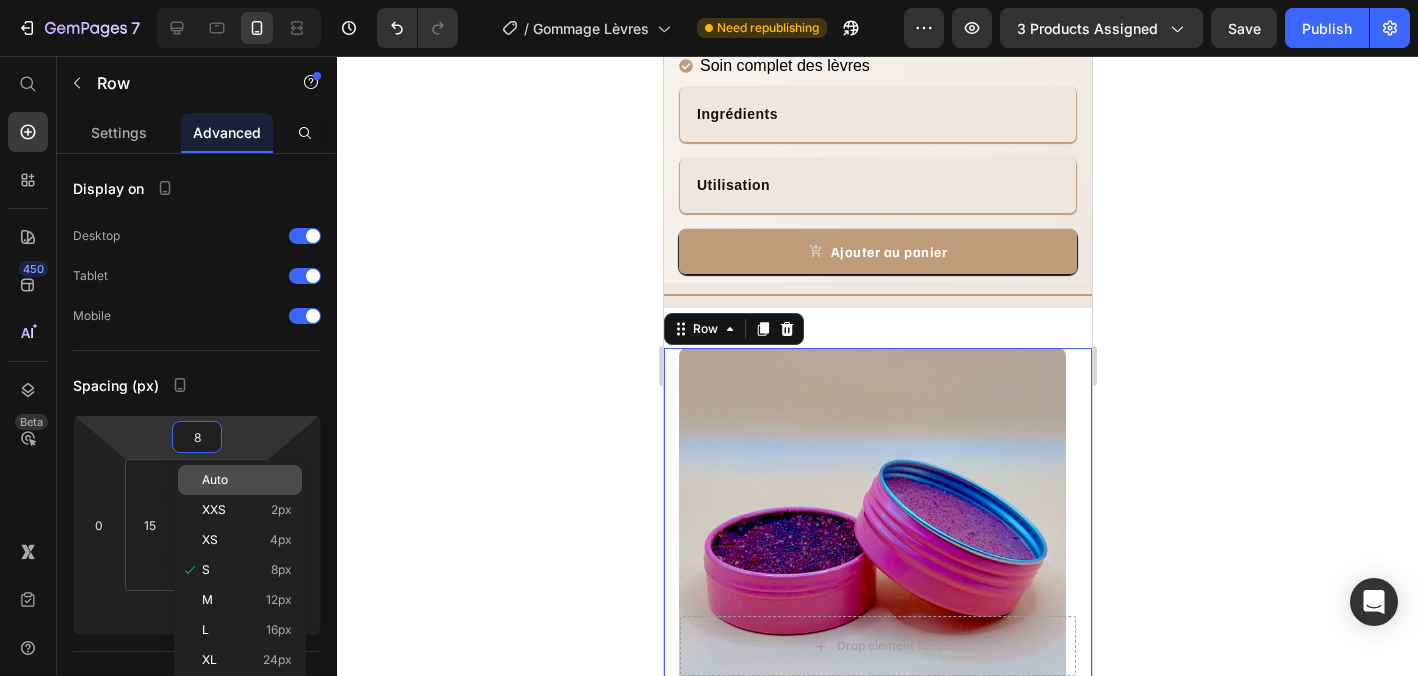 click on "Auto" at bounding box center (215, 480) 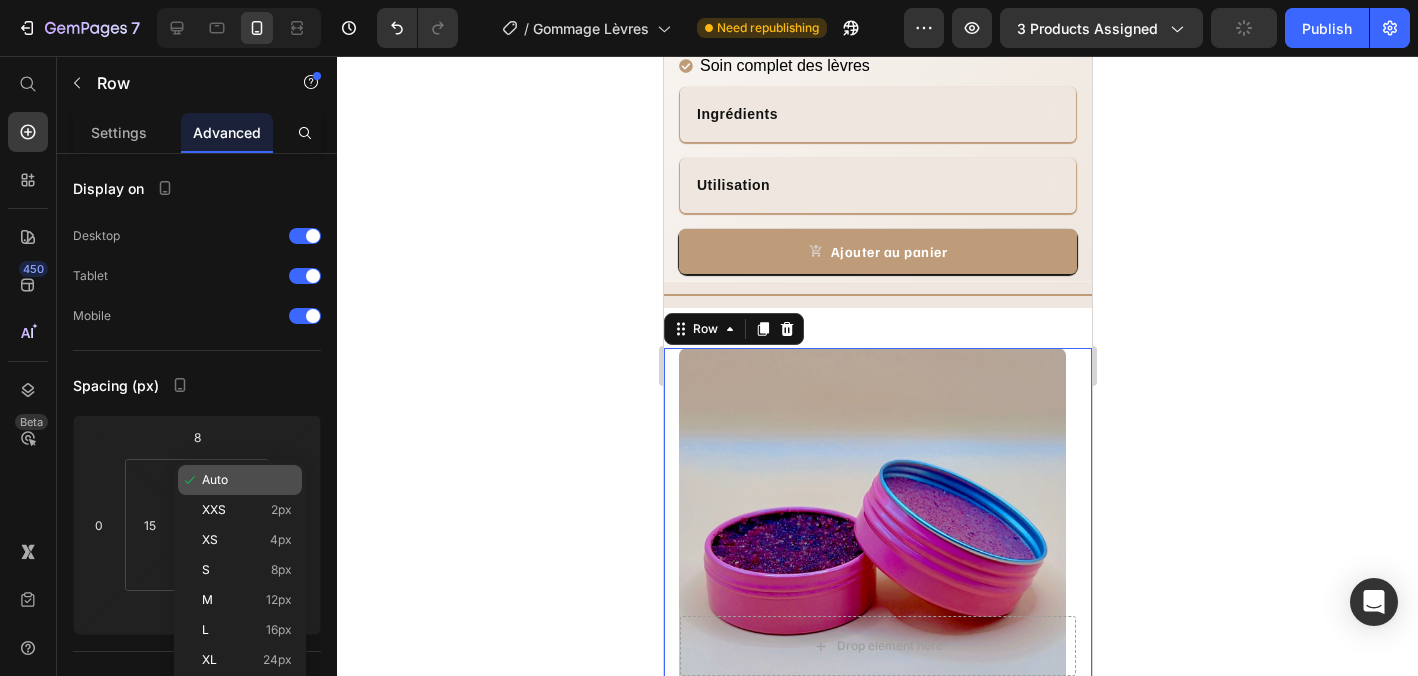 type 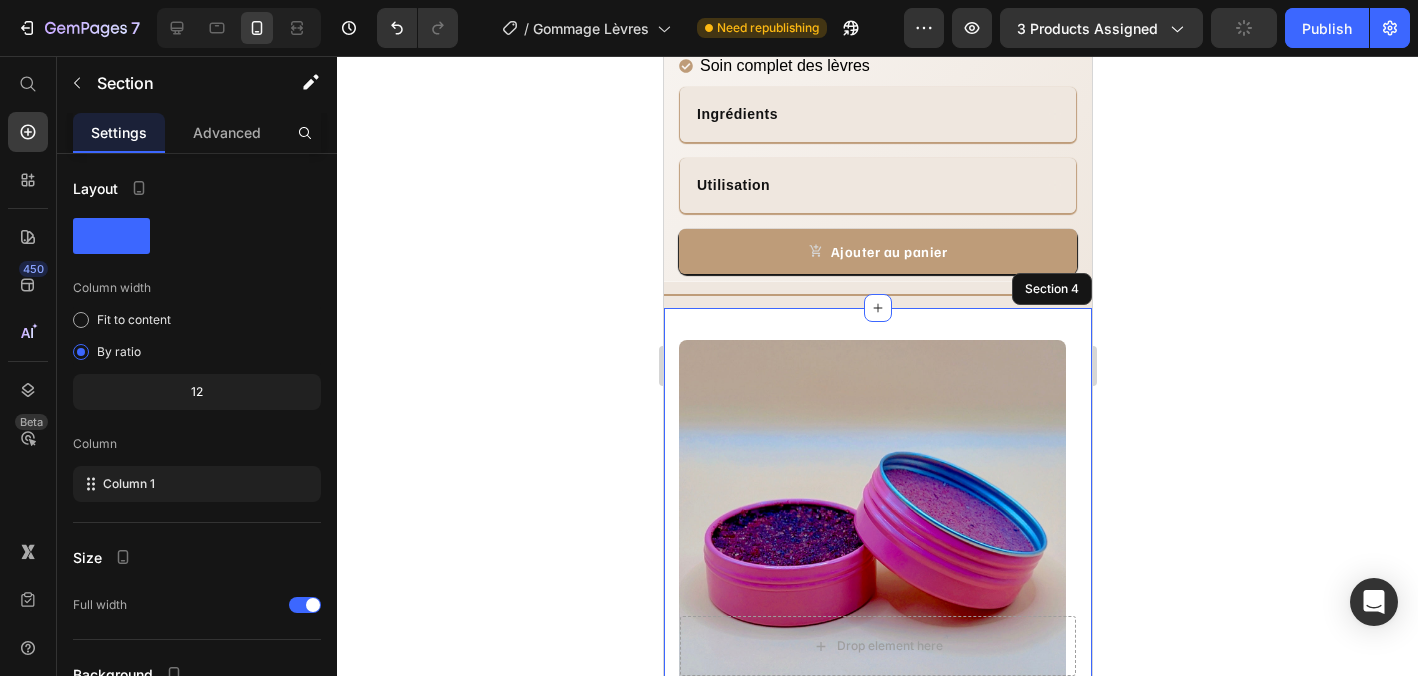click on "Duo Gommage et baume pour les lèvres roses. Heading Je veux que mes lèvres soient aussi belles qu’elles sont vraies. Ce duo associe un gommage doux qui élimine les peaux mortes, affine le grain et réactive la microcirculation, à un baume nourrissant qui hydrate, protège et révèle progressivement une teinte rosée naturelle. Résultat : des lèvres lisses, pulpeuses, lumineuses. Text block Points clés: Text block 94% Text block des utilisatrices trouvent leurs lèvres  plus lisses et douces dès la première application . Text block Advanced list                Title Line 89% Text block notent une  réduction des gerçures, peaux mortes et picotements  en moins d’une semaine. Text block Advanced list                Title Line 88% Text block voient apparaître une  teinte rosée naturelle  sans maquillage, avec un usage régulier. Text block Advanced list Le blog d'Aliyah Button Row Image Image Row   0 Section 4" at bounding box center [877, 857] 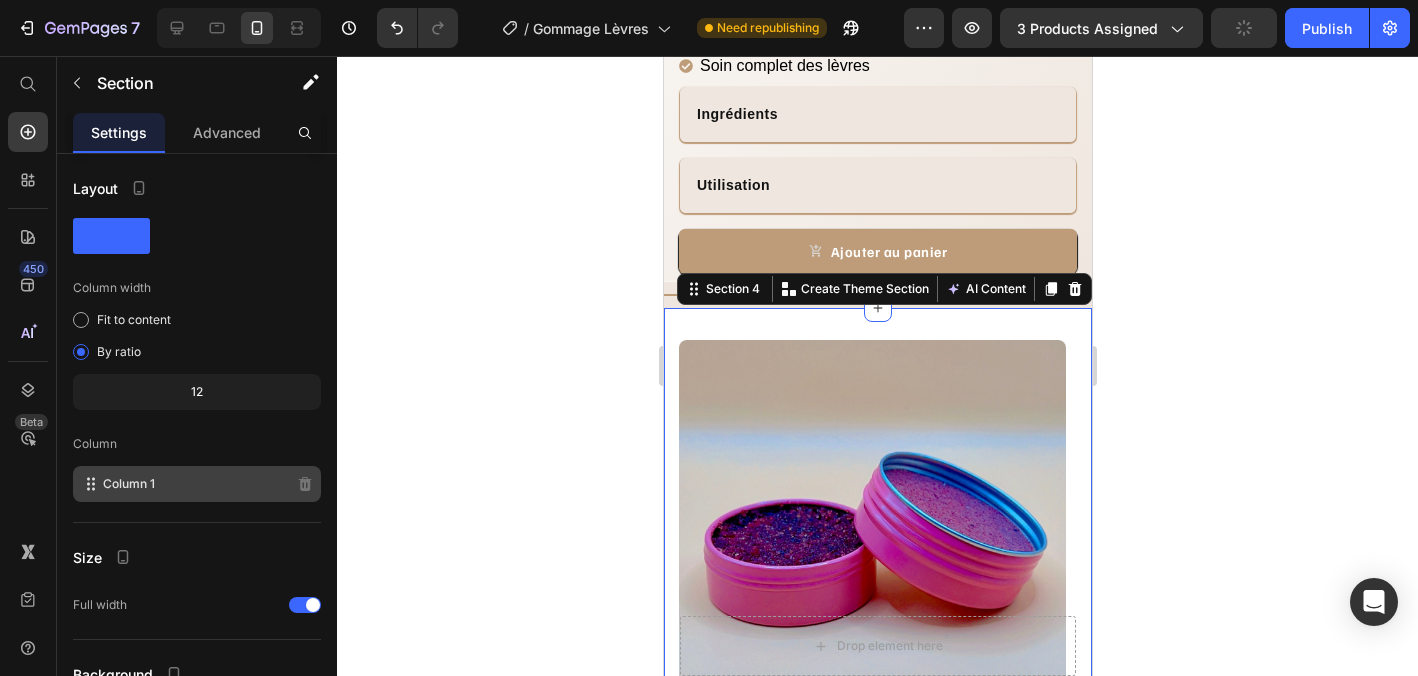 scroll, scrollTop: 185, scrollLeft: 0, axis: vertical 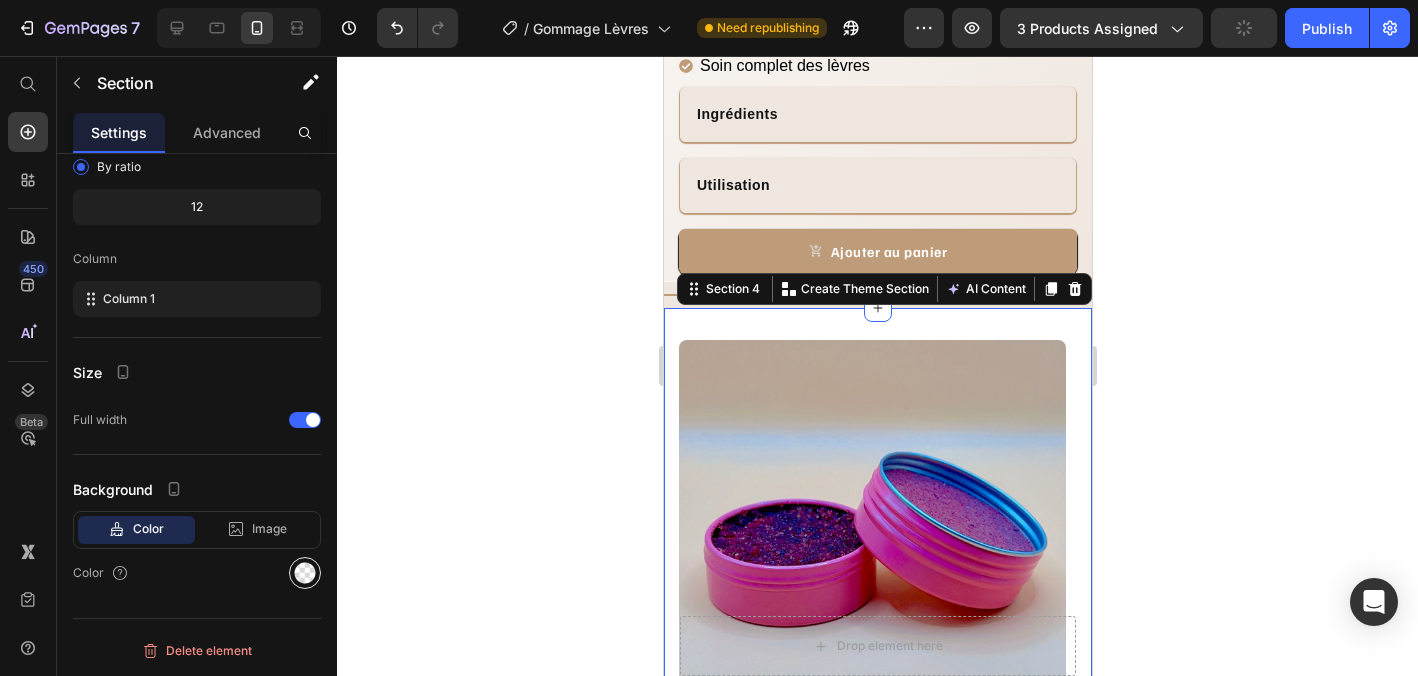 click at bounding box center [305, 573] 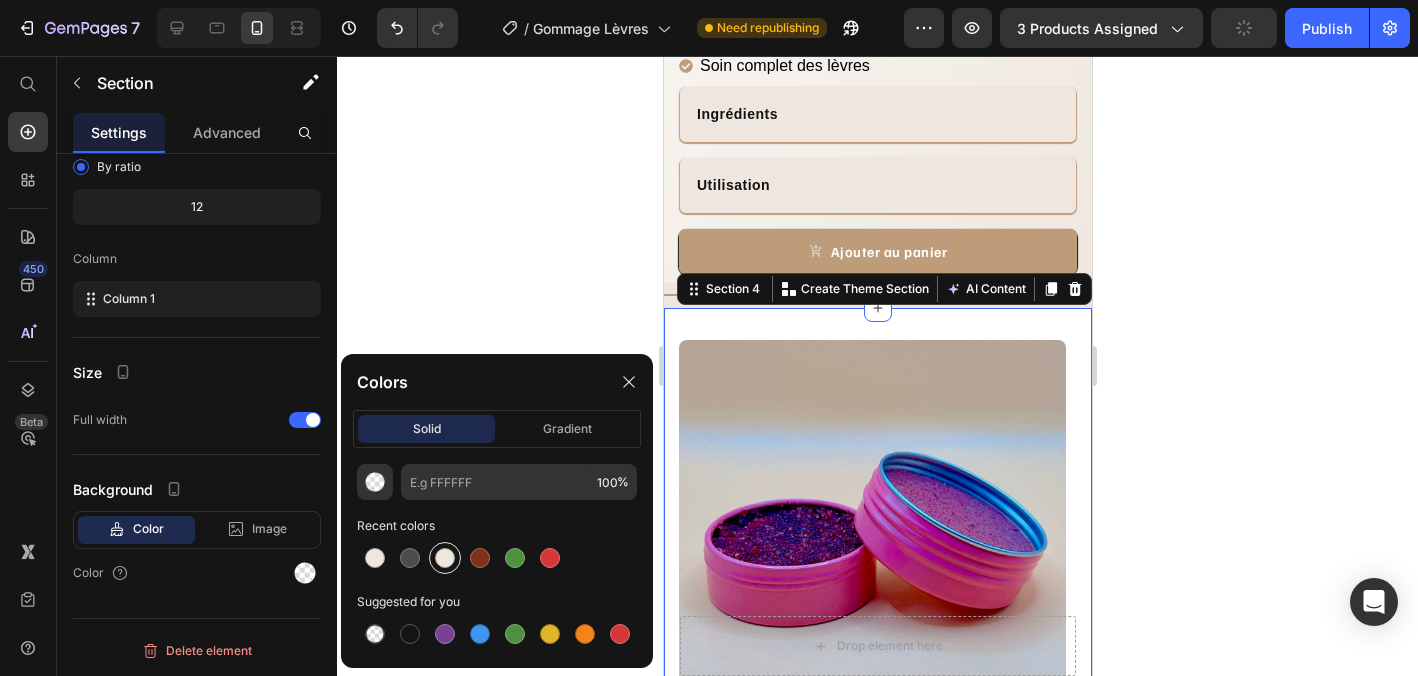 click at bounding box center (445, 558) 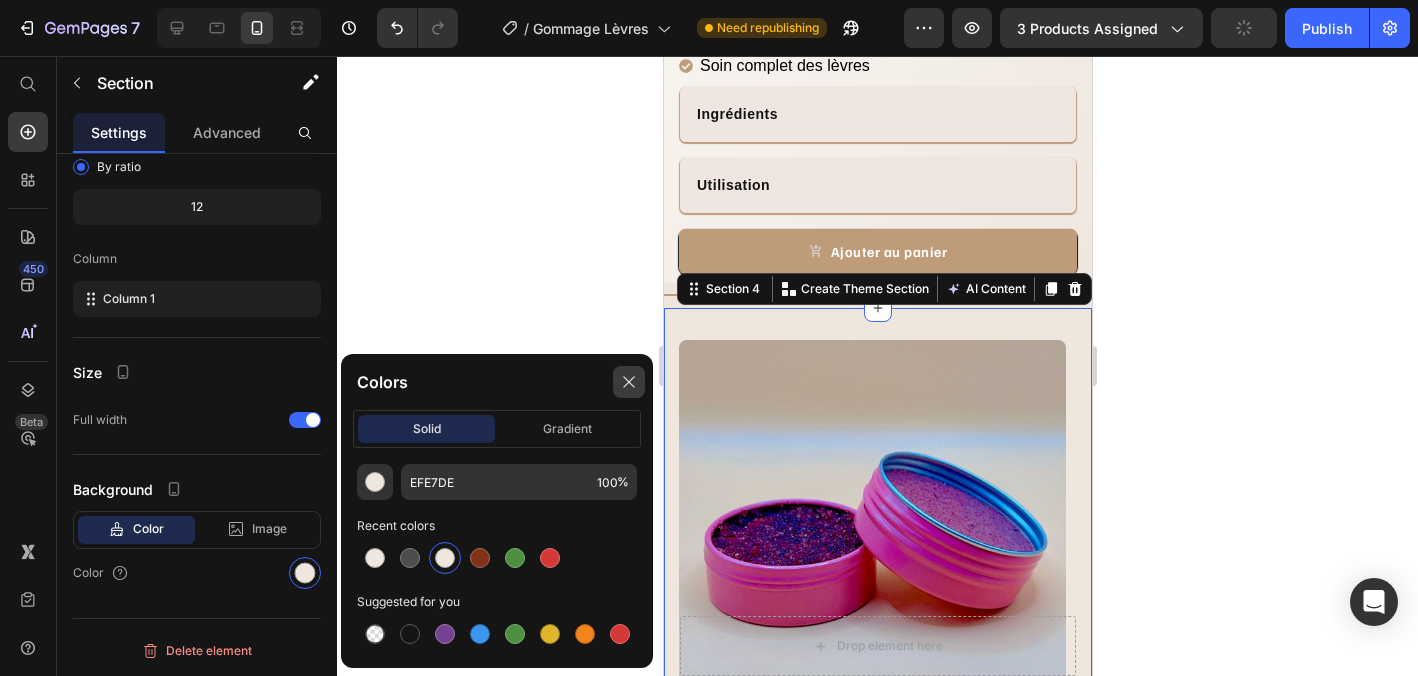 click 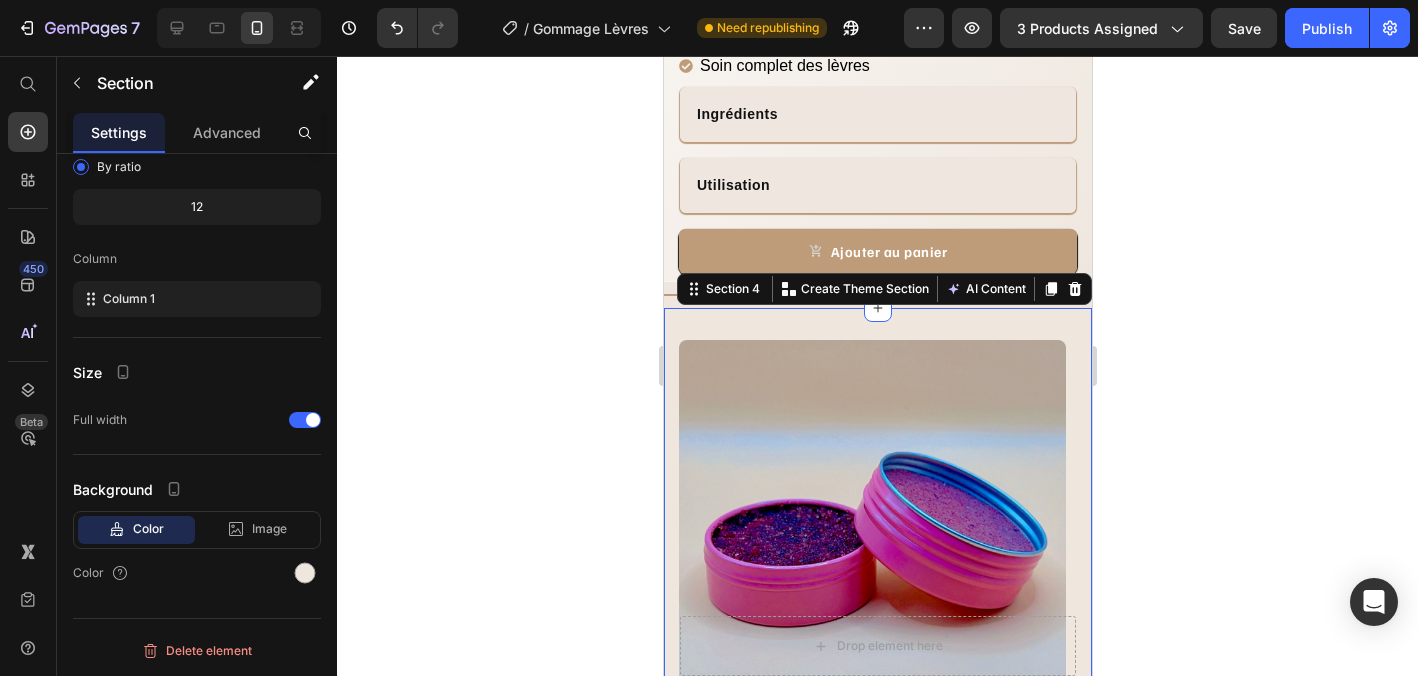 click 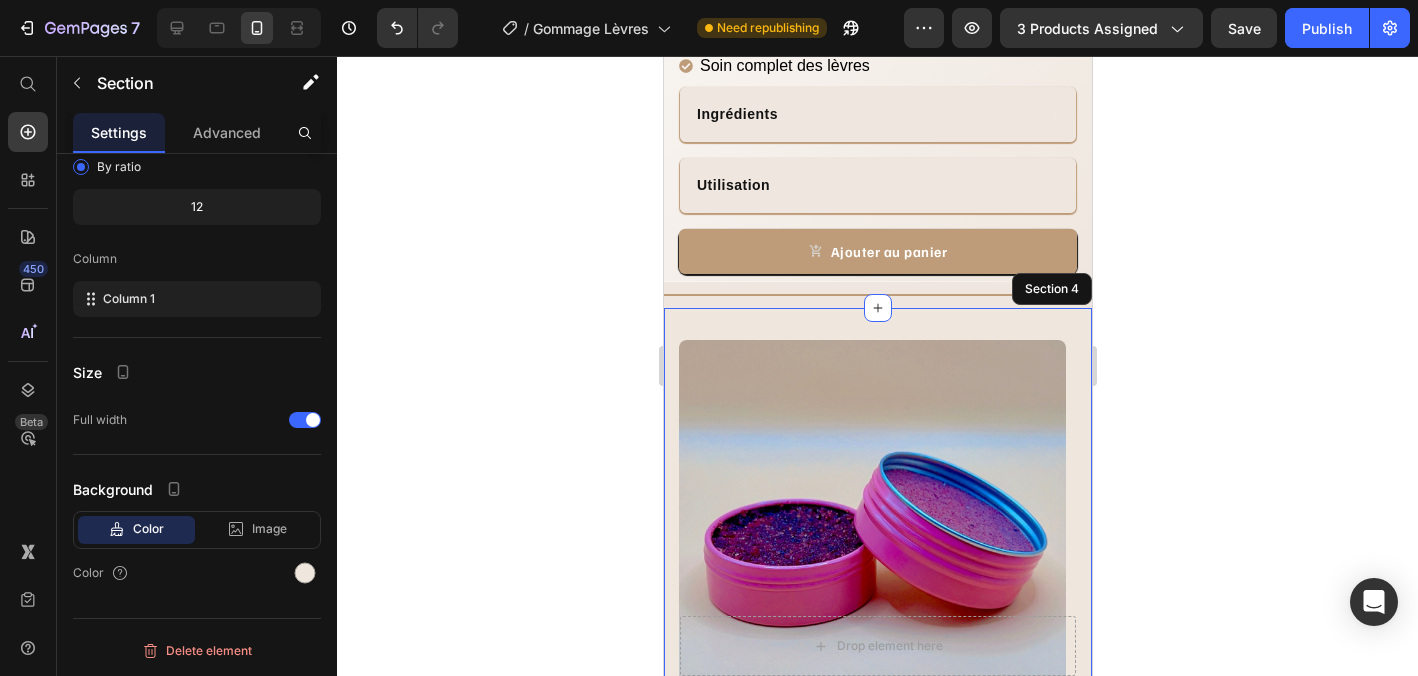 click on "Duo Gommage et baume pour les lèvres roses. Heading Je veux que mes lèvres soient aussi belles qu’elles sont vraies. Ce duo associe un gommage doux qui élimine les peaux mortes, affine le grain et réactive la microcirculation, à un baume nourrissant qui hydrate, protège et révèle progressivement une teinte rosée naturelle. Résultat : des lèvres lisses, pulpeuses, lumineuses. Text block Points clés: Text block 94% Text block des utilisatrices trouvent leurs lèvres  plus lisses et douces dès la première application . Text block Advanced list                Title Line 89% Text block notent une  réduction des gerçures, peaux mortes et picotements  en moins d’une semaine. Text block Advanced list                Title Line 88% Text block voient apparaître une  teinte rosée naturelle  sans maquillage, avec un usage régulier. Text block Advanced list Le blog d'Aliyah Button Row Image Image Row Section 4" at bounding box center (877, 857) 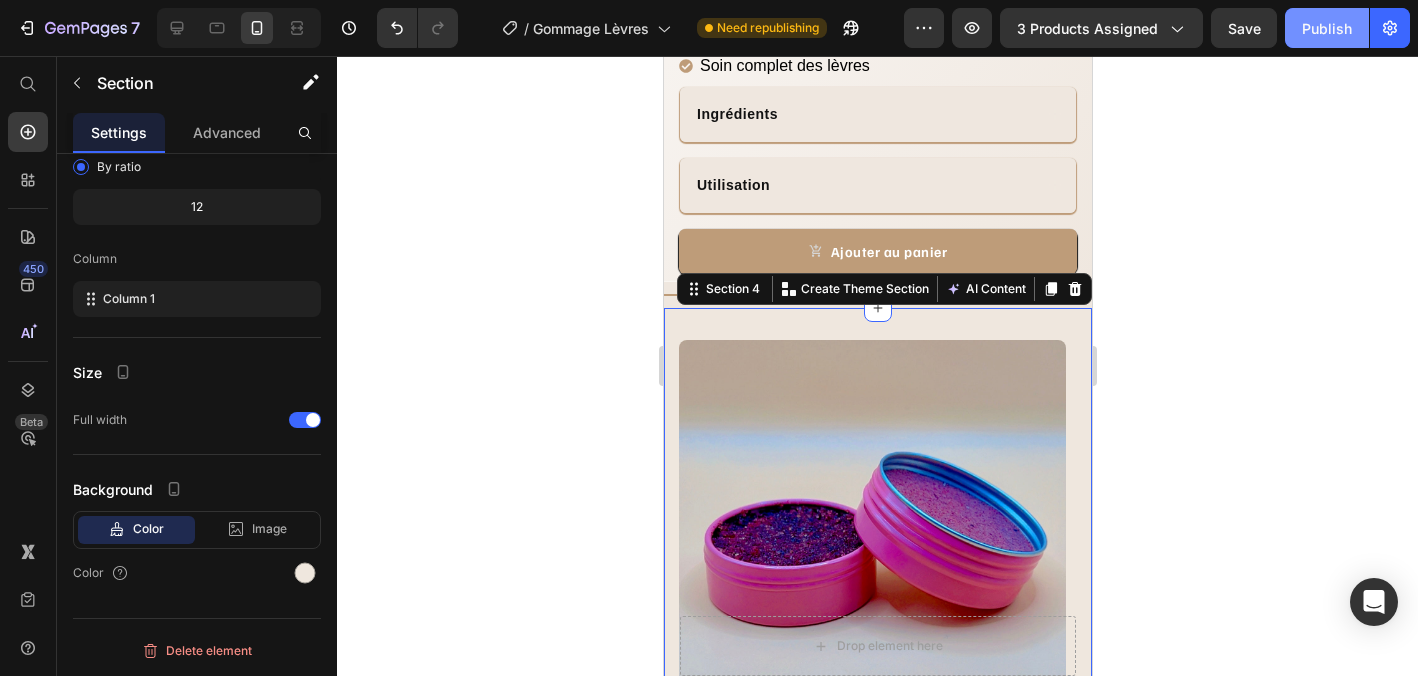 click on "Publish" 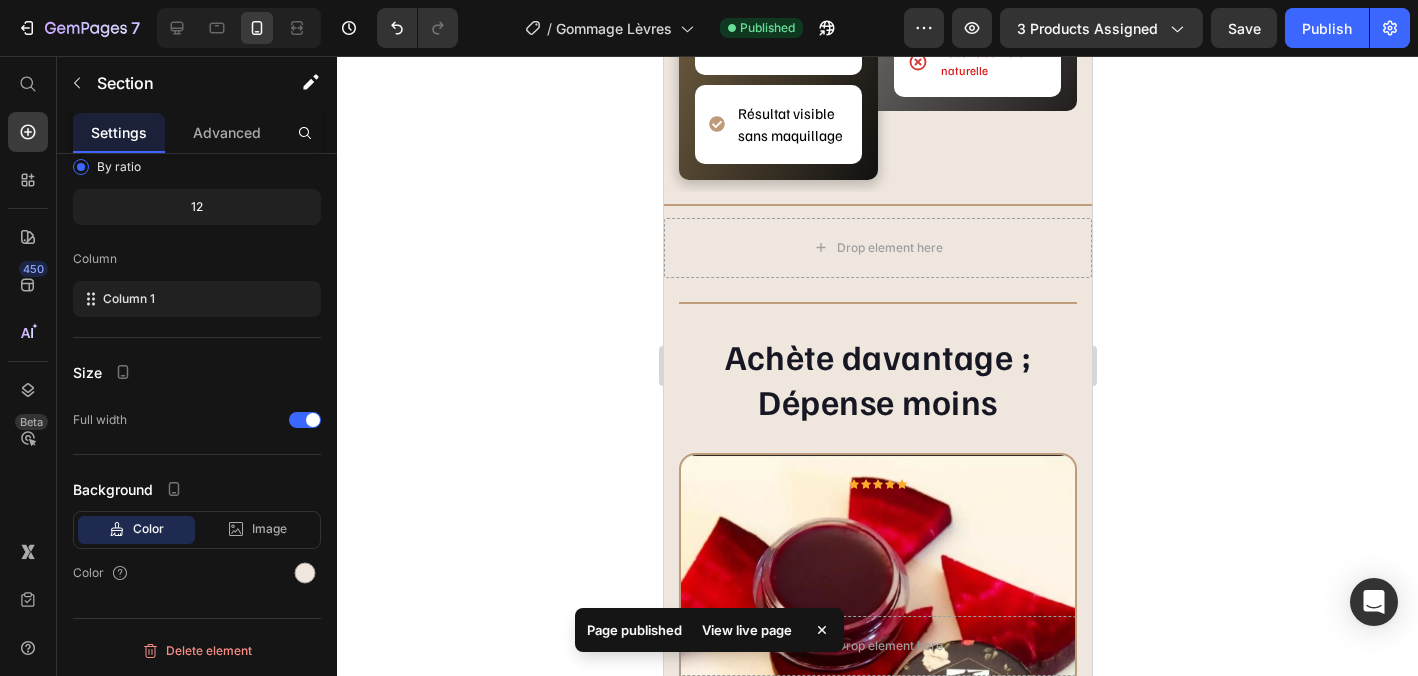 scroll, scrollTop: 2865, scrollLeft: 0, axis: vertical 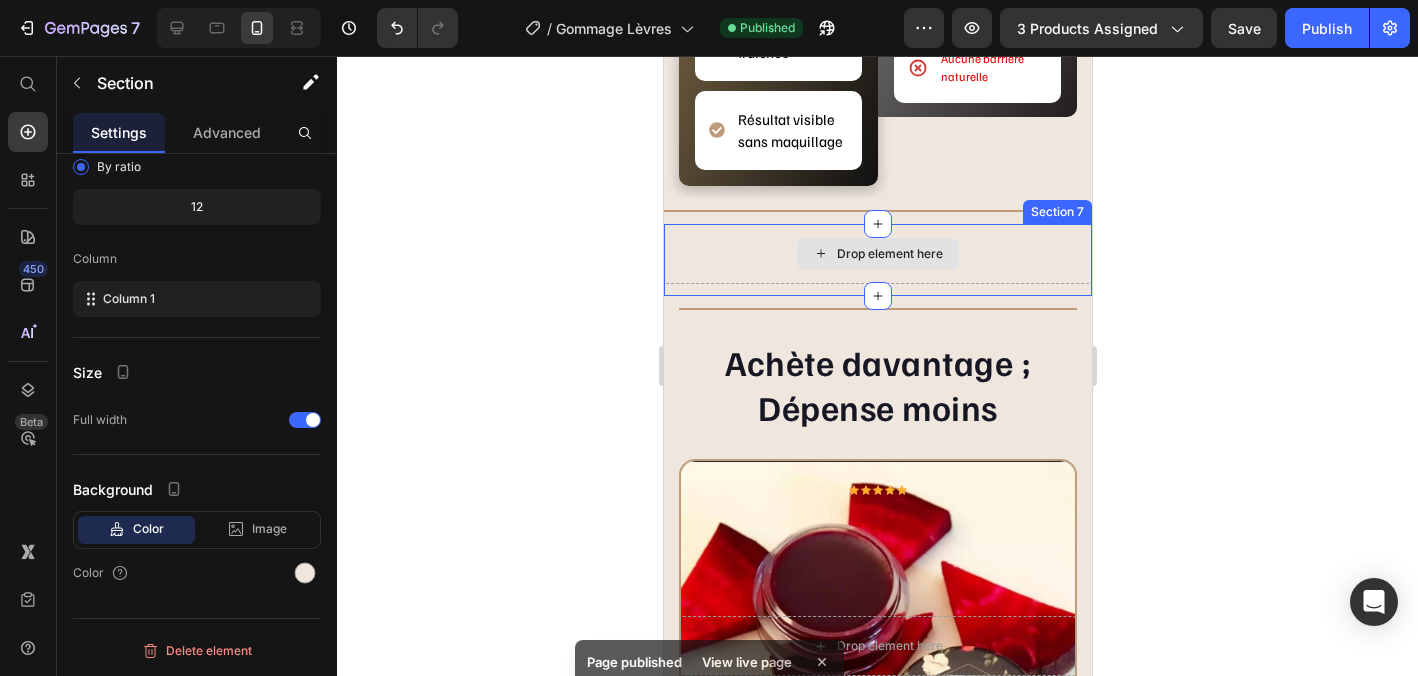 click on "Drop element here" at bounding box center (877, 254) 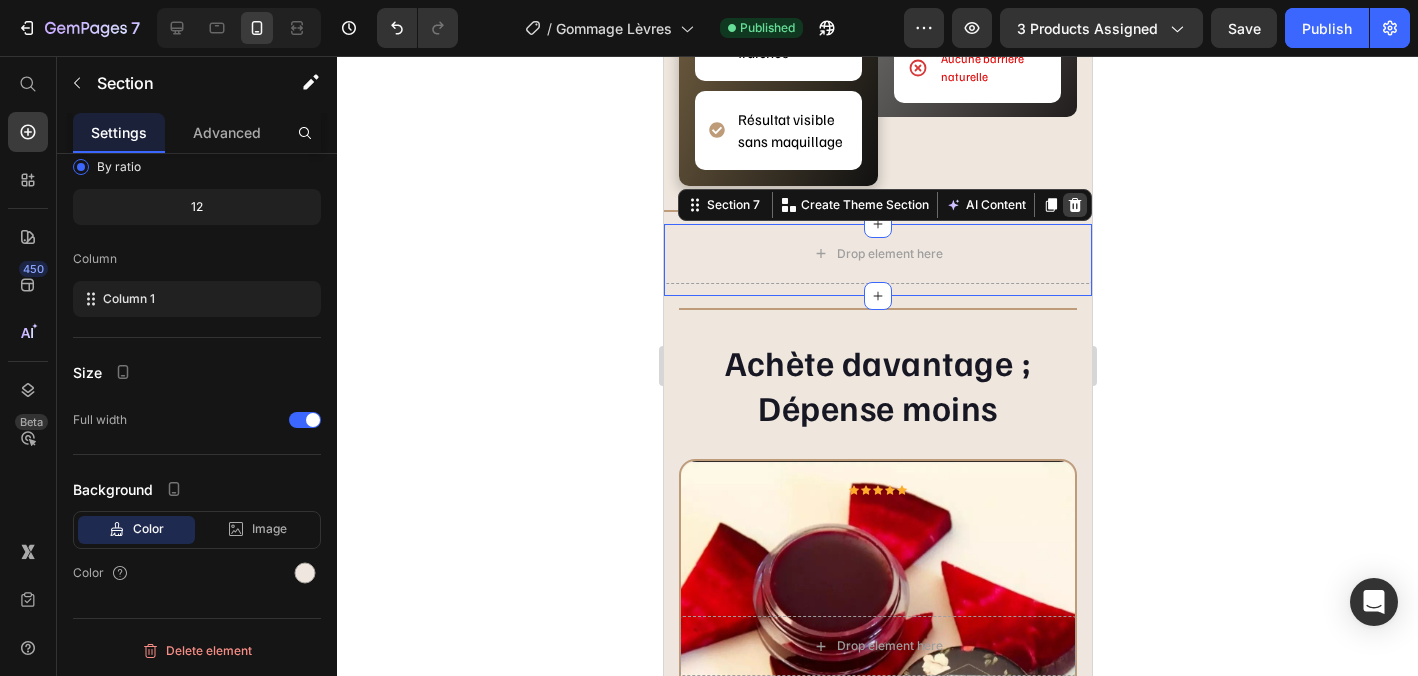 click 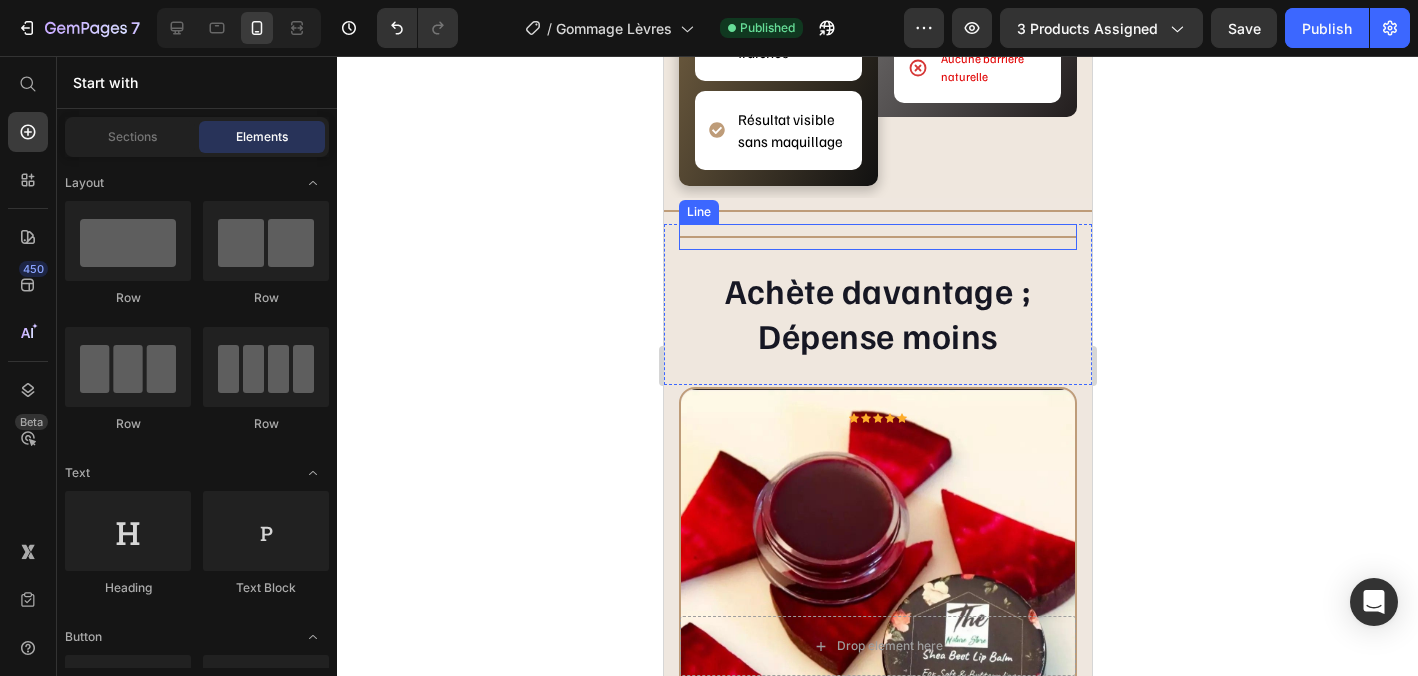 click on "Title Line" at bounding box center [877, 237] 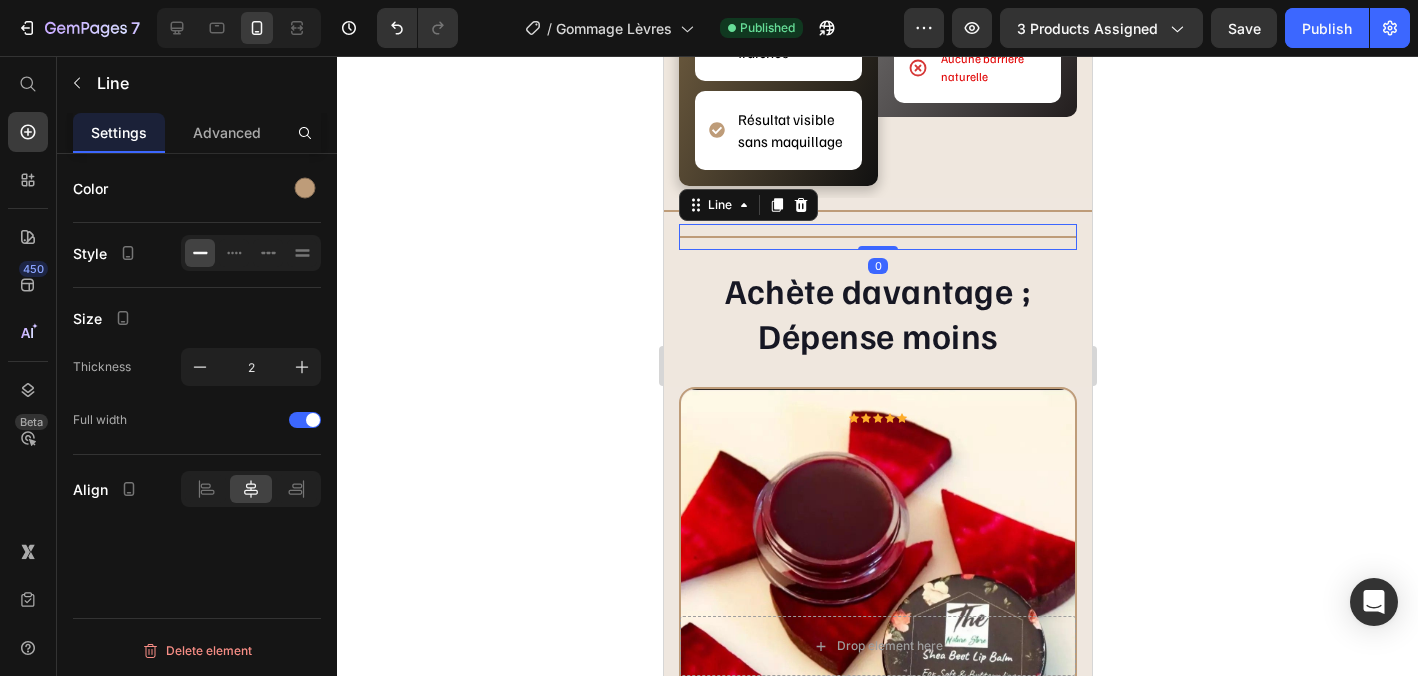 scroll, scrollTop: 0, scrollLeft: 0, axis: both 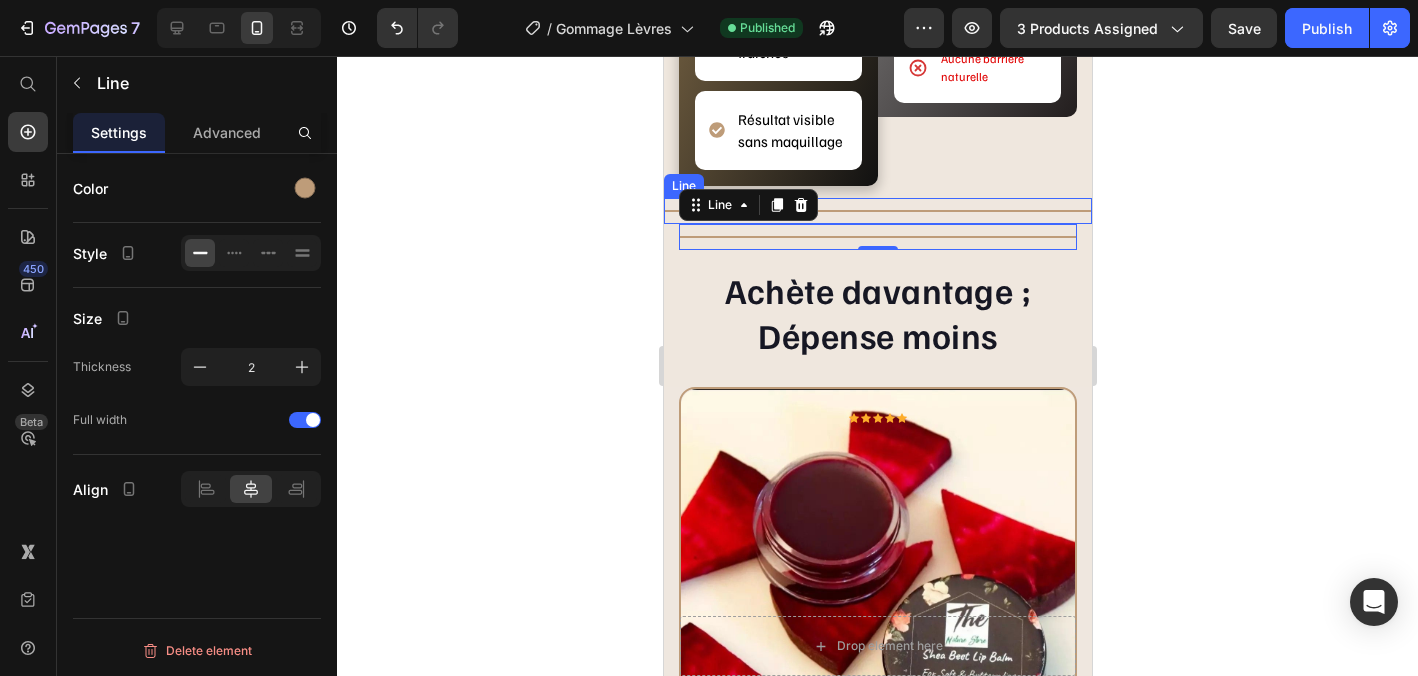 click on "Title Line" at bounding box center (877, 211) 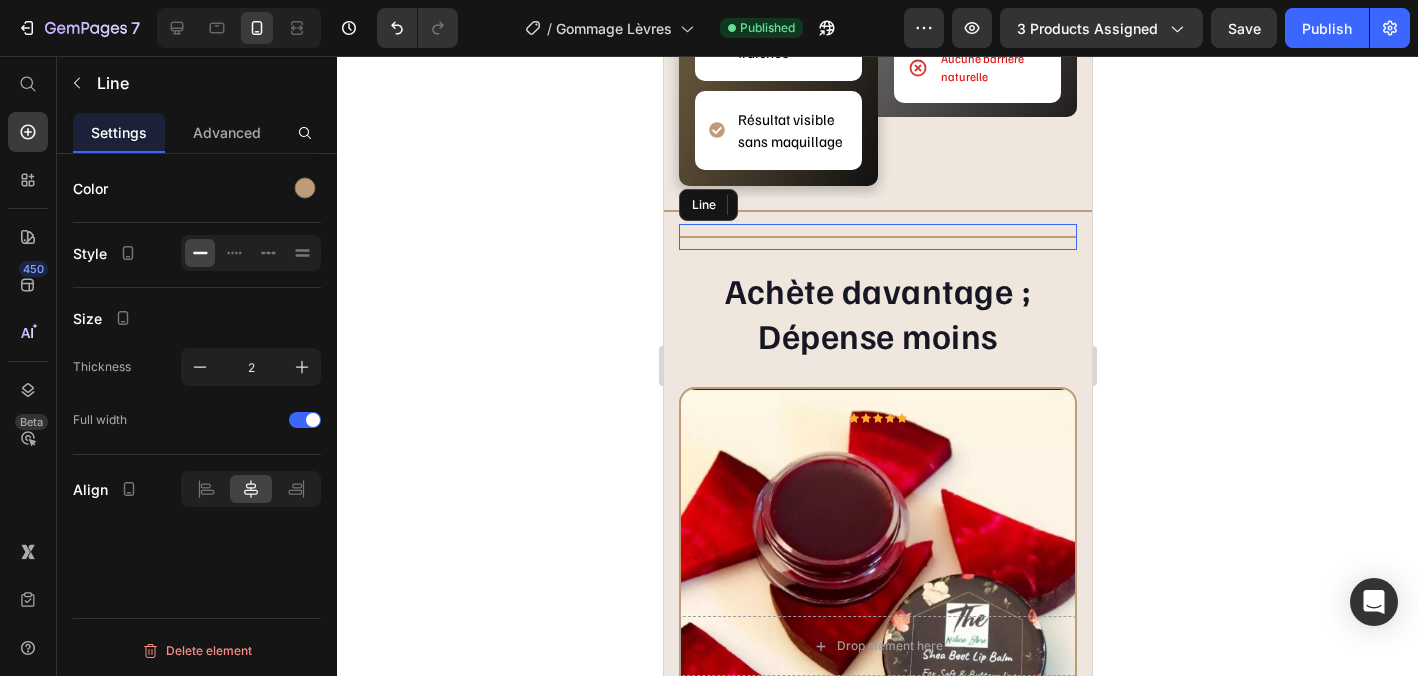 click at bounding box center (877, 237) 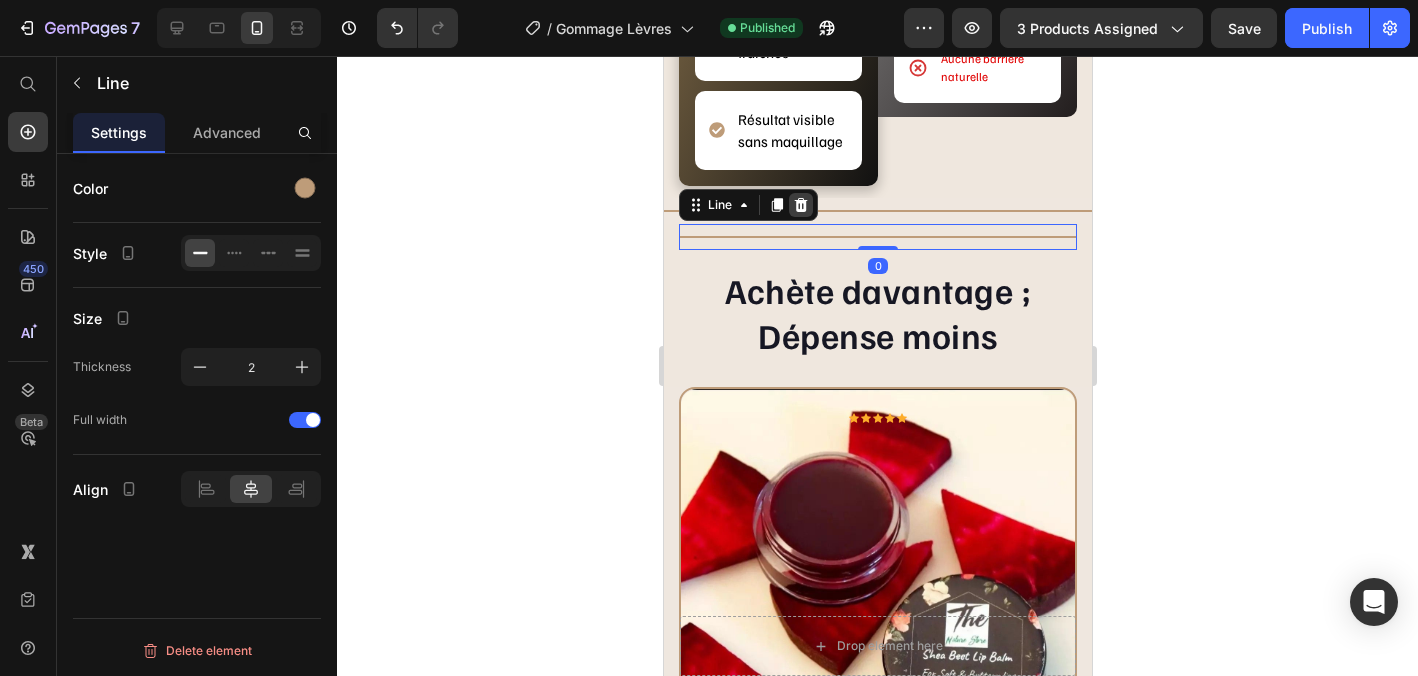click 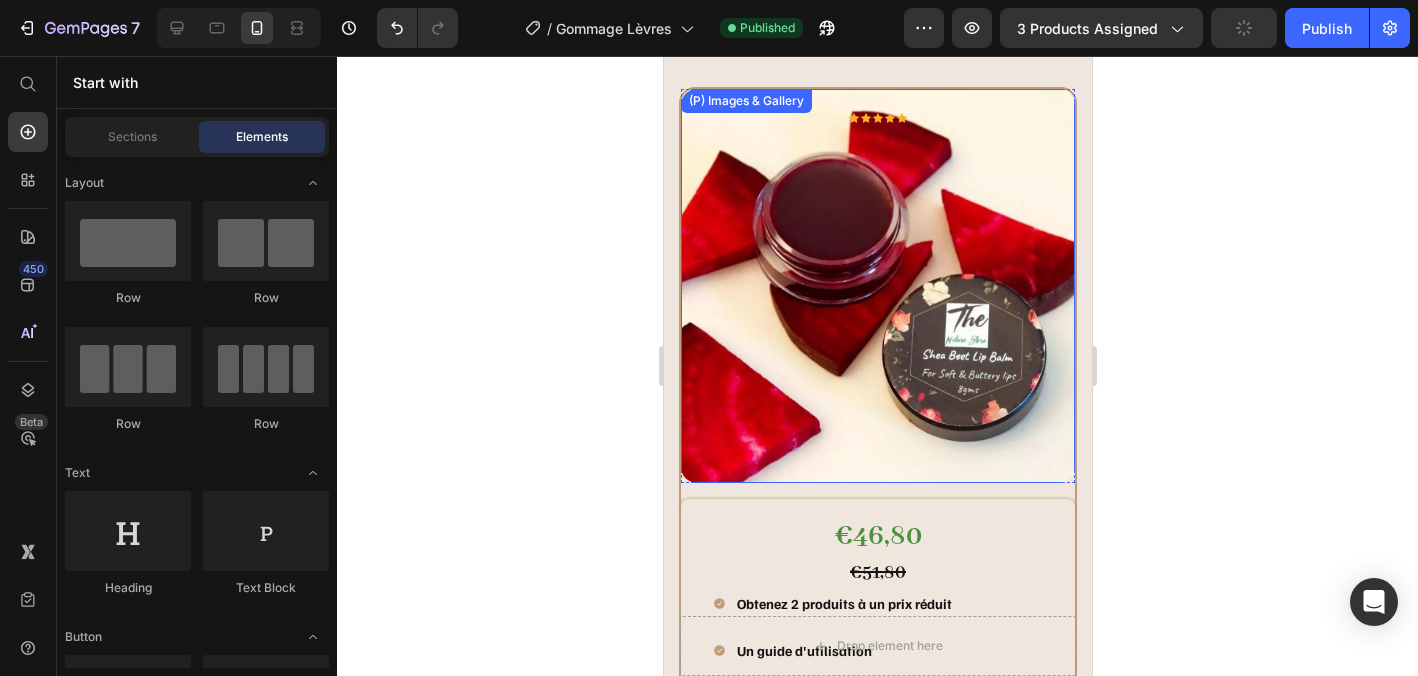 scroll, scrollTop: 3079, scrollLeft: 0, axis: vertical 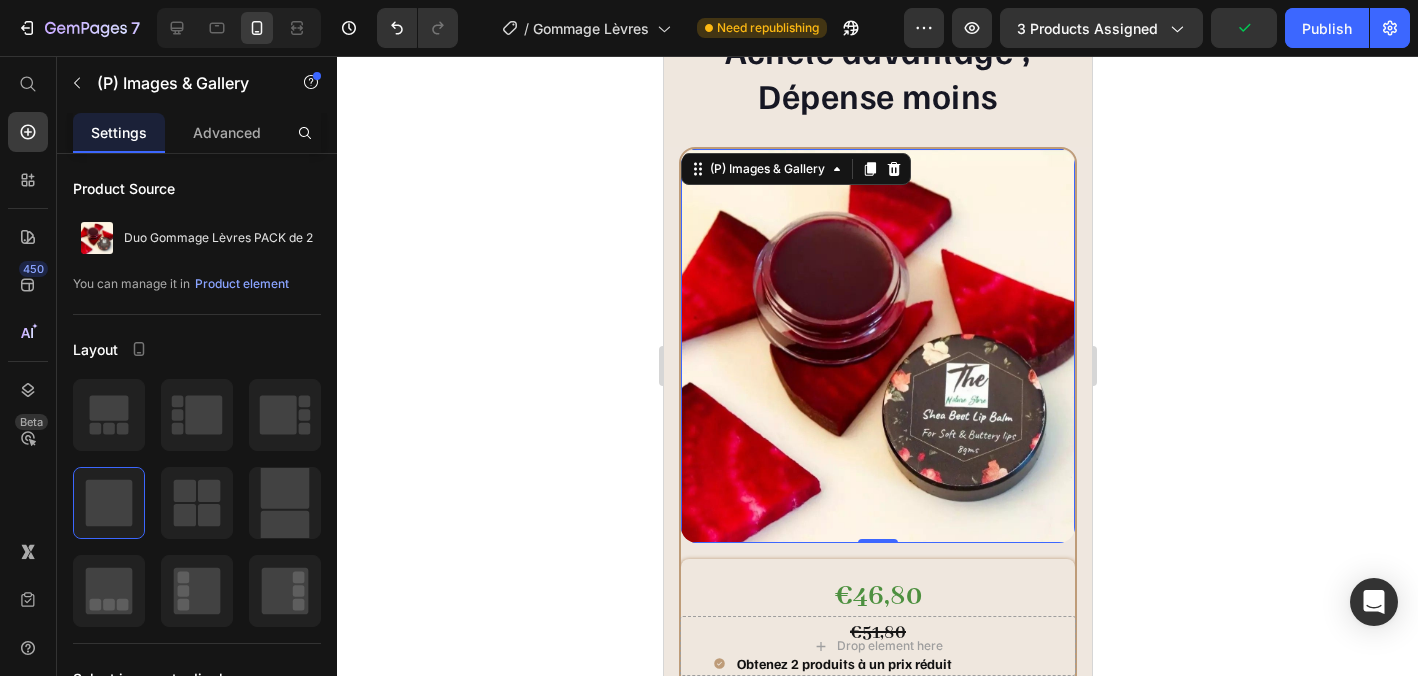 click 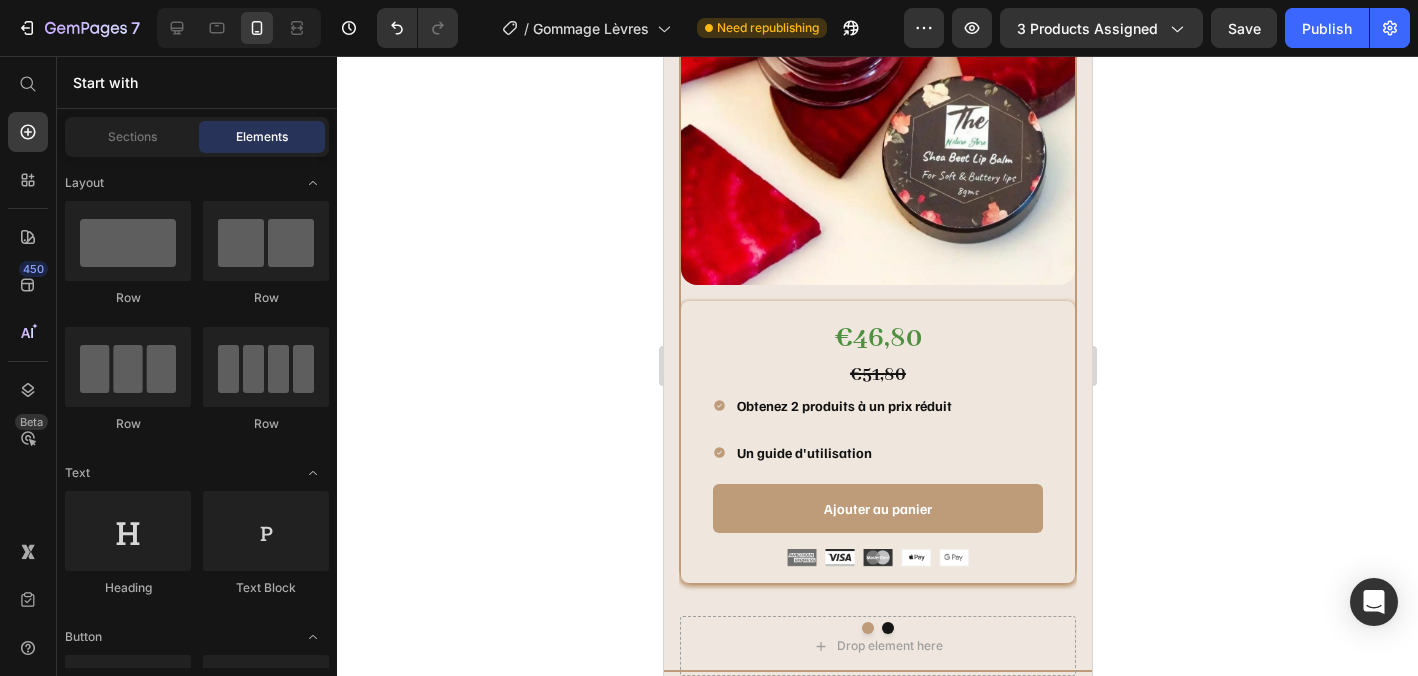 scroll, scrollTop: 3336, scrollLeft: 0, axis: vertical 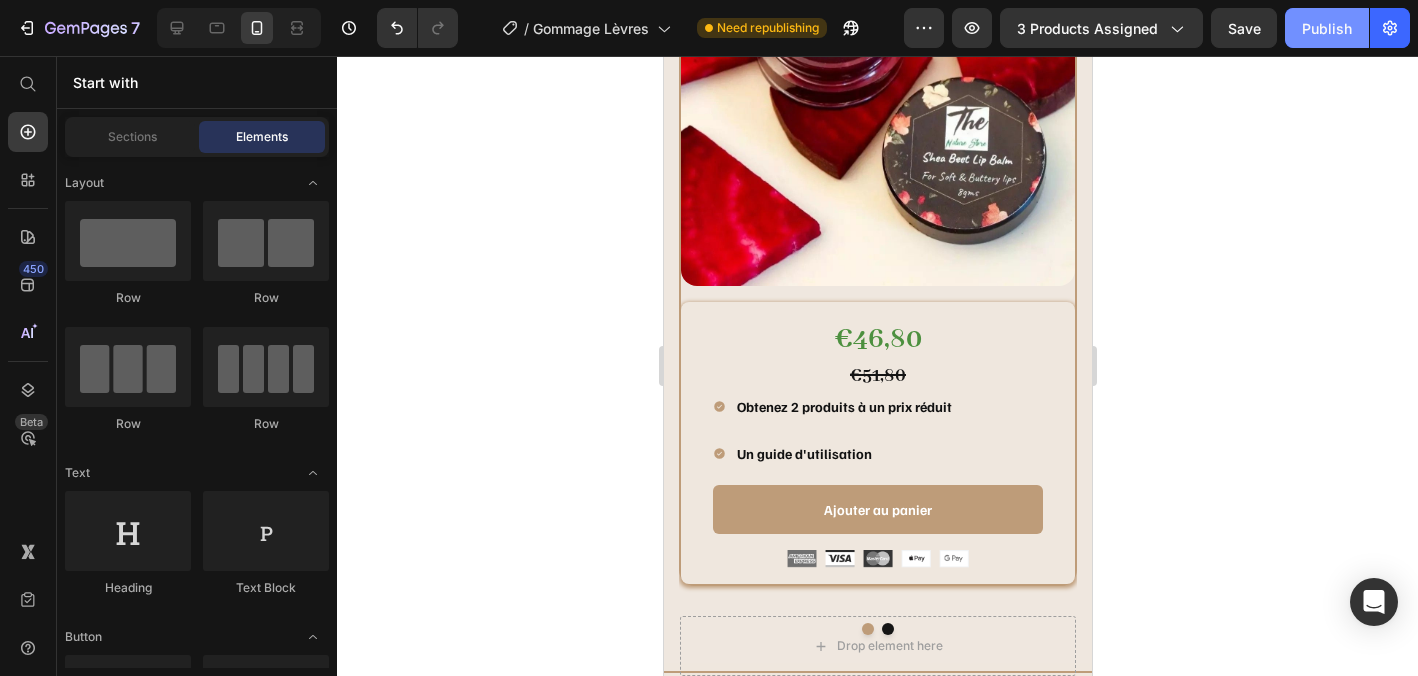 click on "Publish" at bounding box center [1327, 28] 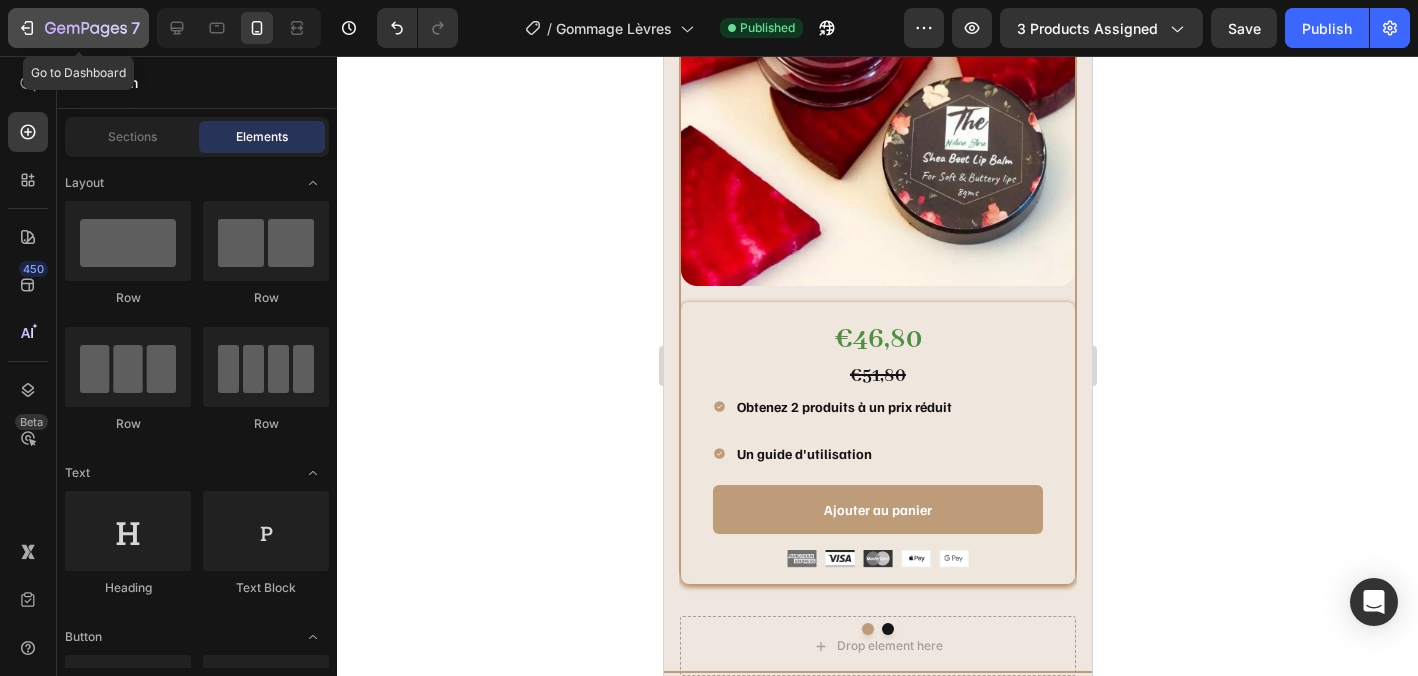 click 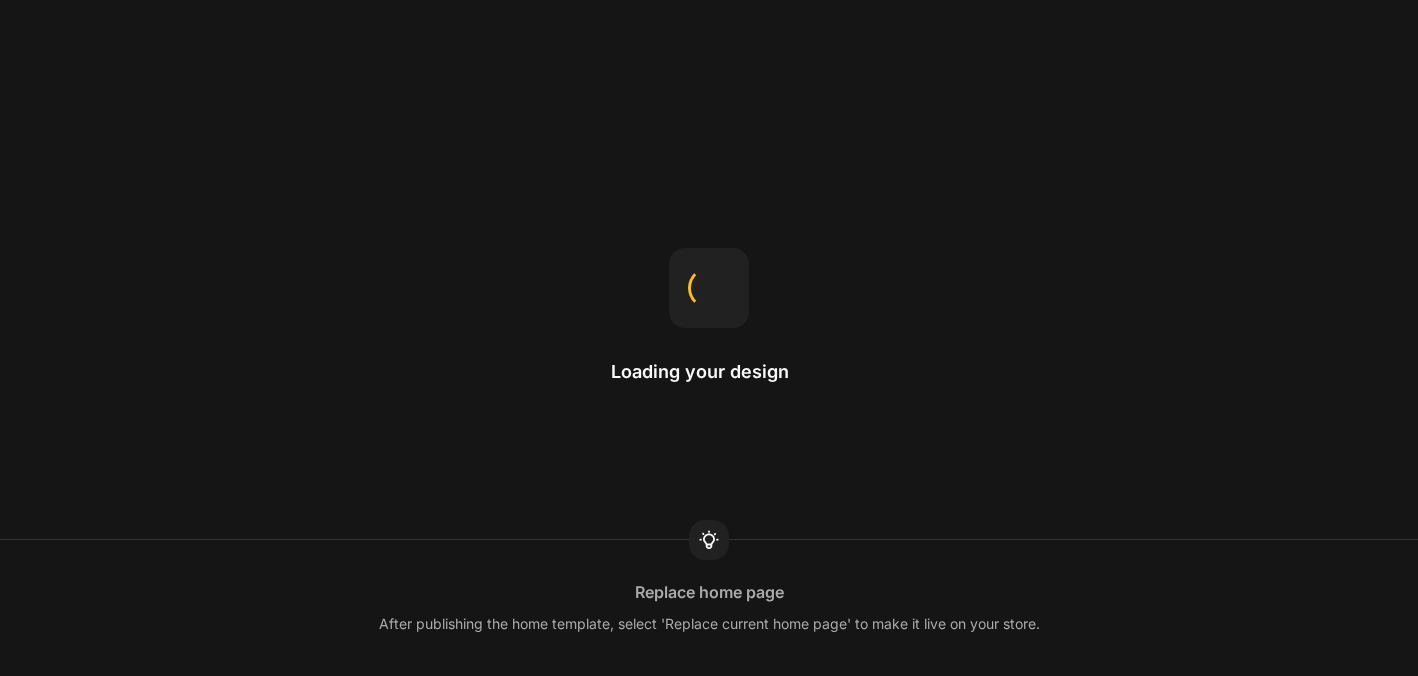 scroll, scrollTop: 0, scrollLeft: 0, axis: both 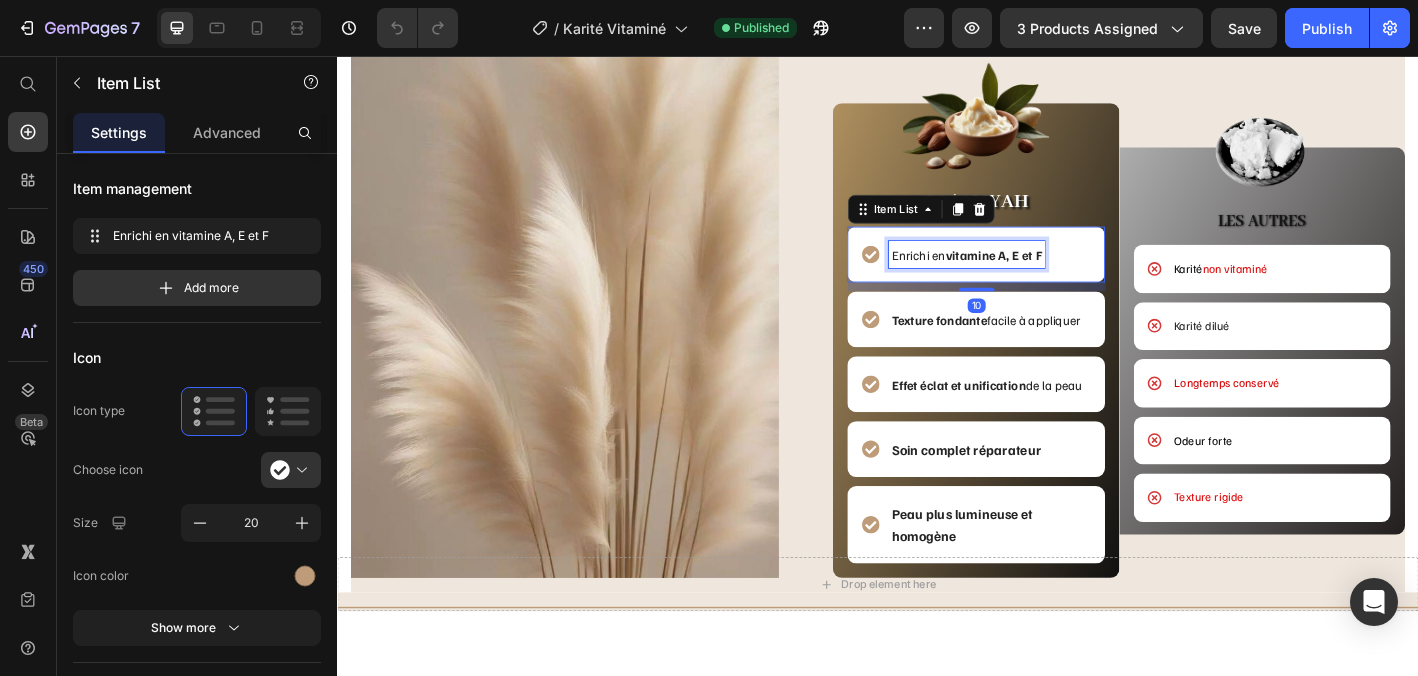 click on "vitamine A, E et F" at bounding box center [1065, 276] 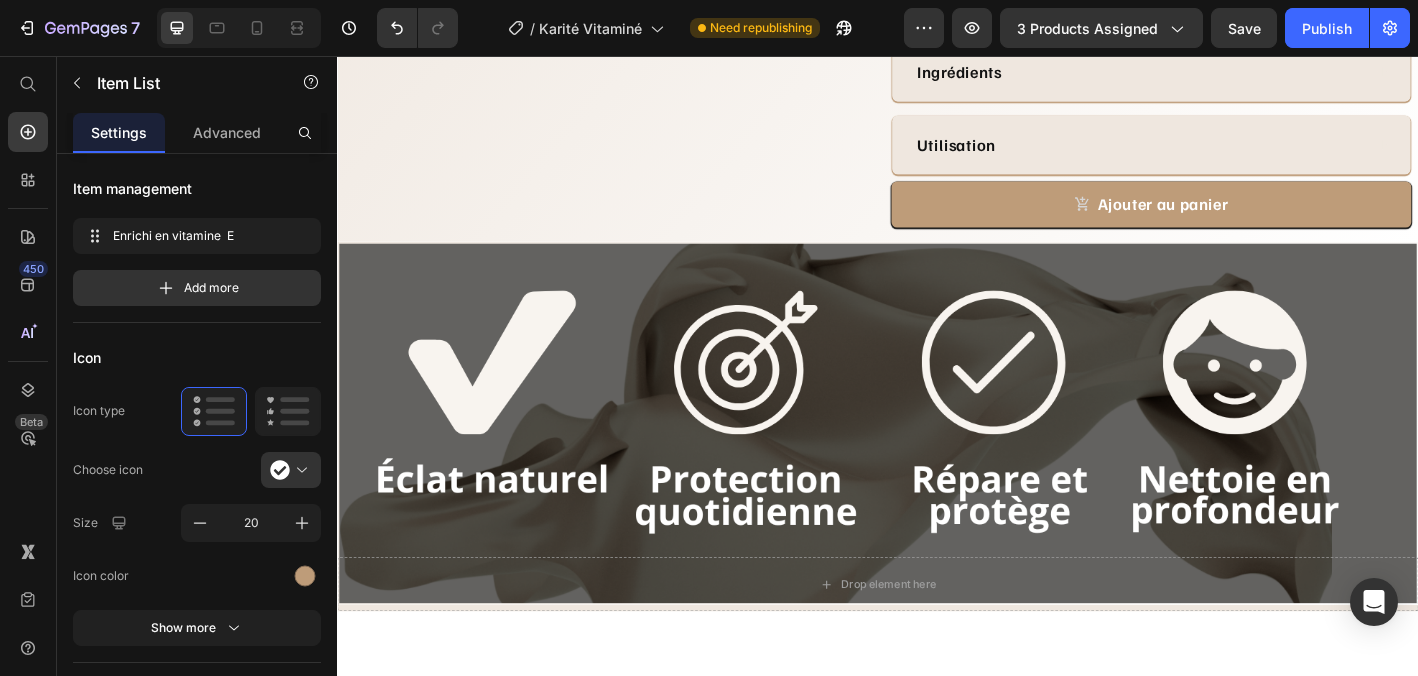 scroll, scrollTop: 410, scrollLeft: 0, axis: vertical 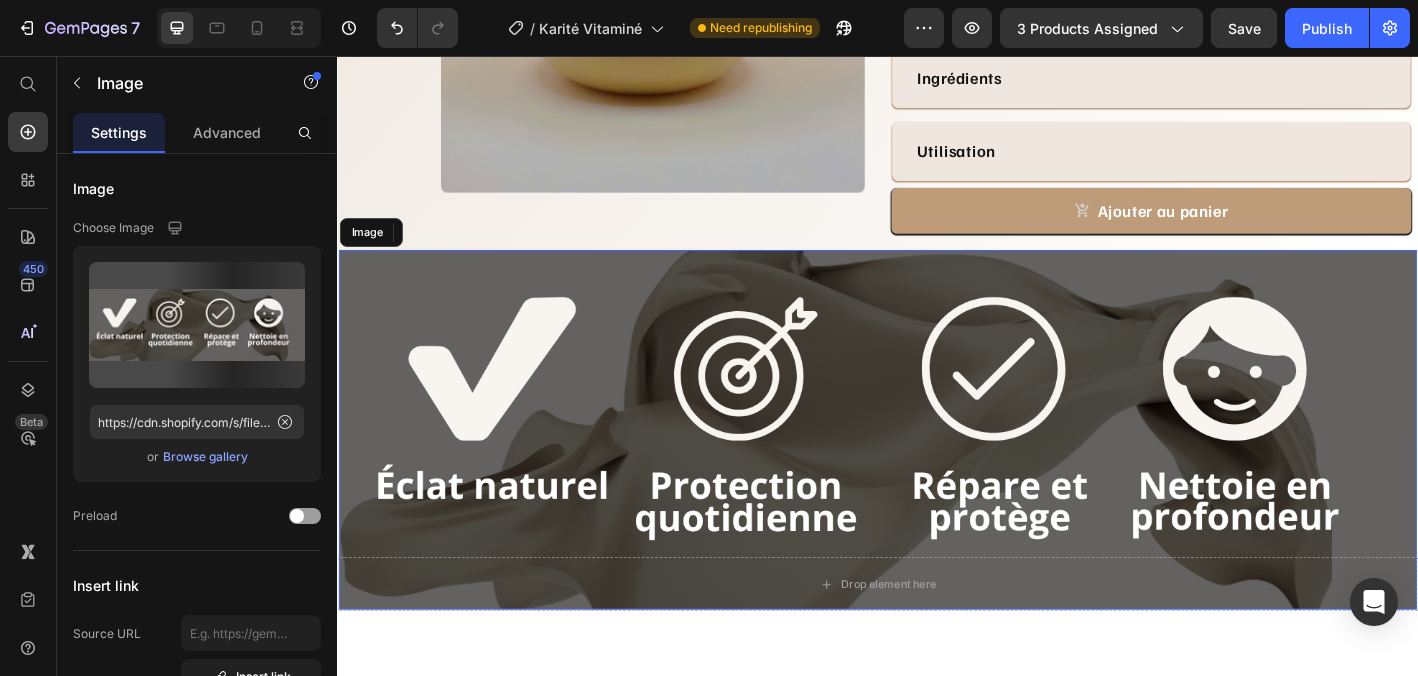click at bounding box center [937, 470] 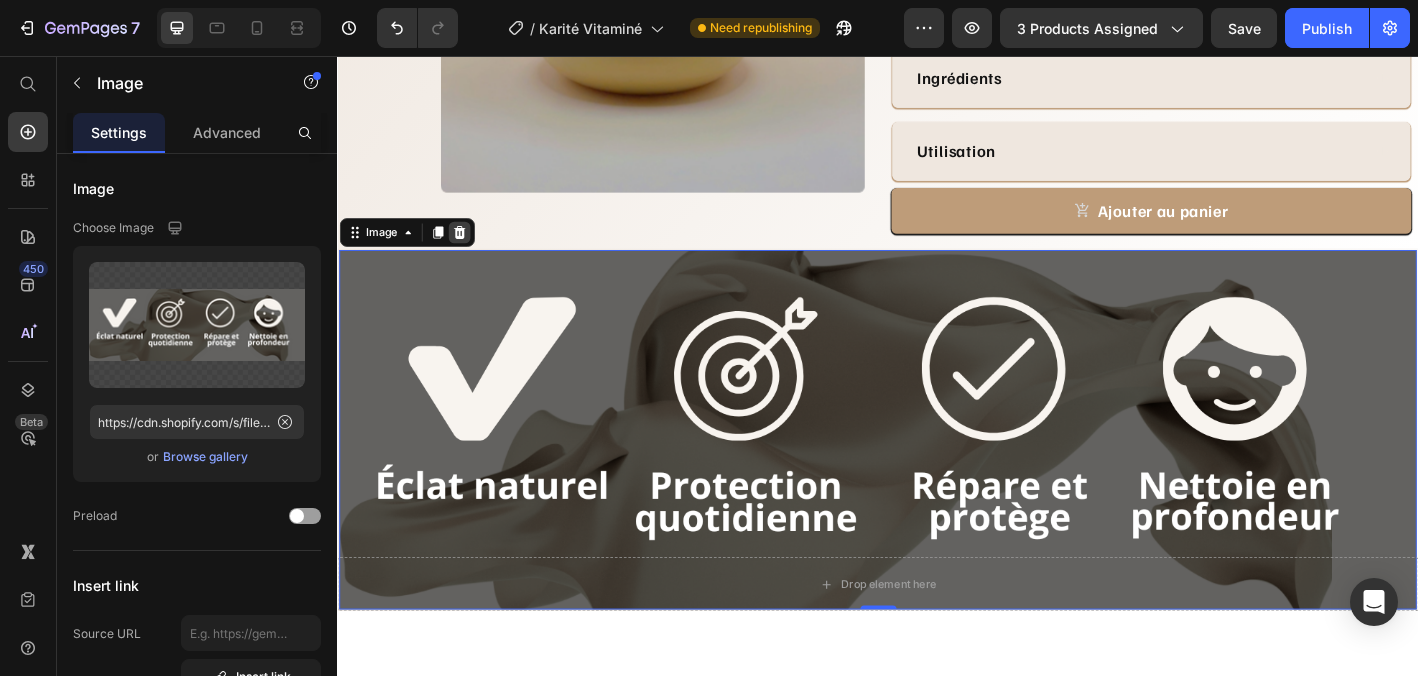 click 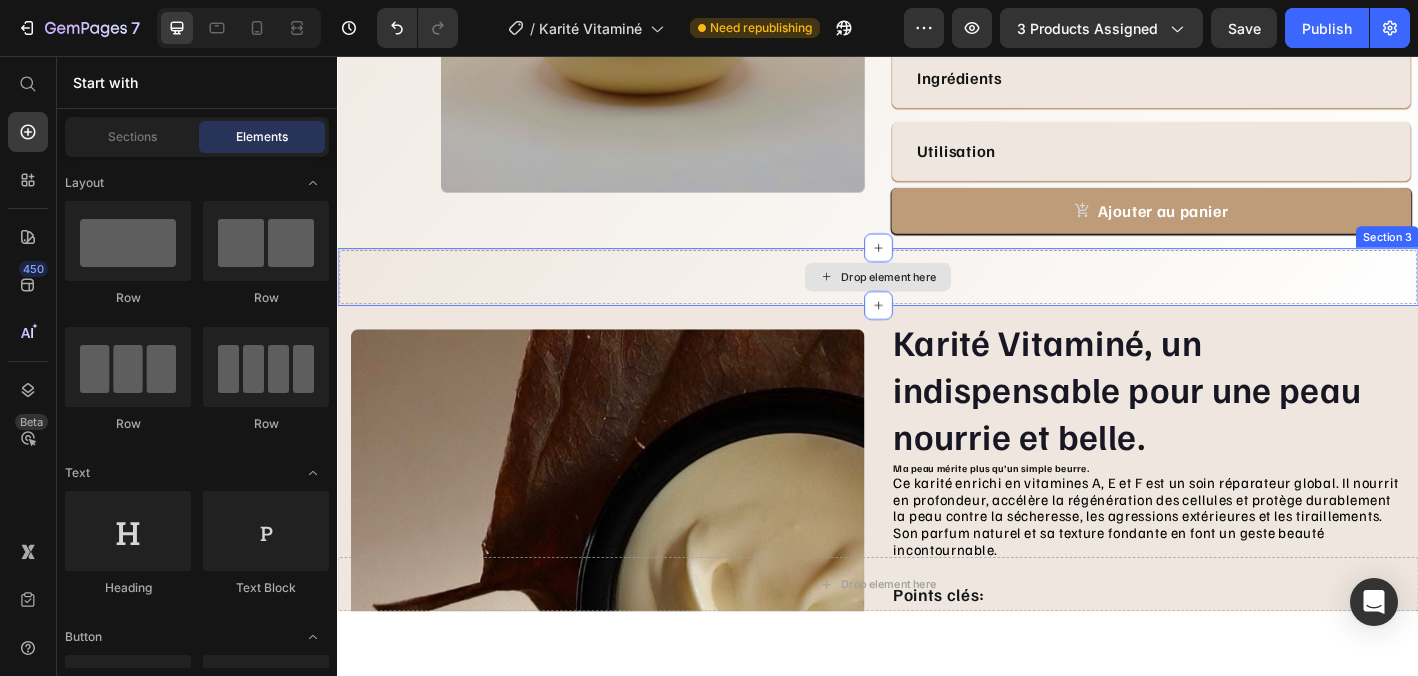 click on "Drop element here" at bounding box center (937, 301) 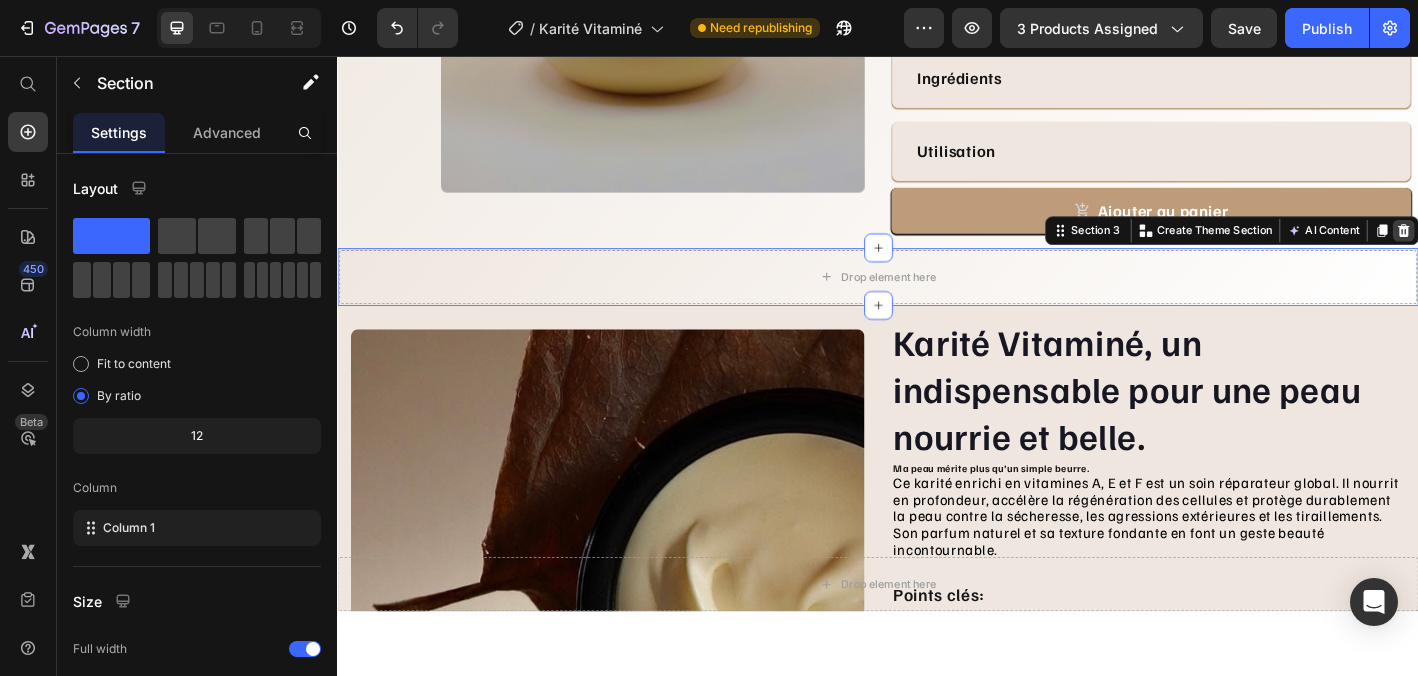 click 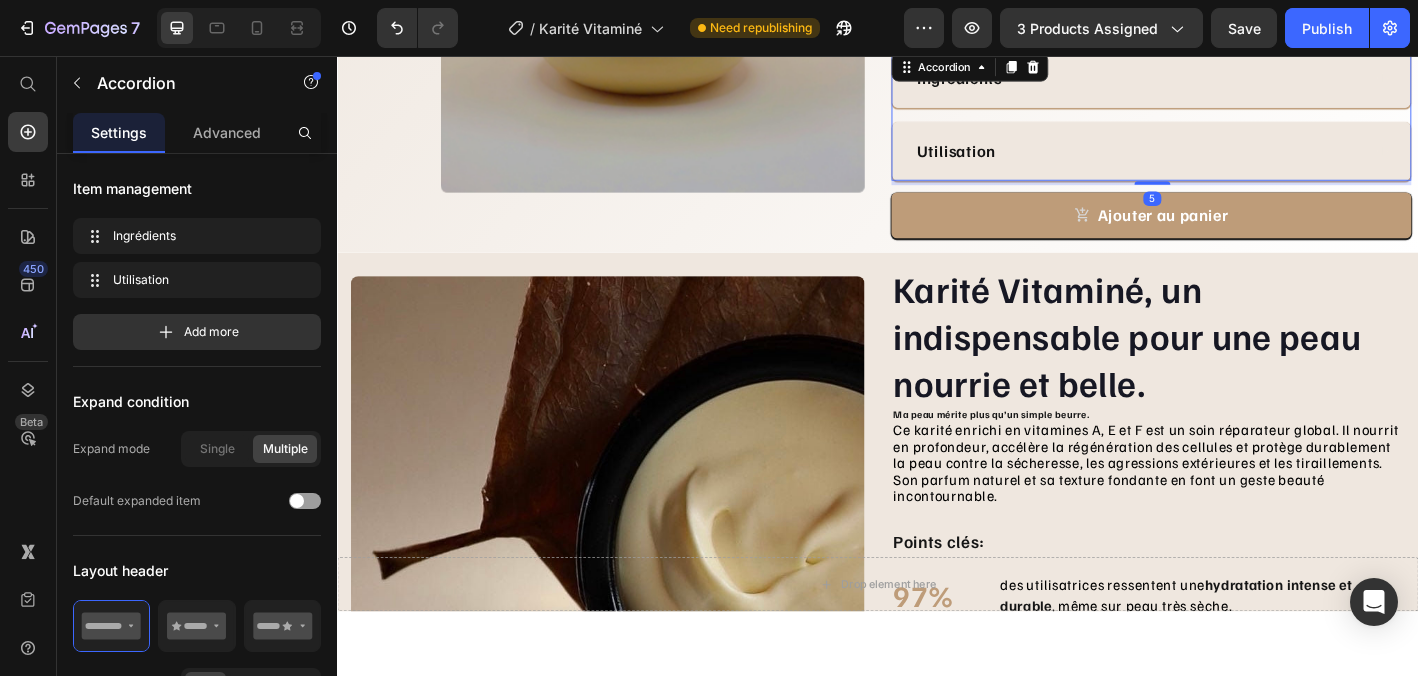 click at bounding box center [1241, 197] 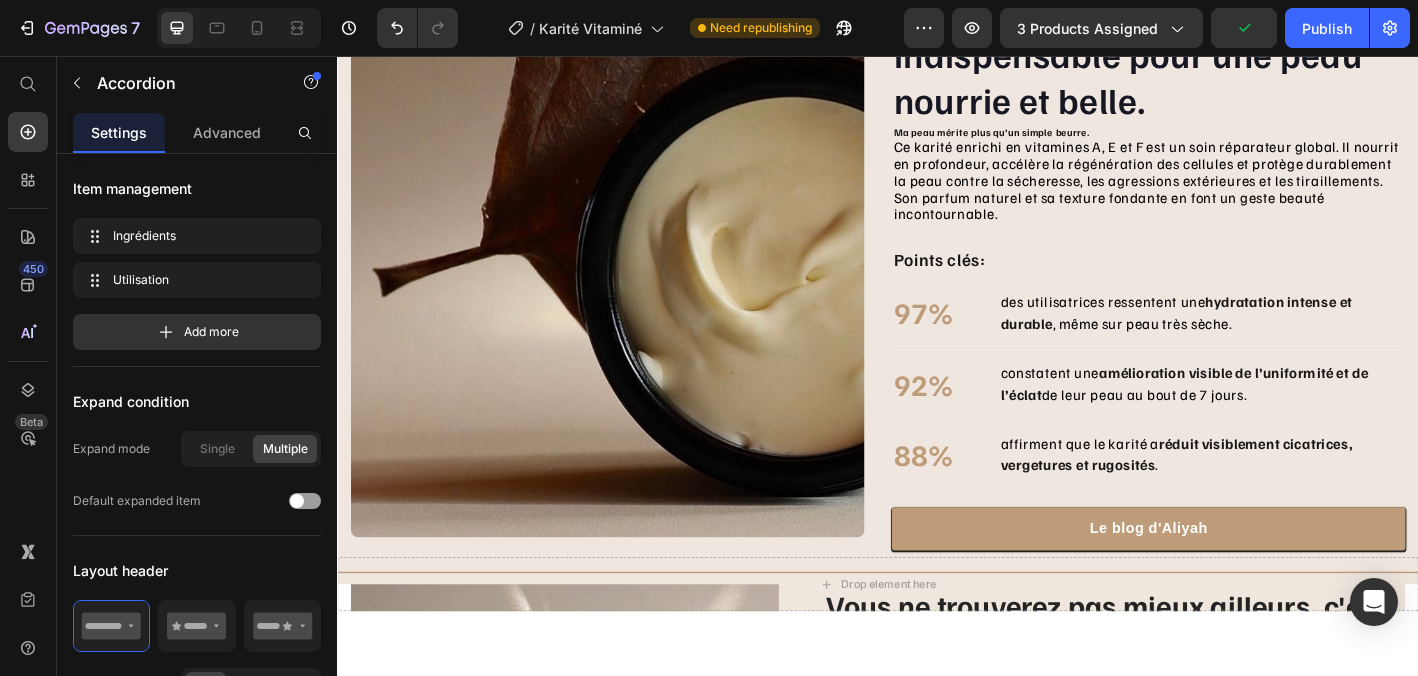 scroll, scrollTop: 728, scrollLeft: 0, axis: vertical 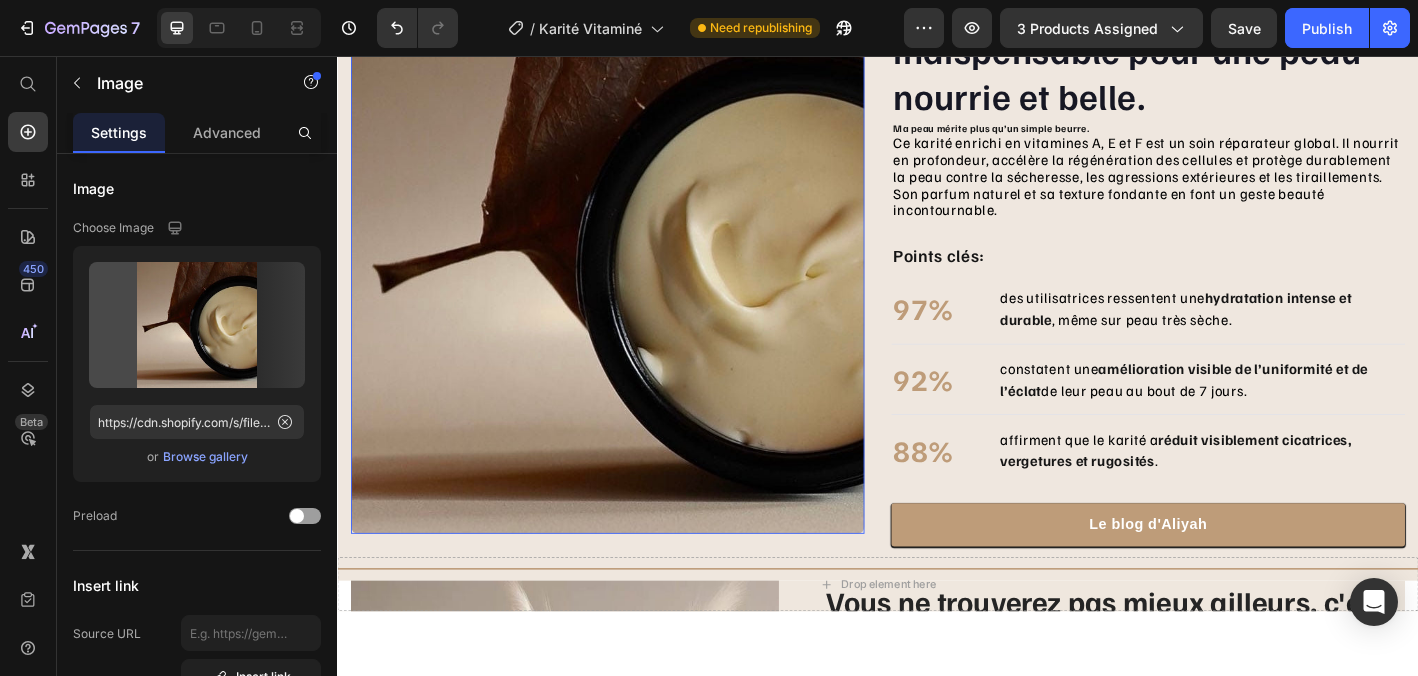 click at bounding box center (637, 284) 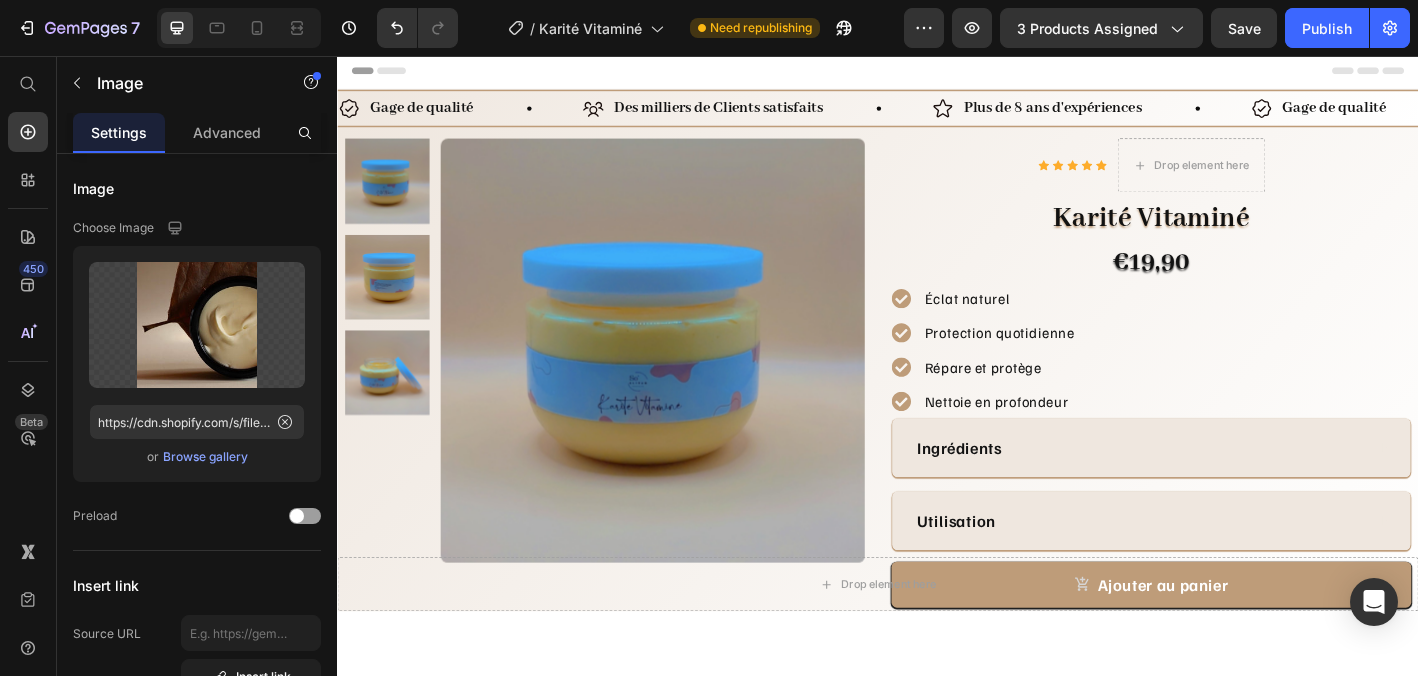scroll, scrollTop: 0, scrollLeft: 0, axis: both 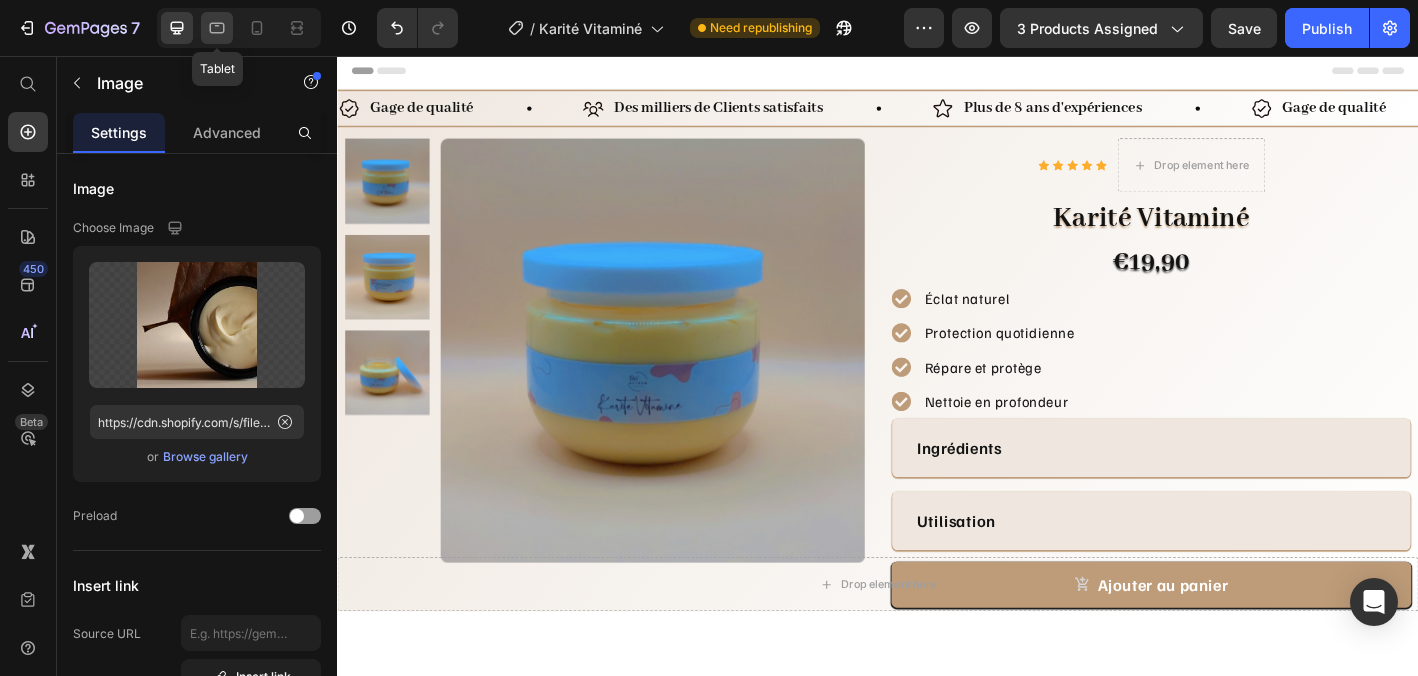 click 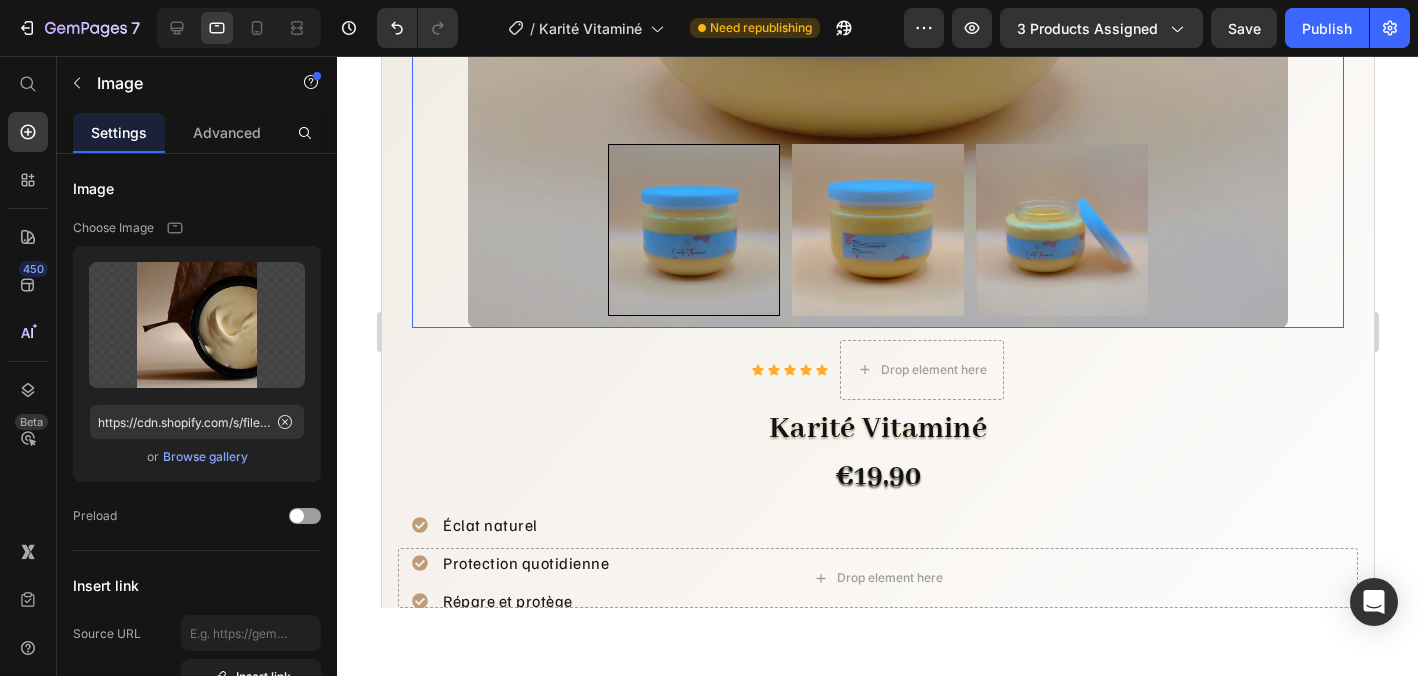 scroll, scrollTop: 502, scrollLeft: 0, axis: vertical 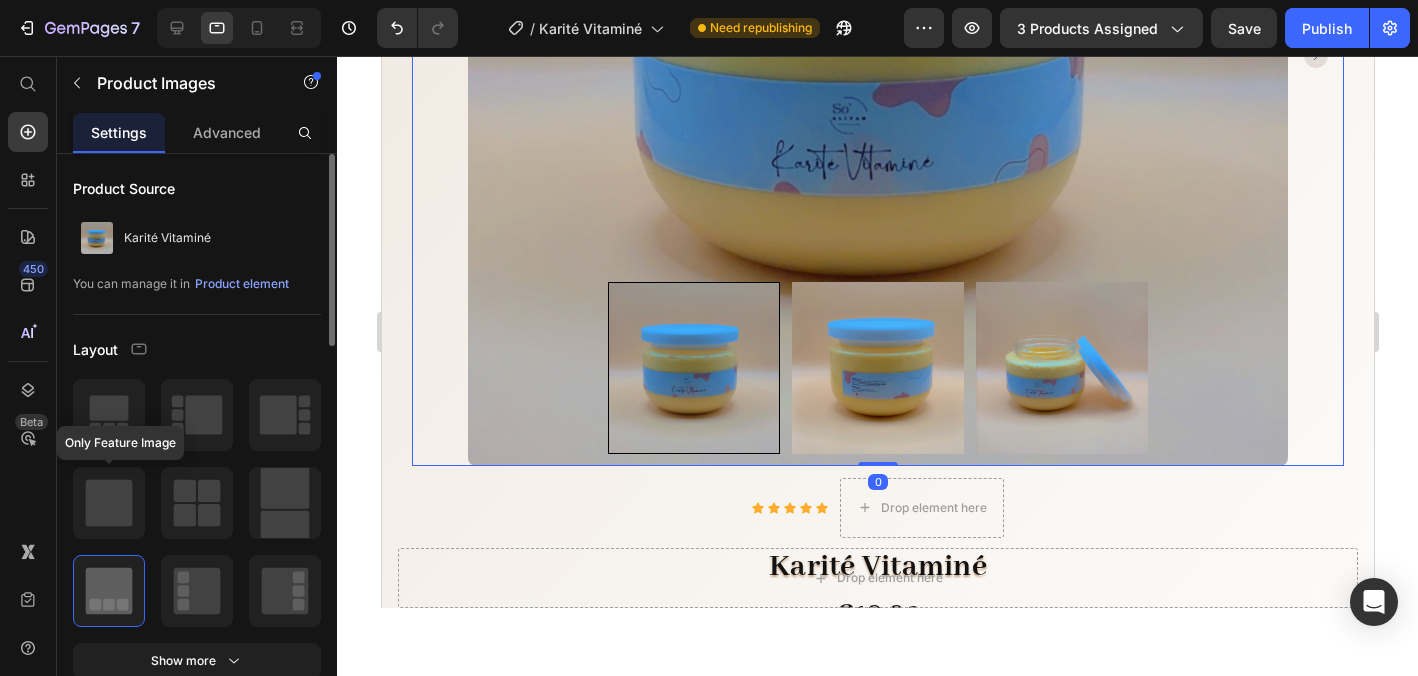 click 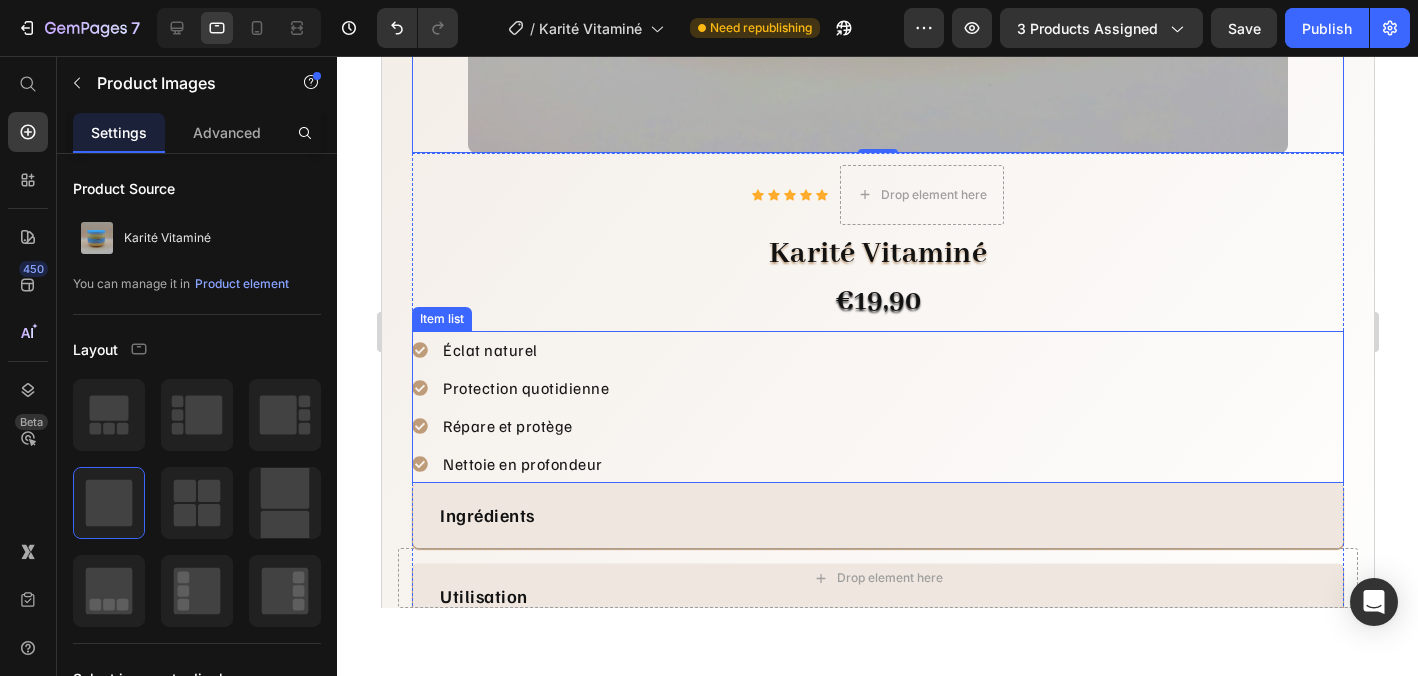 scroll, scrollTop: 1109, scrollLeft: 0, axis: vertical 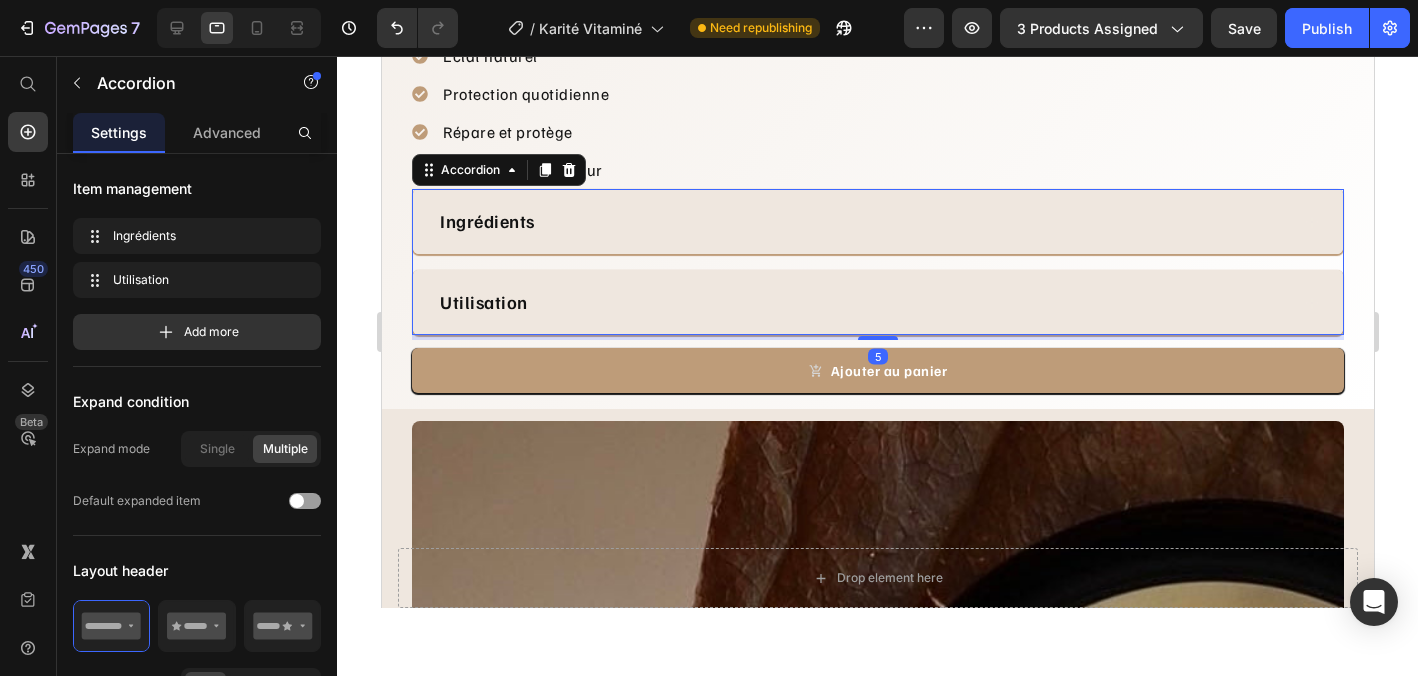 click on "Ingrédients" at bounding box center [862, 221] 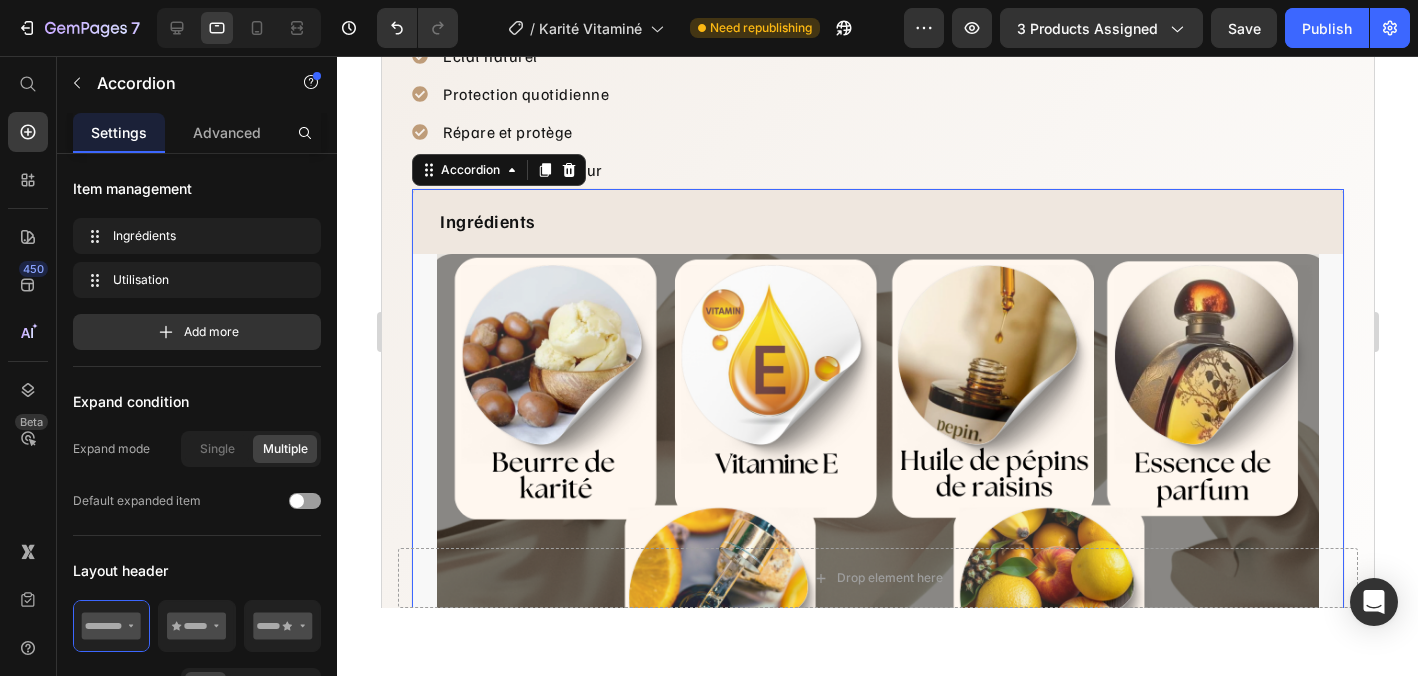 click on "Ingrédients" at bounding box center [862, 221] 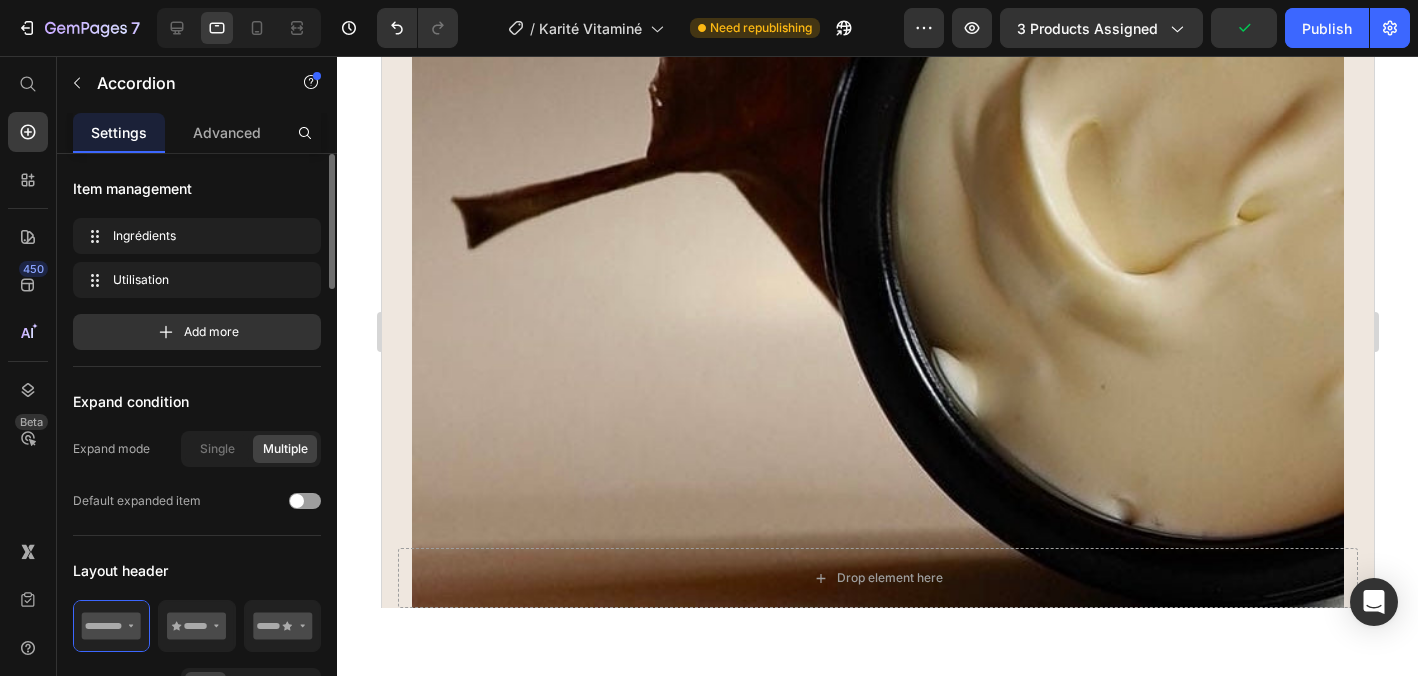 scroll, scrollTop: 1481, scrollLeft: 0, axis: vertical 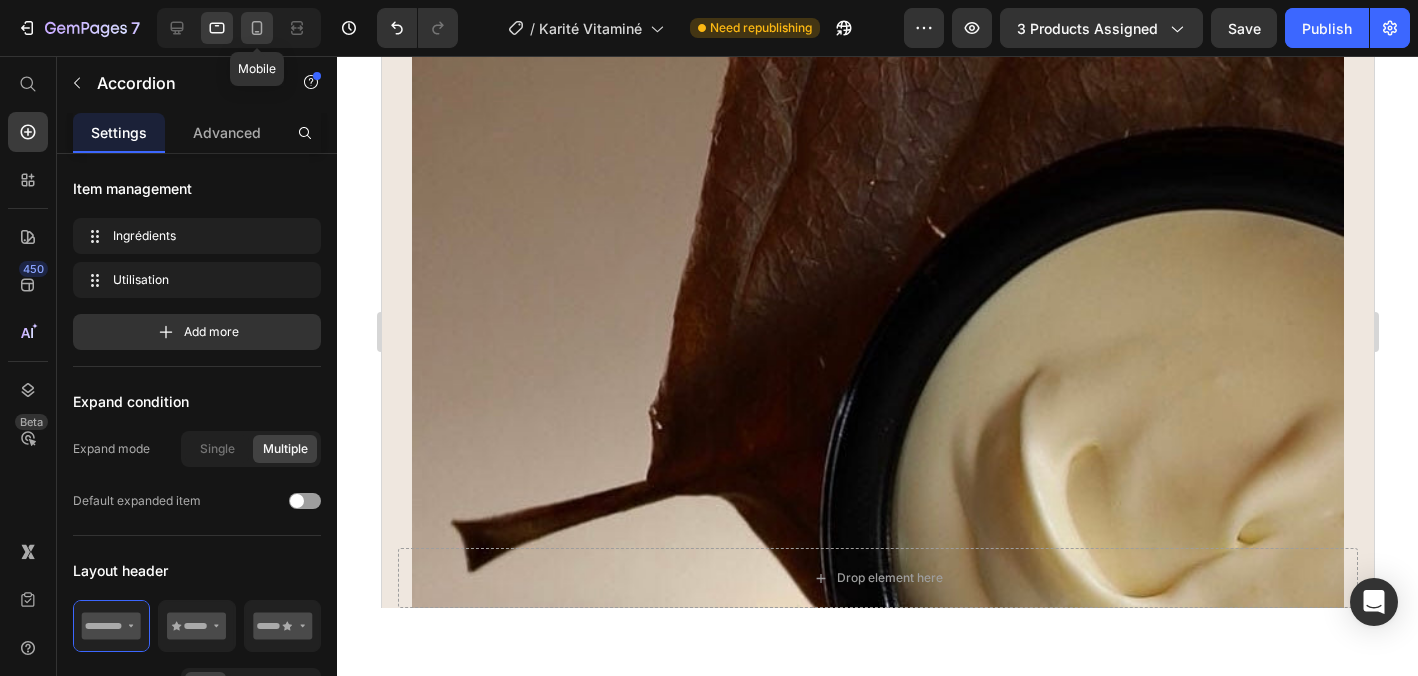click 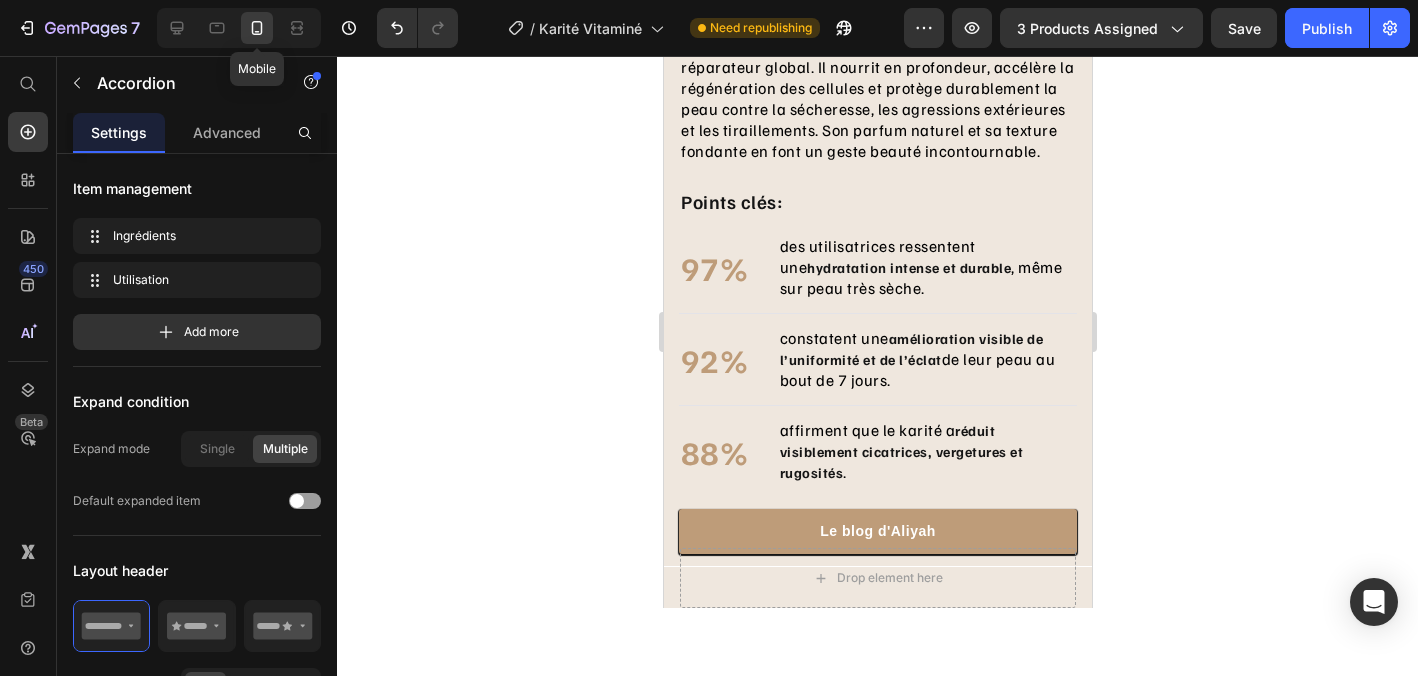 type on "17" 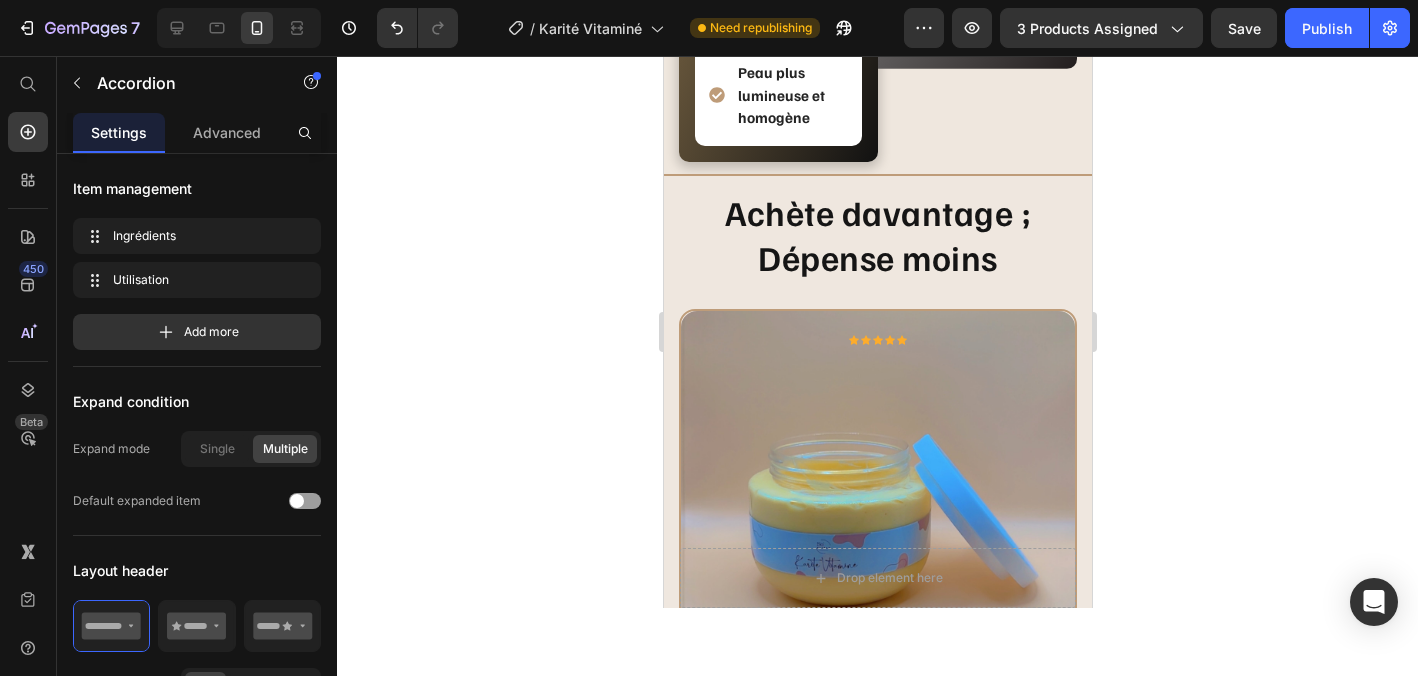 scroll, scrollTop: 3020, scrollLeft: 0, axis: vertical 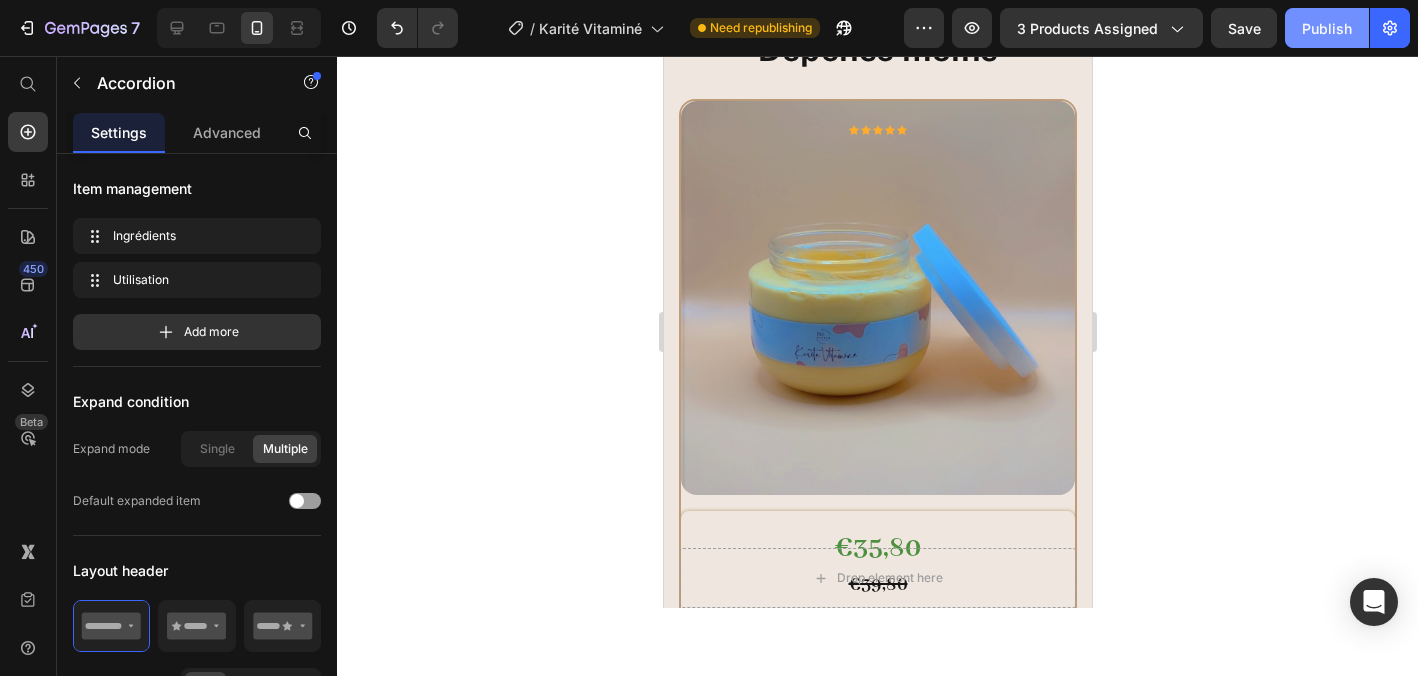 click on "Publish" at bounding box center (1327, 28) 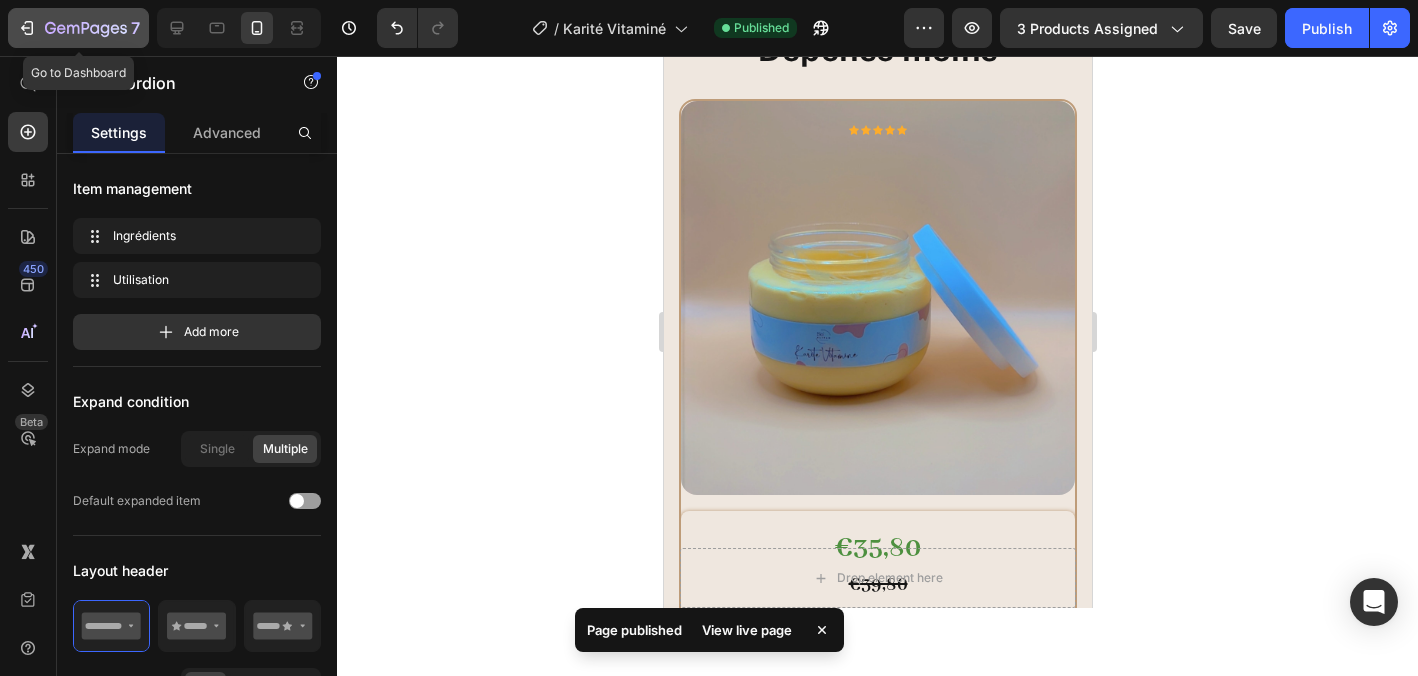 click on "7" 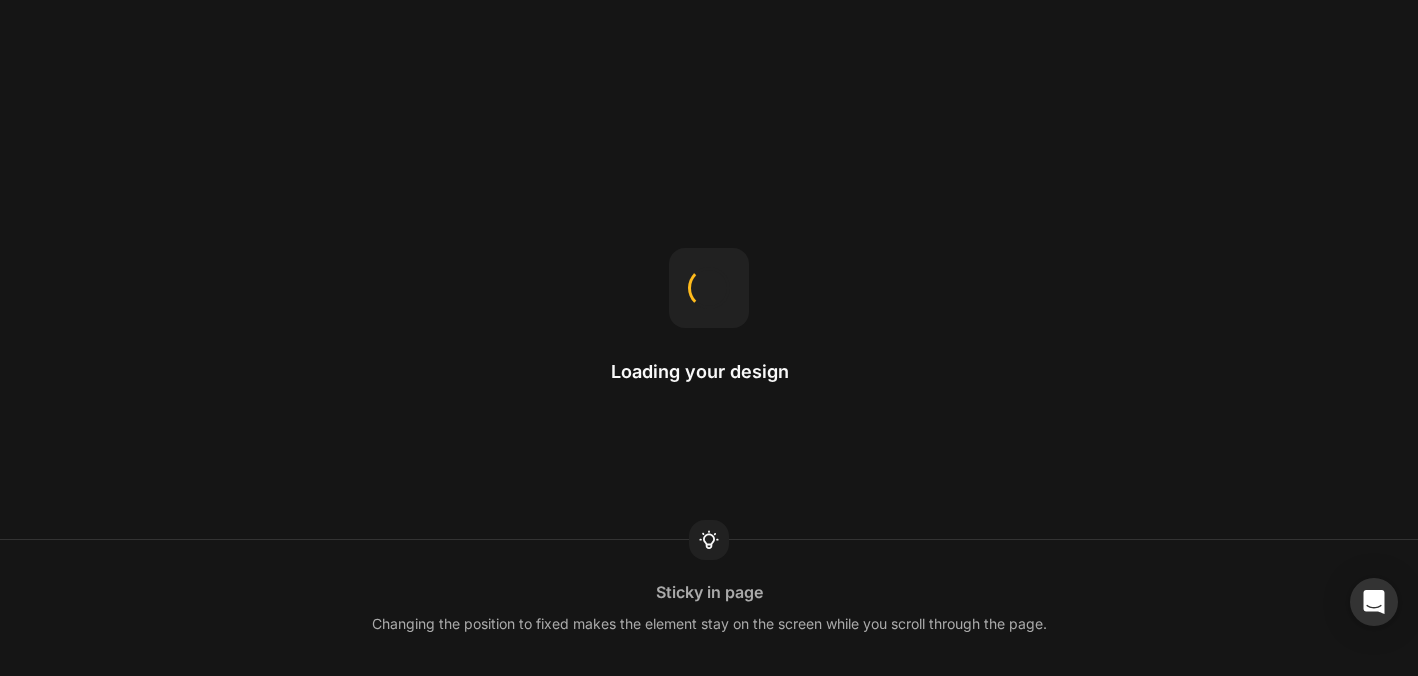 scroll, scrollTop: 0, scrollLeft: 0, axis: both 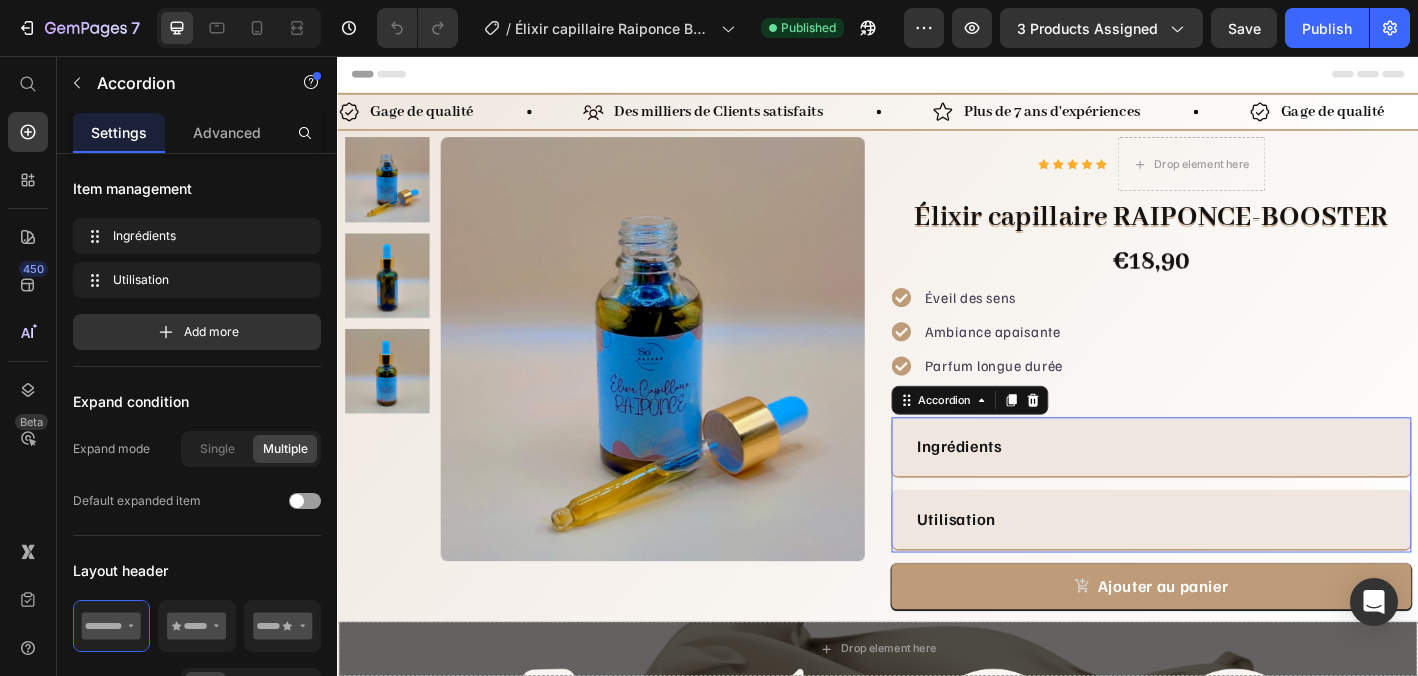 click on "Ingrédients" at bounding box center (1240, 489) 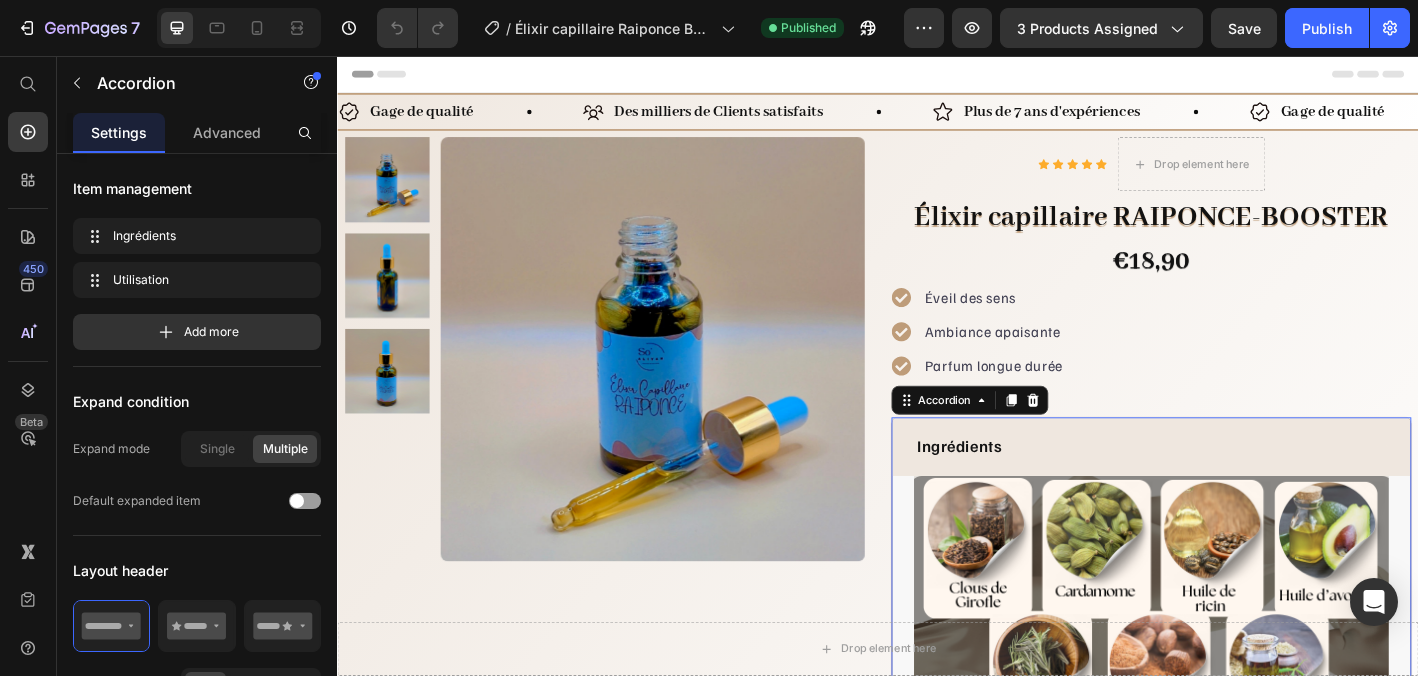 click on "Ingrédients" at bounding box center [1240, 489] 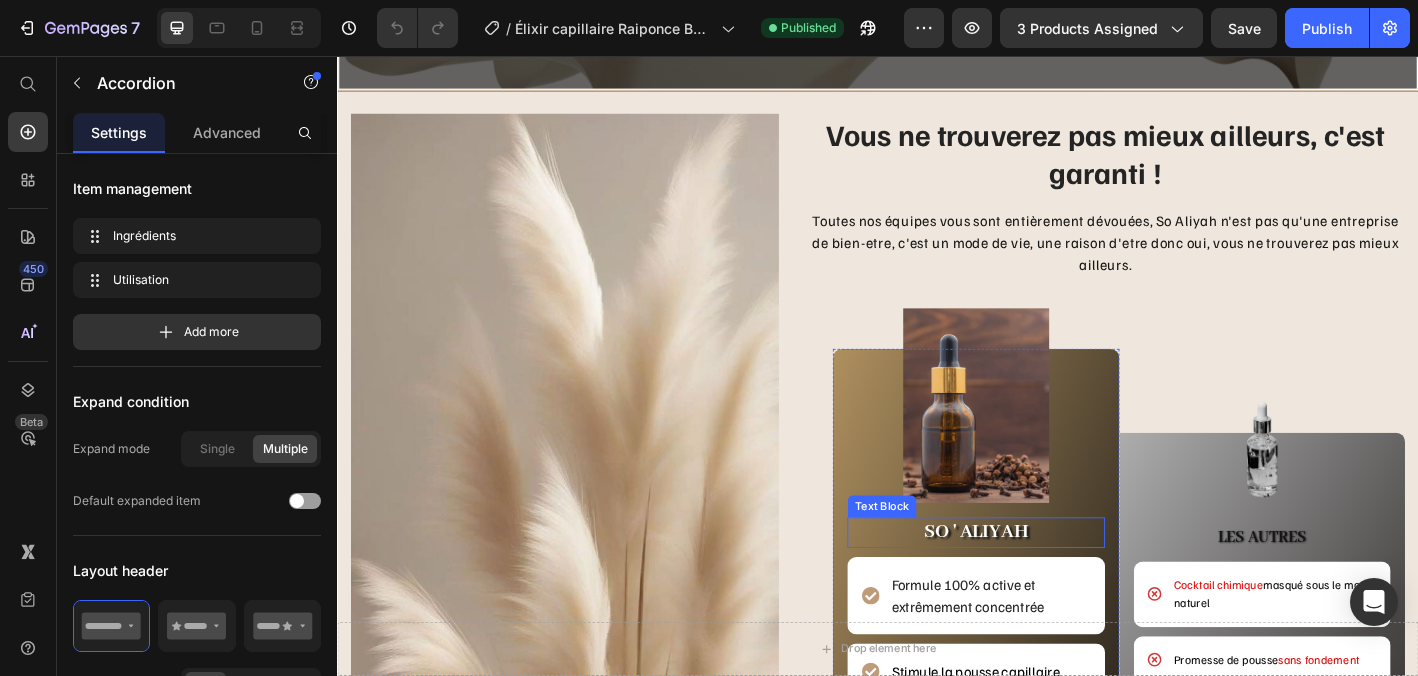 scroll, scrollTop: 988, scrollLeft: 0, axis: vertical 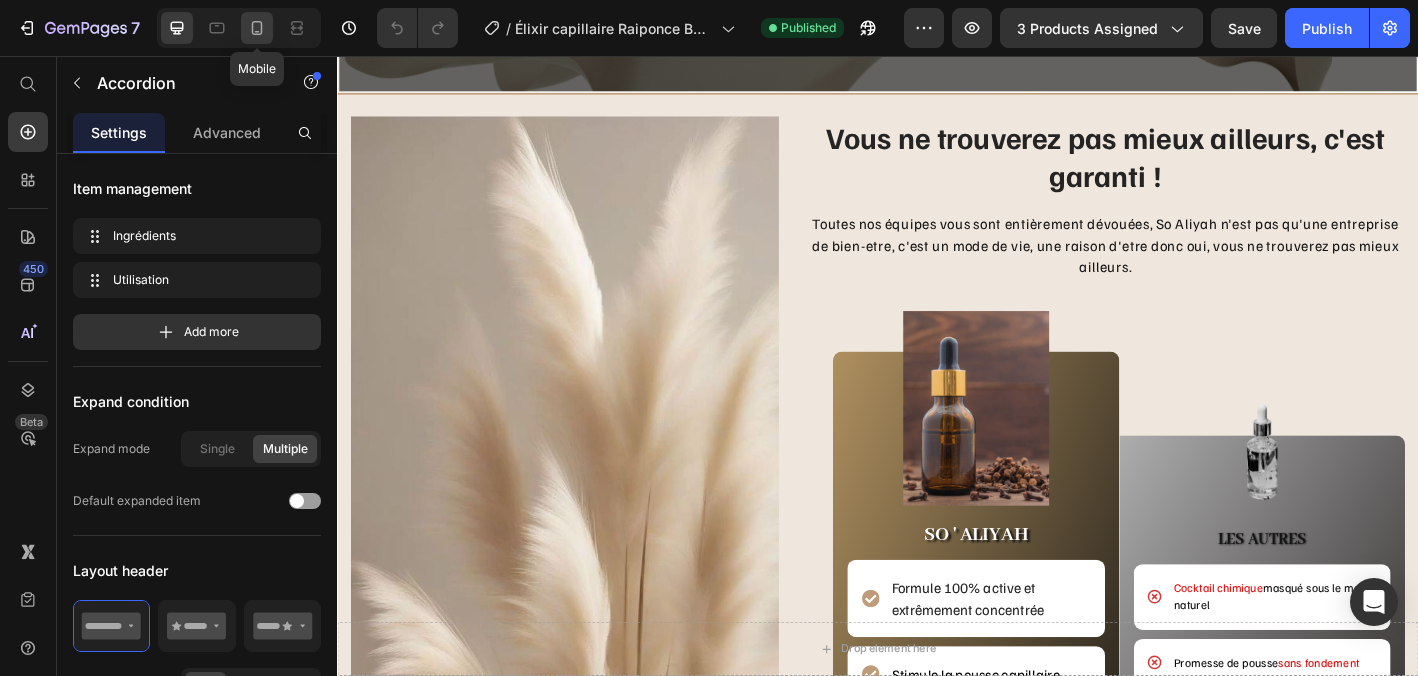 click 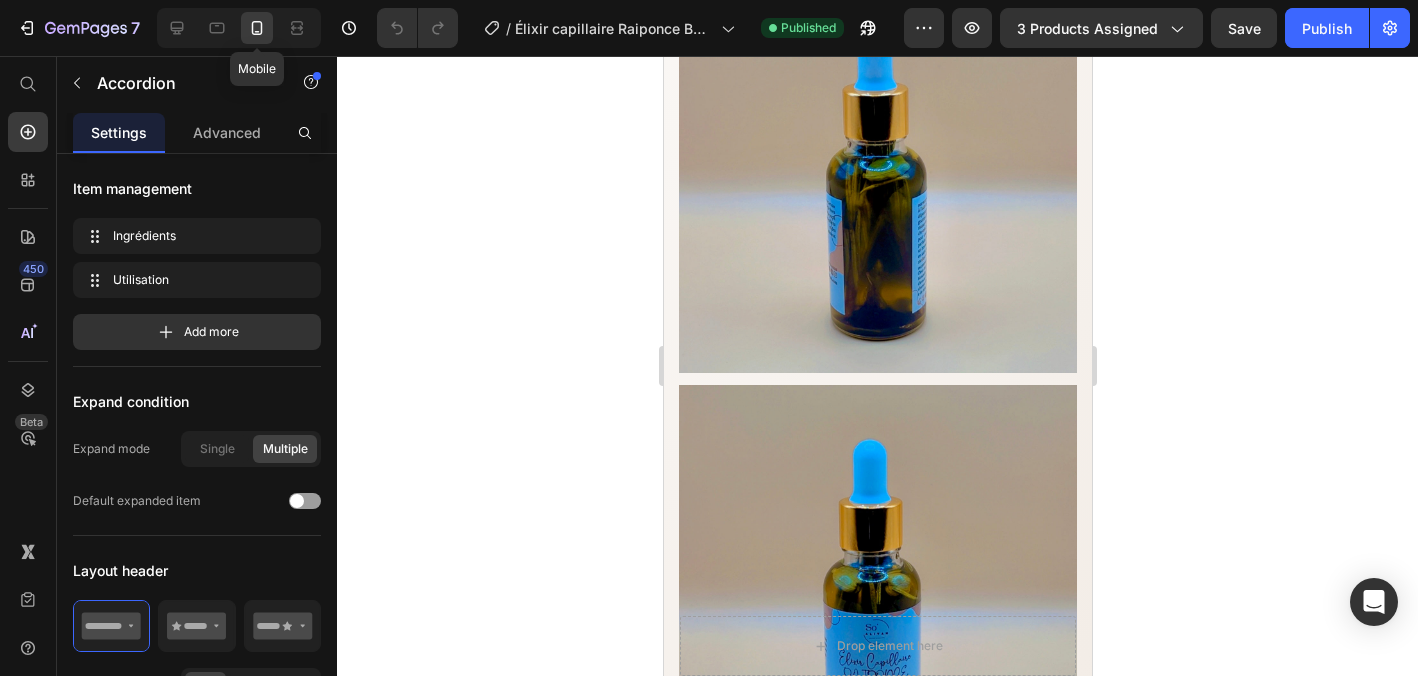 type on "16" 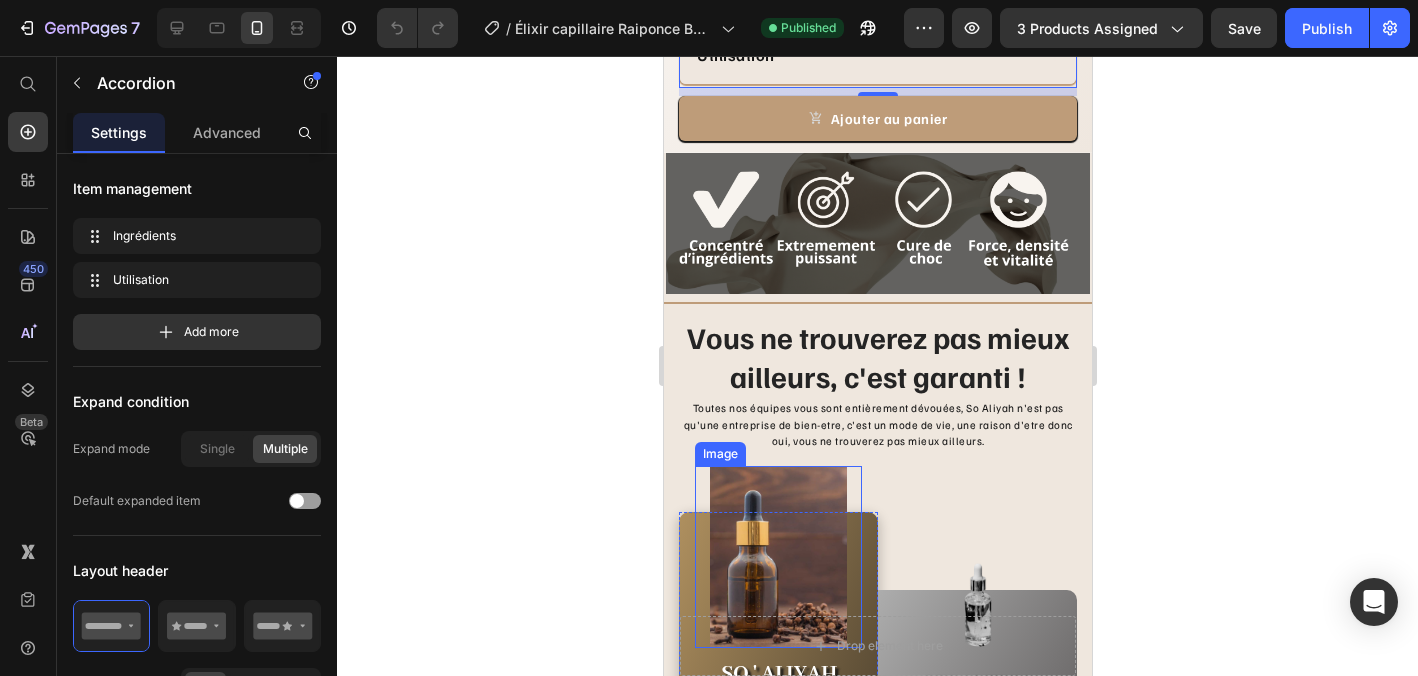 scroll, scrollTop: 714, scrollLeft: 0, axis: vertical 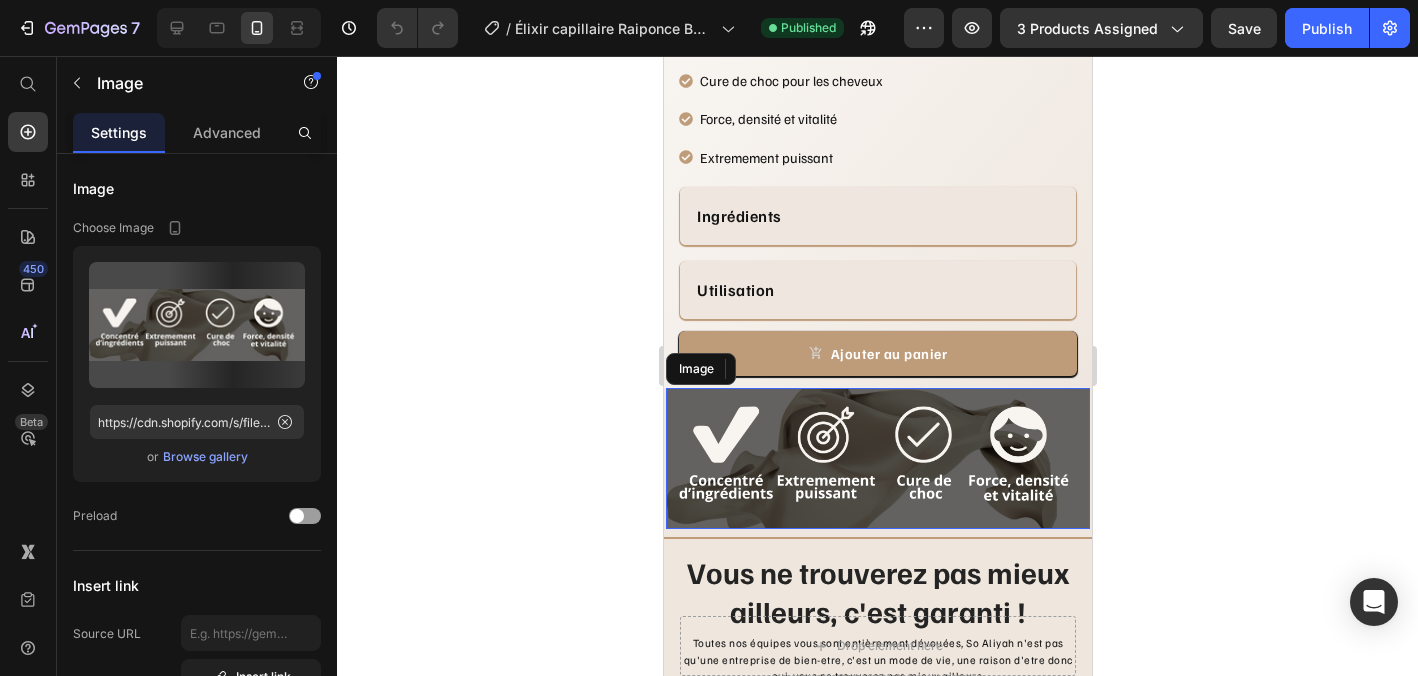 click at bounding box center [877, 458] 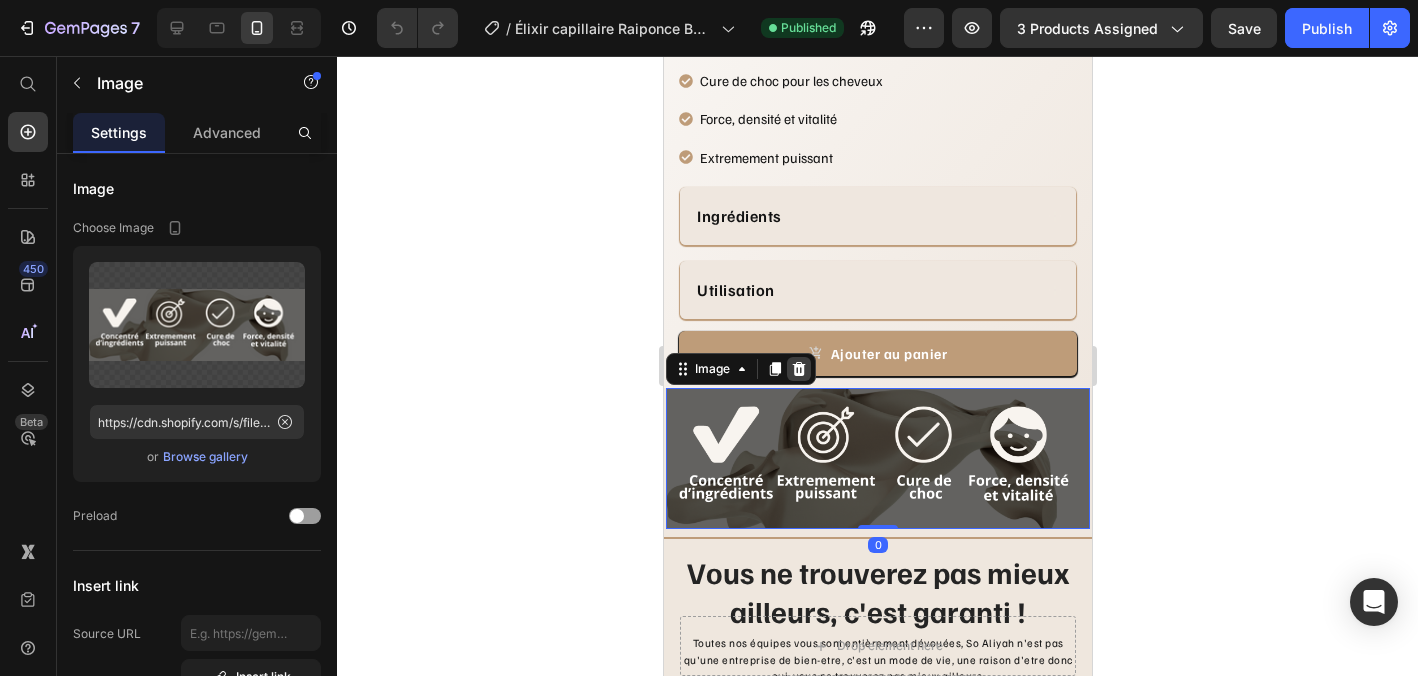 click 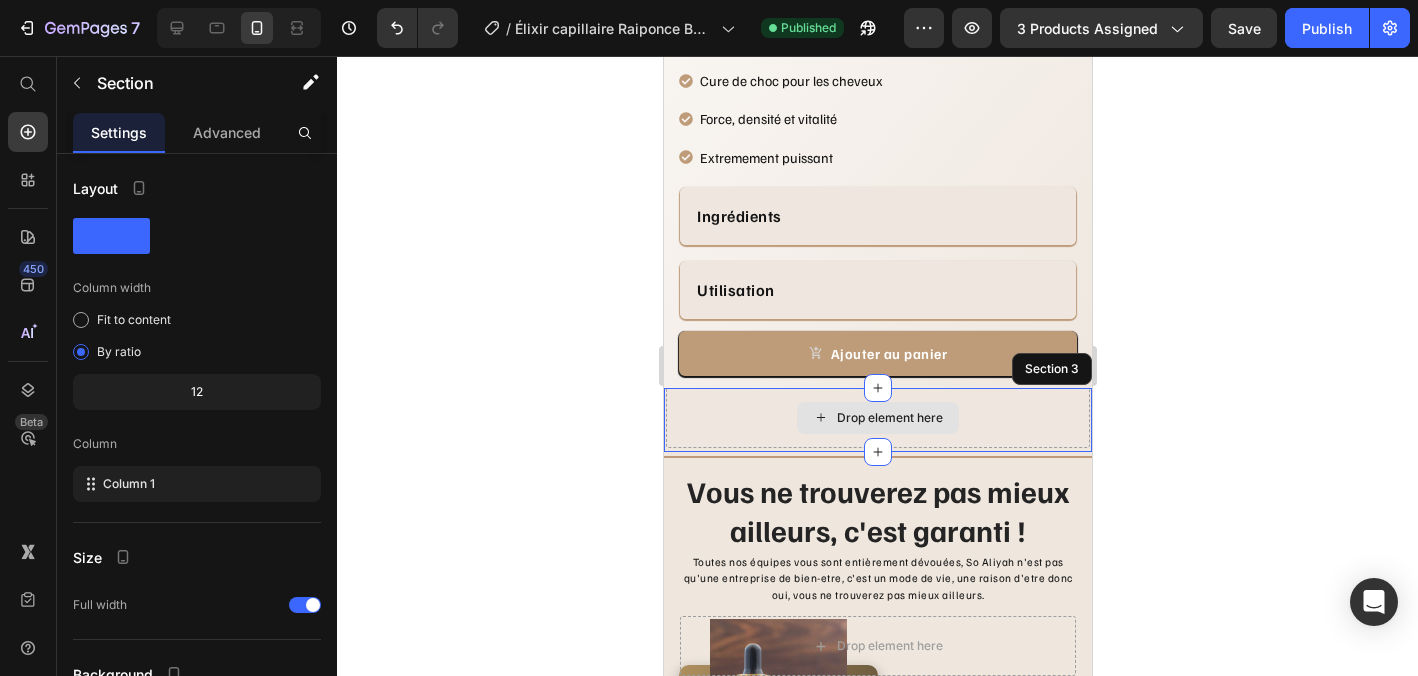 click on "Drop element here" at bounding box center [877, 418] 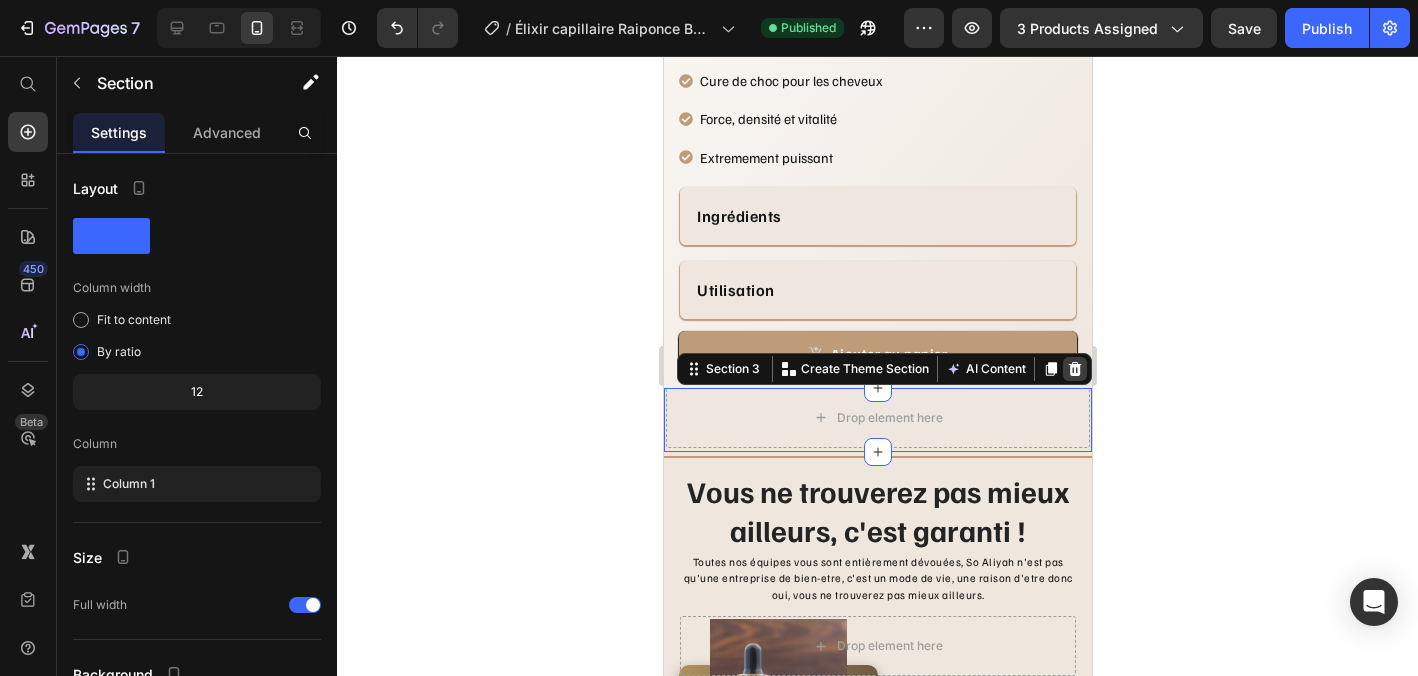 click 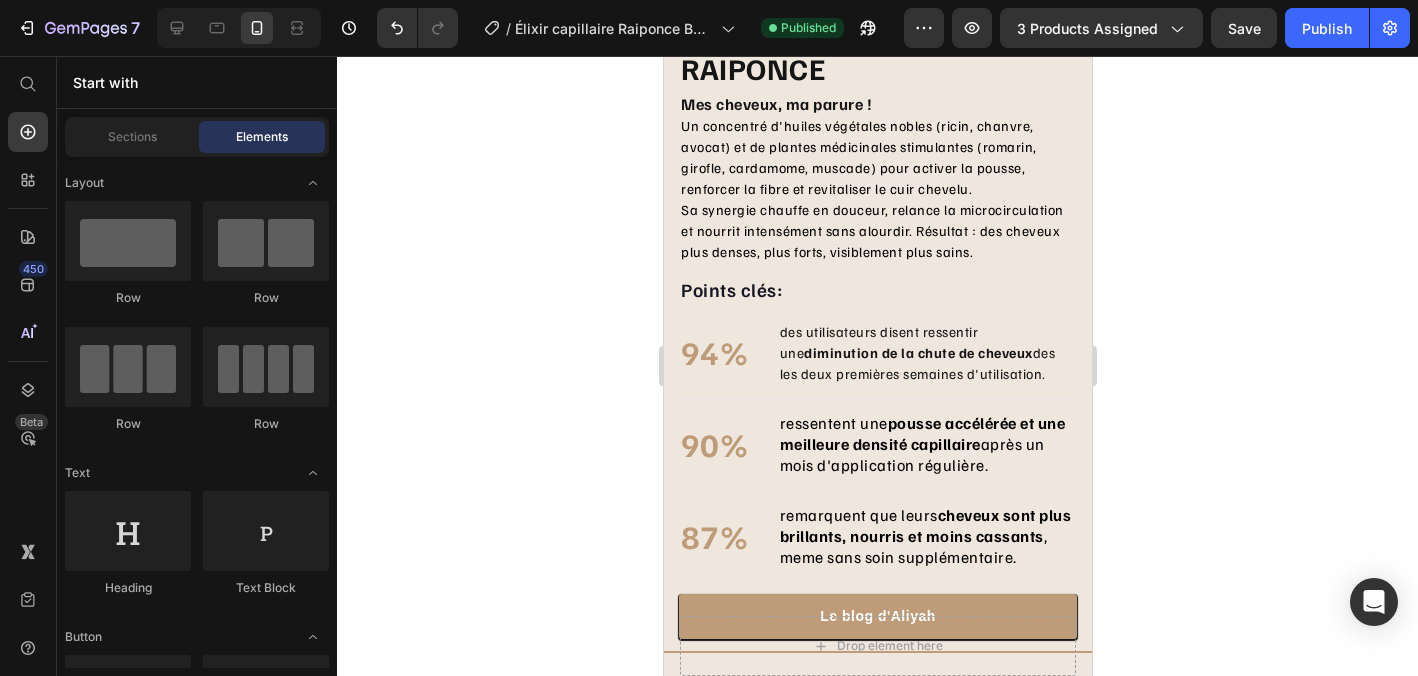 scroll, scrollTop: 1760, scrollLeft: 0, axis: vertical 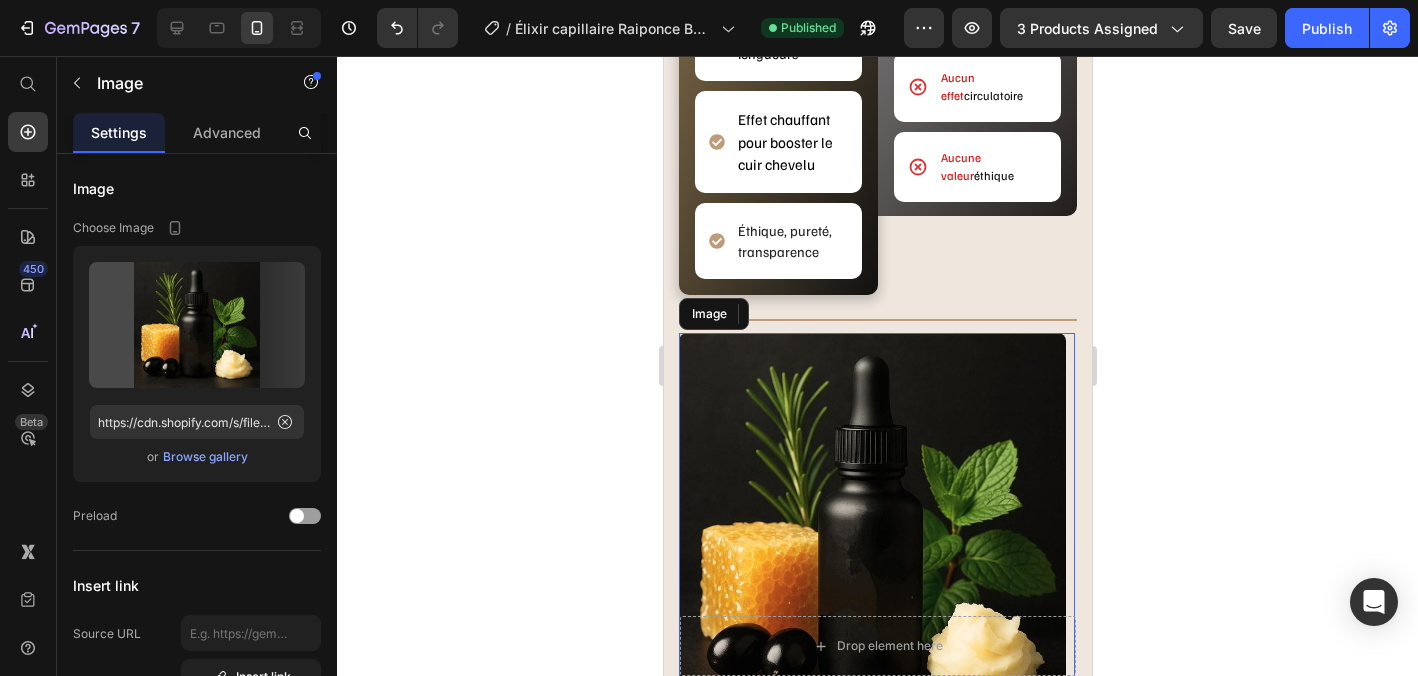 click at bounding box center (876, 526) 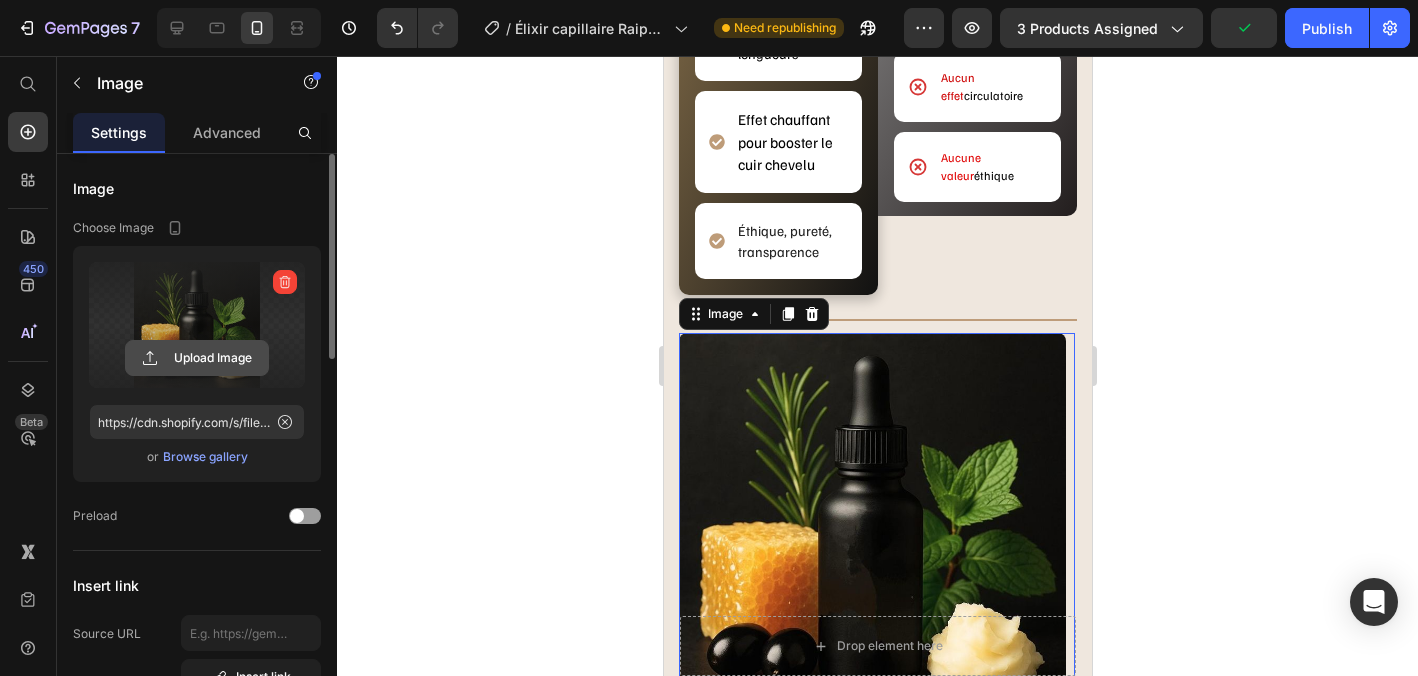 click 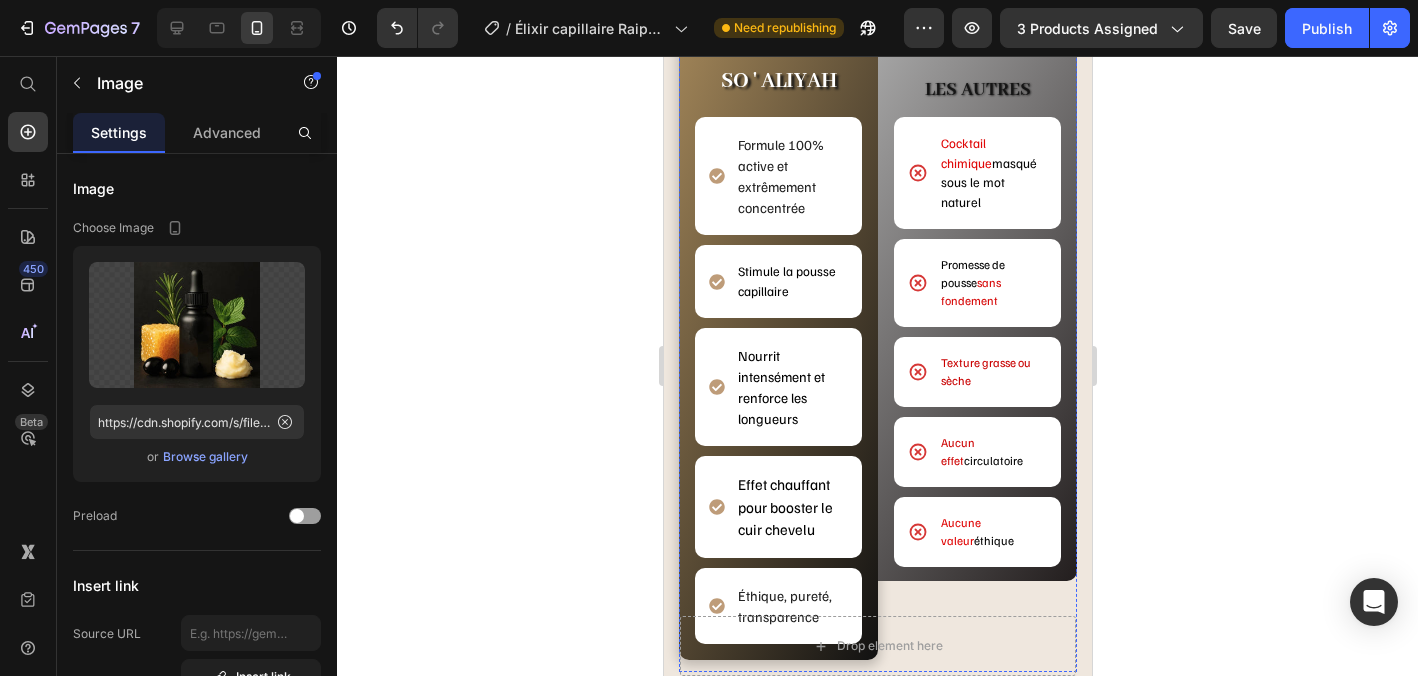 scroll, scrollTop: 1625, scrollLeft: 0, axis: vertical 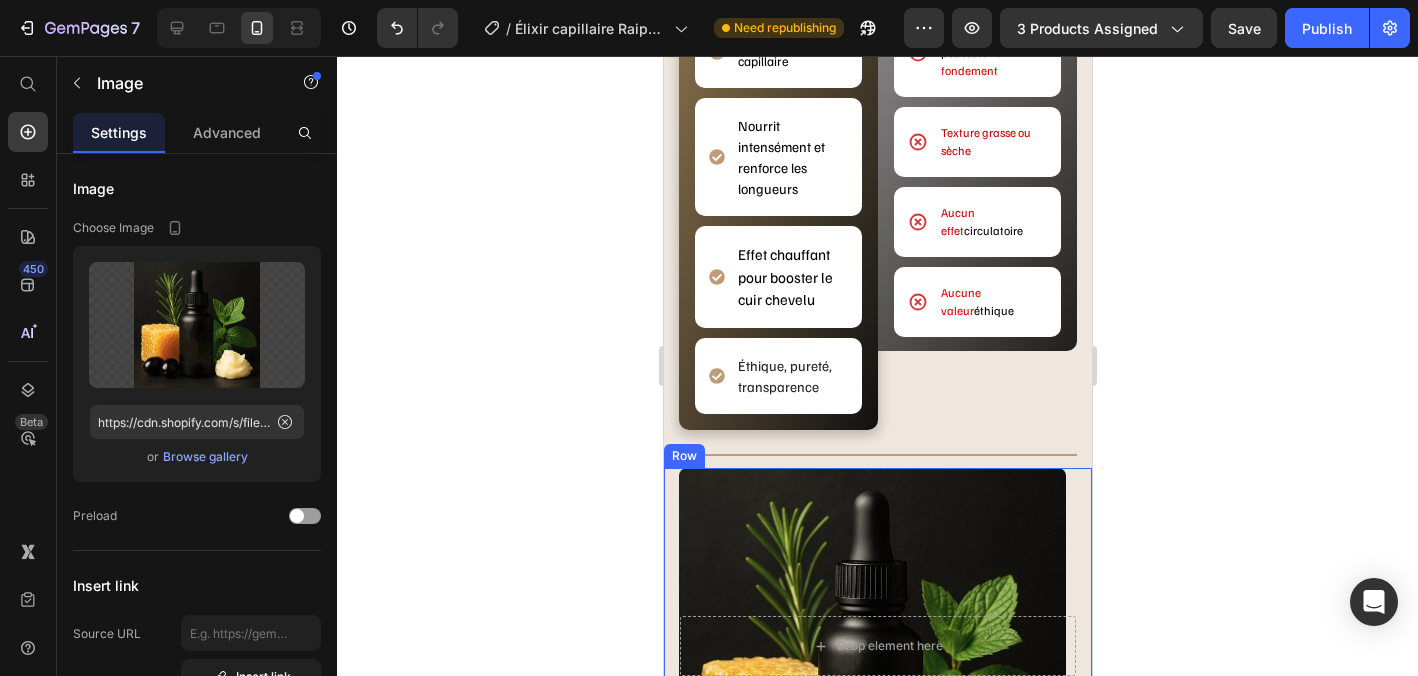 click on "Élixir capillaire Booster RAIPONCE Heading Mes cheveux, ma parure ! Un concentré d'huiles végétales nobles (ricin, chanvre, avocat) et de plantes médicinales stimulantes (romarin, girofle, cardamome, muscade) pour activer la pousse, renforcer la fibre et revitaliser le cuir chevelu. Sa synergie chauffe en douceur, relance la microcirculation et nourrit intensément sans alourdir. Résultat : des cheveux plus denses, plus forts, visiblement plus sains. Text block Points clés: Text block 94% Text block des utilisateurs disent ressentir une  diminution   de la chute de cheveux  des les deux premières semaines d'utilisation. Text block Advanced list                Title Line 90% Text block ressentent une  pousse accélérée et une meilleure densité capillaire  après un mois d'application régulière. Text block Advanced list                Title Line 87% Text block remarquent que leurs  cheveux sont plus brillants, nourris et moins cassants , meme sans soin supplémentaire. Text block Advanced list Row" at bounding box center (877, 983) 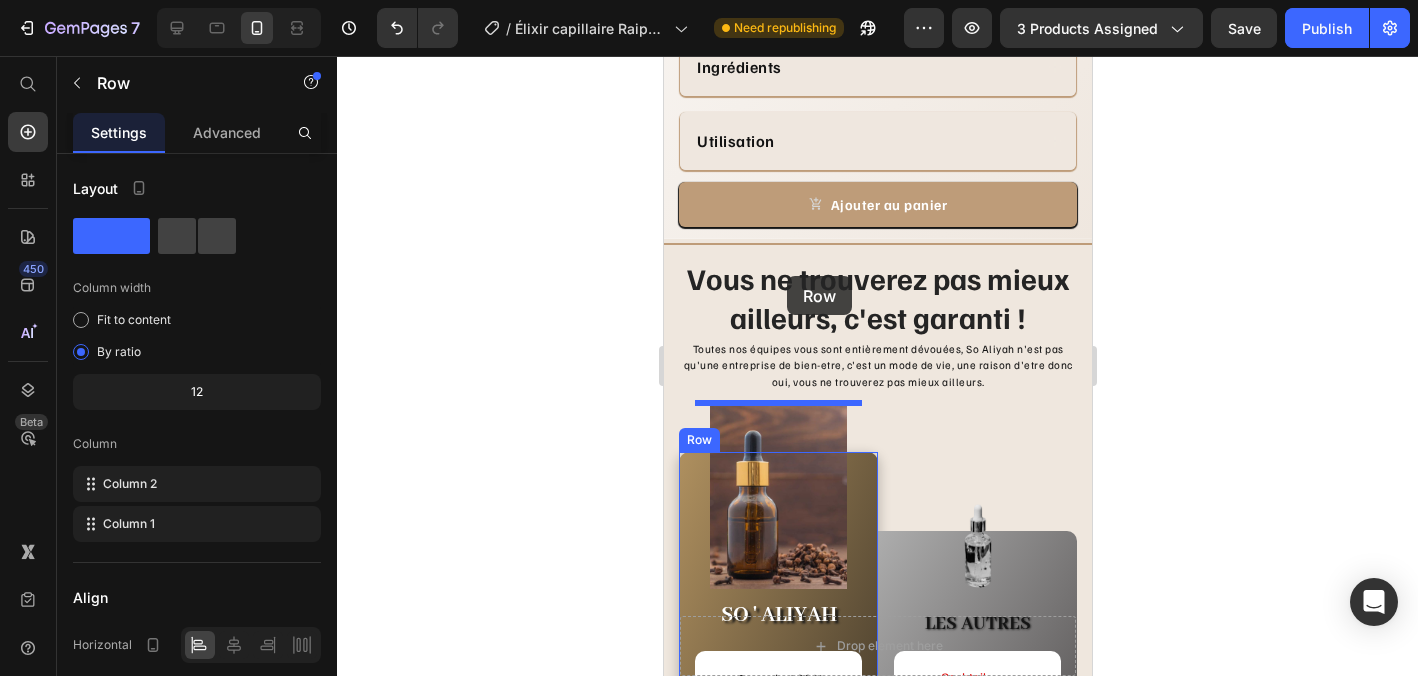 scroll, scrollTop: 799, scrollLeft: 0, axis: vertical 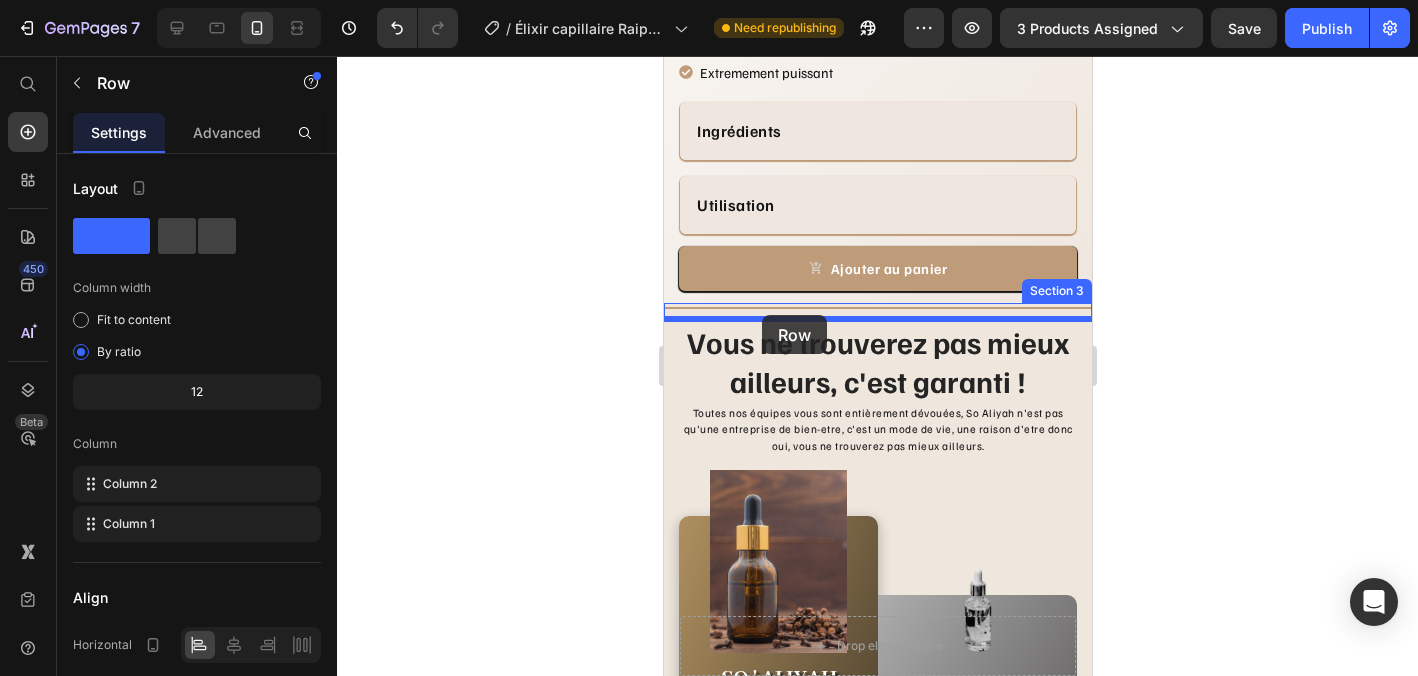 drag, startPoint x: 677, startPoint y: 447, endPoint x: 761, endPoint y: 315, distance: 156.46086 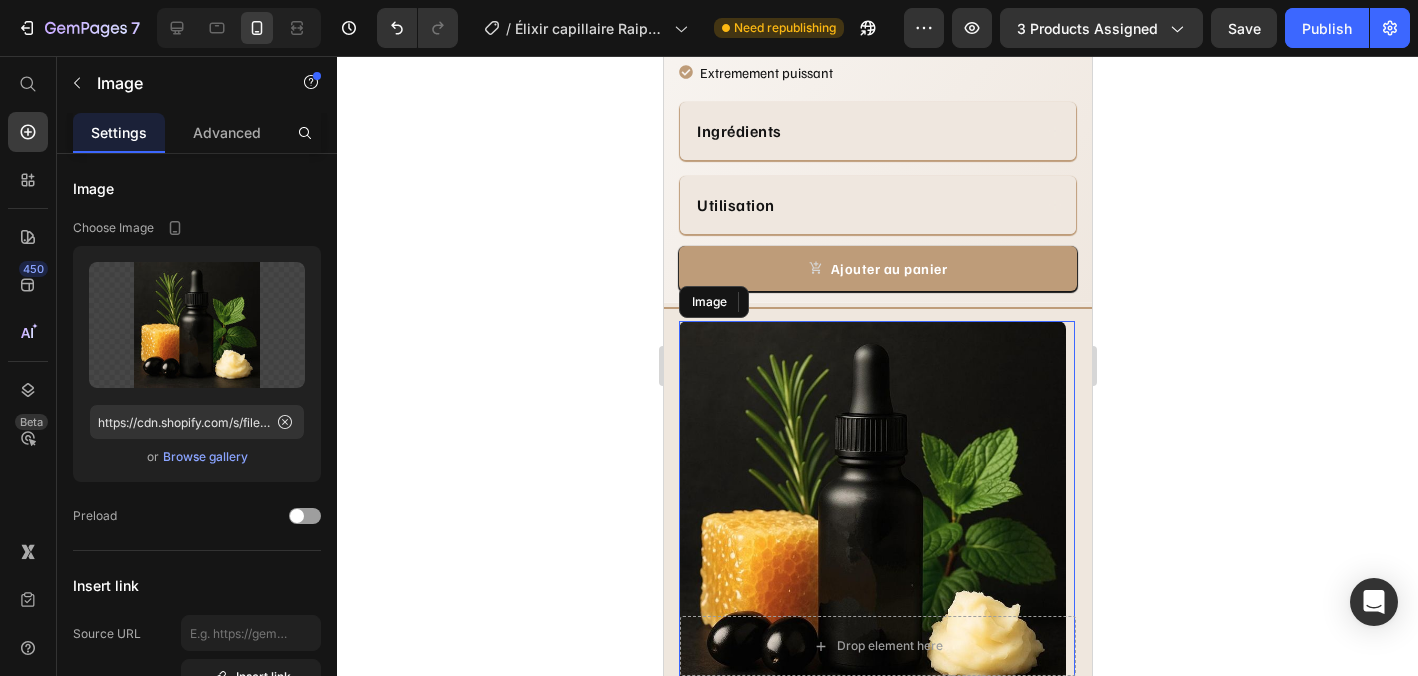 click at bounding box center [876, 514] 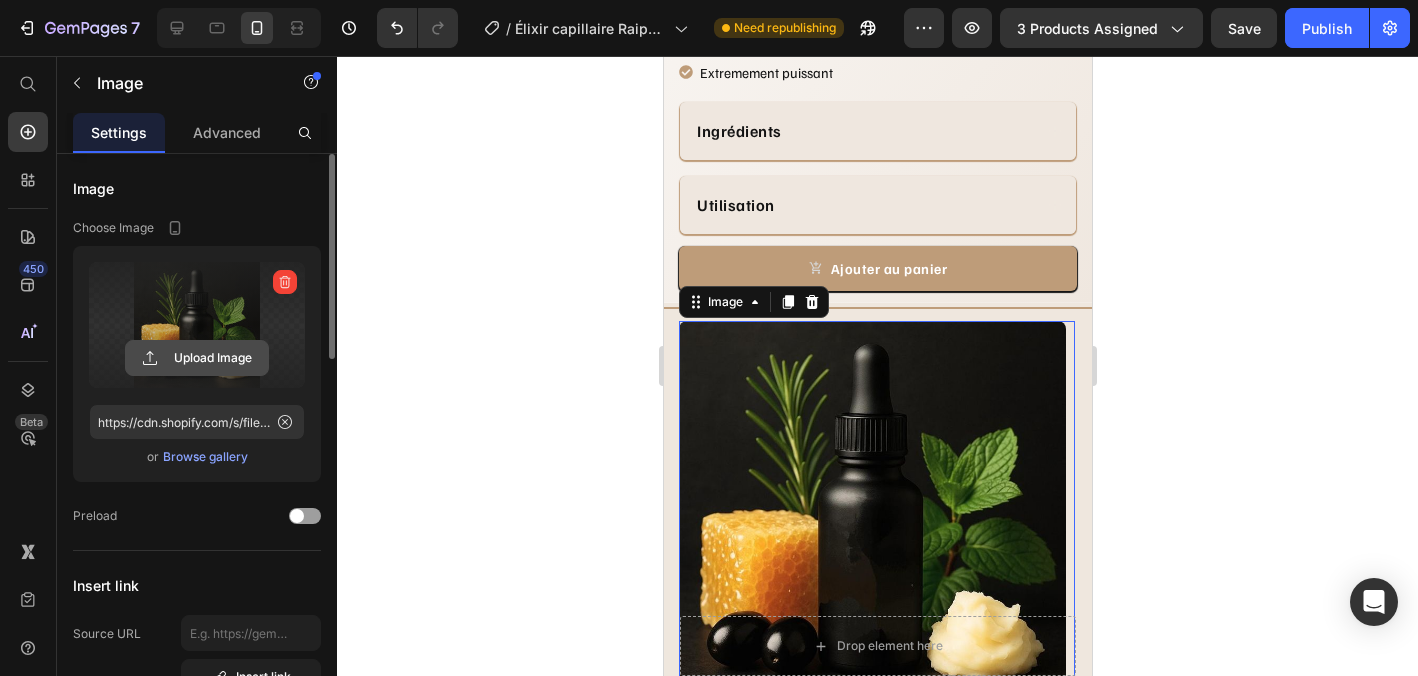 click on "Upload Image" at bounding box center [197, 358] 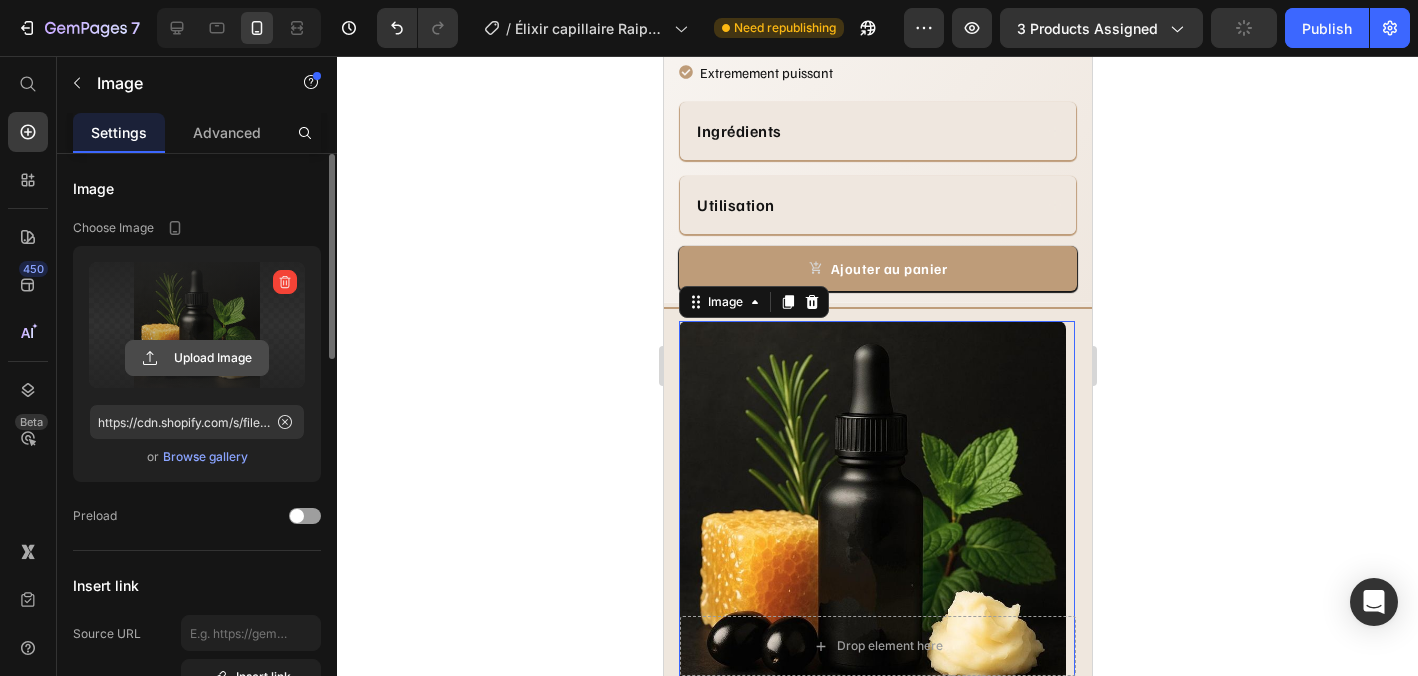 click 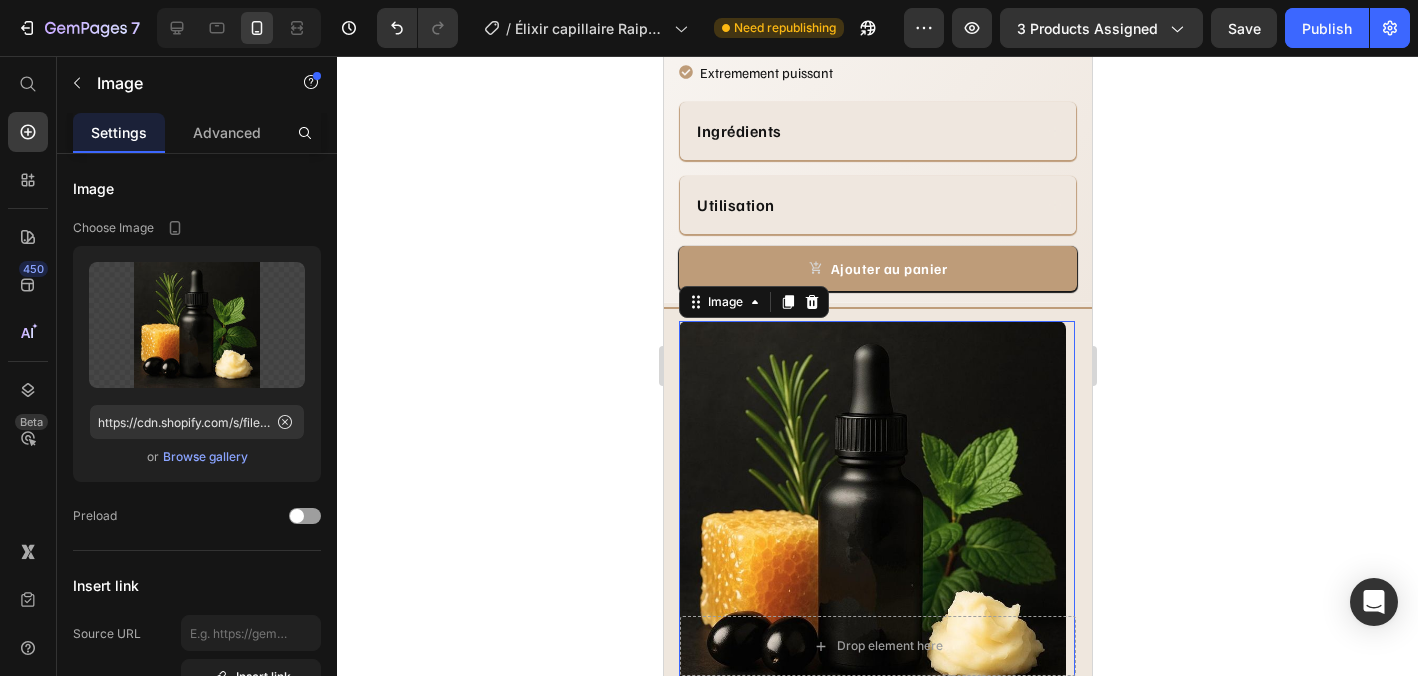 click at bounding box center [876, 514] 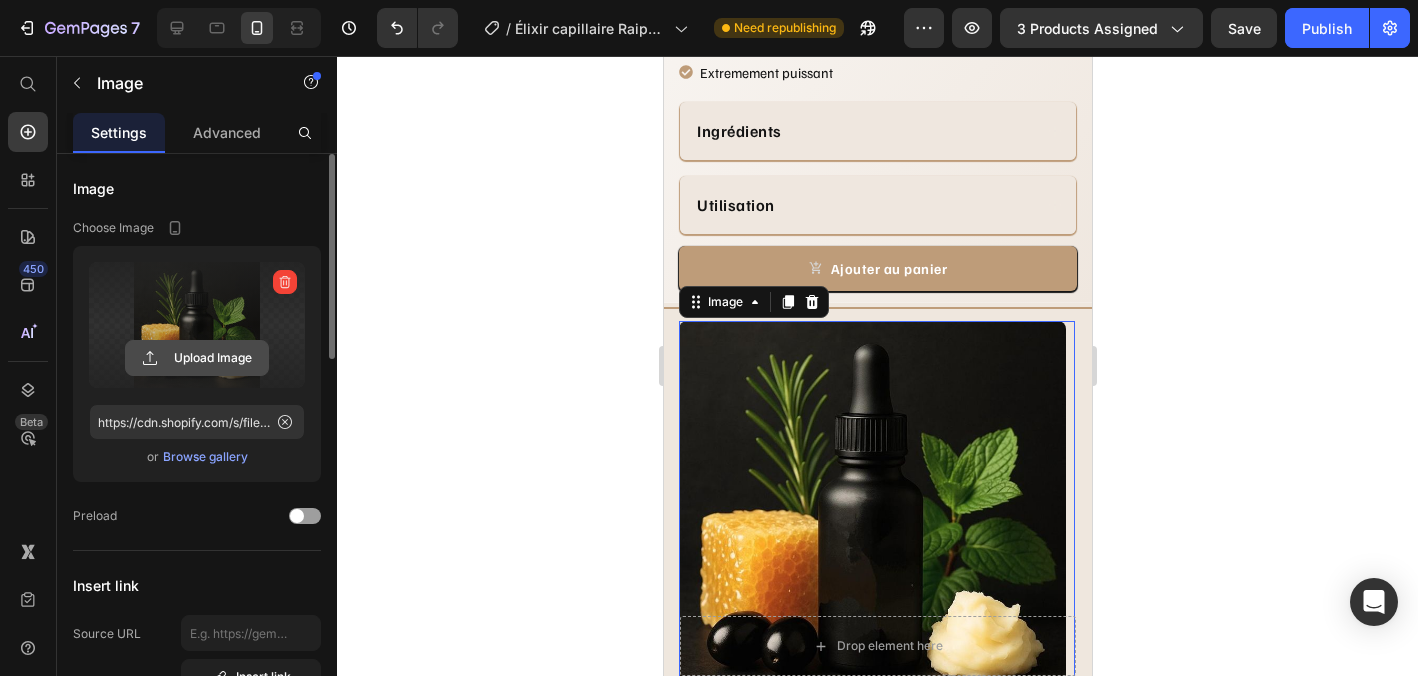 click 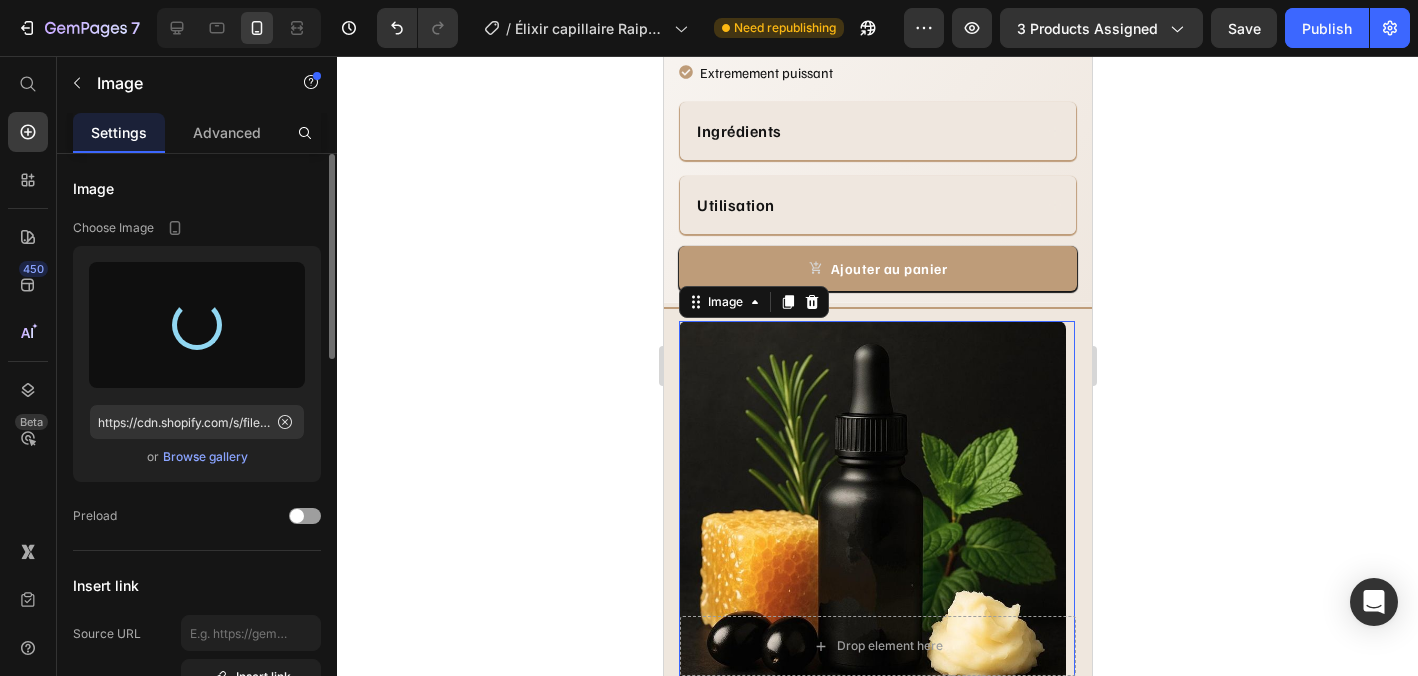 type on "https://cdn.shopify.com/s/files/1/0895/0615/2714/files/gempages_564270153940862117-76944a6d-ca67-4346-9988-a51ecb20e14c.jpg" 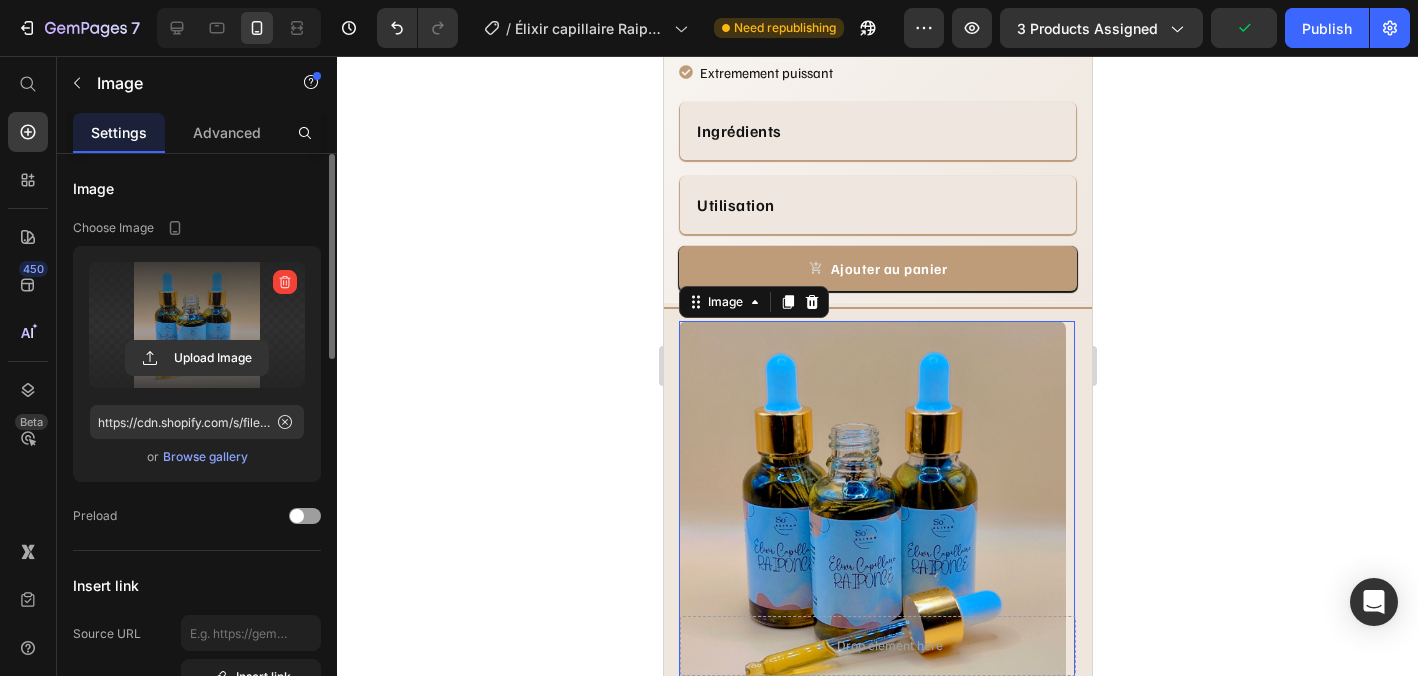 scroll, scrollTop: 1245, scrollLeft: 0, axis: vertical 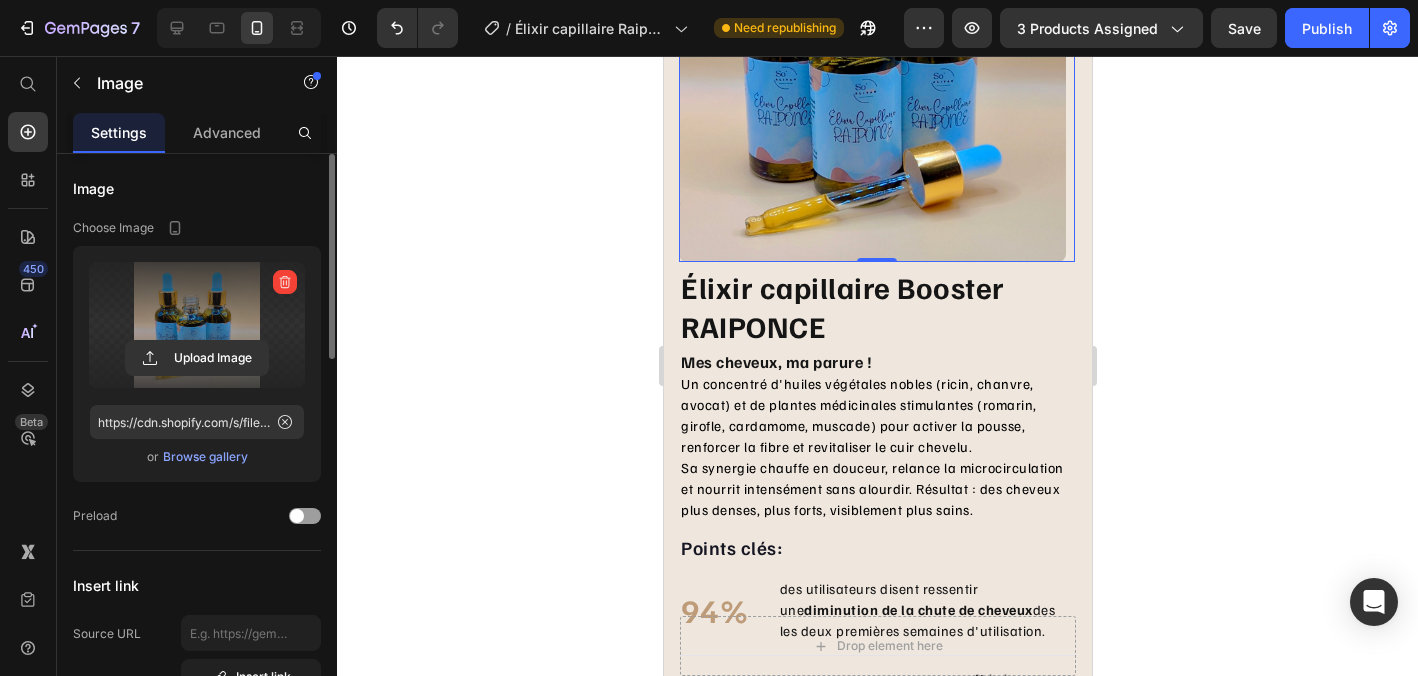 click 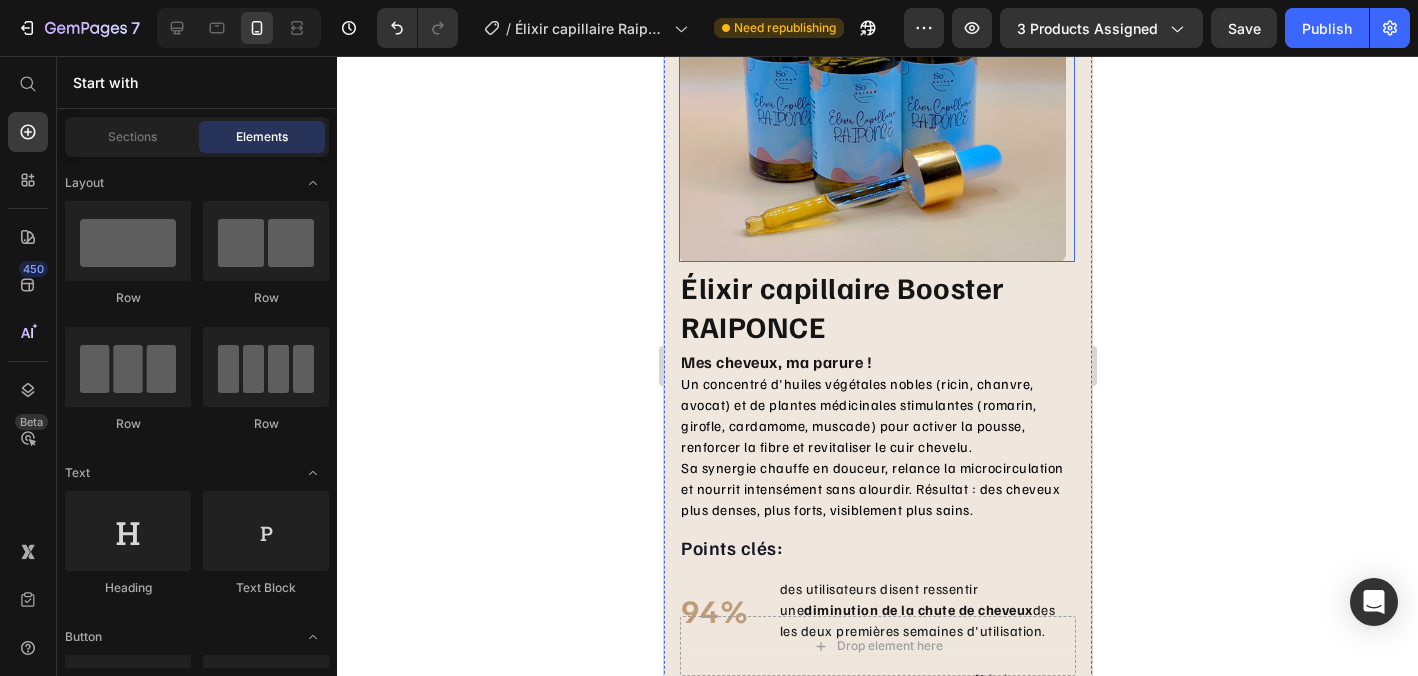click at bounding box center (876, 68) 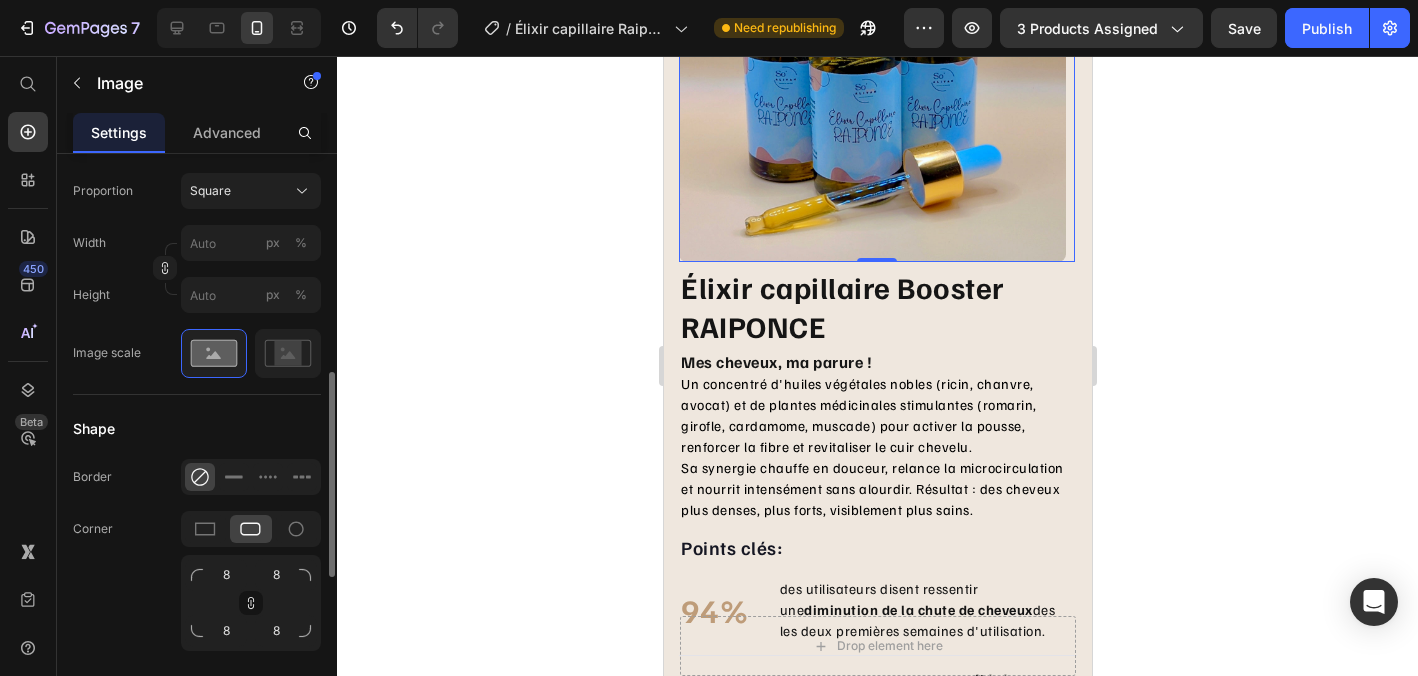 scroll, scrollTop: 606, scrollLeft: 0, axis: vertical 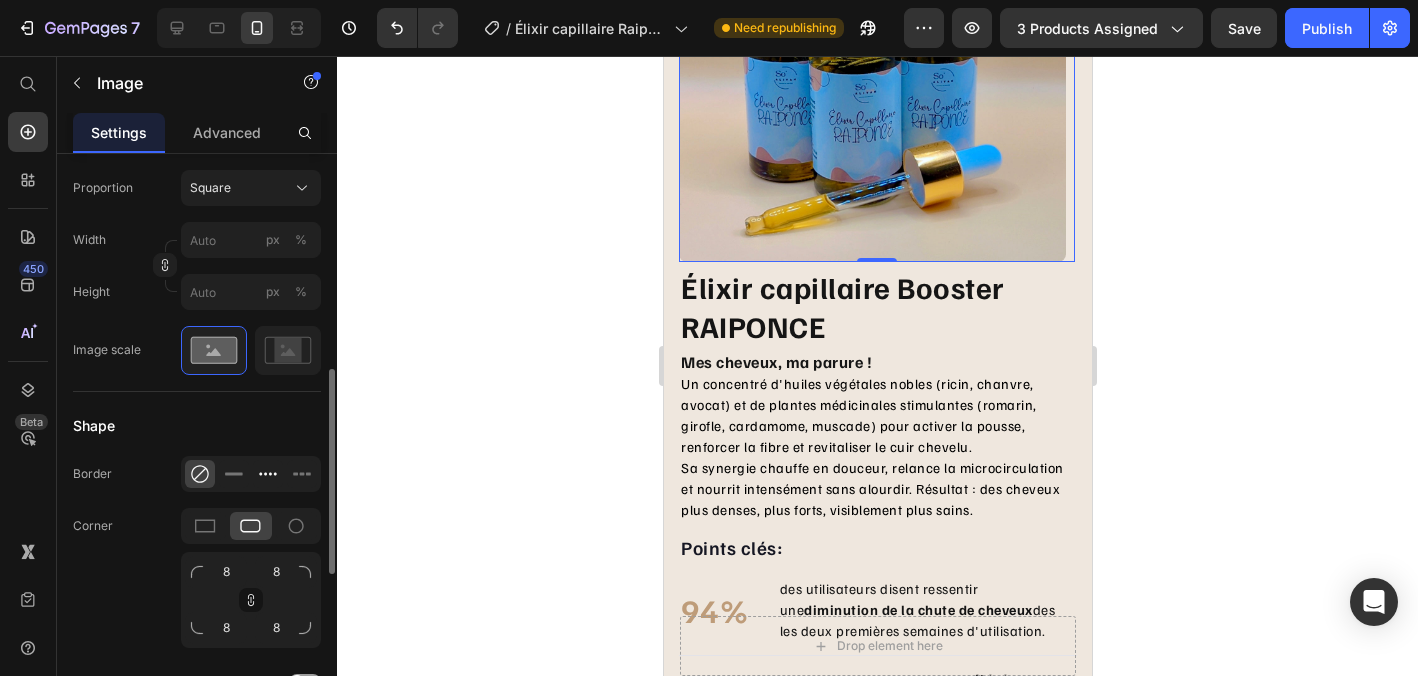 click 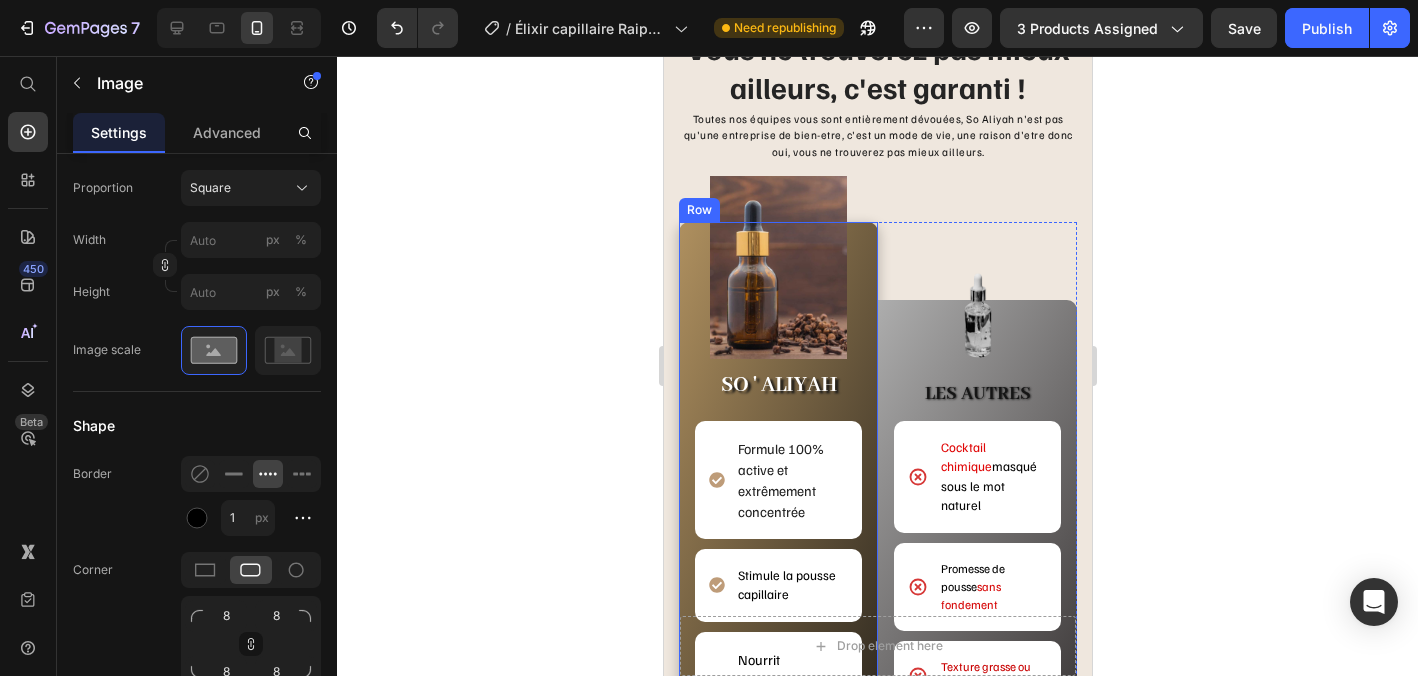 scroll, scrollTop: 2123, scrollLeft: 0, axis: vertical 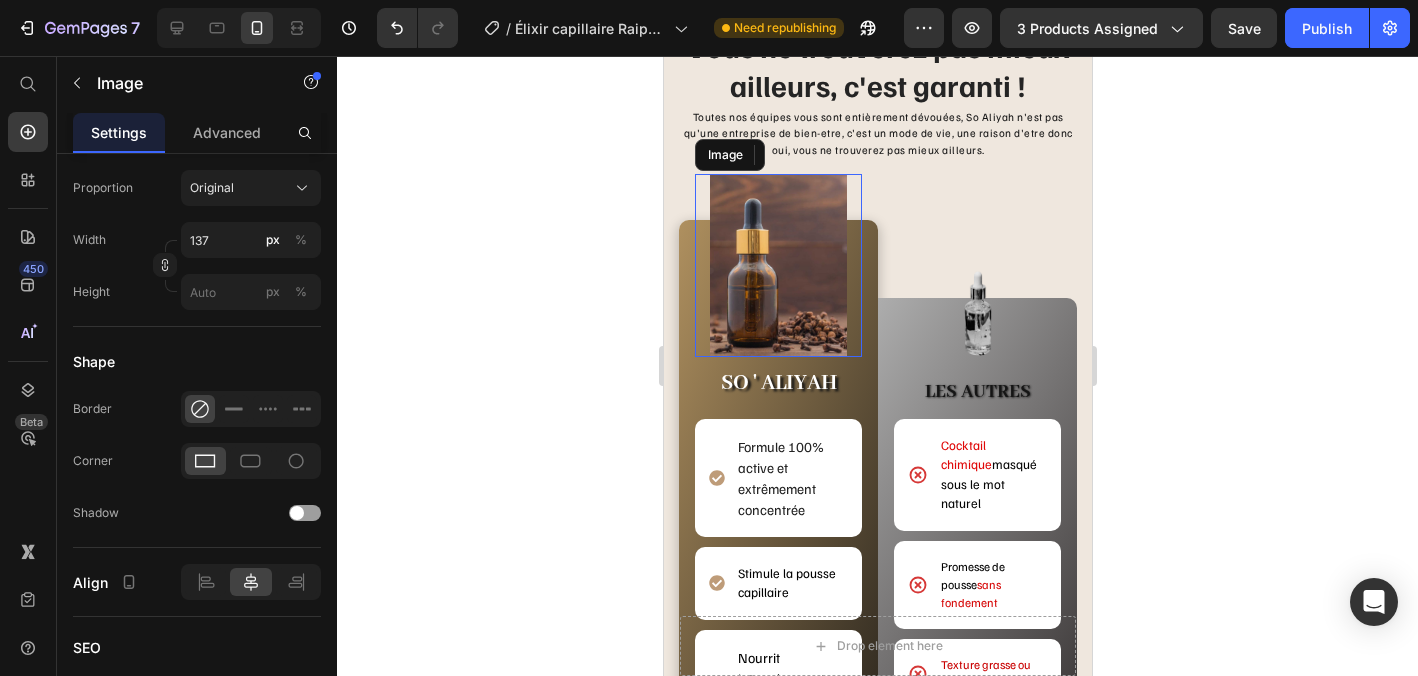 click at bounding box center [777, 265] 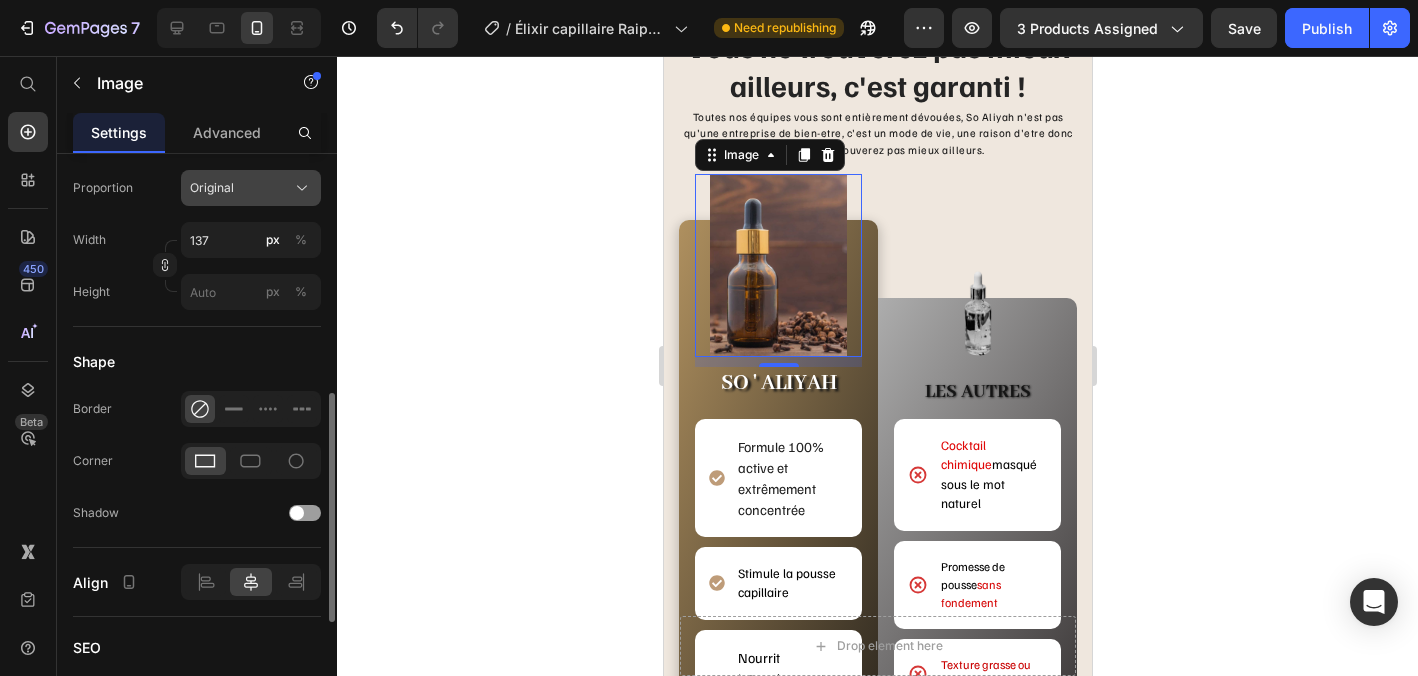 click on "Original" 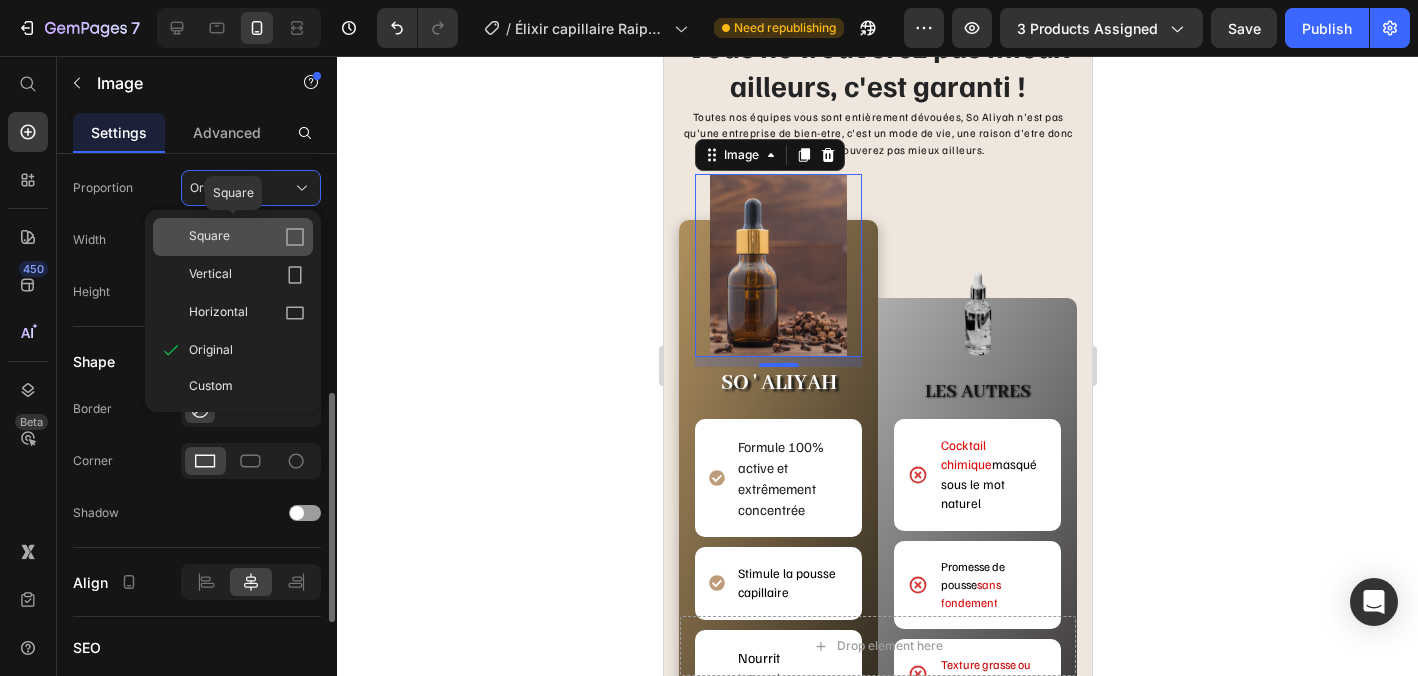 click on "Square" at bounding box center (247, 237) 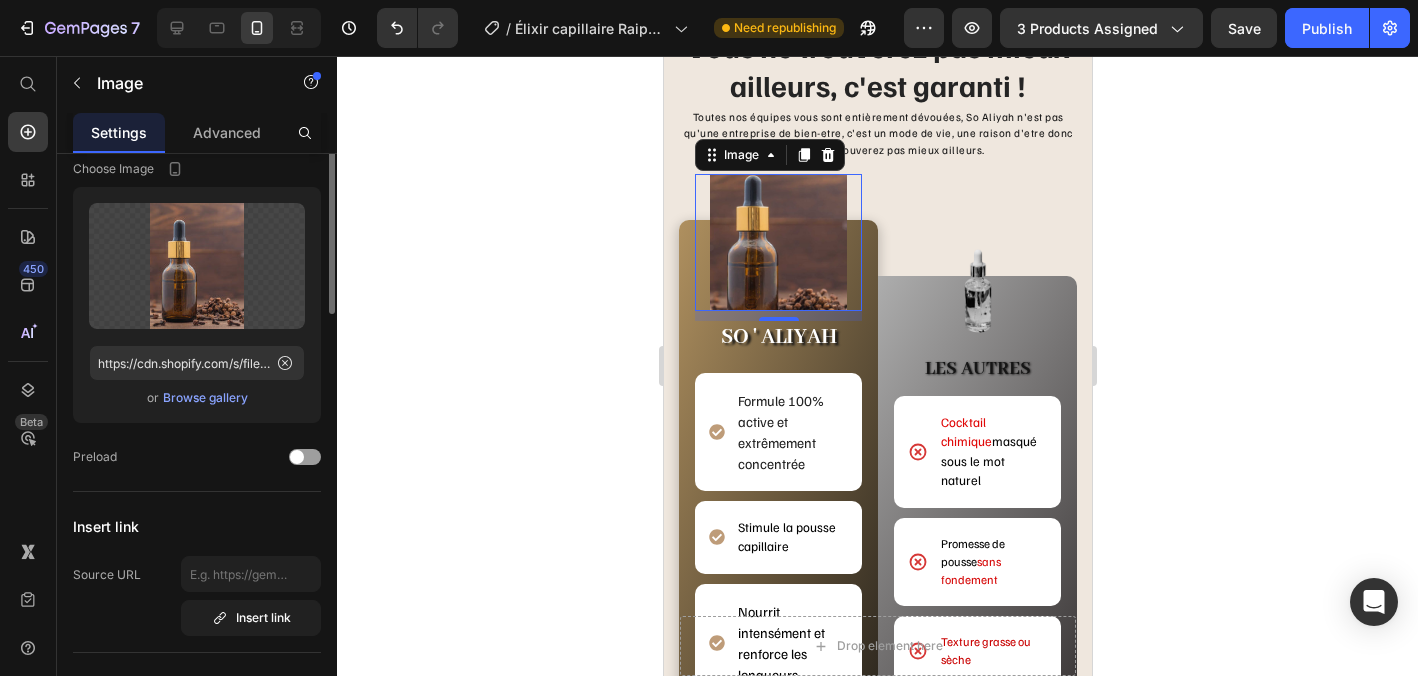 scroll, scrollTop: 0, scrollLeft: 0, axis: both 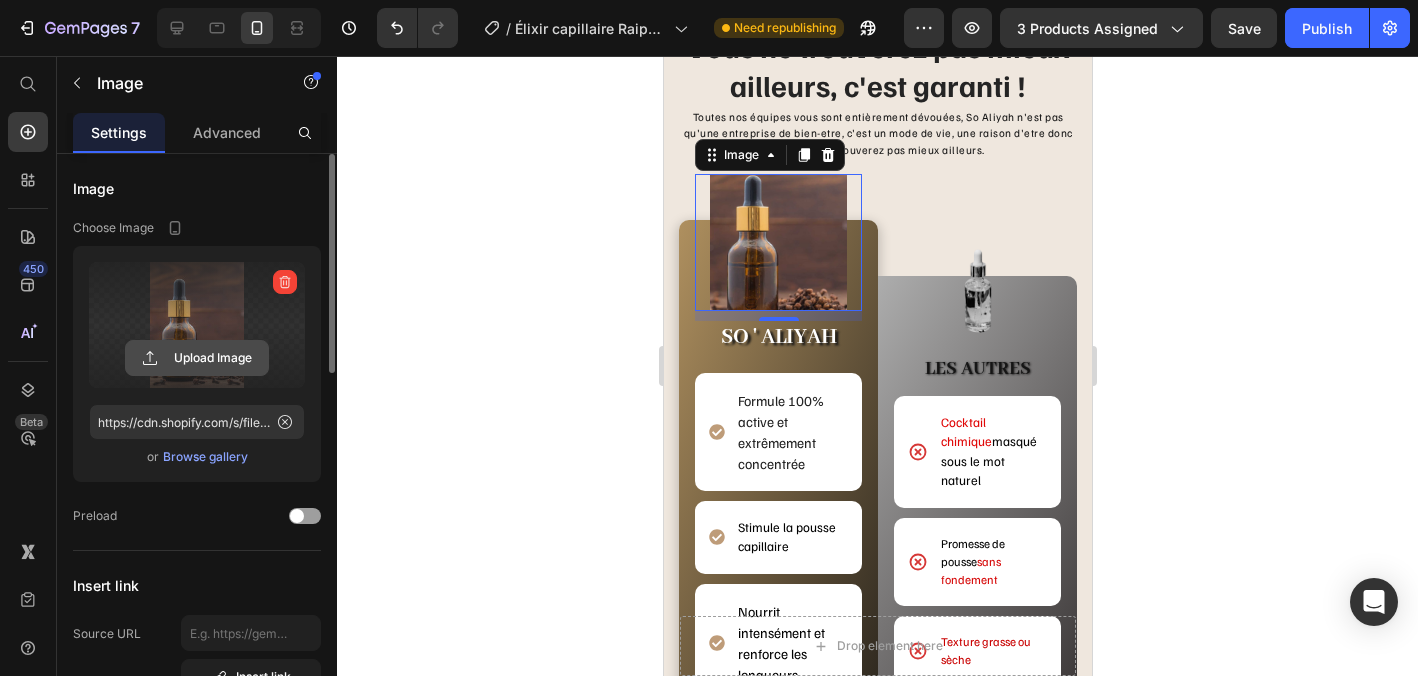 click 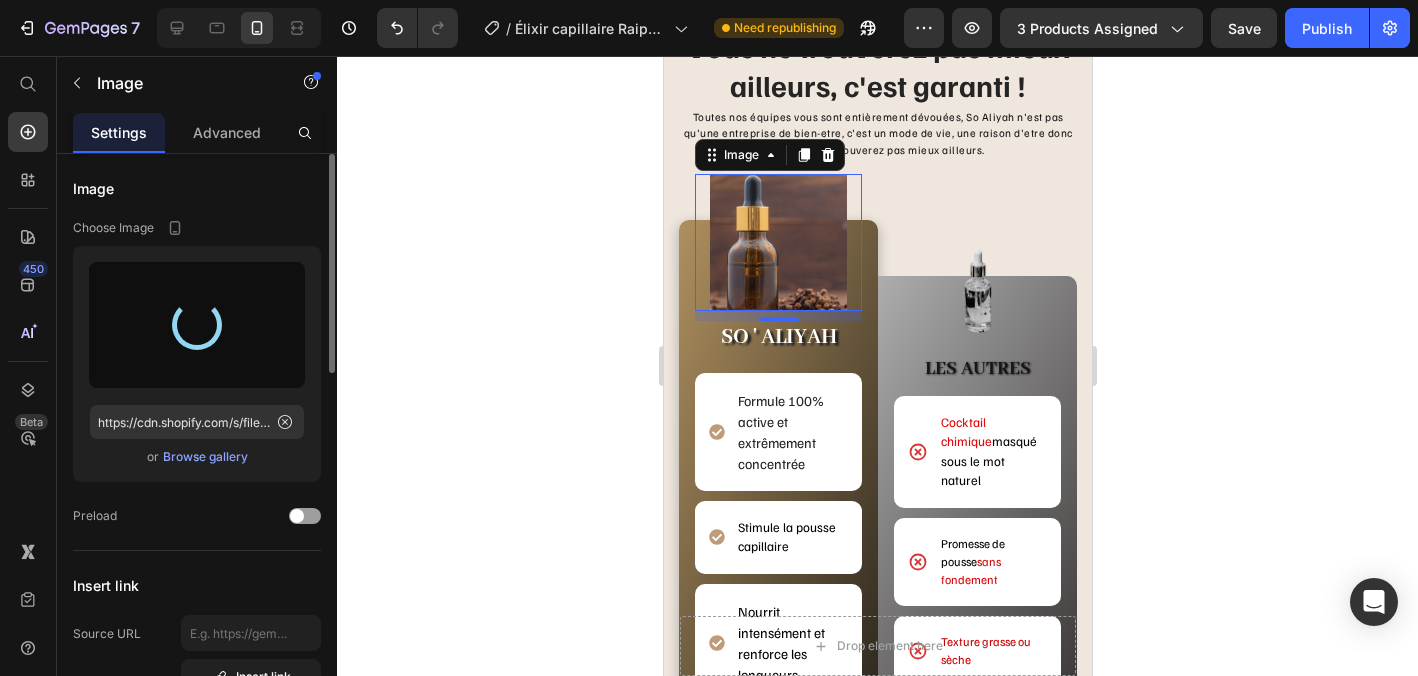 type on "https://cdn.shopify.com/s/files/1/0895/0615/2714/files/gempages_564270153940862117-63e9b1a2-a527-41f1-839b-9dbc6a2005dc.png" 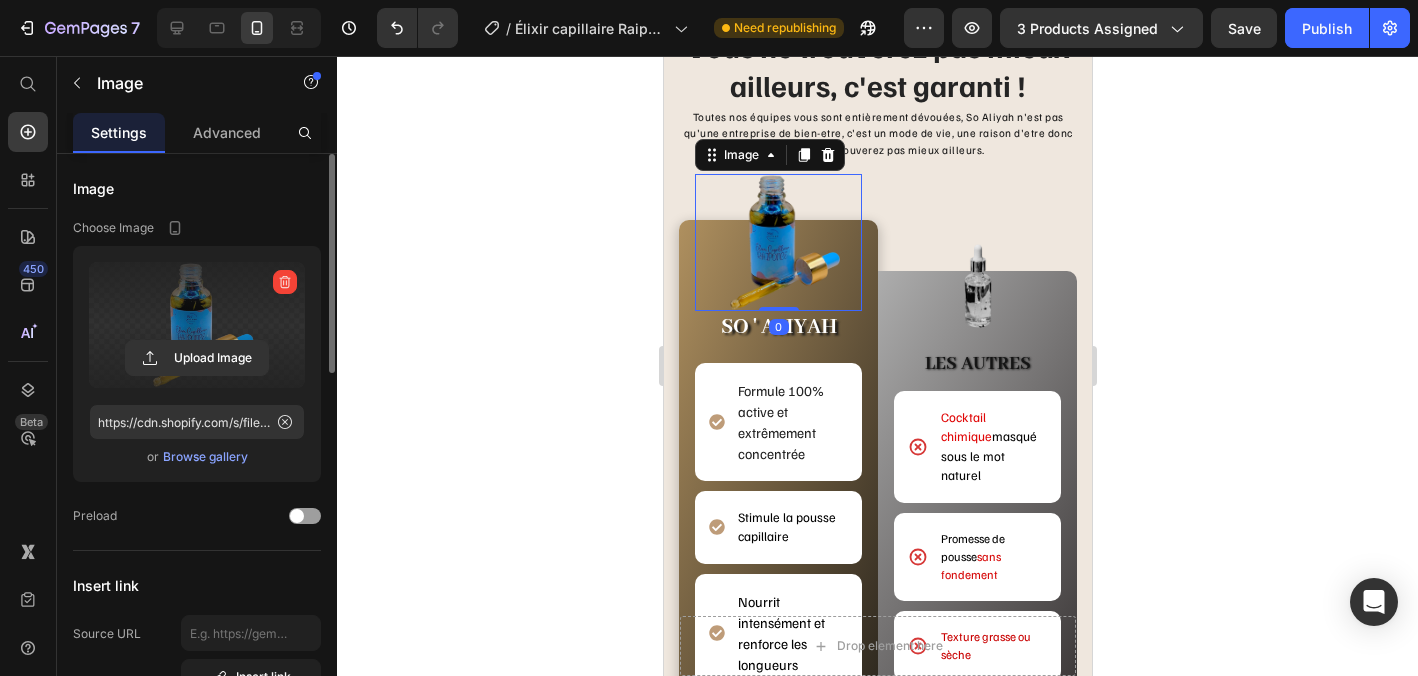 drag, startPoint x: 792, startPoint y: 317, endPoint x: 795, endPoint y: 275, distance: 42.107006 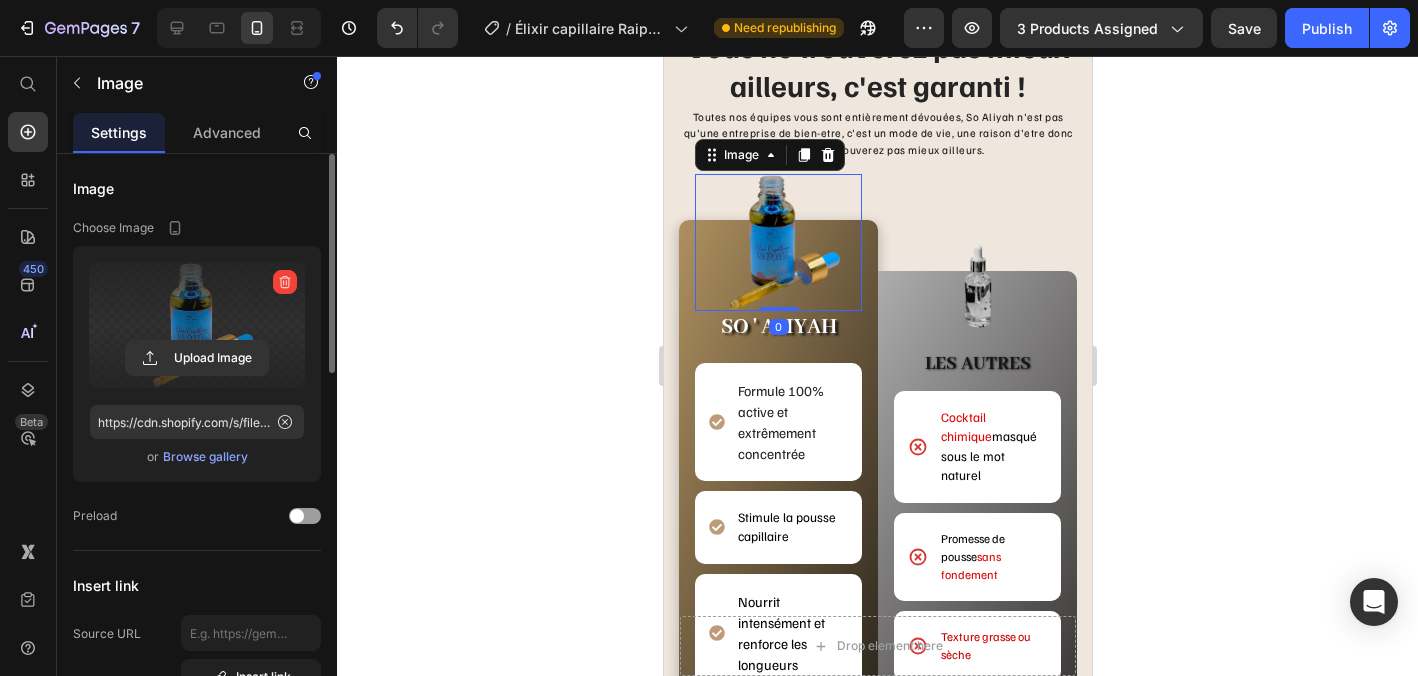 click on "Image   0" at bounding box center (777, 242) 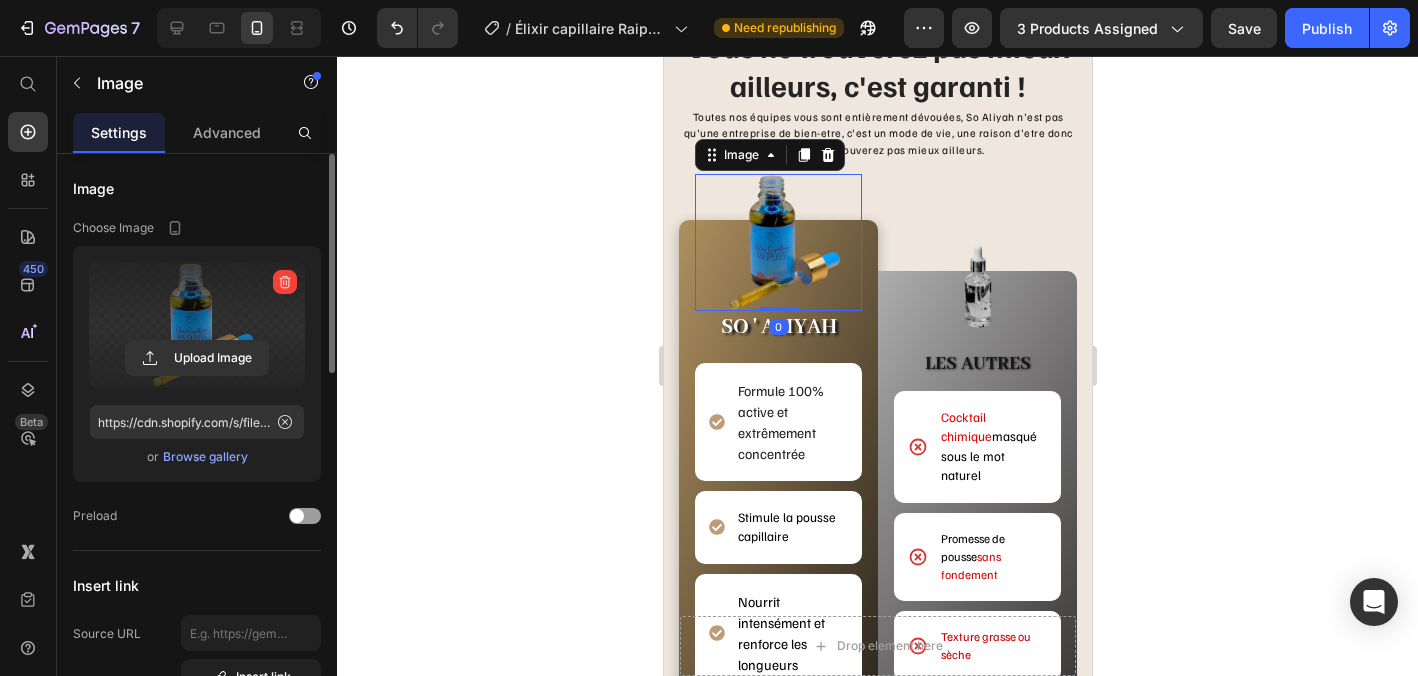 click 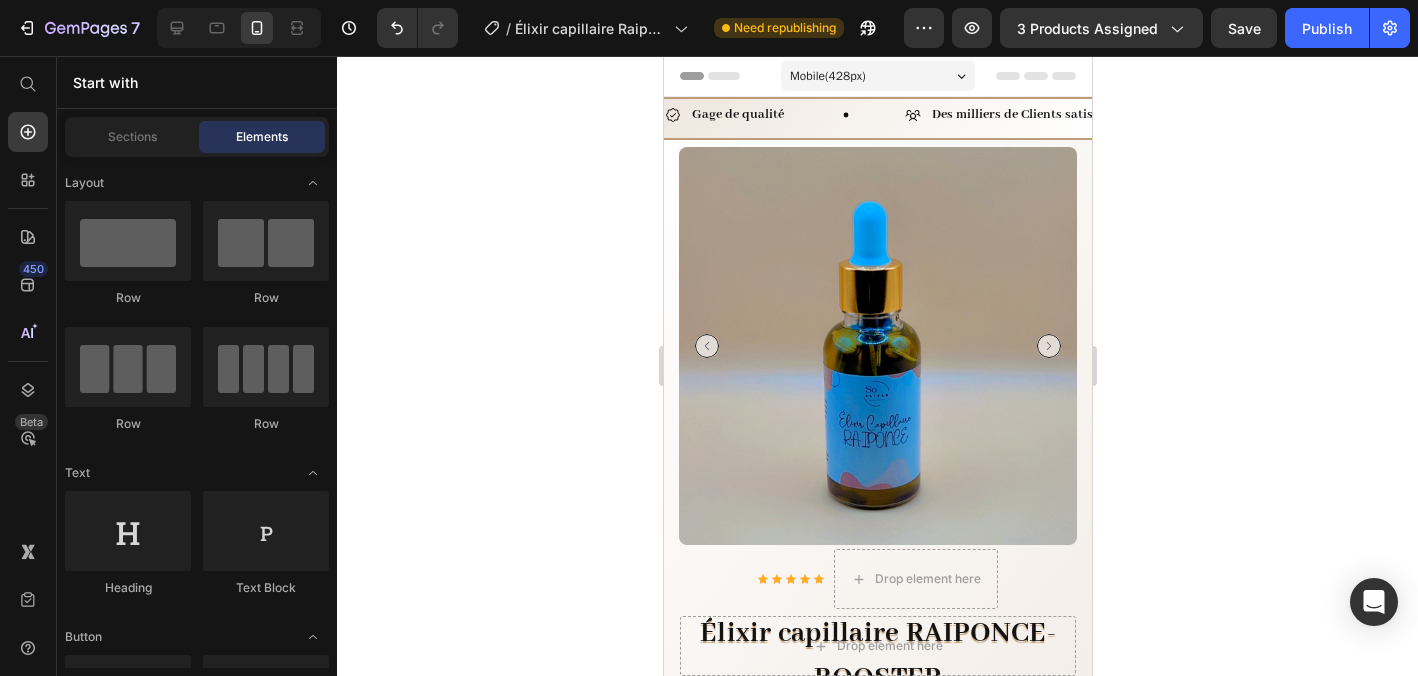 scroll, scrollTop: 0, scrollLeft: 0, axis: both 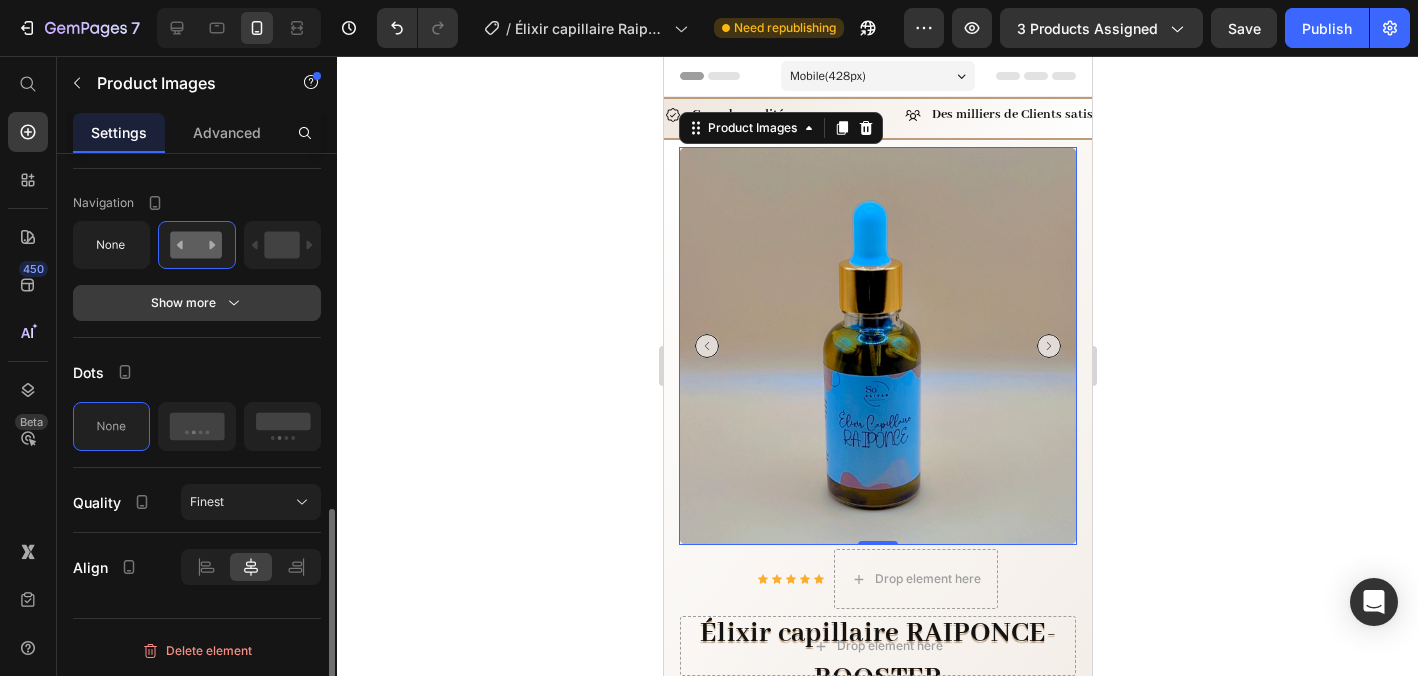 click on "Show more" at bounding box center [197, 303] 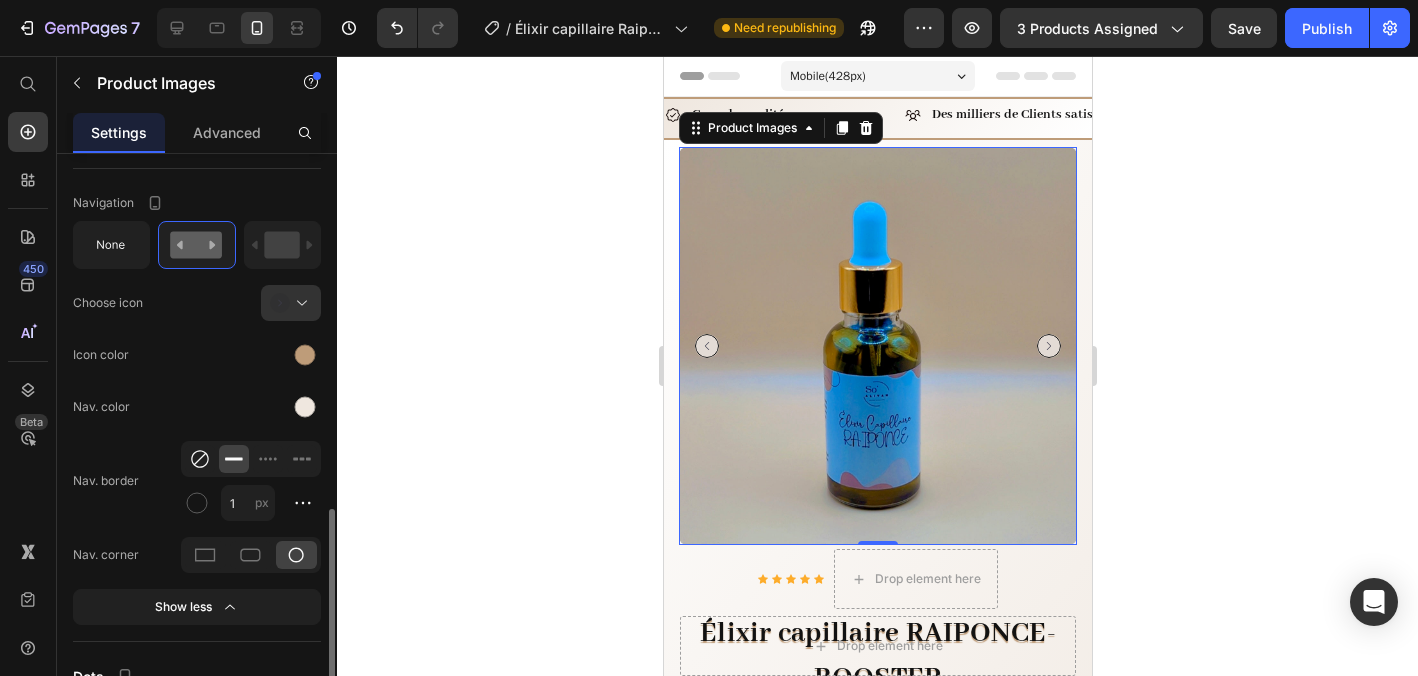 click 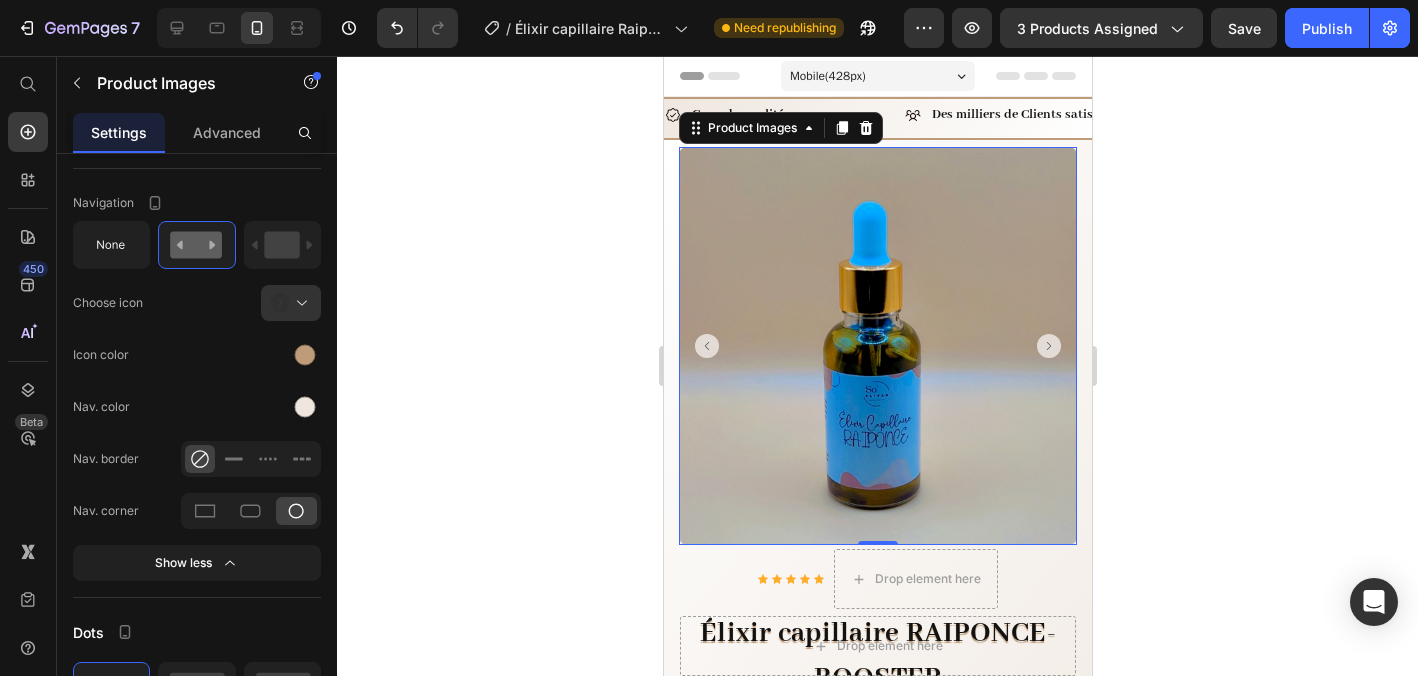 click 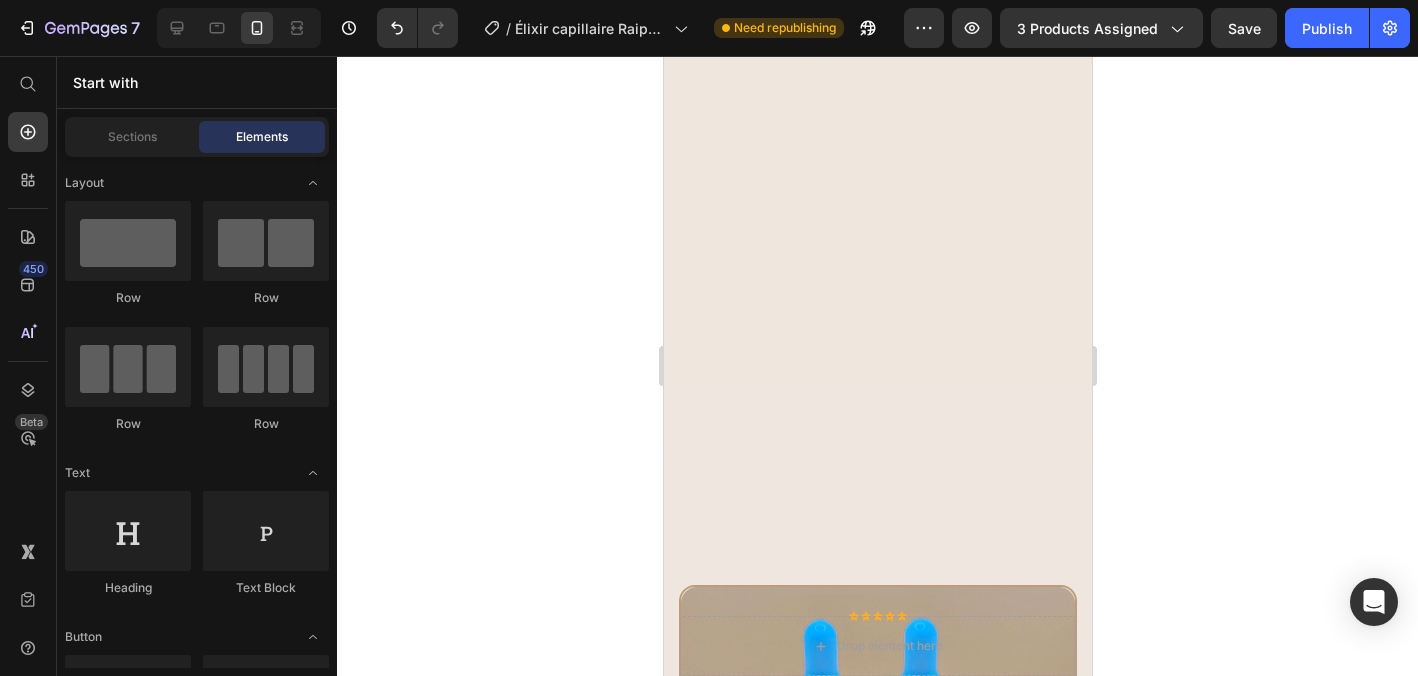 scroll, scrollTop: 3892, scrollLeft: 0, axis: vertical 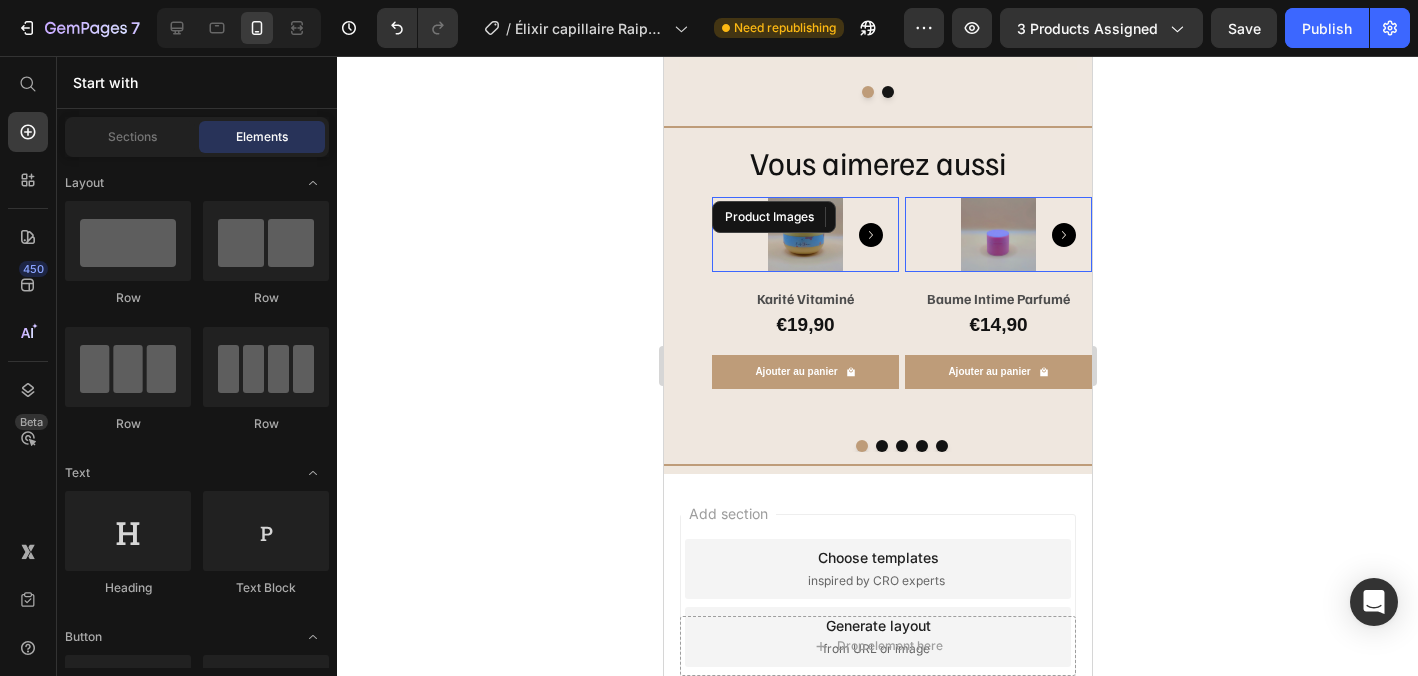 click at bounding box center [804, 234] 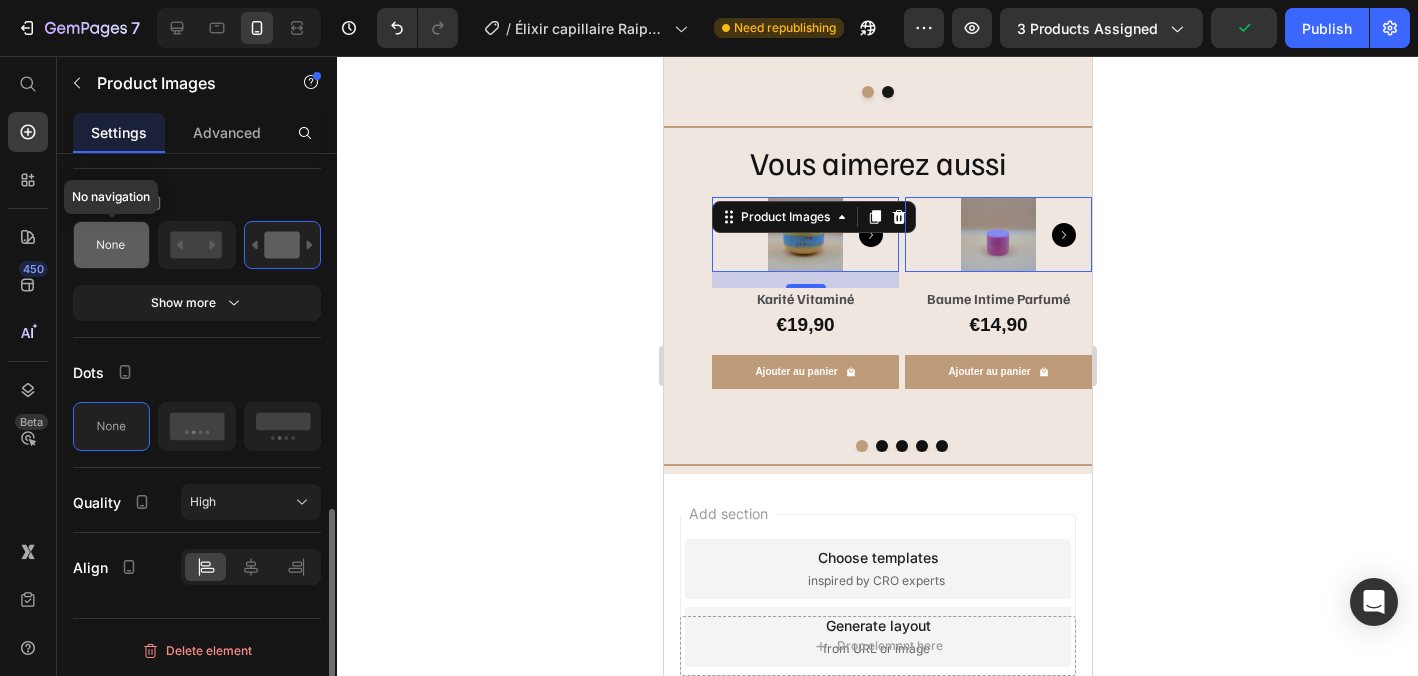 click 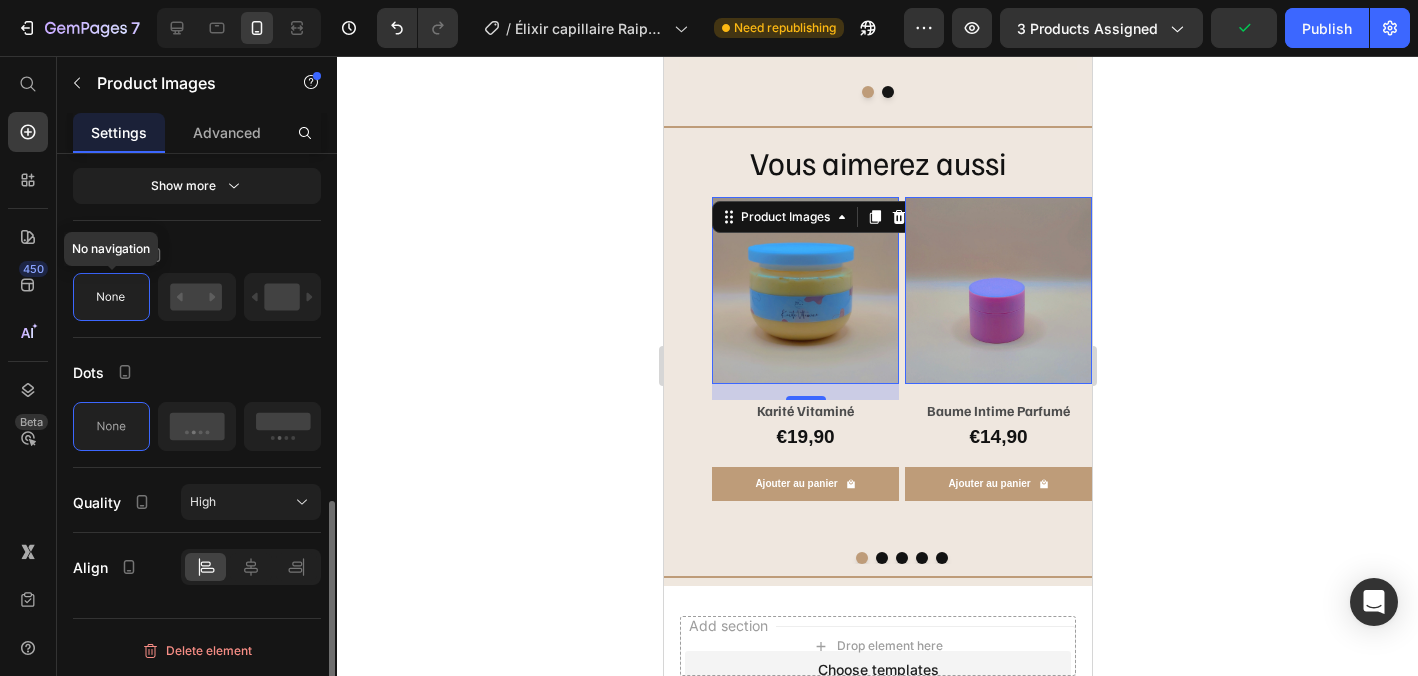 scroll, scrollTop: 865, scrollLeft: 0, axis: vertical 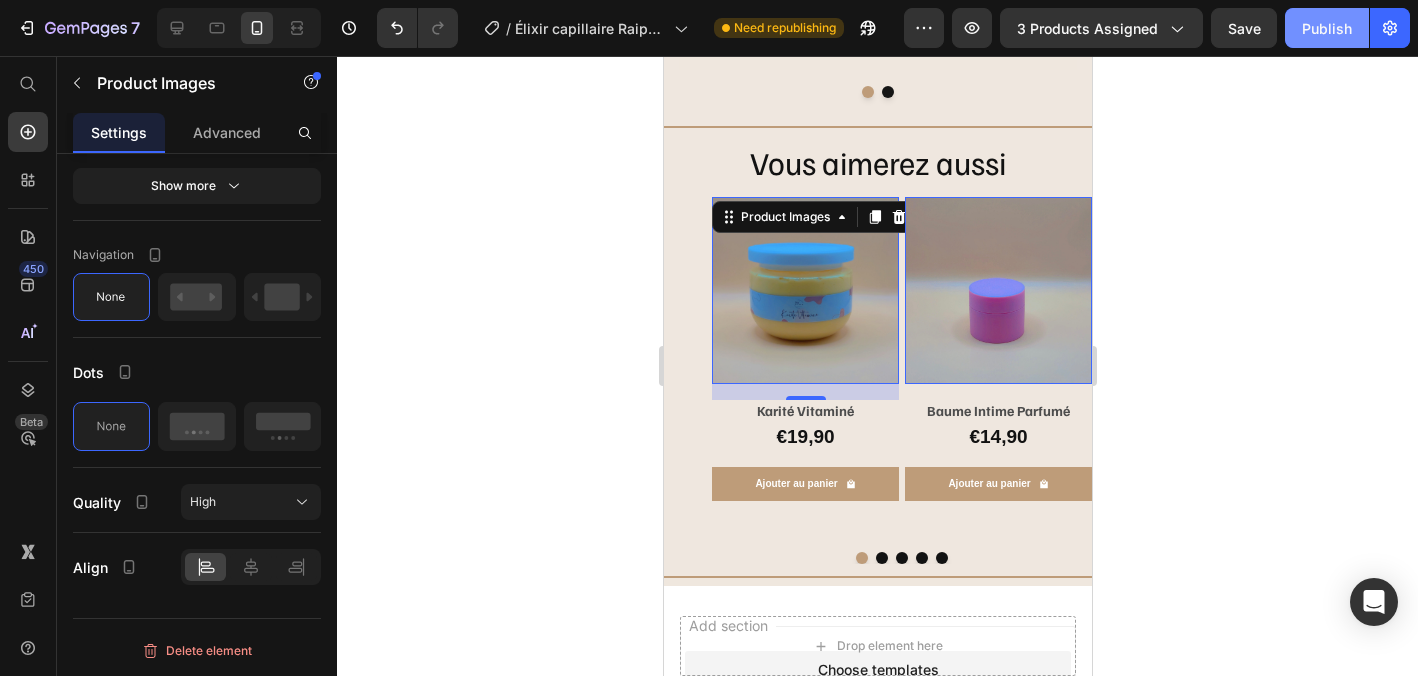 click on "Publish" at bounding box center [1327, 28] 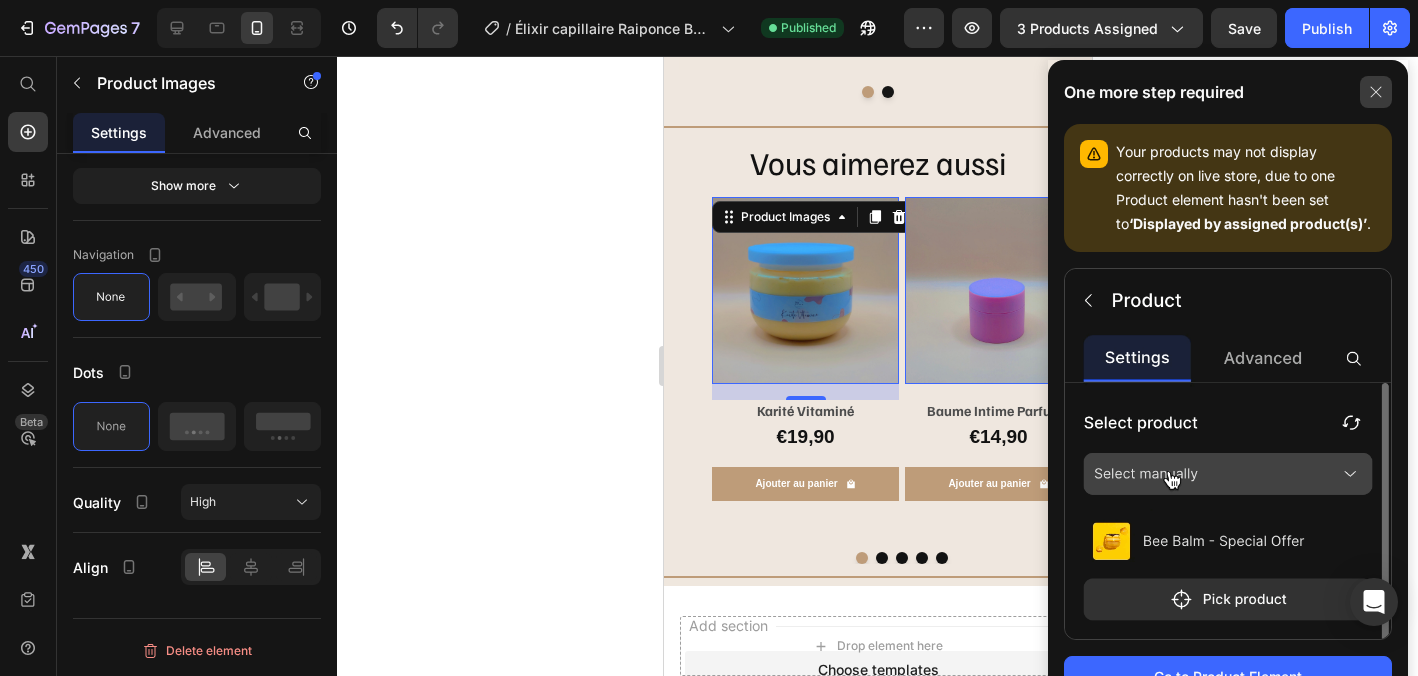 click 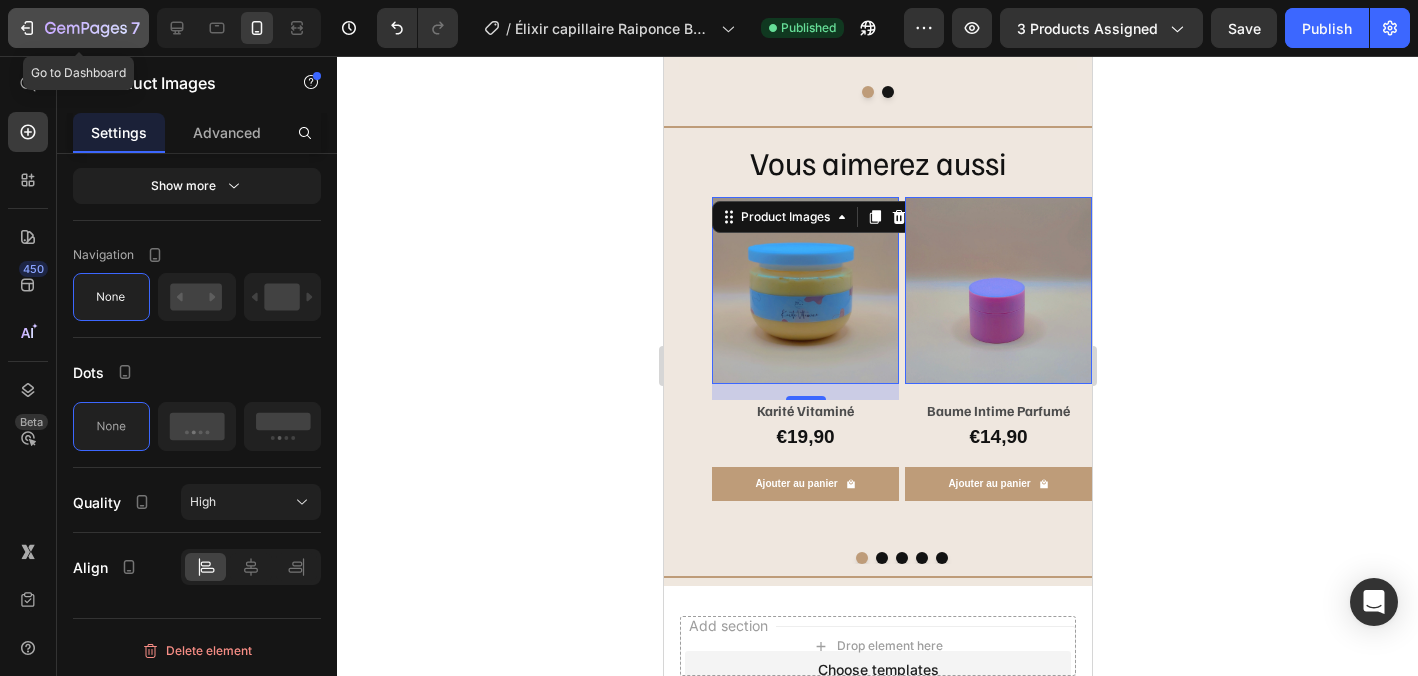 click on "7" at bounding box center (135, 28) 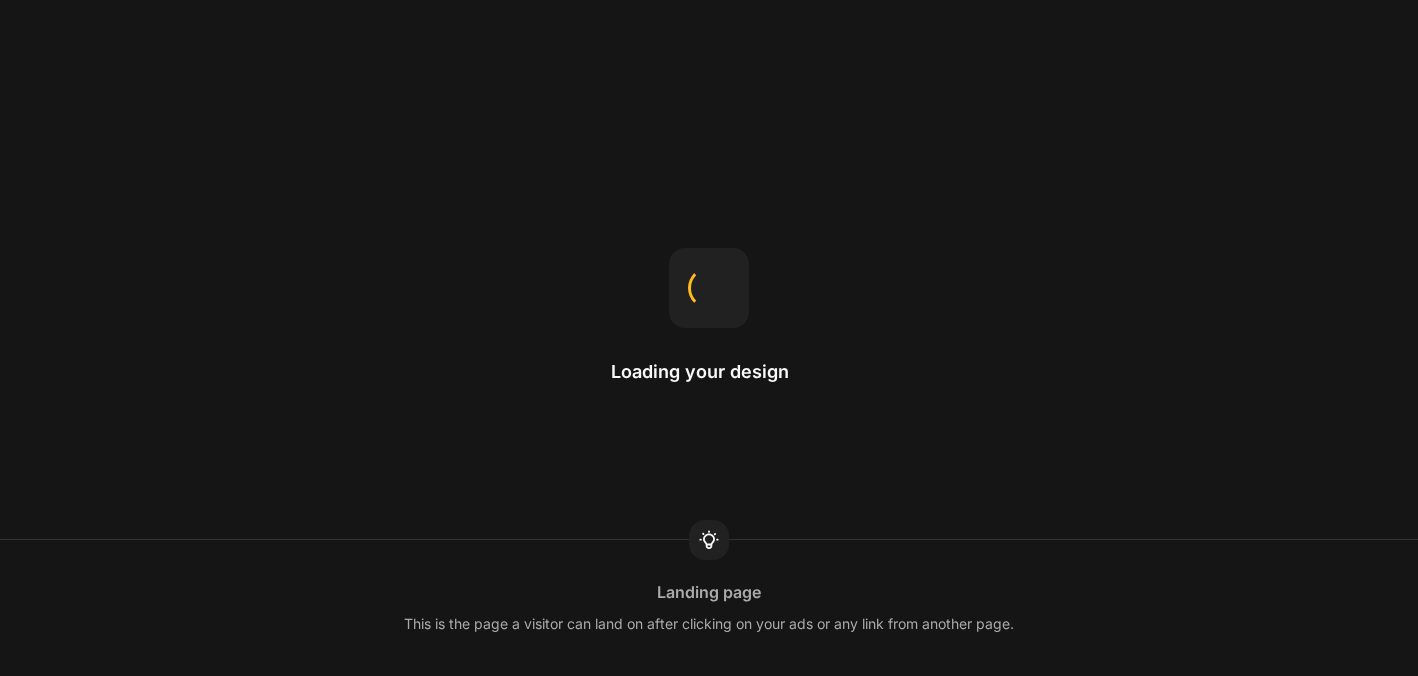 scroll, scrollTop: 0, scrollLeft: 0, axis: both 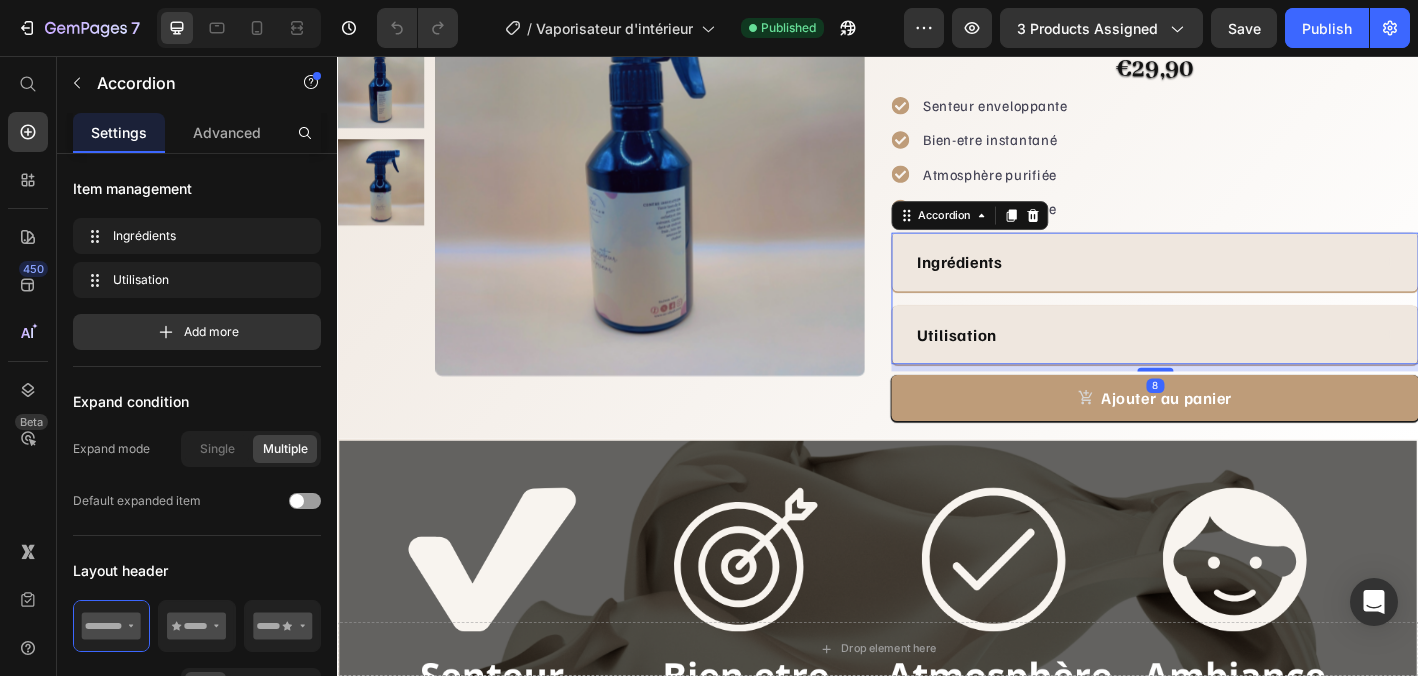 click on "Ingrédients" at bounding box center [1229, 284] 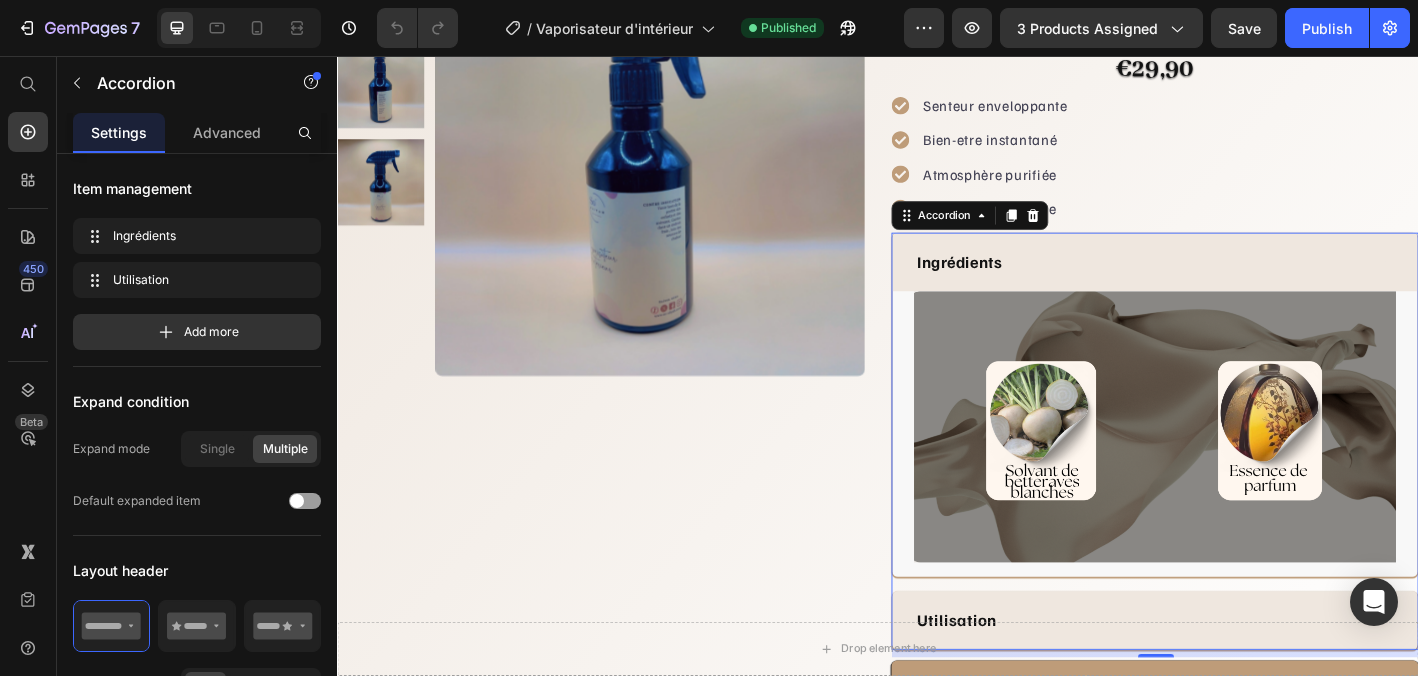 click on "Ingrédients" at bounding box center [1229, 284] 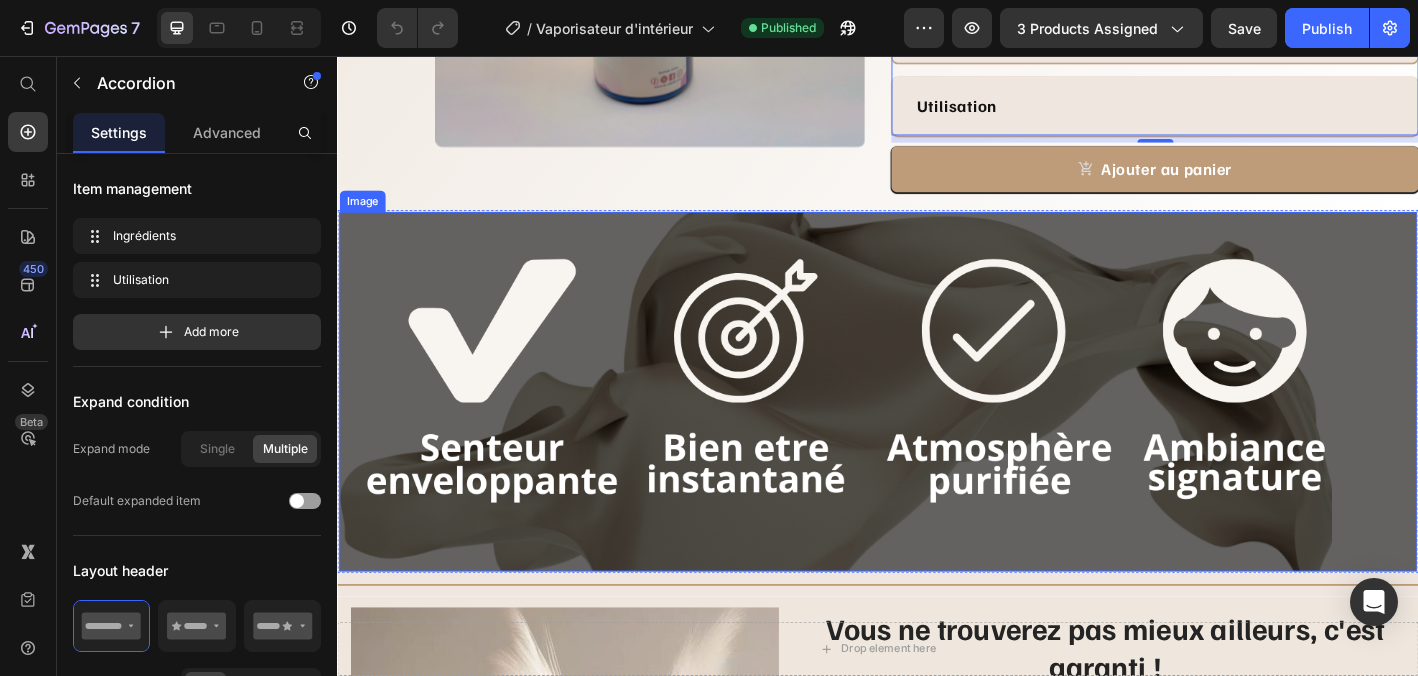 scroll, scrollTop: 524, scrollLeft: 0, axis: vertical 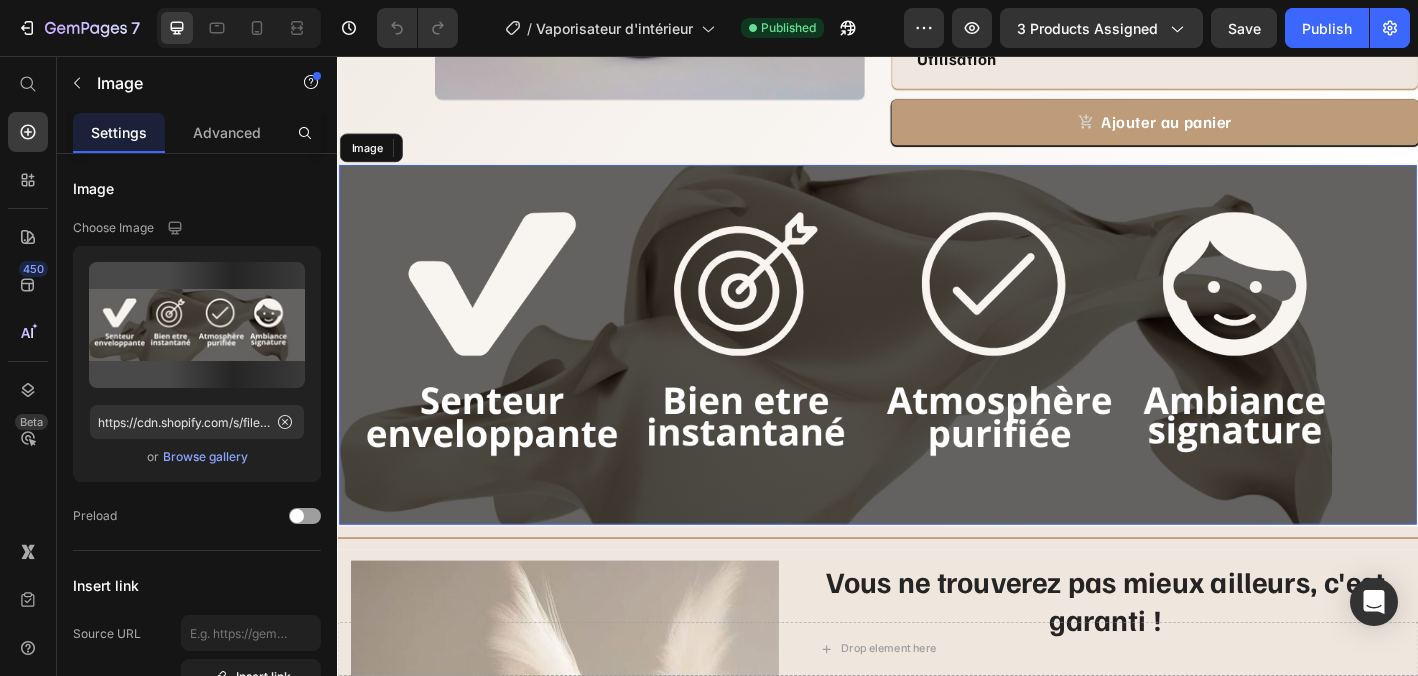 click at bounding box center (937, 376) 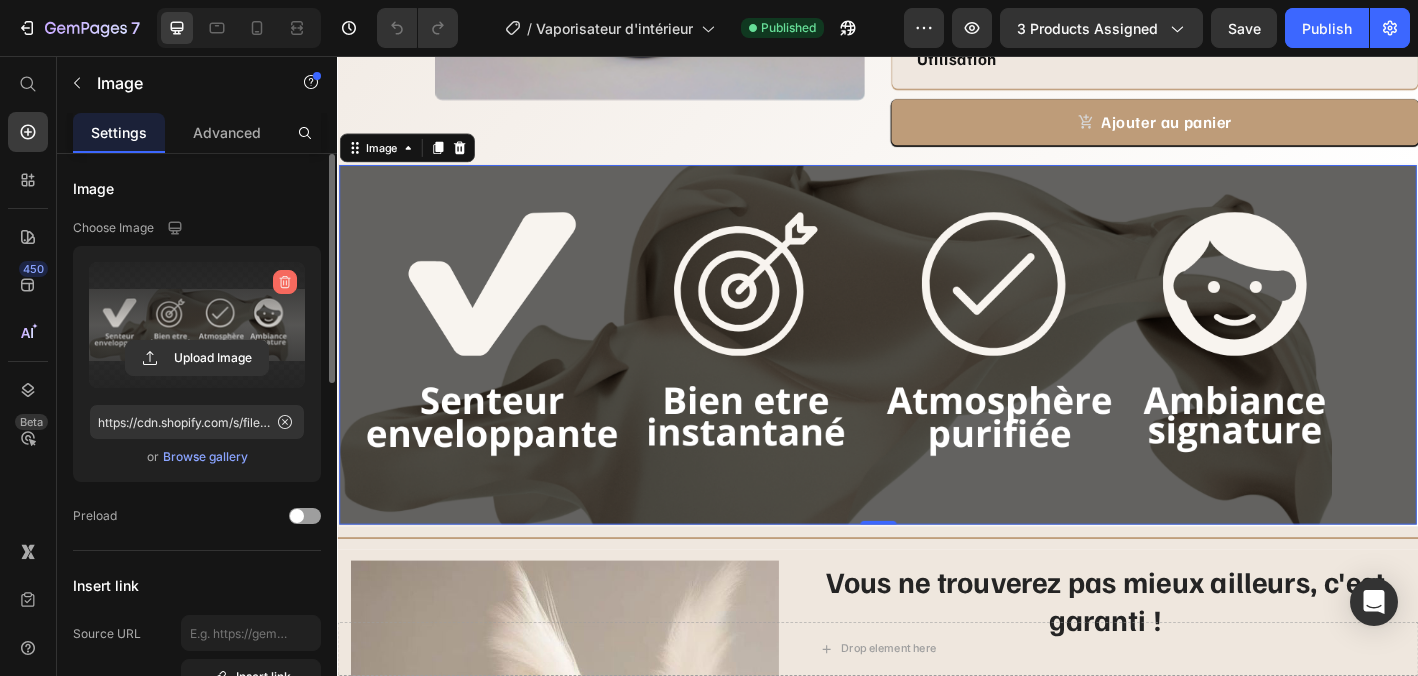 click 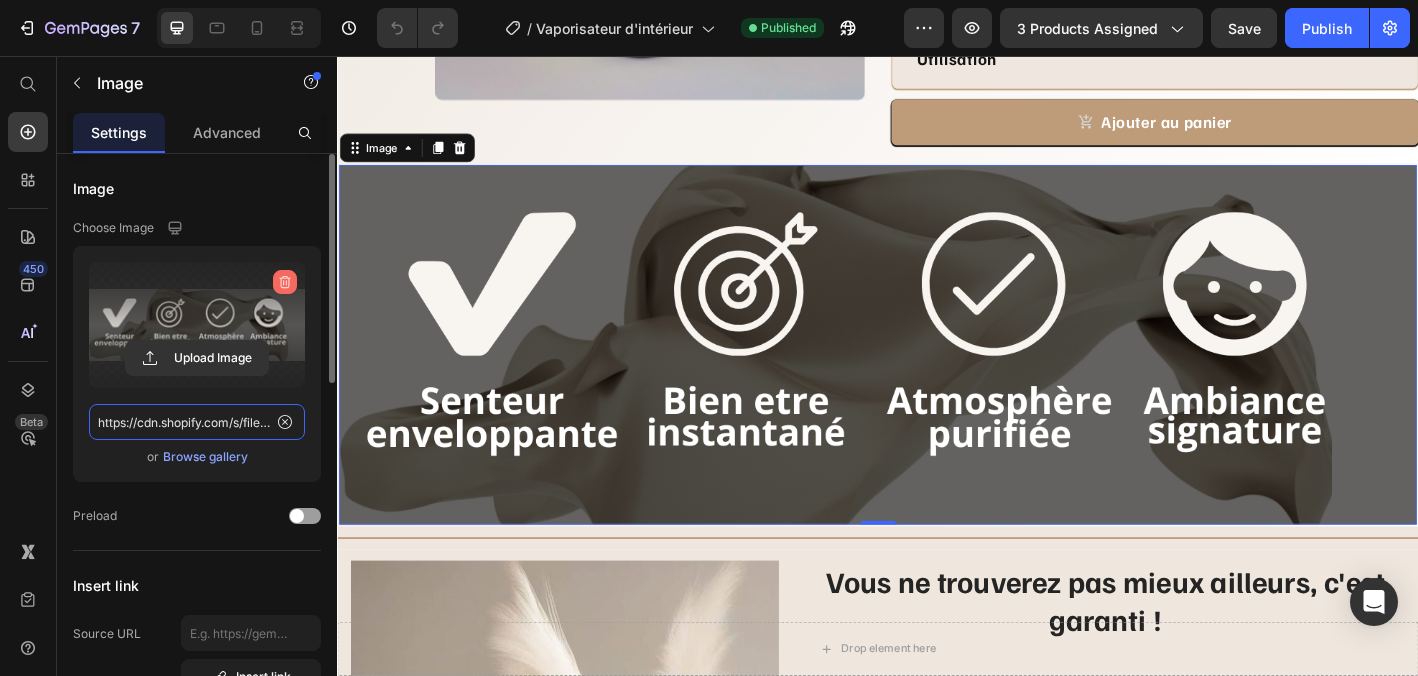 type 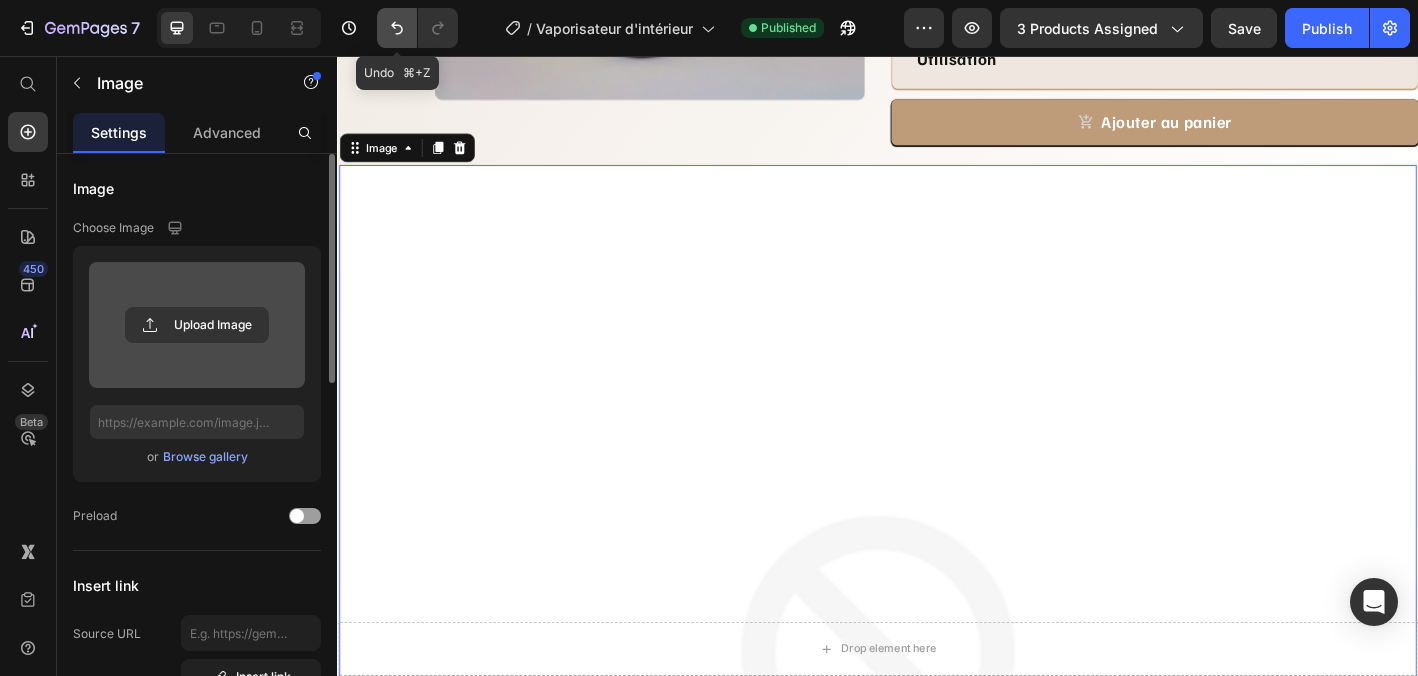 click 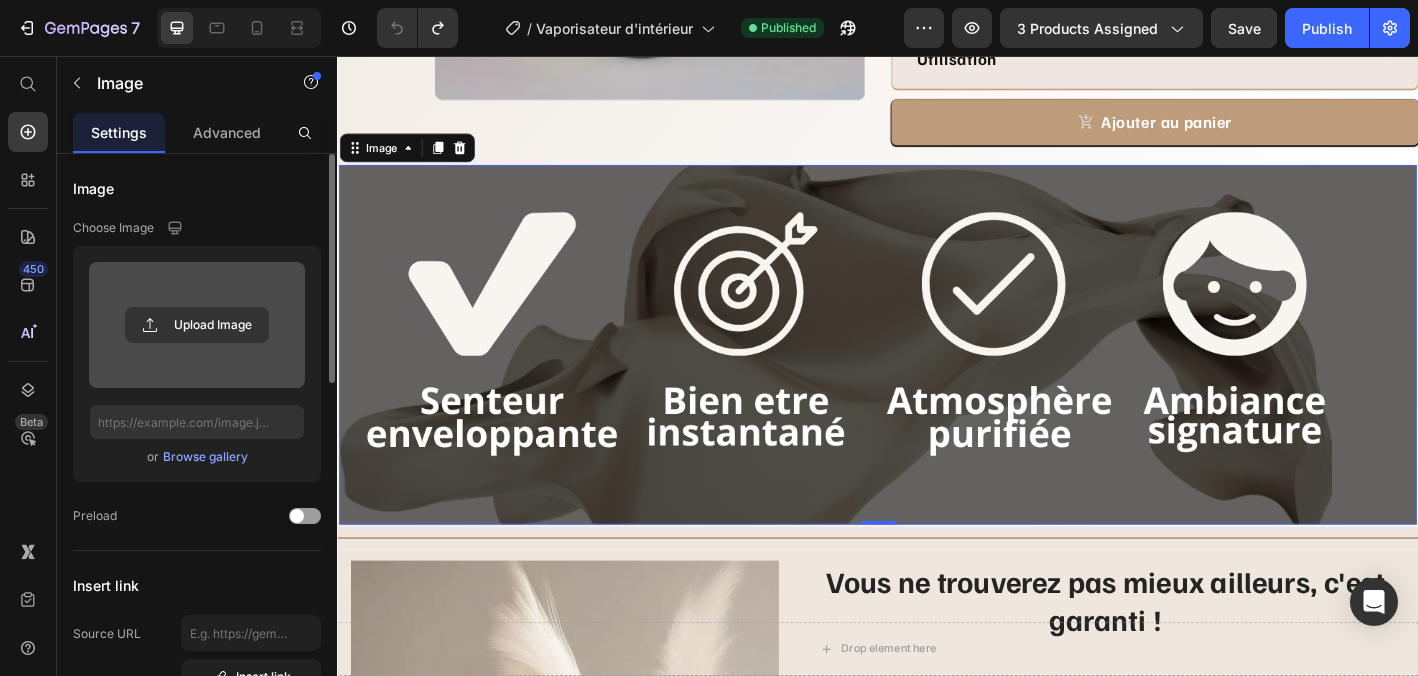 click at bounding box center [937, 376] 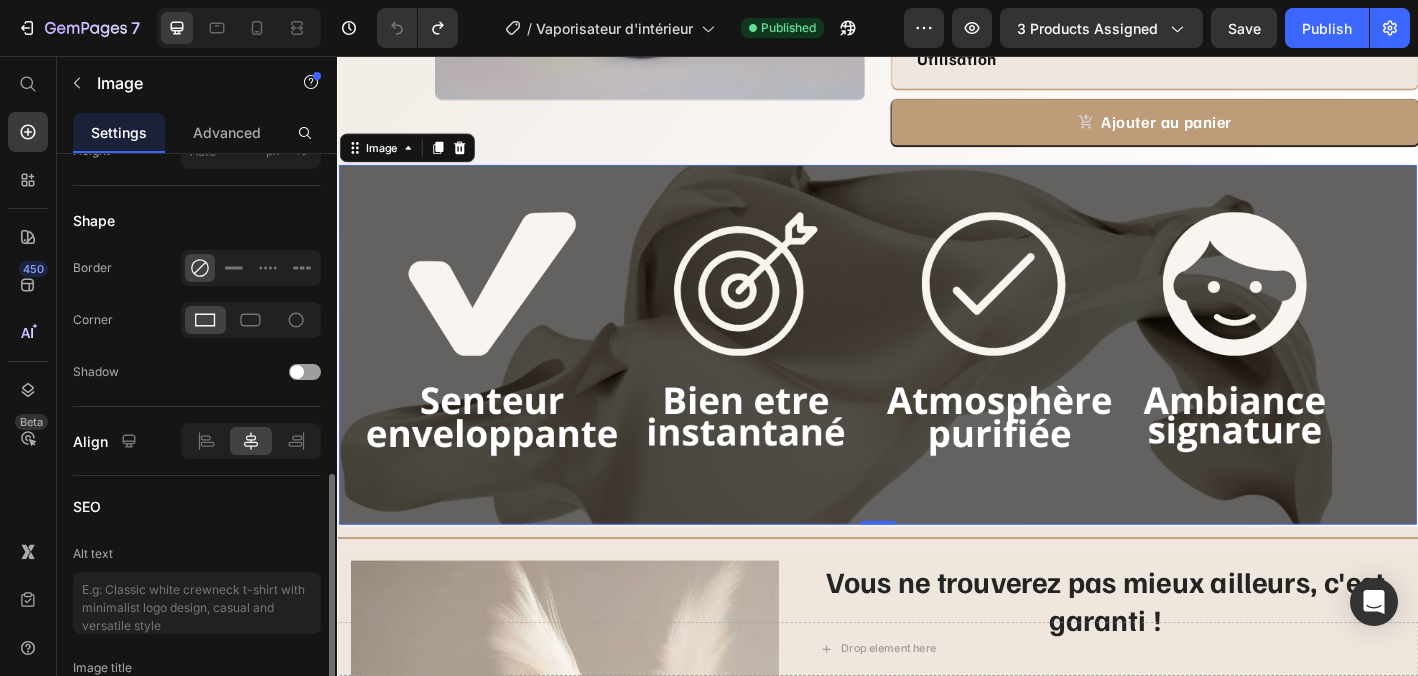 scroll, scrollTop: 884, scrollLeft: 0, axis: vertical 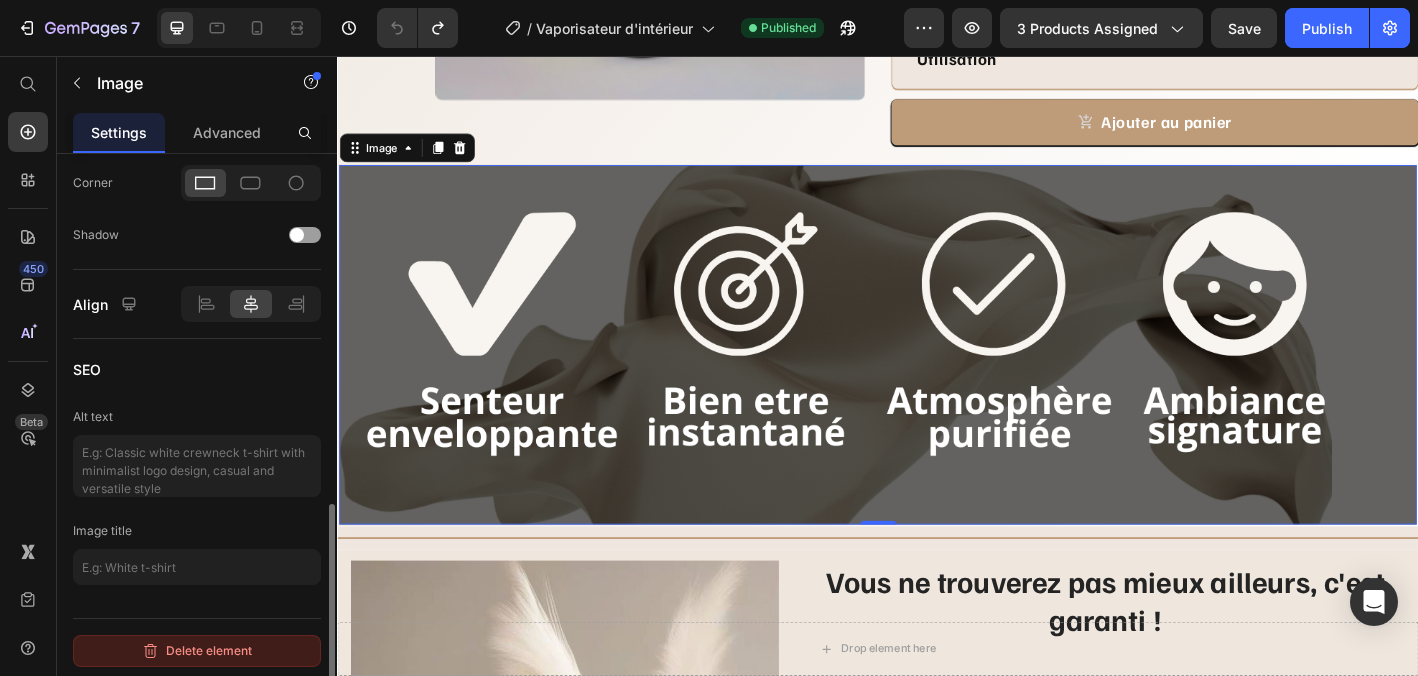 click on "Delete element" at bounding box center (197, 651) 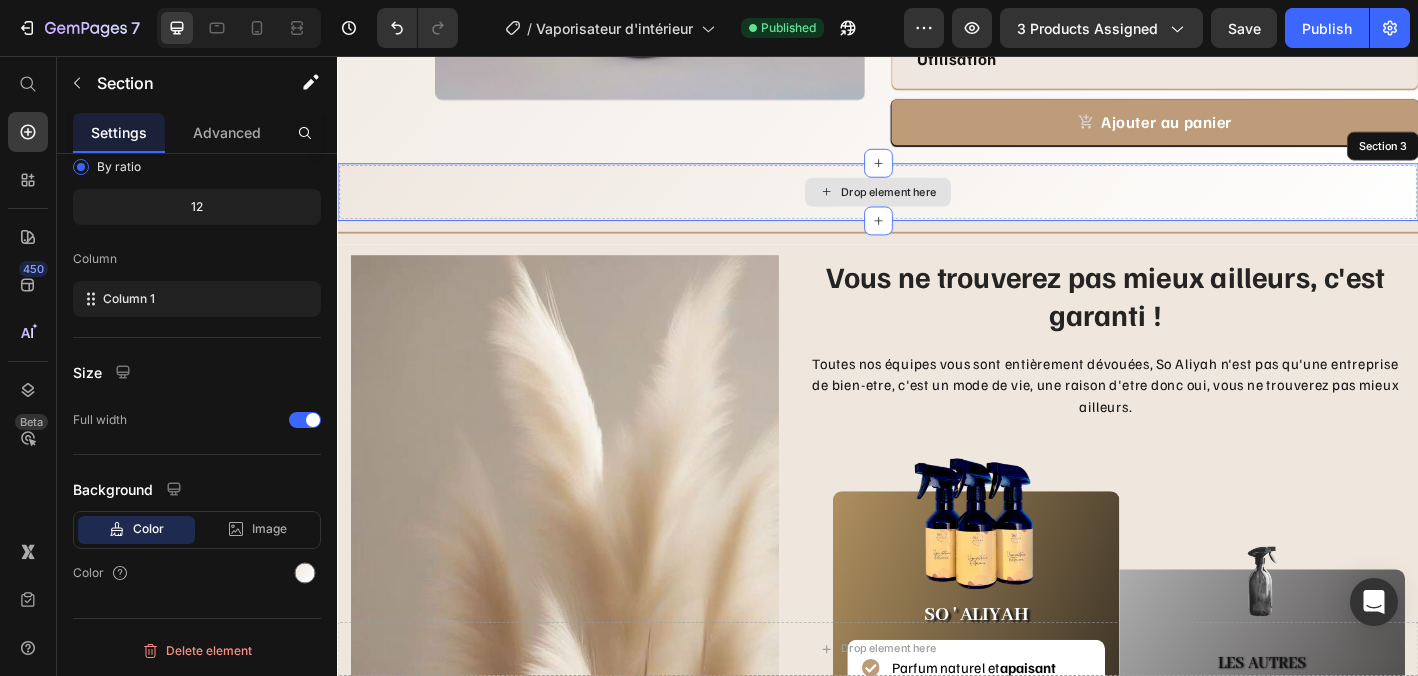 click on "Drop element here" at bounding box center [937, 207] 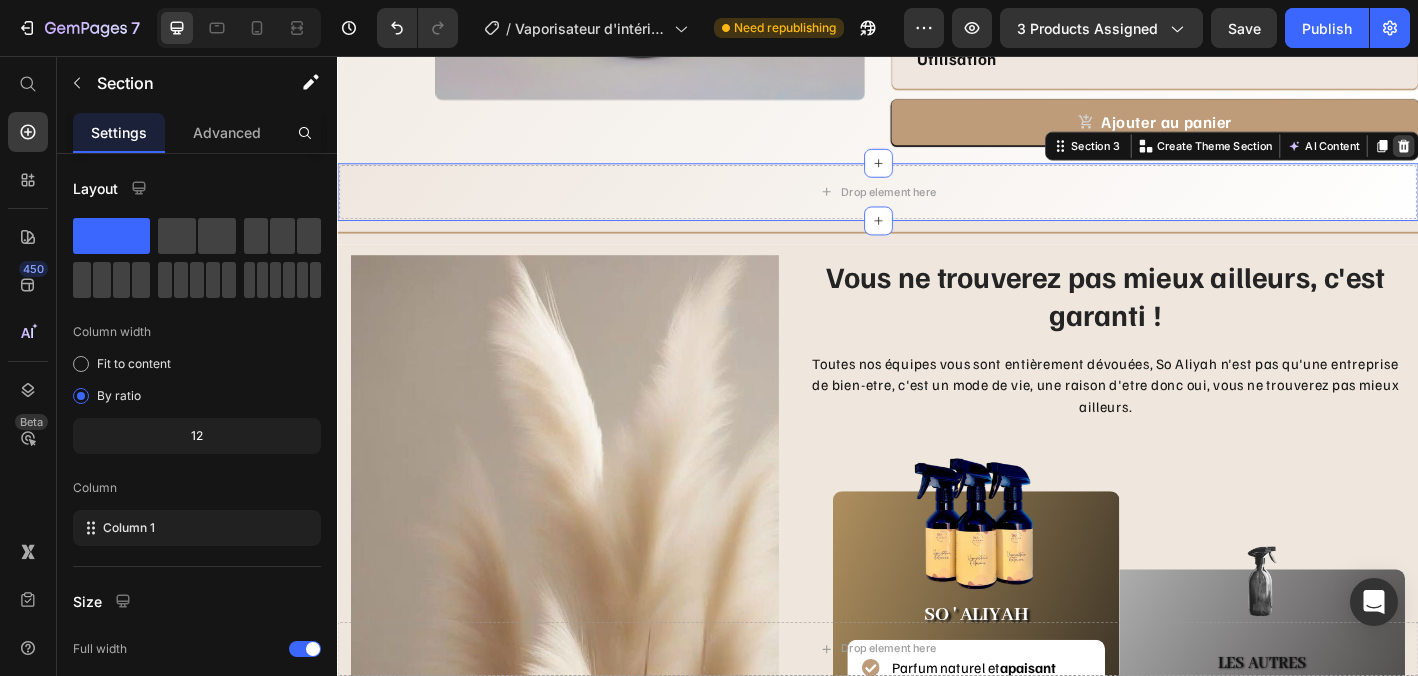 click 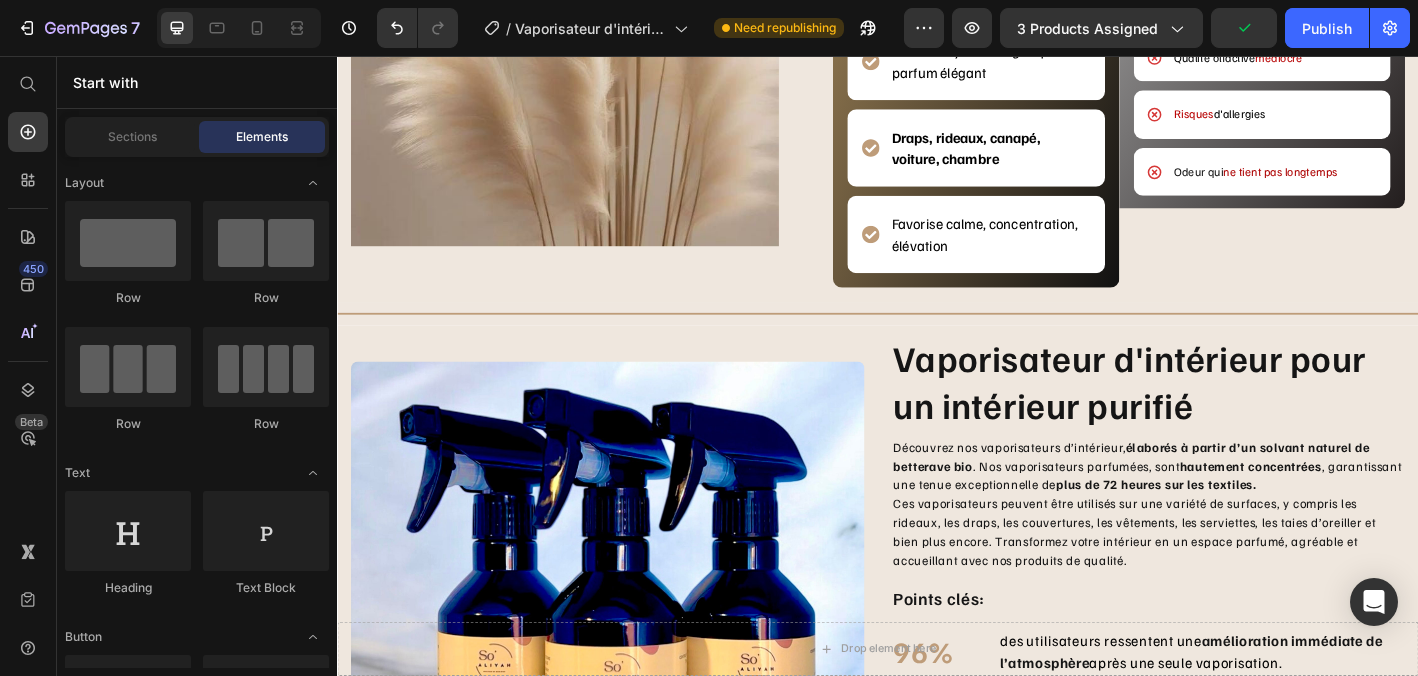 scroll, scrollTop: 1247, scrollLeft: 0, axis: vertical 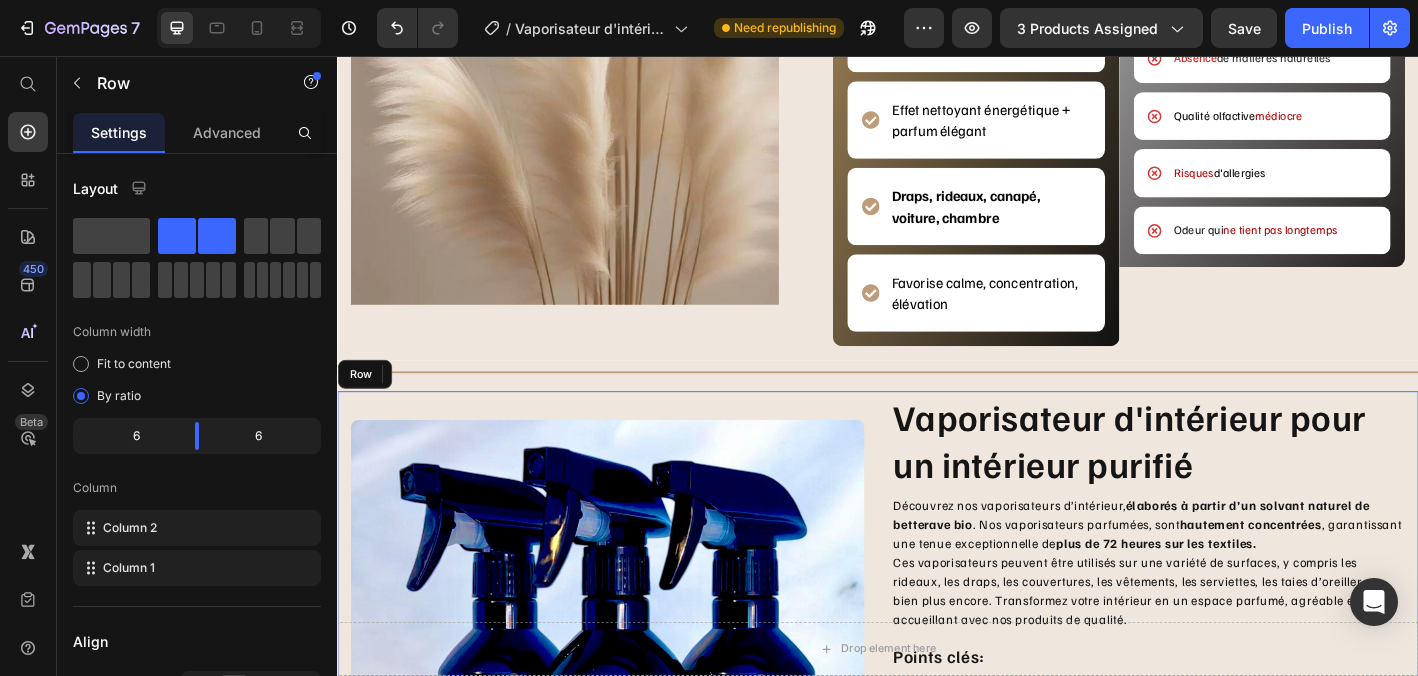 click on "Image Image" at bounding box center [637, 745] 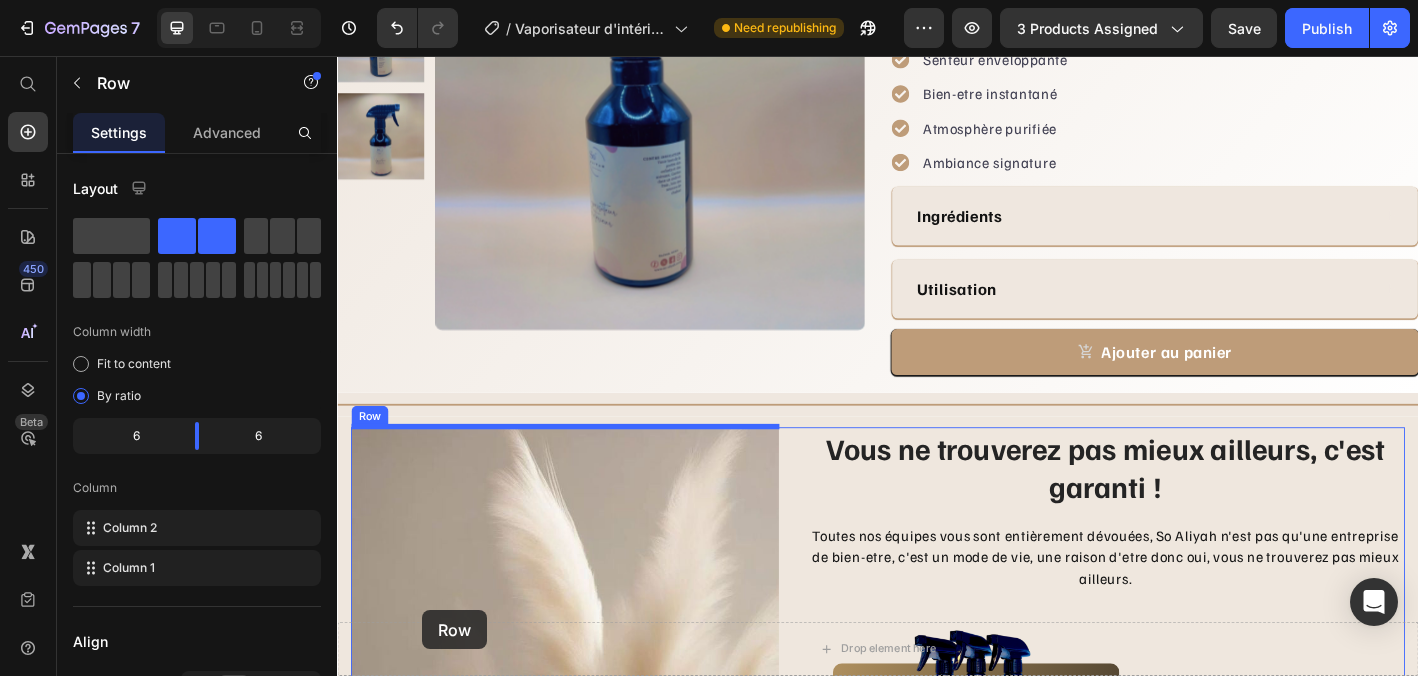 scroll, scrollTop: 402, scrollLeft: 0, axis: vertical 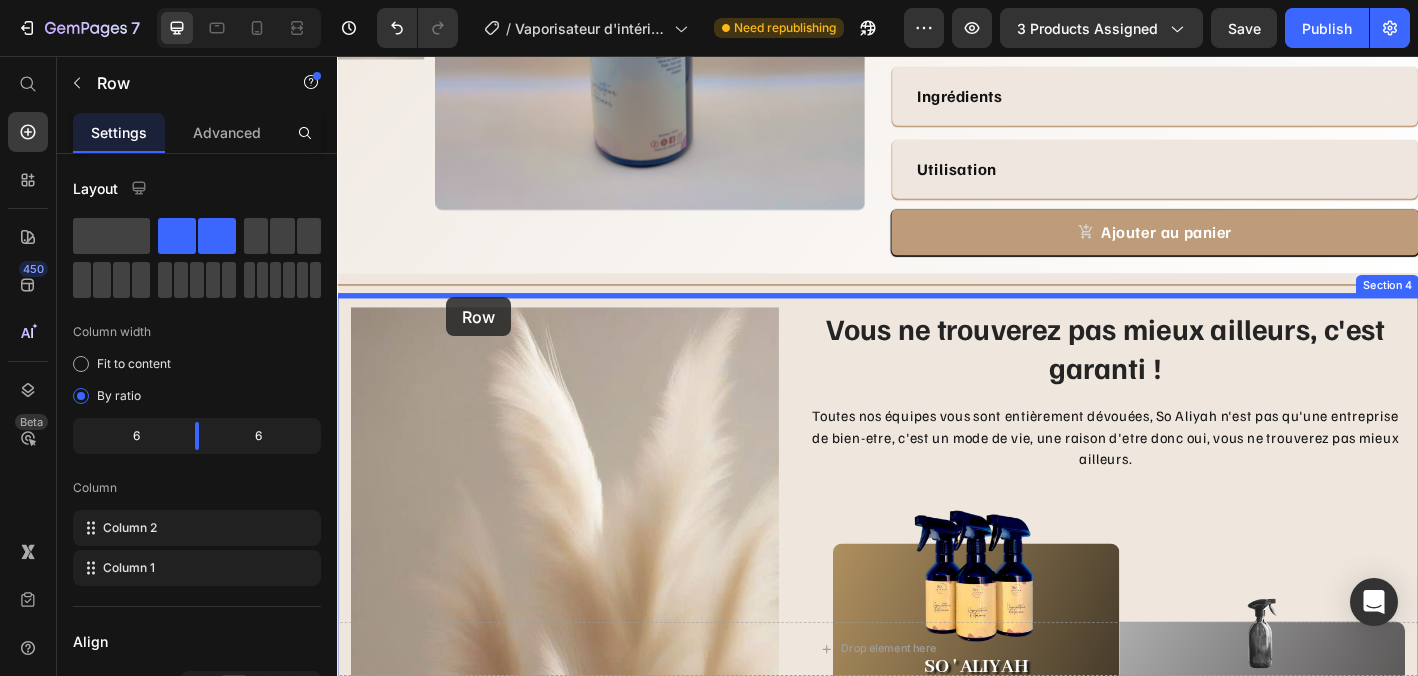 drag, startPoint x: 359, startPoint y: 411, endPoint x: 458, endPoint y: 325, distance: 131.13733 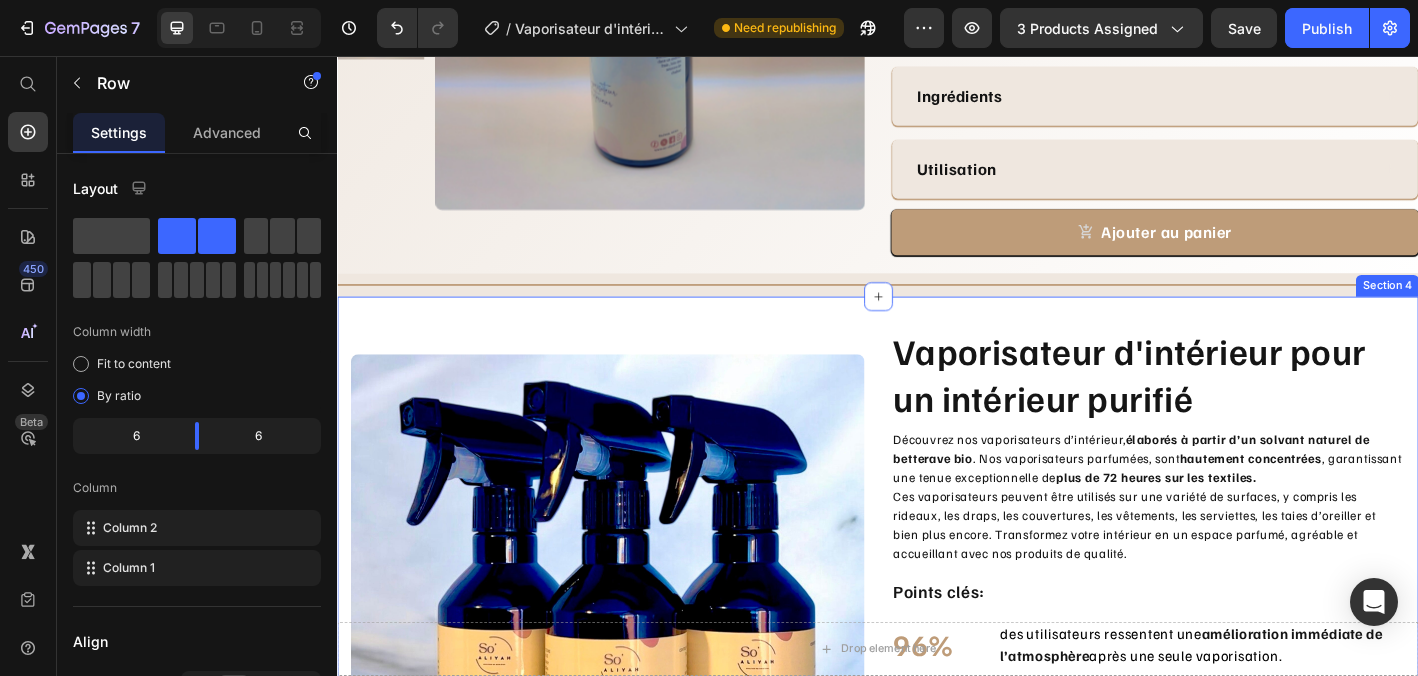 click on "Vaporisateur d'intérieur pour un intérieur purifié Heading Découvrez nos vaporisateurs d’intérieur,  élaborés à partir d’un solvant naturel de betterave bio . Nos vaporisateurs parfumées, sont  hautement concentrées , garantissant une tenue exceptionnelle de  plus de 72 heures sur les textiles. Ces vaporisateurs peuvent être utilisés sur une variété de surfaces, y compris les rideaux, les draps, les couvertures, les vêtements, les serviettes, les taies d’oreiller et bien plus encore. Transformez votre intérieur en un espace parfumé, agréable et accueillant avec nos produits de qualité. Text block Points clés: Text block 96% Text block des utilisateurs ressentent une  amélioration immédiate de l’atmosphère  après une seule vaporisation. Text block Advanced list                Title Line 92% Text block décrivent une  sensation de clarté mentale et d’apaisement  dans les 10 minutes qui suivent. Text block Advanced list                Title Line 88% Text block notent une  Row" at bounding box center [937, 672] 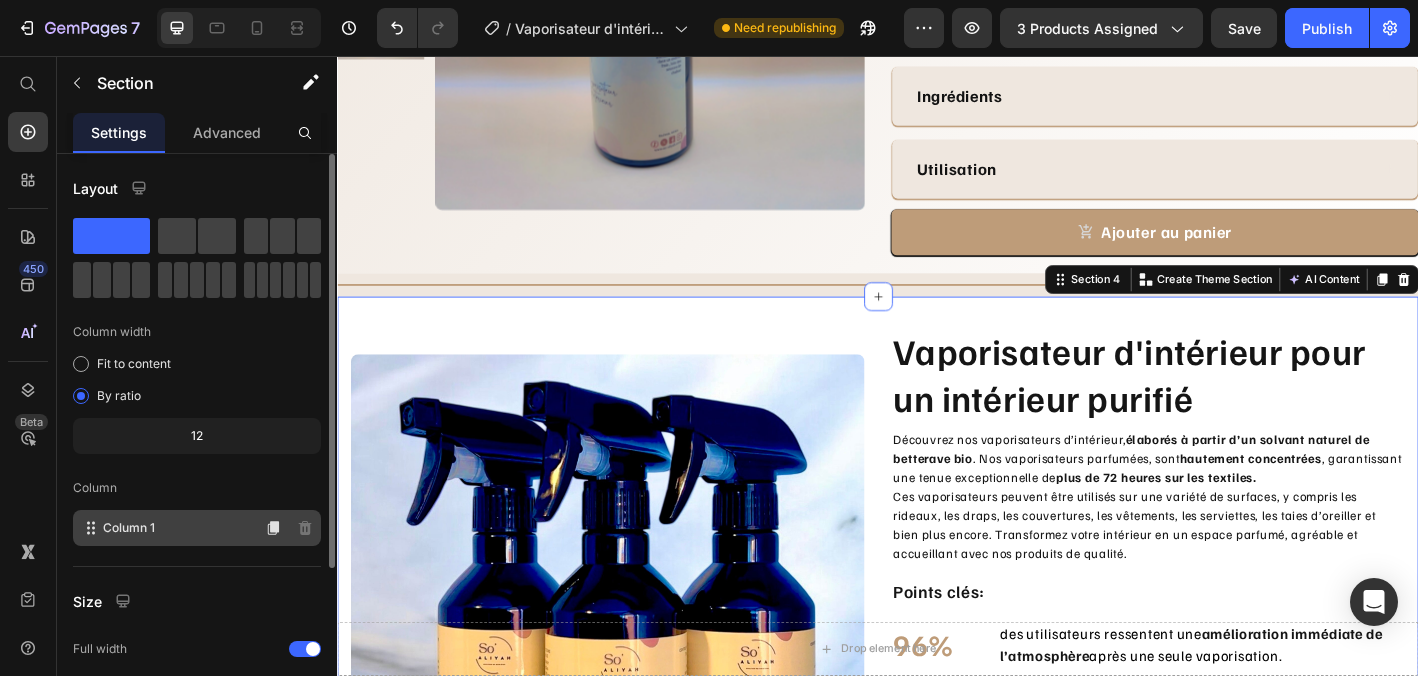 scroll, scrollTop: 229, scrollLeft: 0, axis: vertical 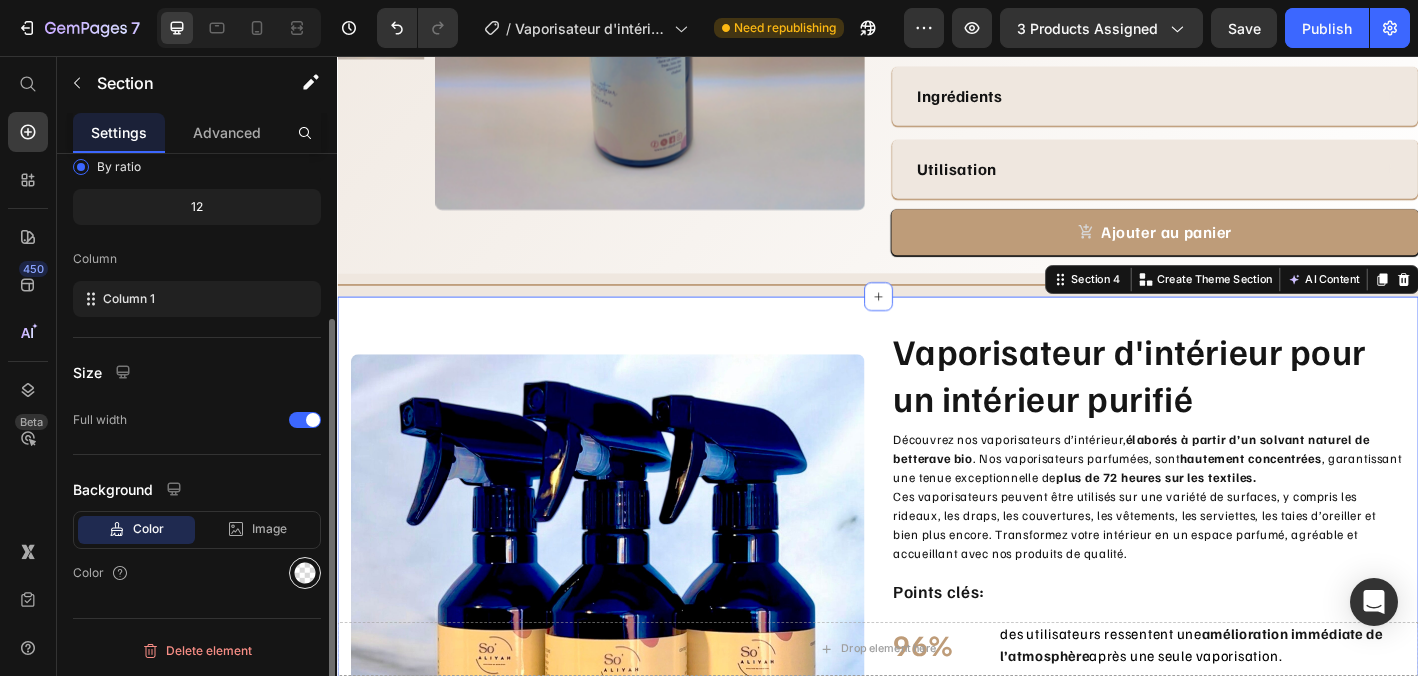 click at bounding box center [305, 573] 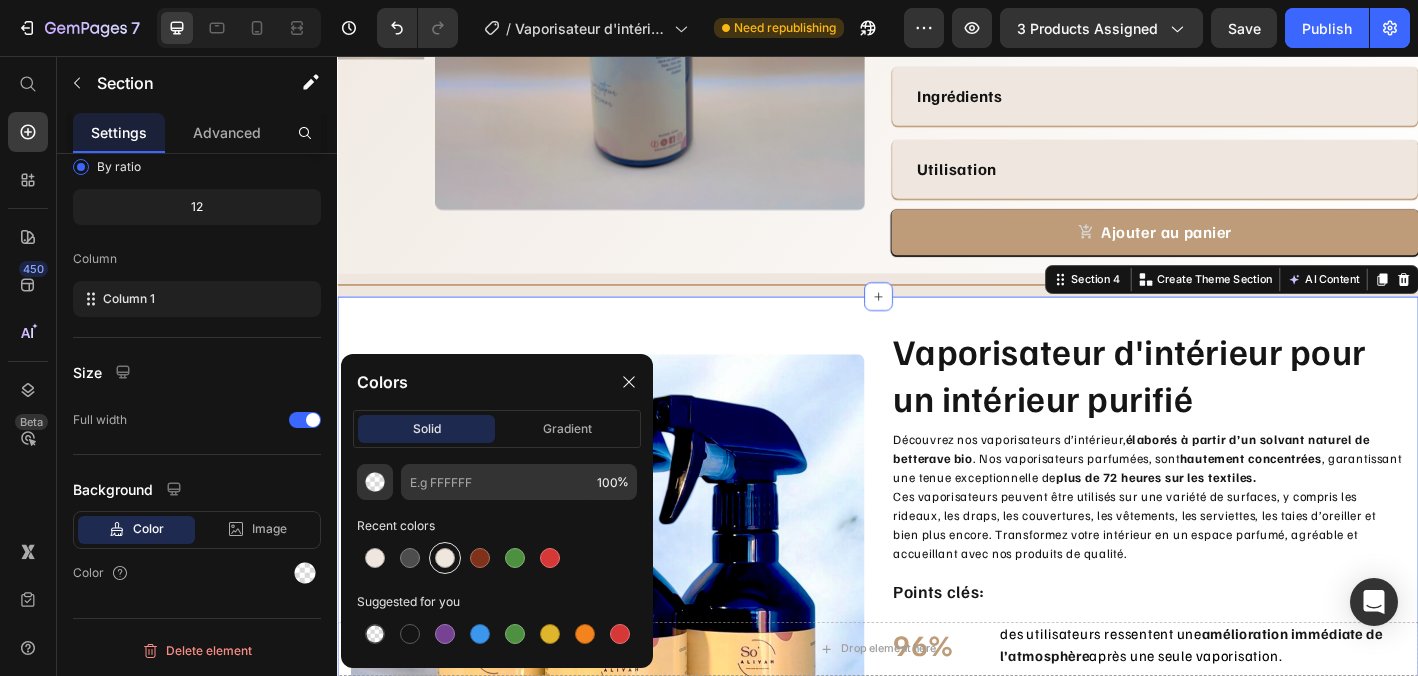 click at bounding box center (445, 558) 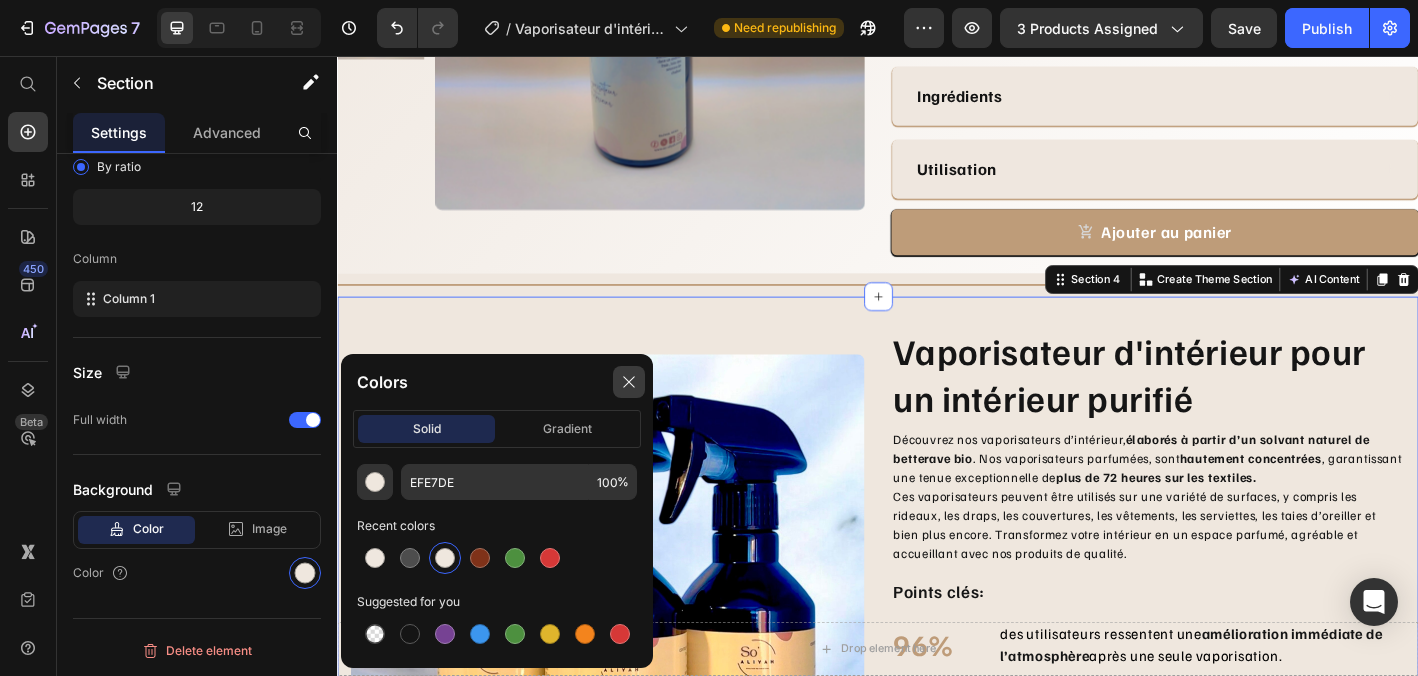 click 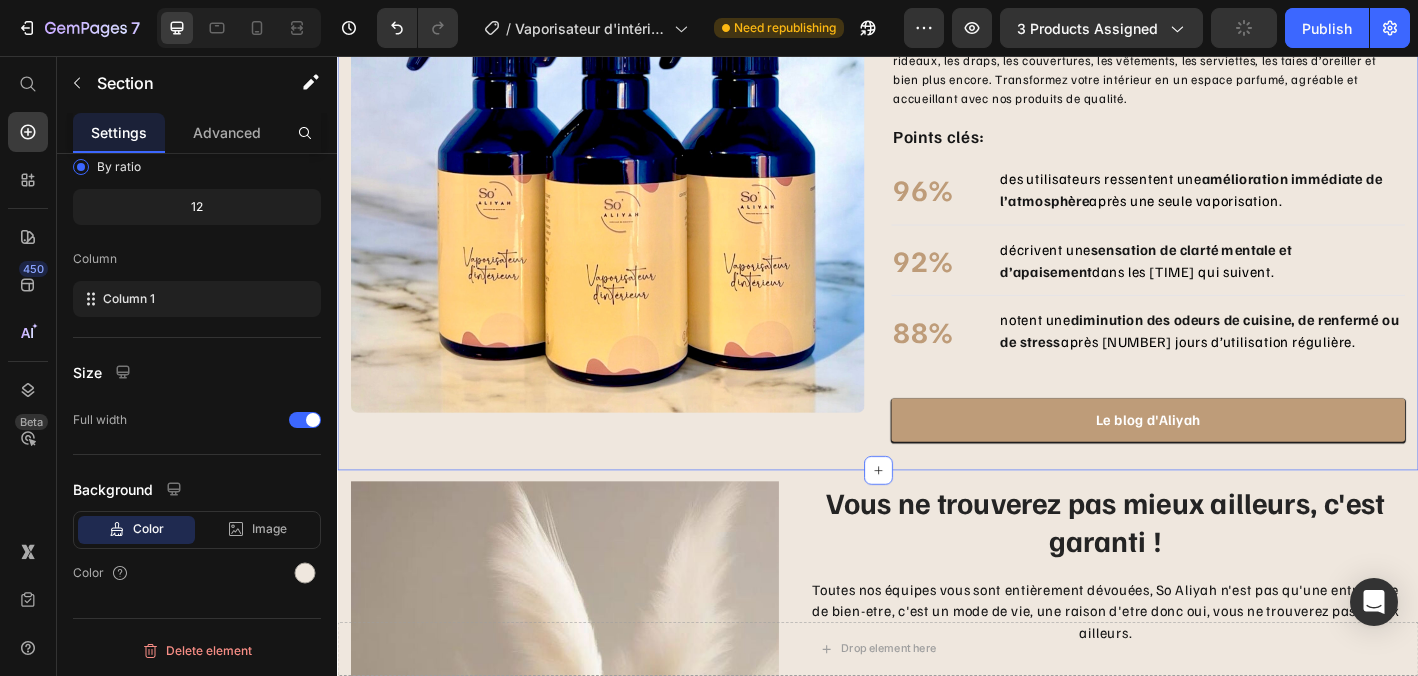 scroll, scrollTop: 917, scrollLeft: 0, axis: vertical 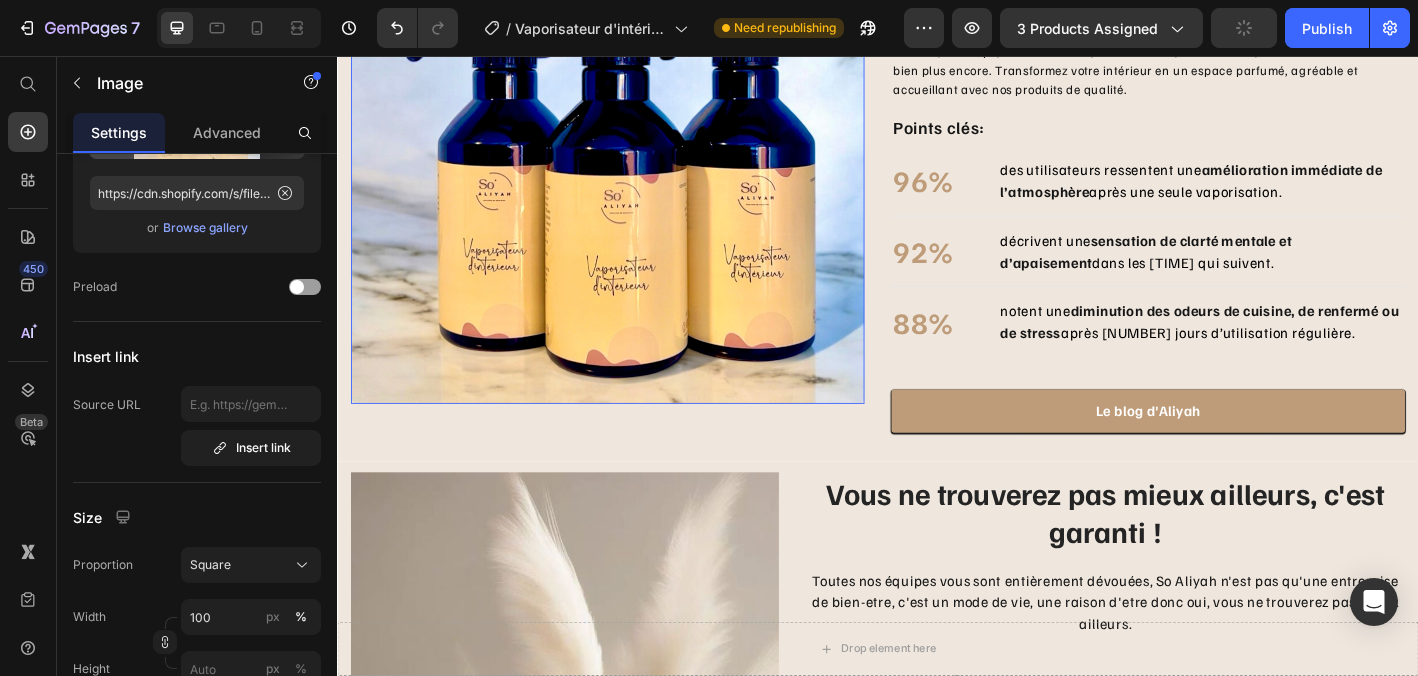 click at bounding box center [637, 157] 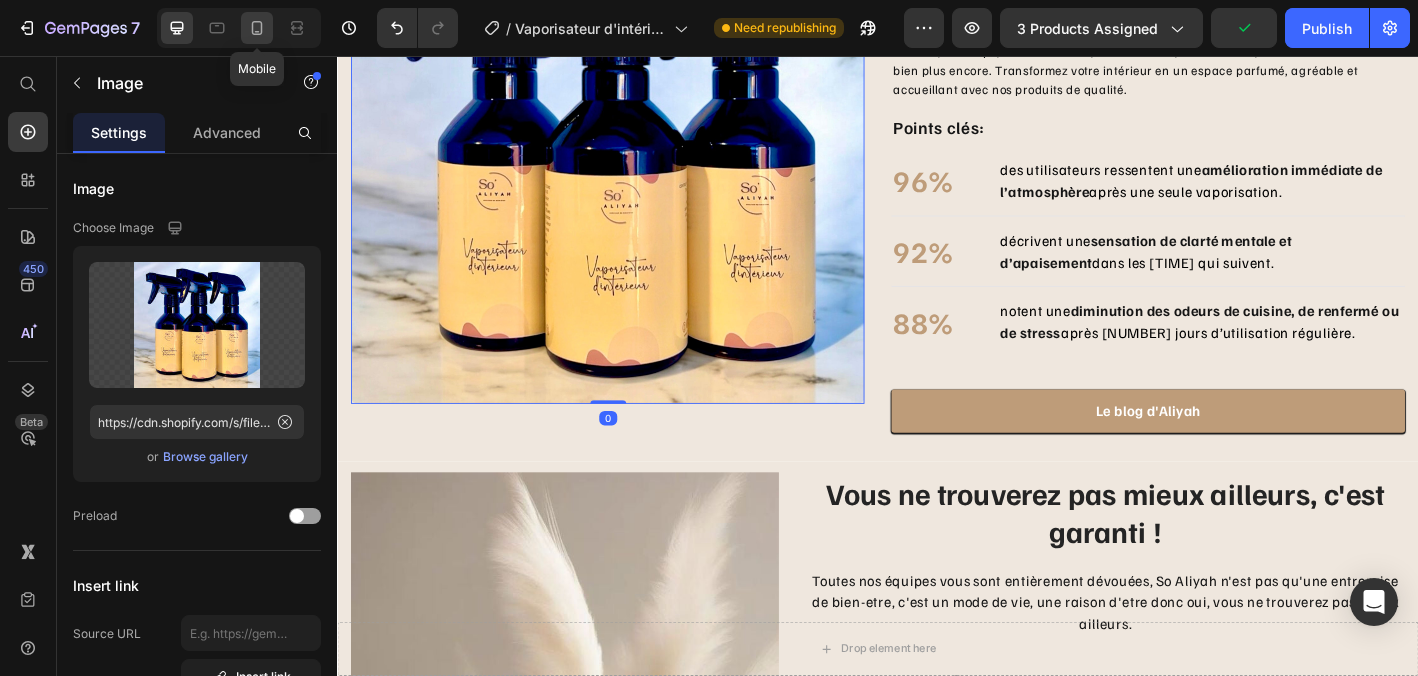 click 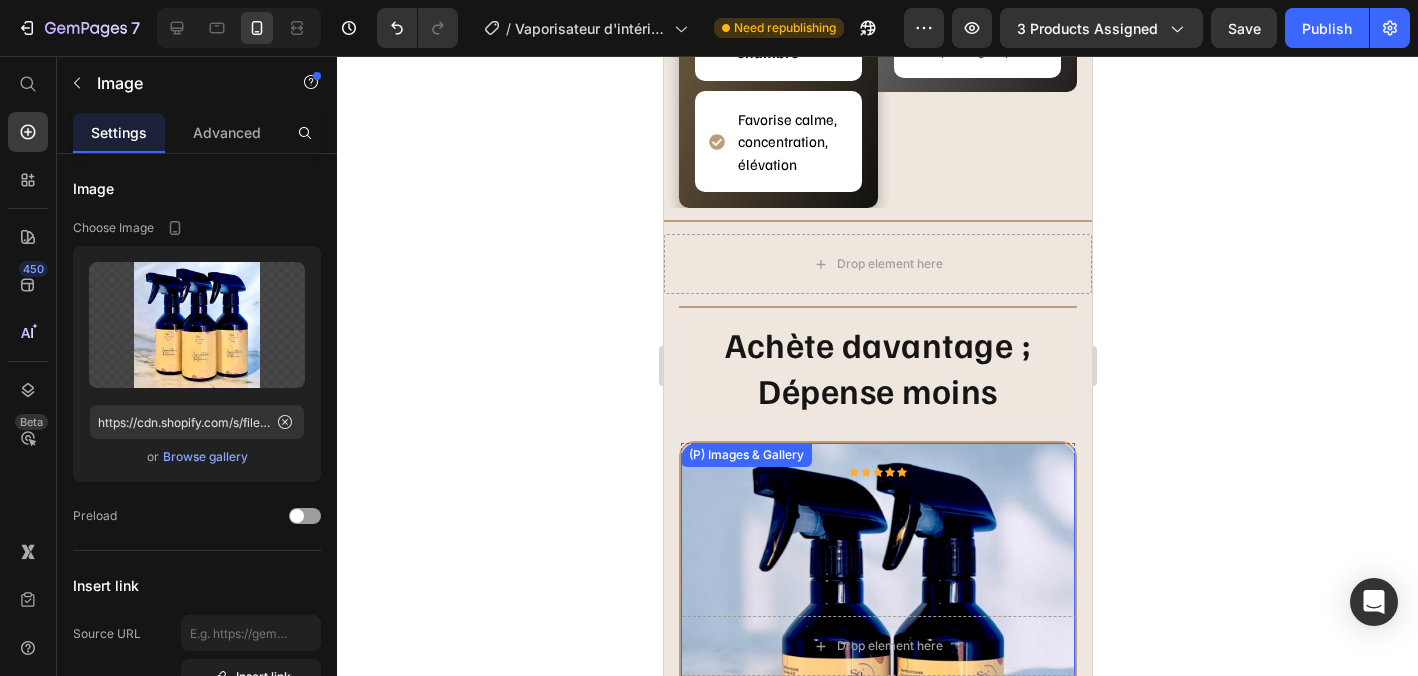 scroll, scrollTop: 2845, scrollLeft: 0, axis: vertical 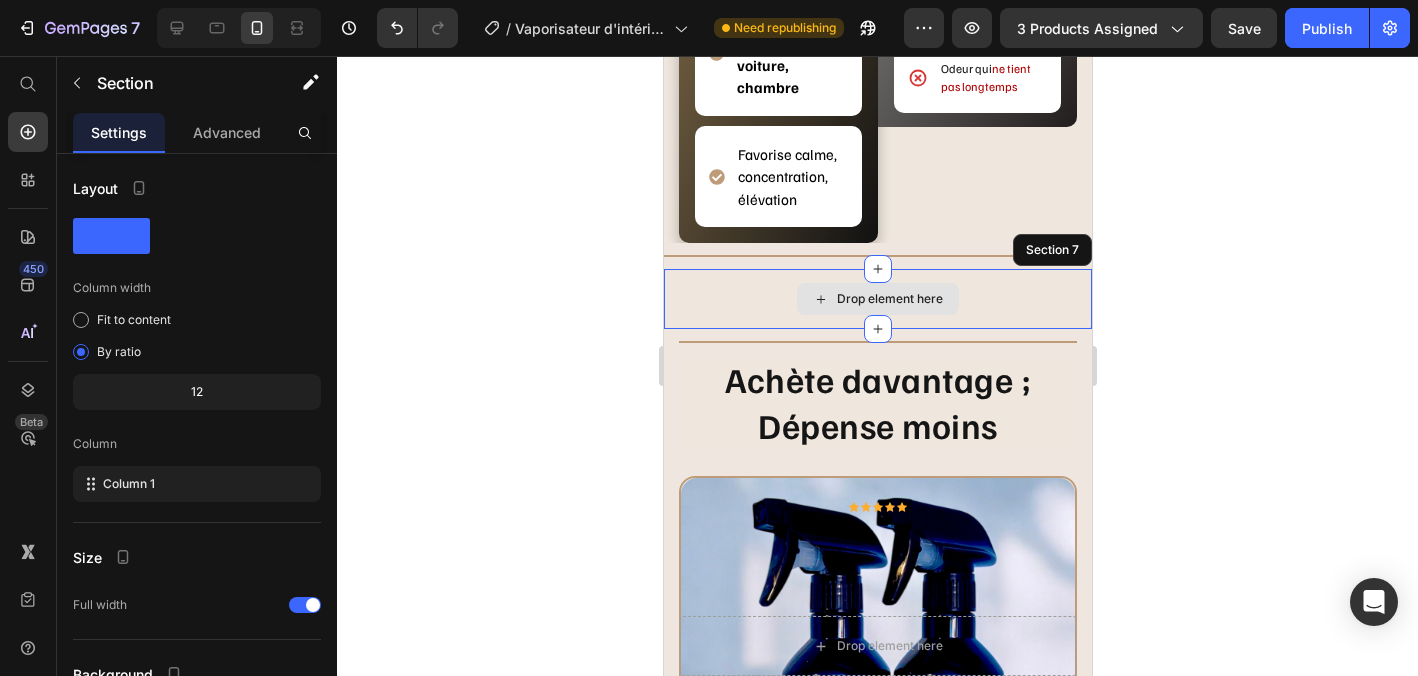 click on "Drop element here" at bounding box center (877, 299) 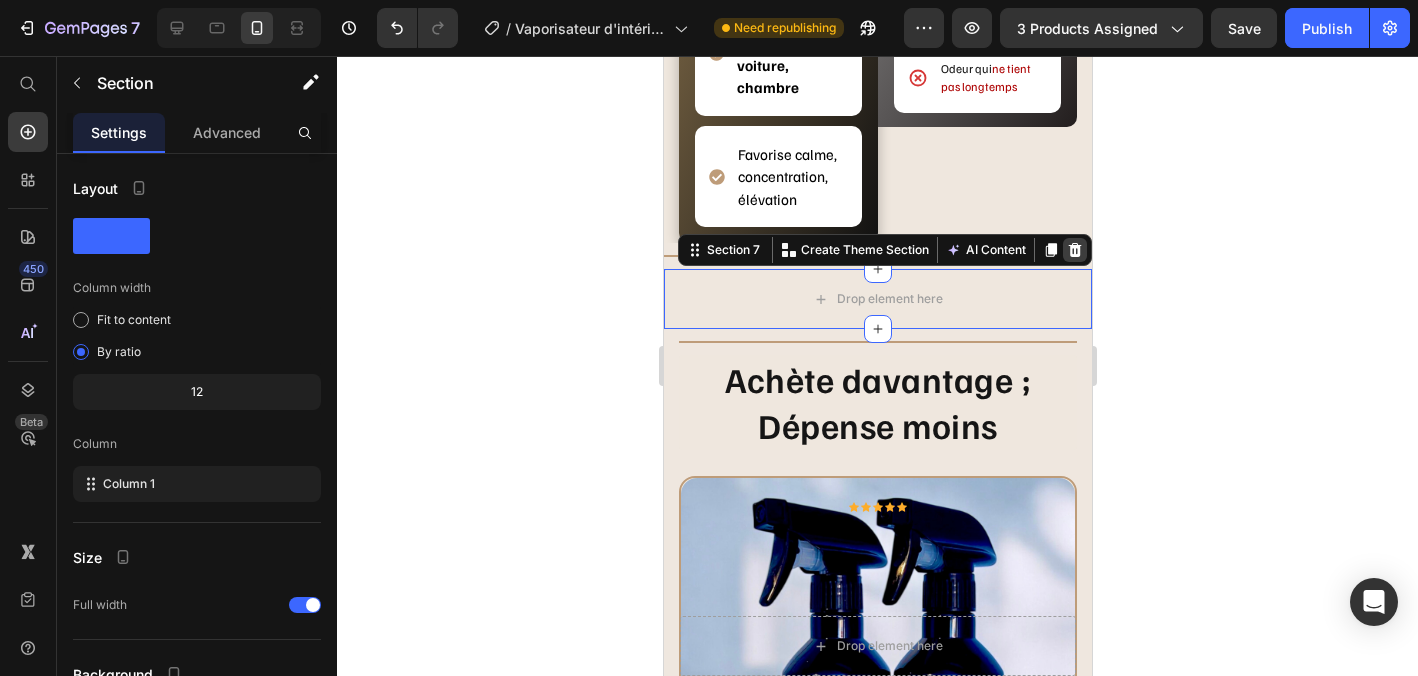 click 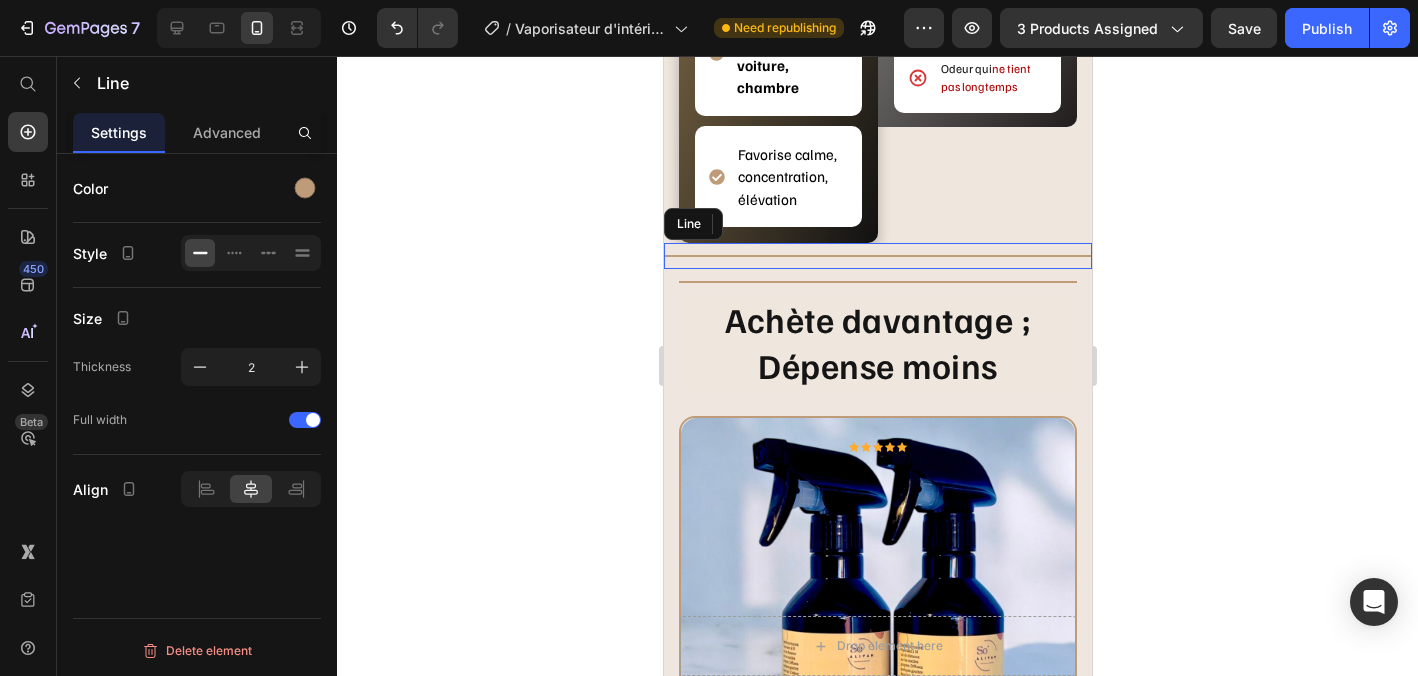 click on "Title Line" at bounding box center [877, 256] 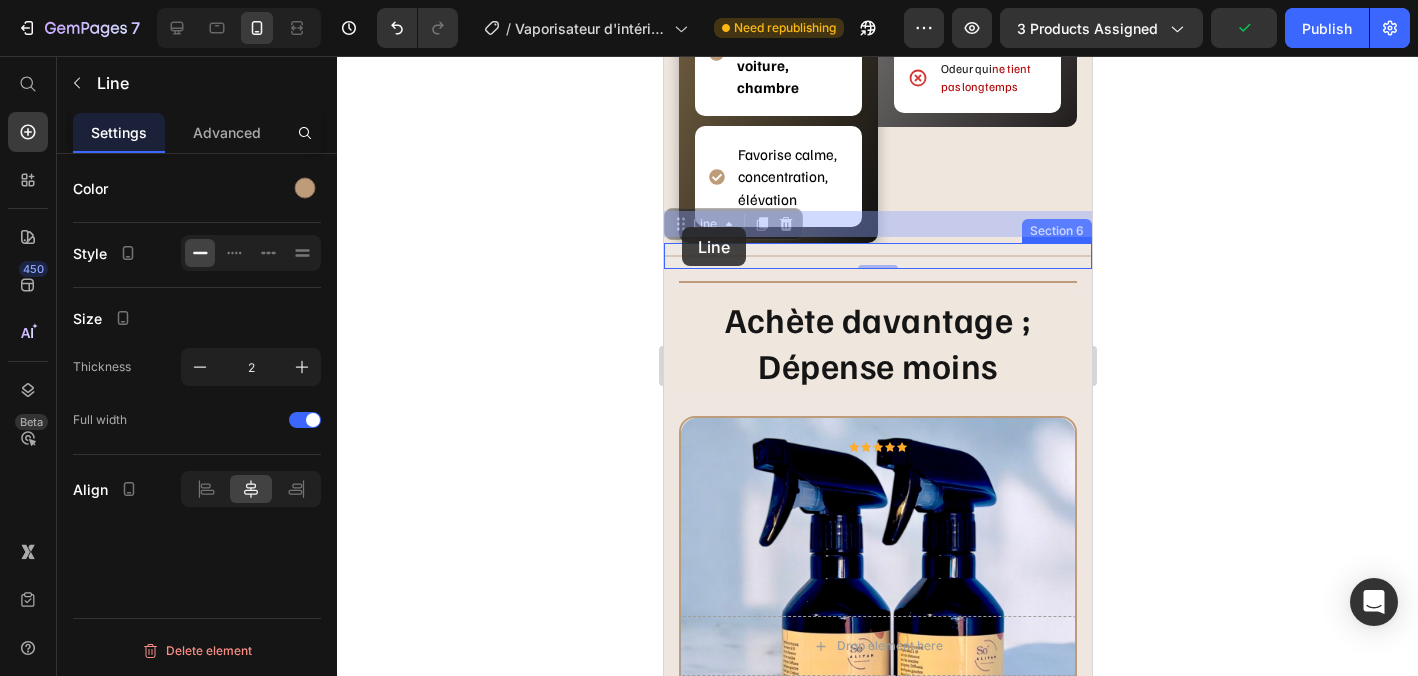 drag, startPoint x: 677, startPoint y: 197, endPoint x: 680, endPoint y: 227, distance: 30.149628 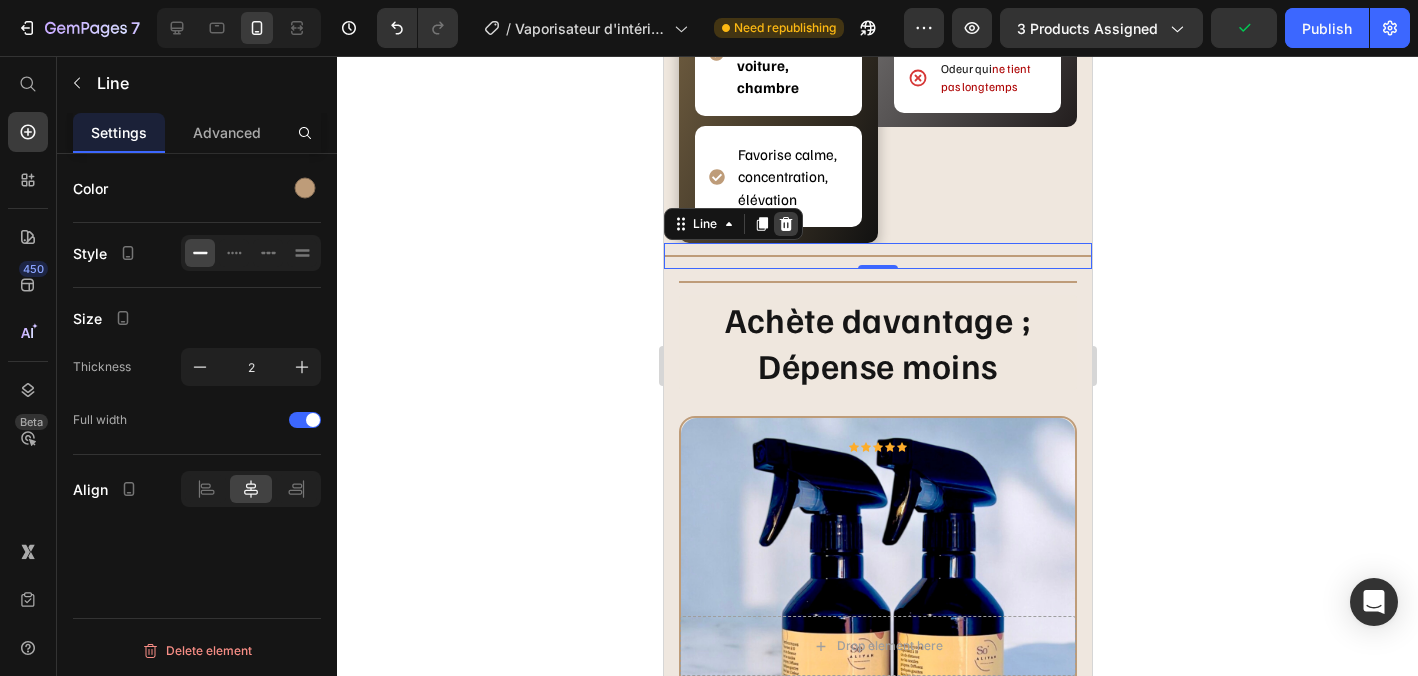 click 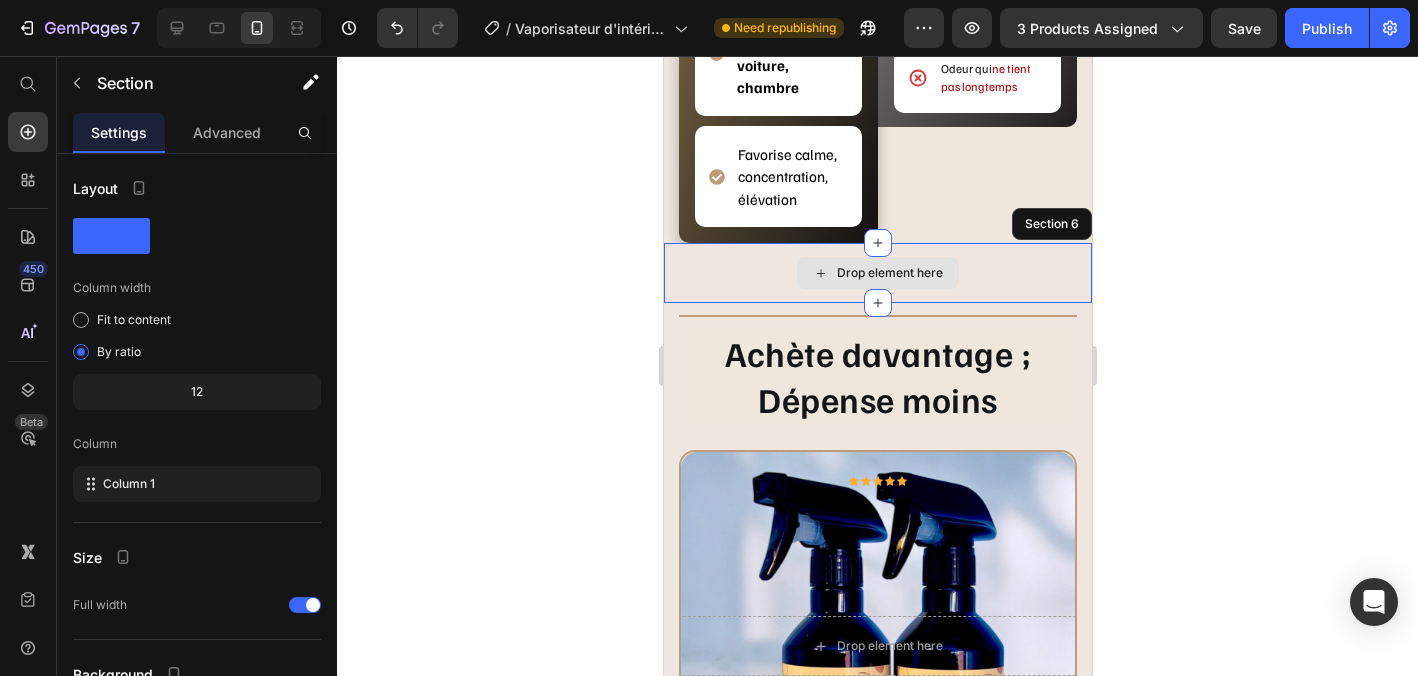 click on "Drop element here" at bounding box center (877, 273) 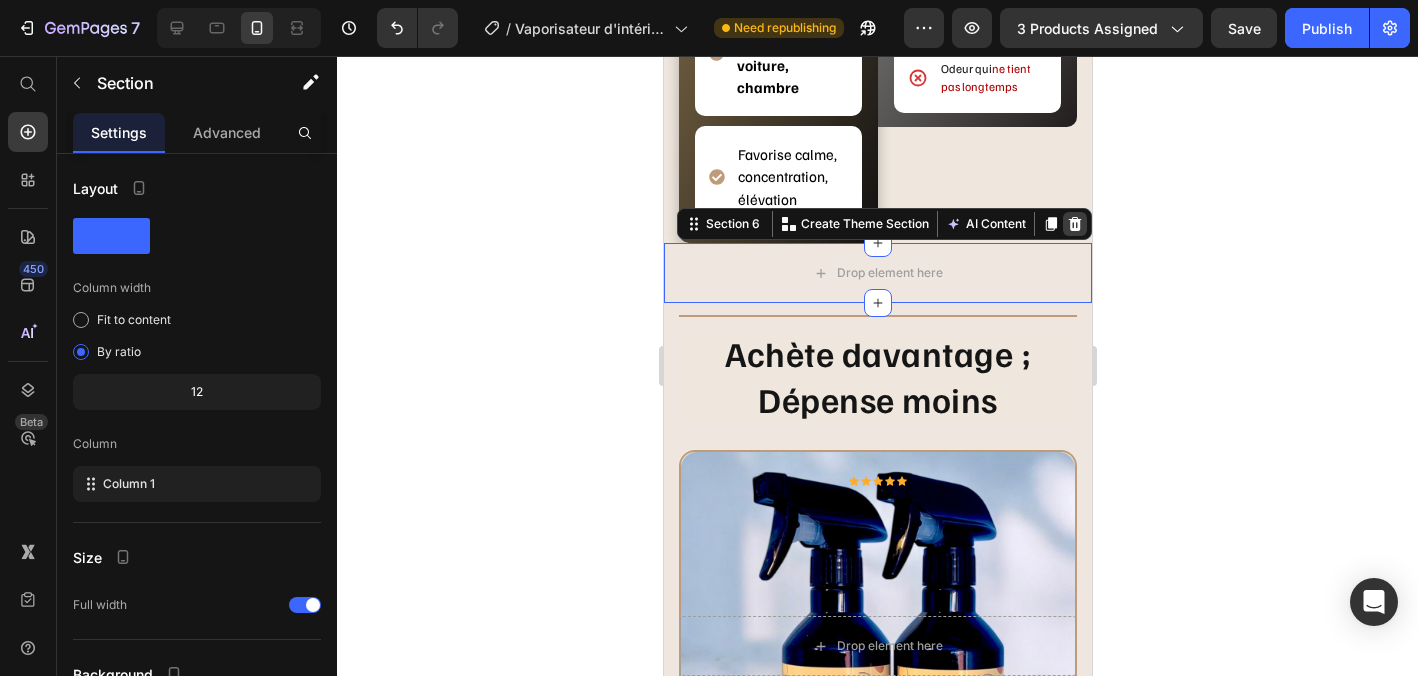 click 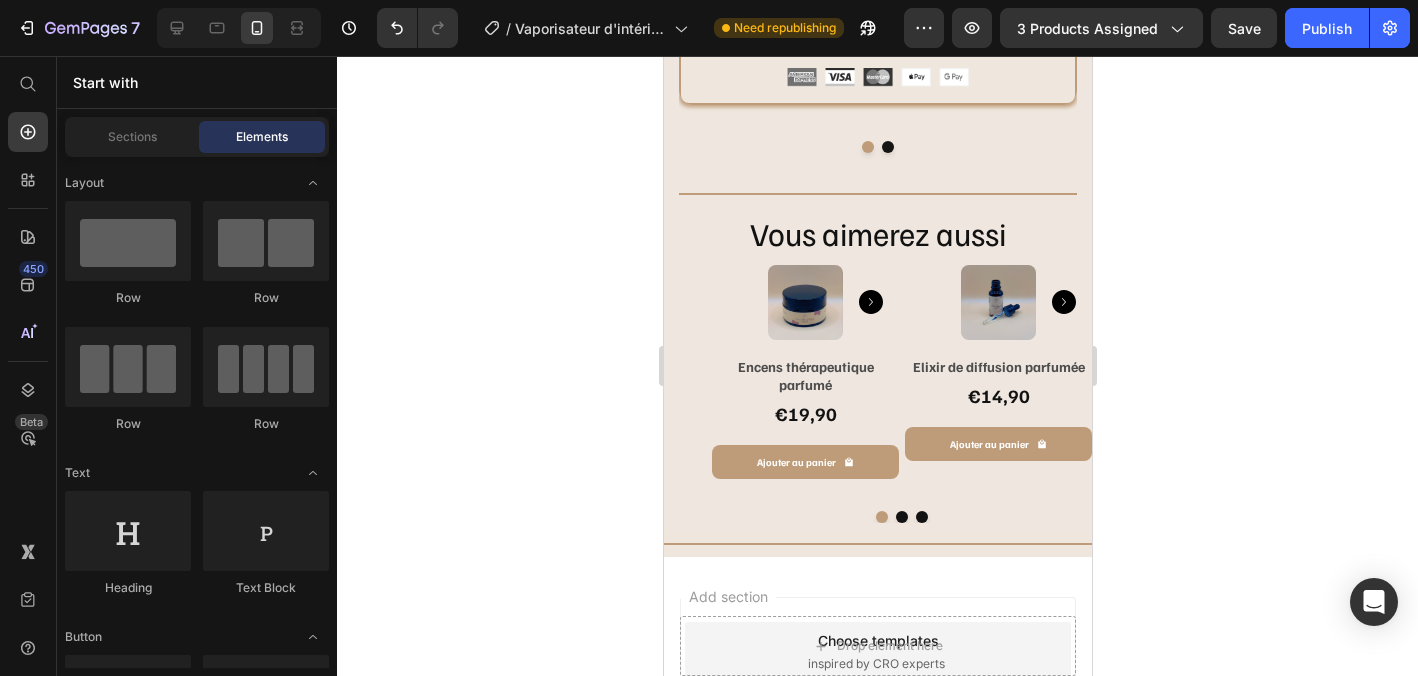 scroll, scrollTop: 3803, scrollLeft: 0, axis: vertical 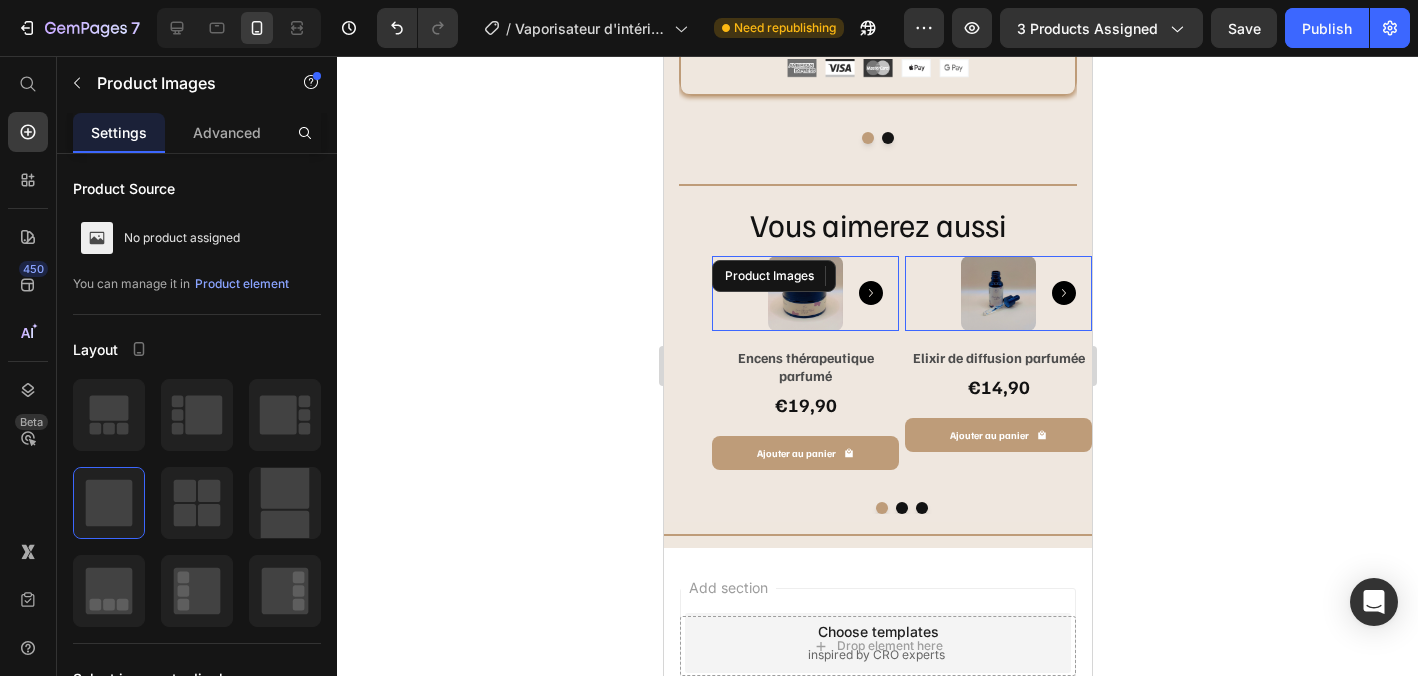 click at bounding box center [804, 293] 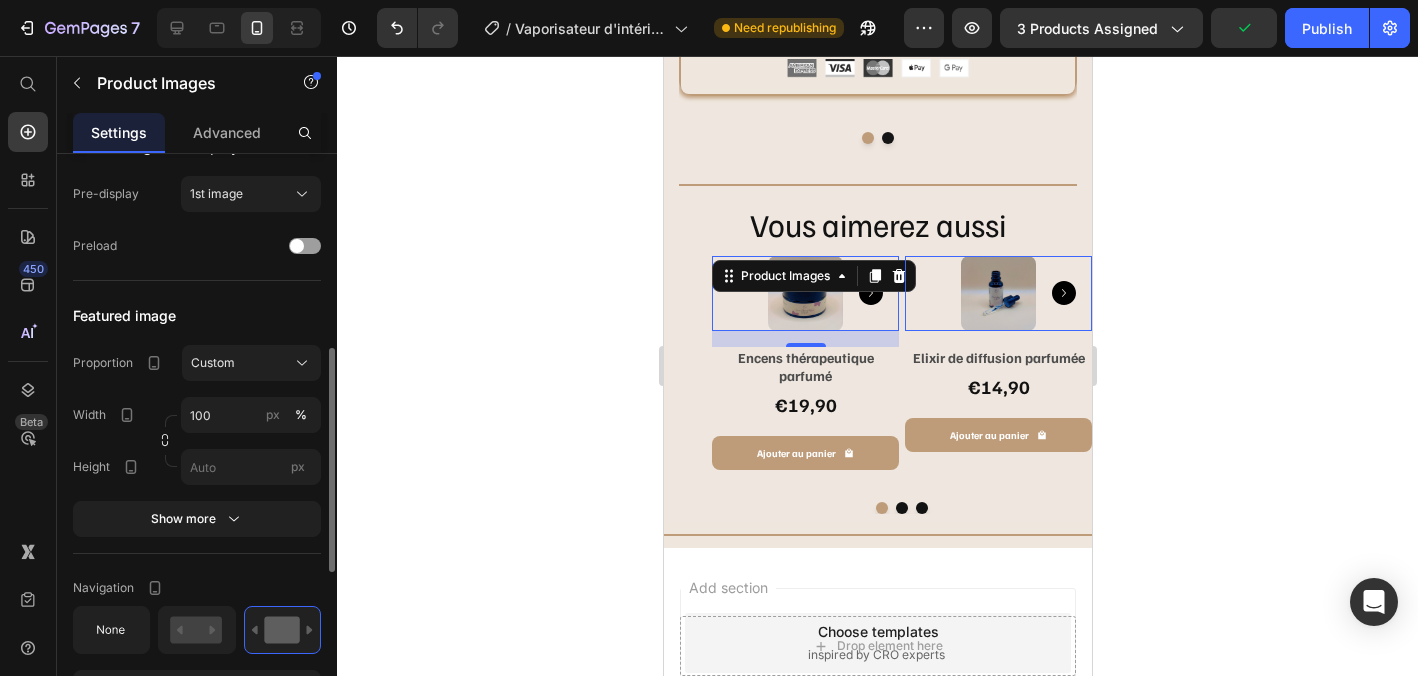 scroll, scrollTop: 541, scrollLeft: 0, axis: vertical 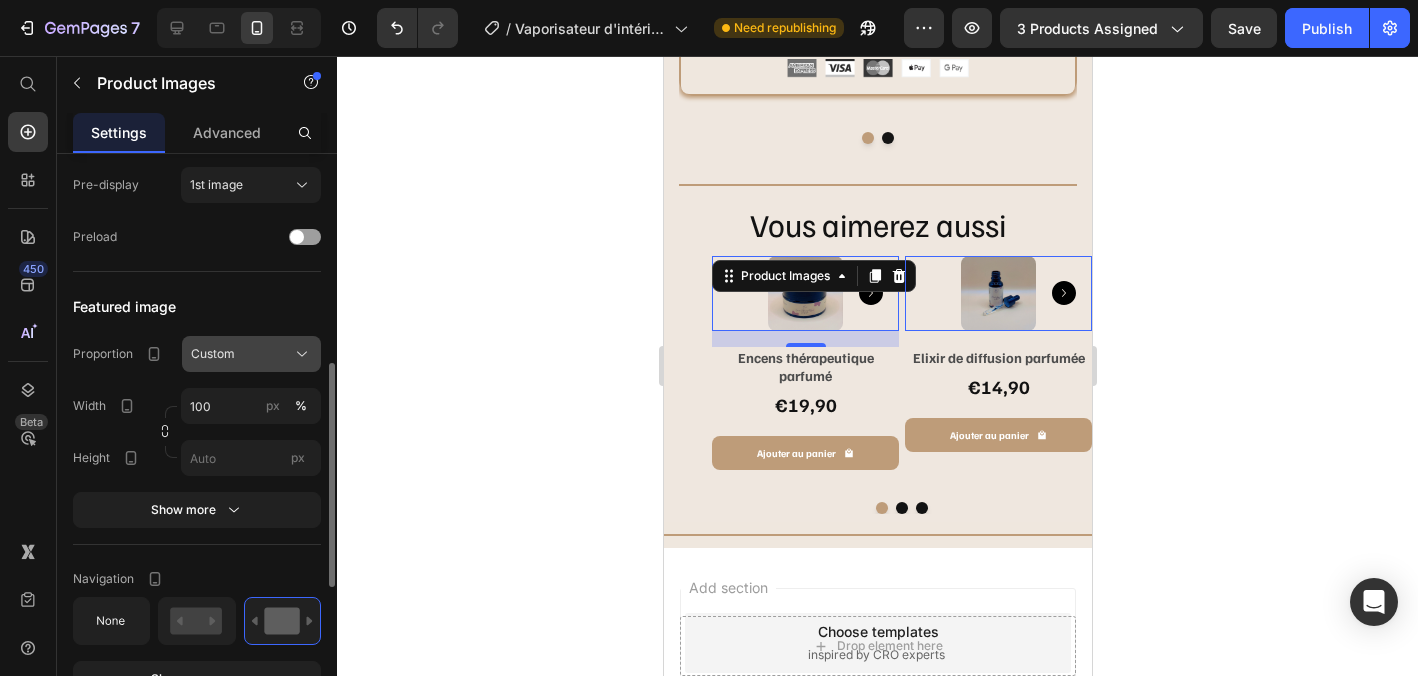 click on "Custom" at bounding box center (213, 354) 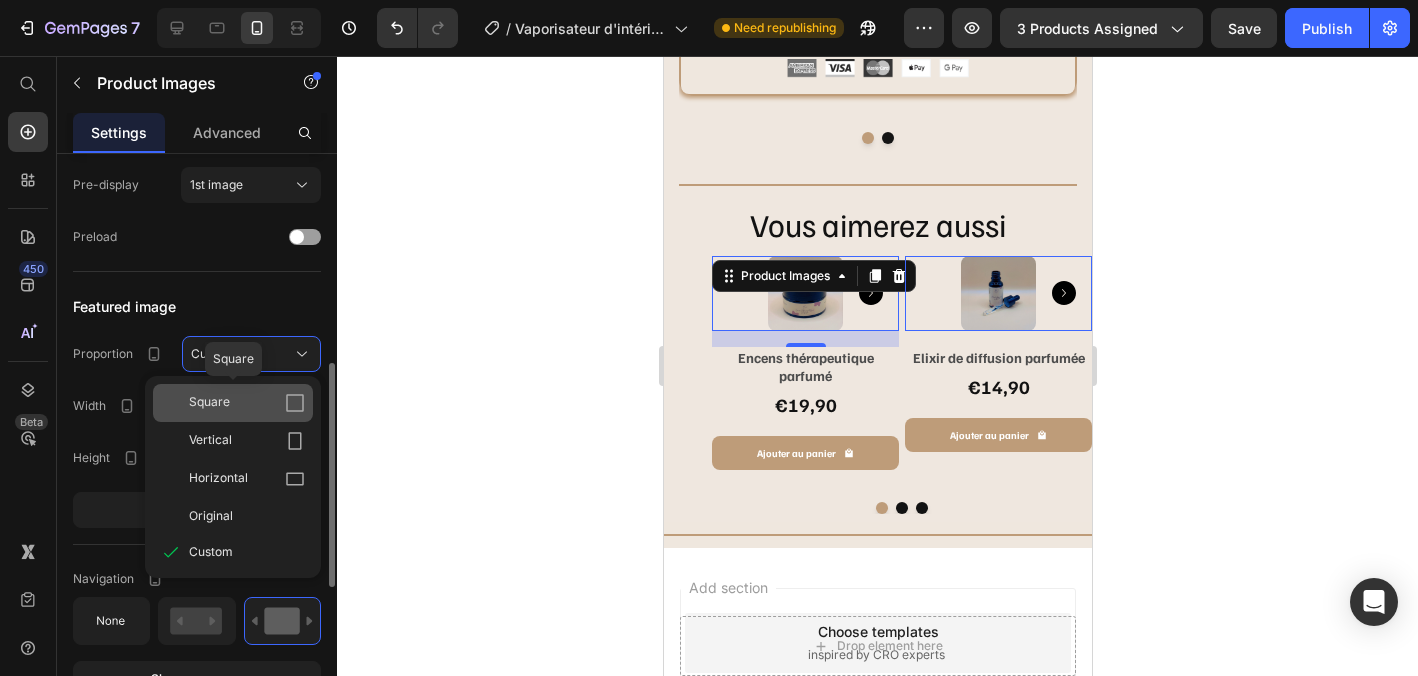 click on "Square" at bounding box center (247, 403) 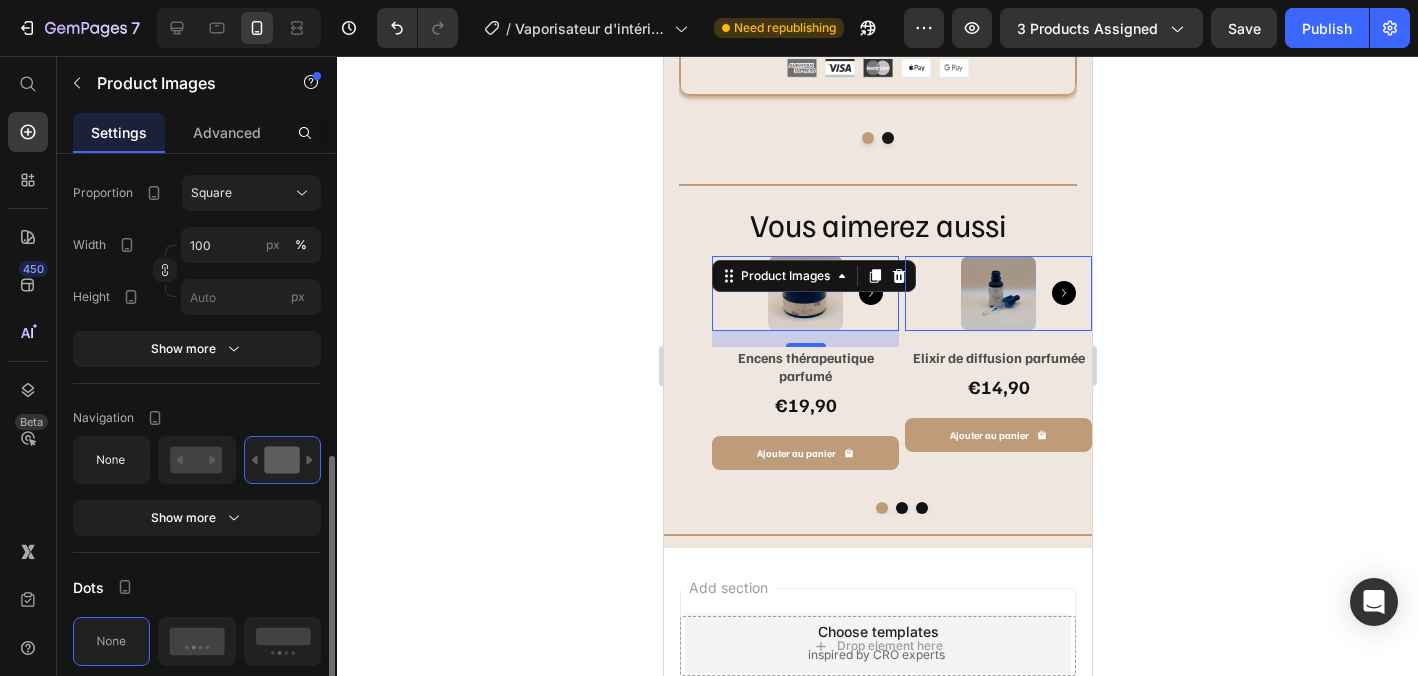 scroll, scrollTop: 768, scrollLeft: 0, axis: vertical 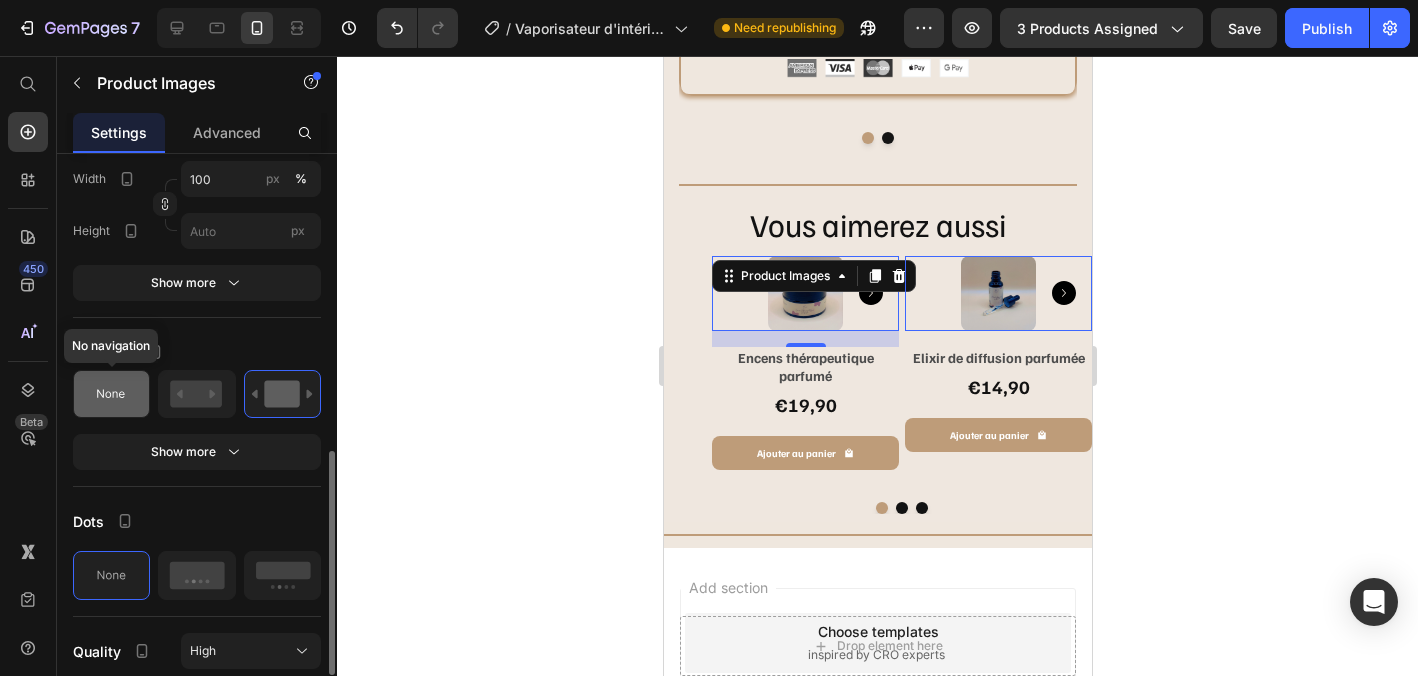 click 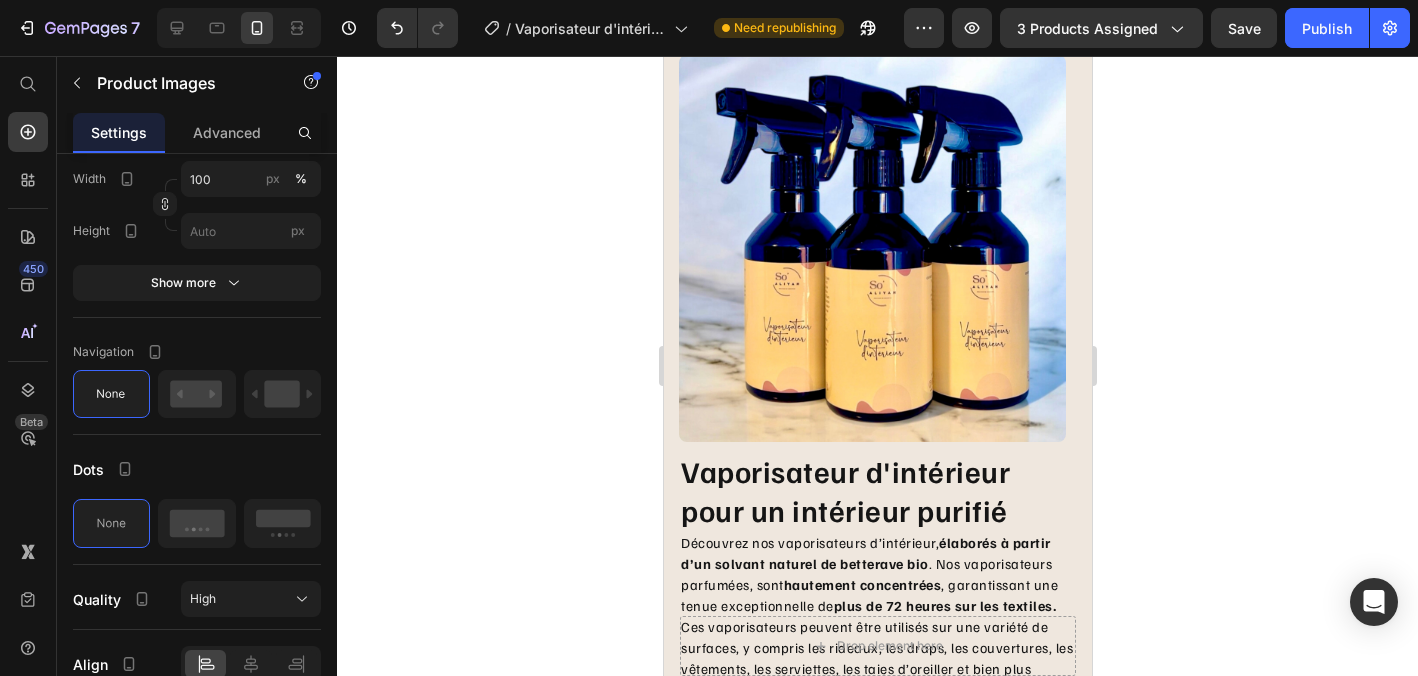 scroll, scrollTop: 1044, scrollLeft: 0, axis: vertical 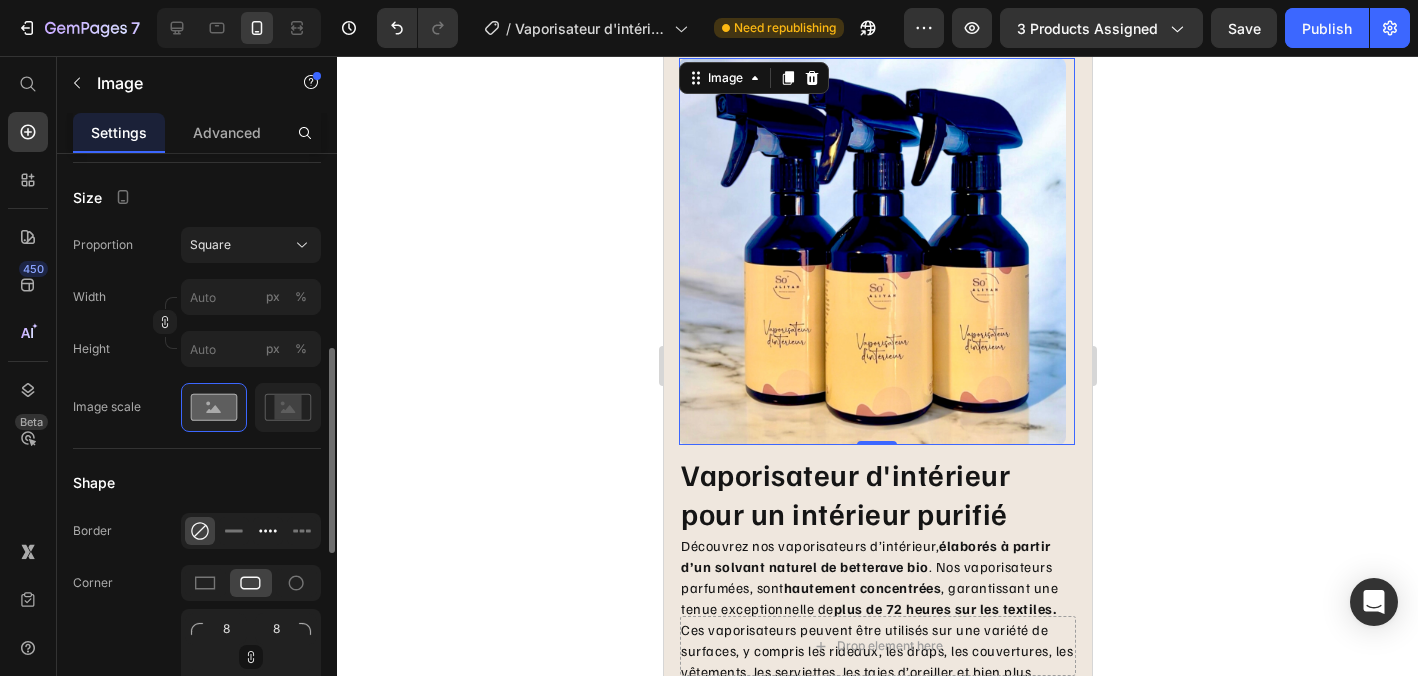 click 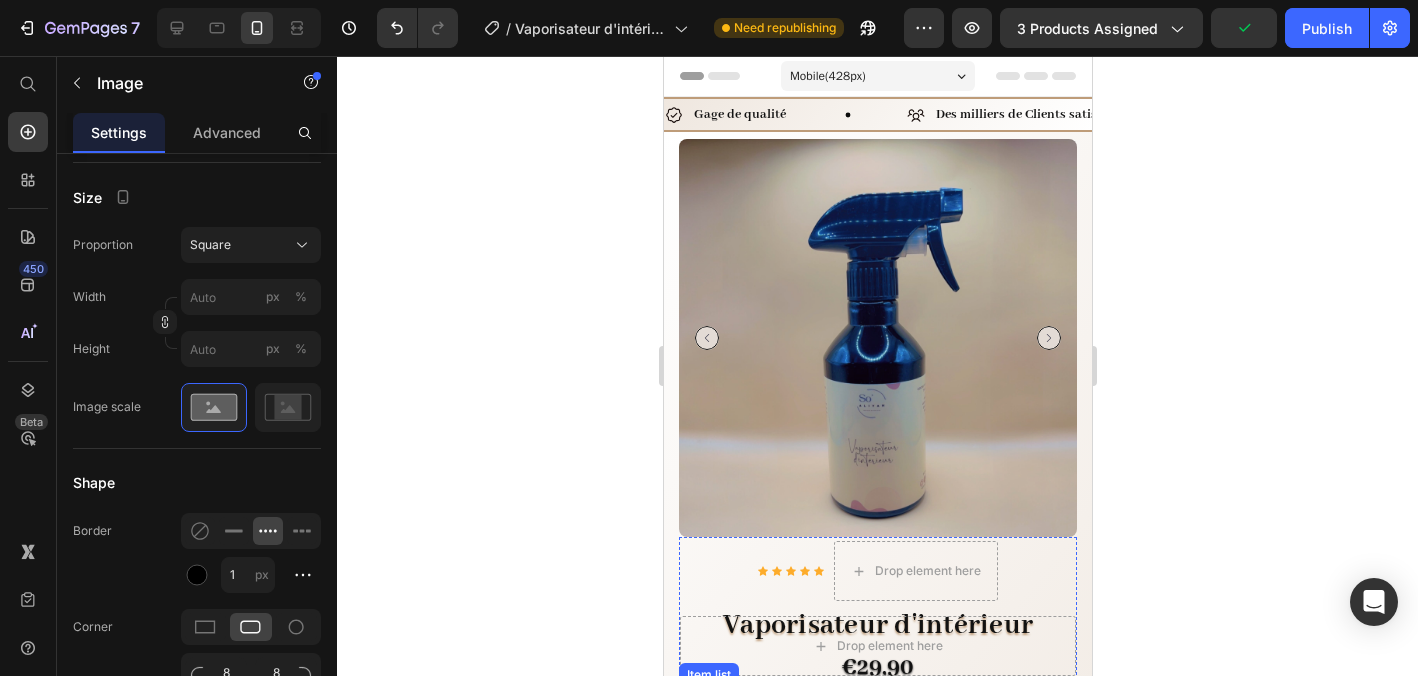 scroll, scrollTop: 0, scrollLeft: 0, axis: both 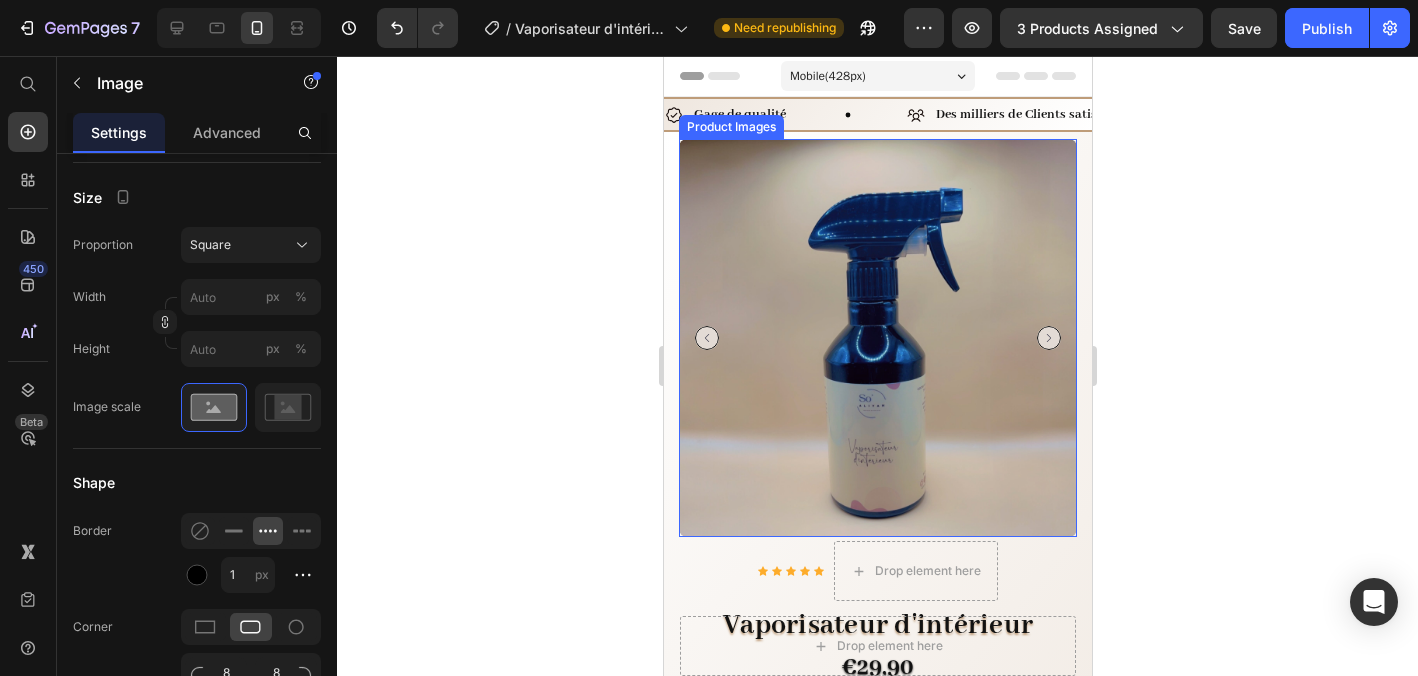 click 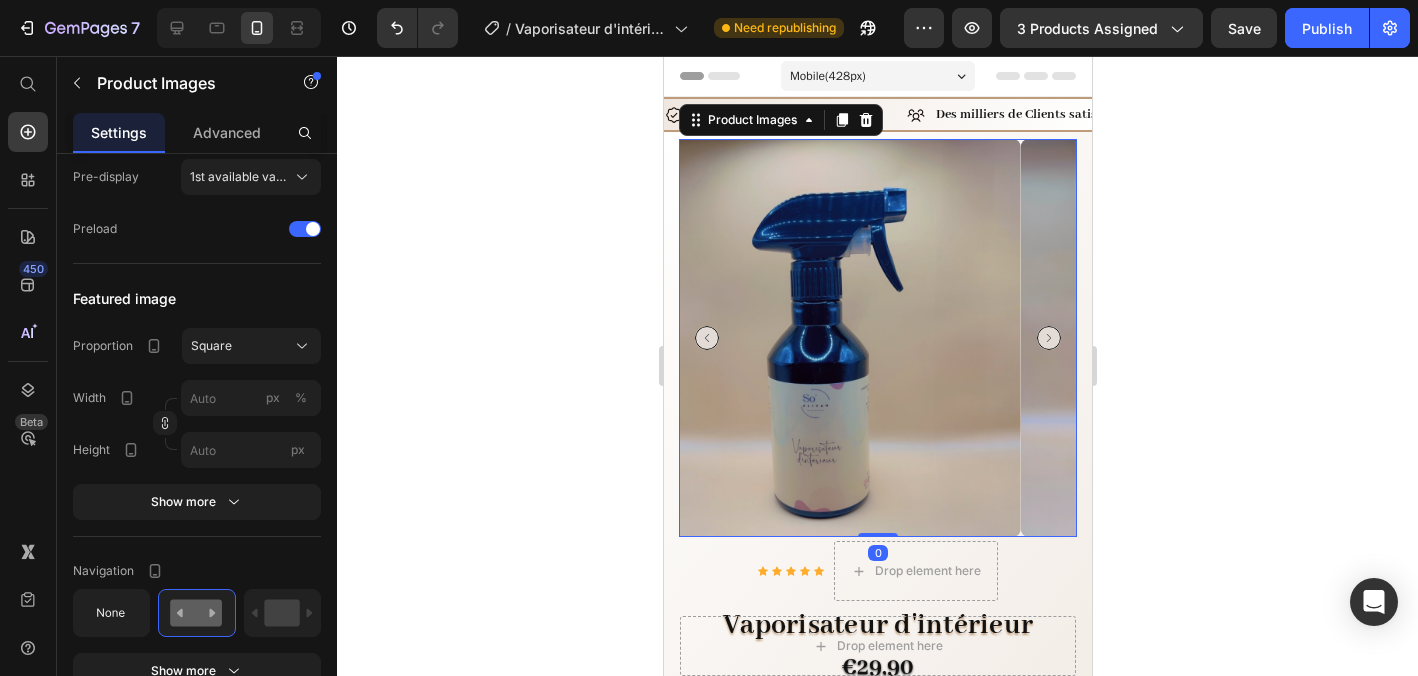 scroll, scrollTop: 0, scrollLeft: 0, axis: both 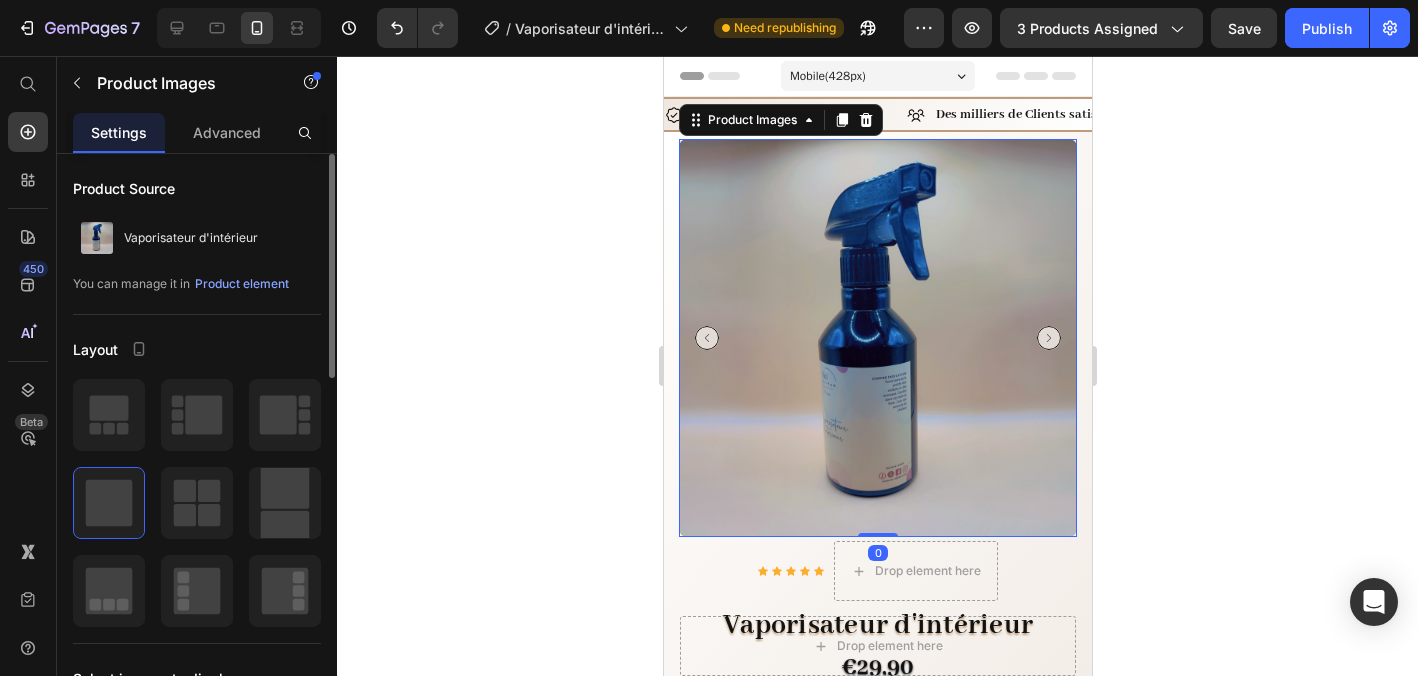click 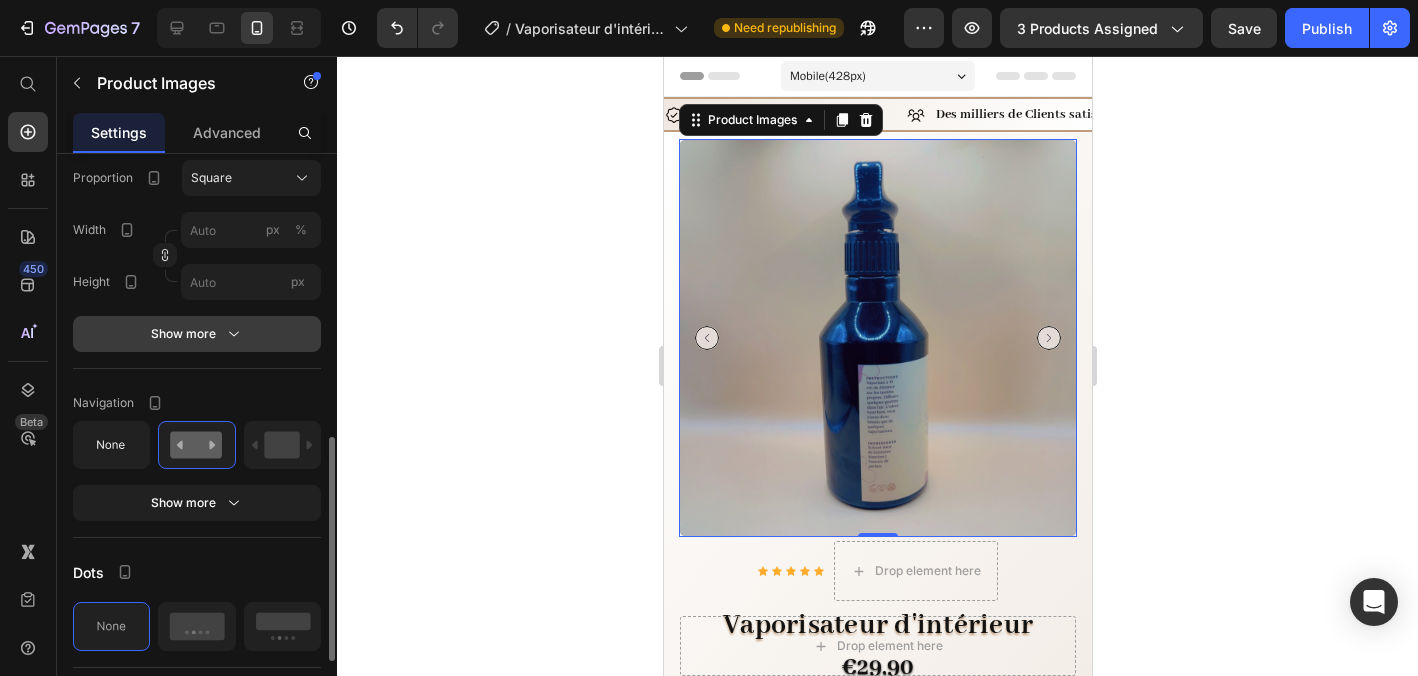 scroll, scrollTop: 726, scrollLeft: 0, axis: vertical 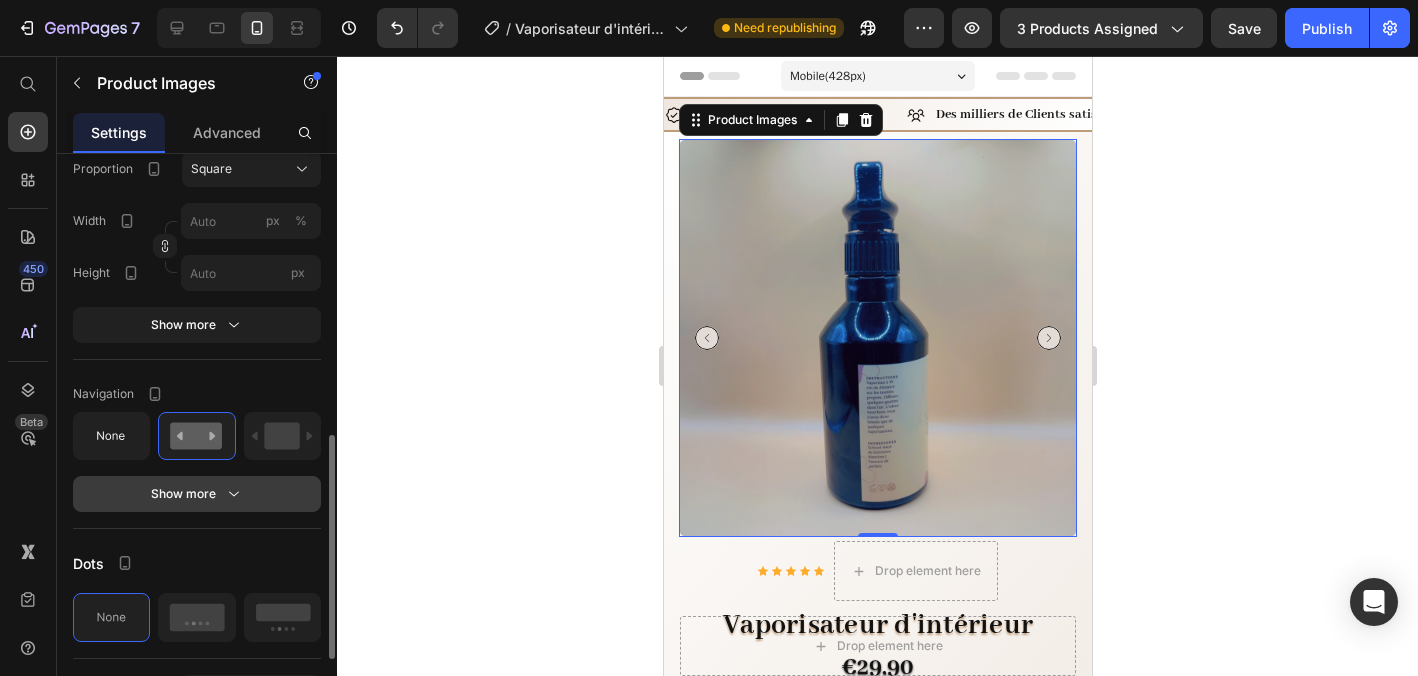 click 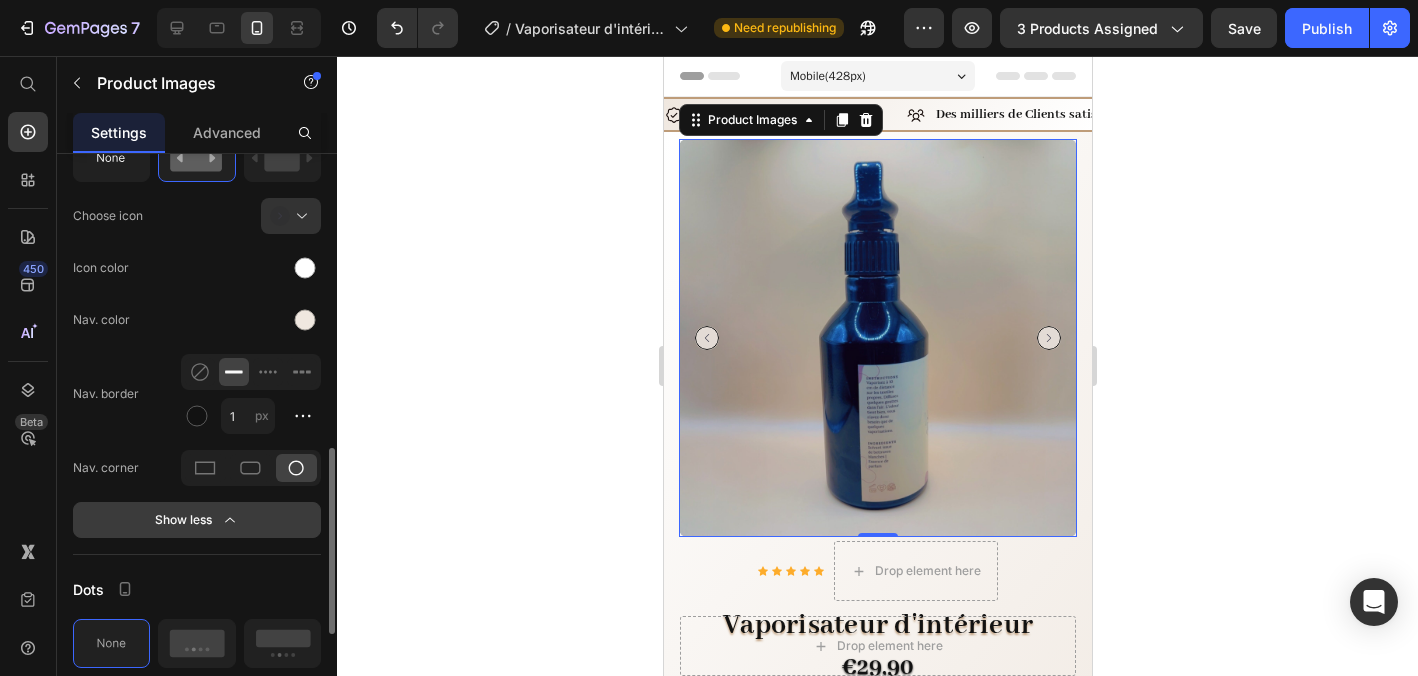 scroll, scrollTop: 1013, scrollLeft: 0, axis: vertical 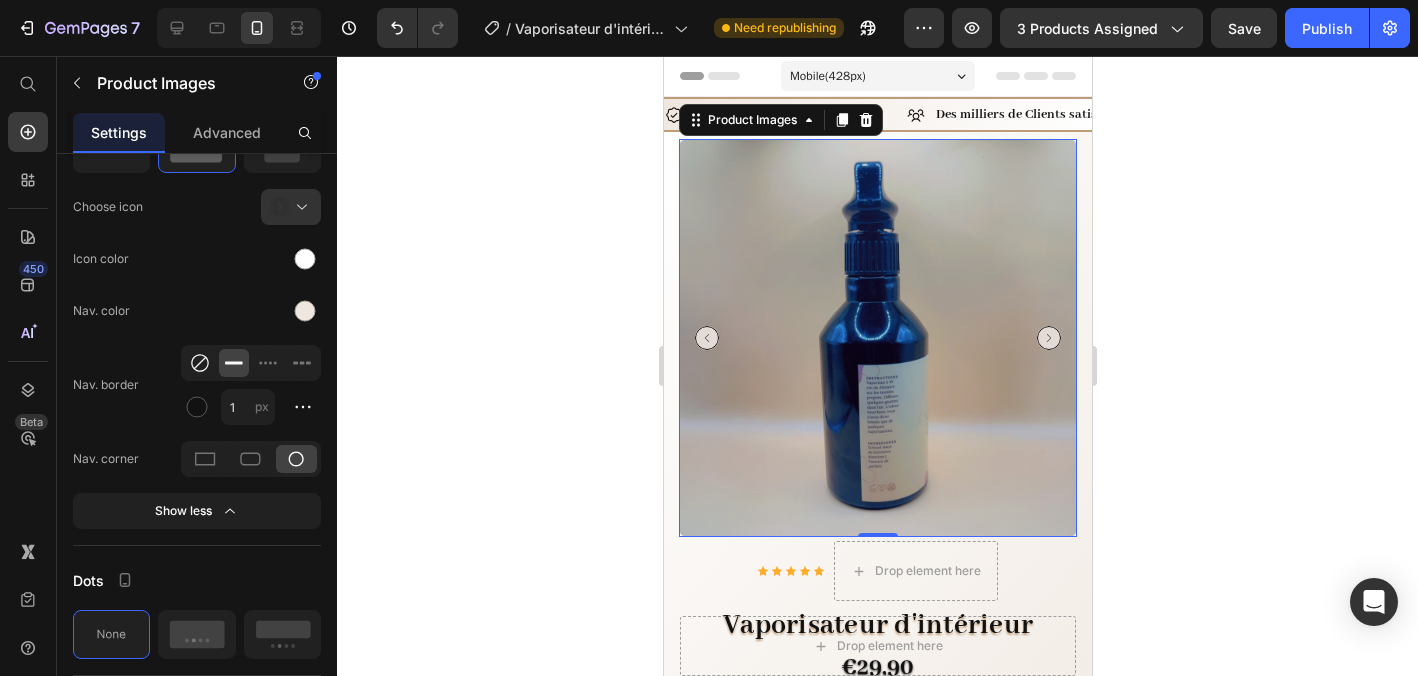click 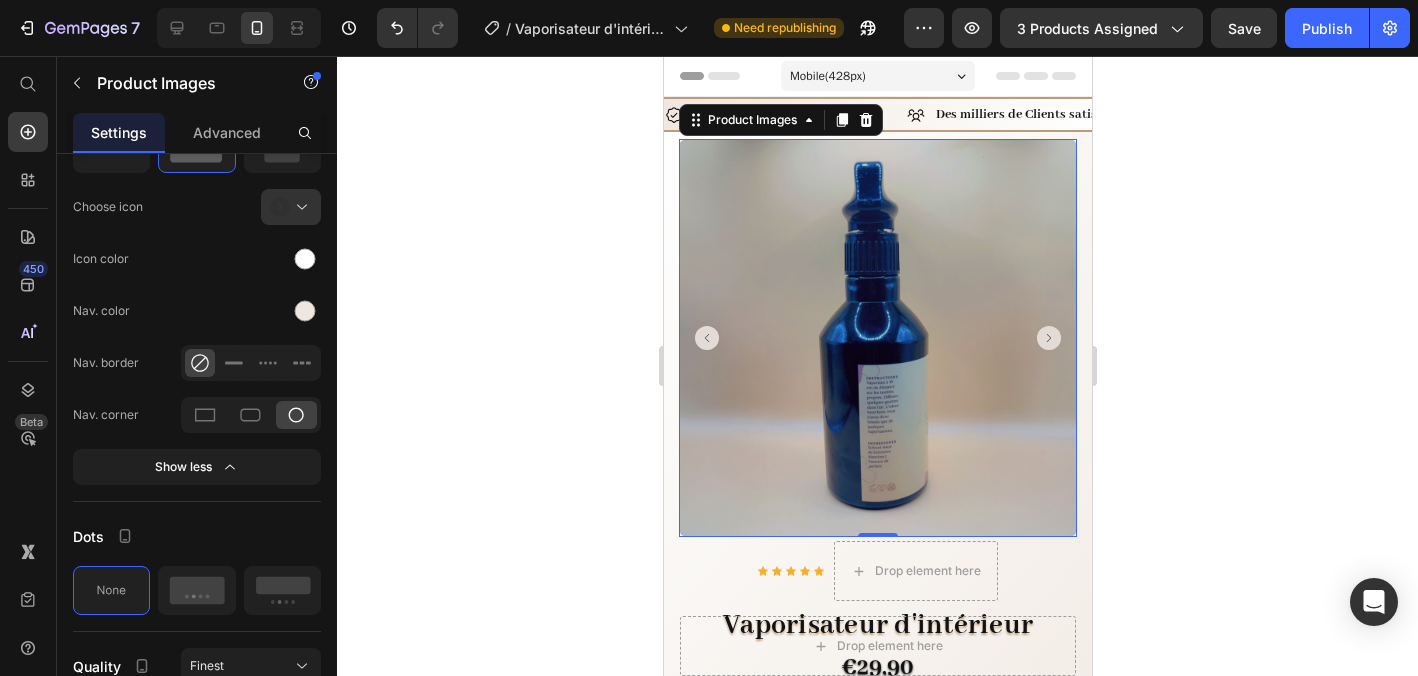click 